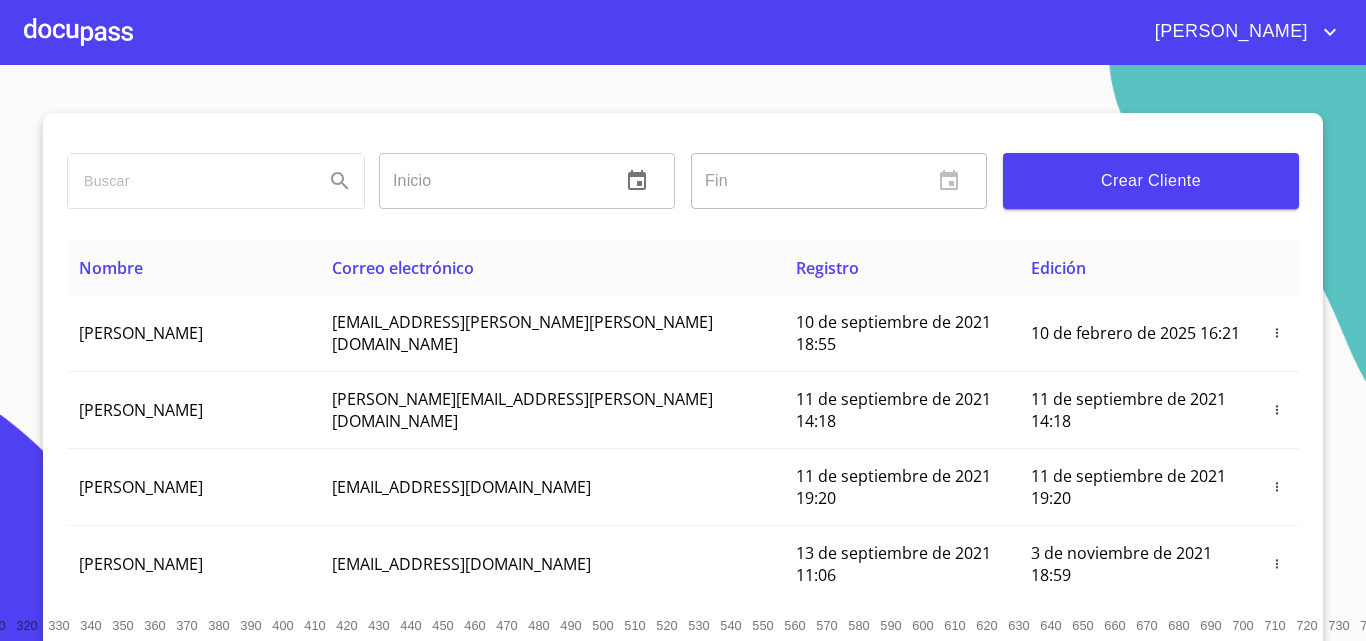 scroll, scrollTop: 0, scrollLeft: 0, axis: both 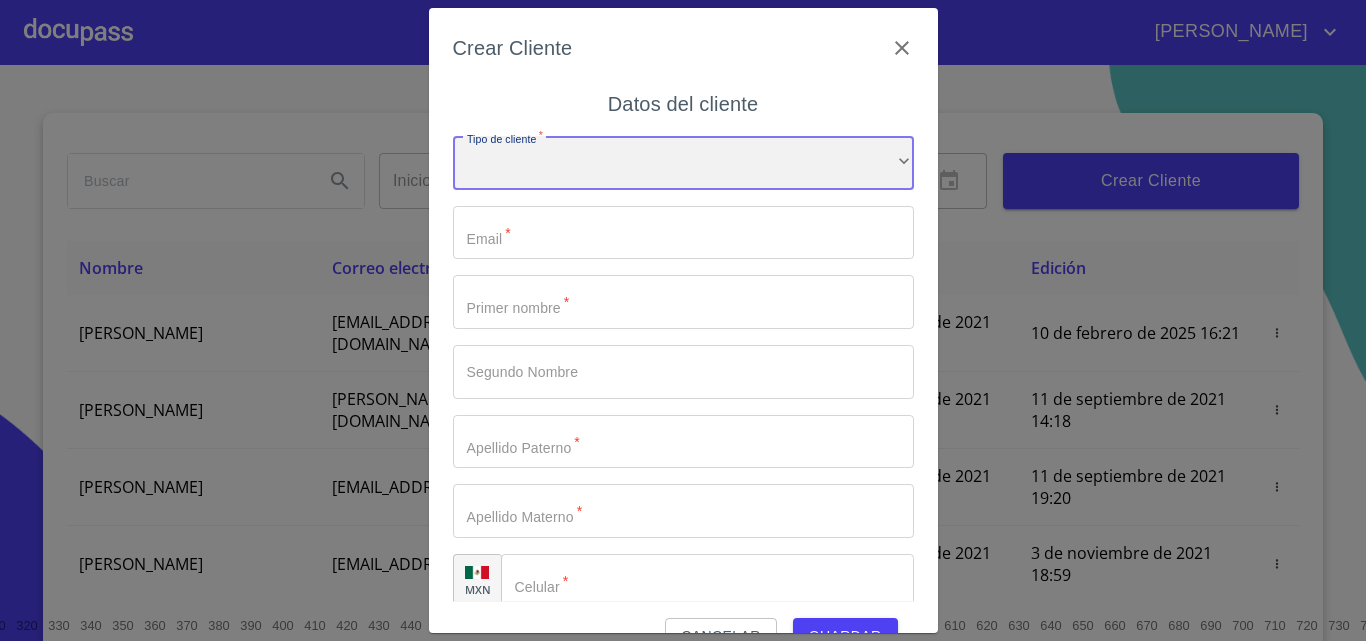 click on "​" at bounding box center [683, 163] 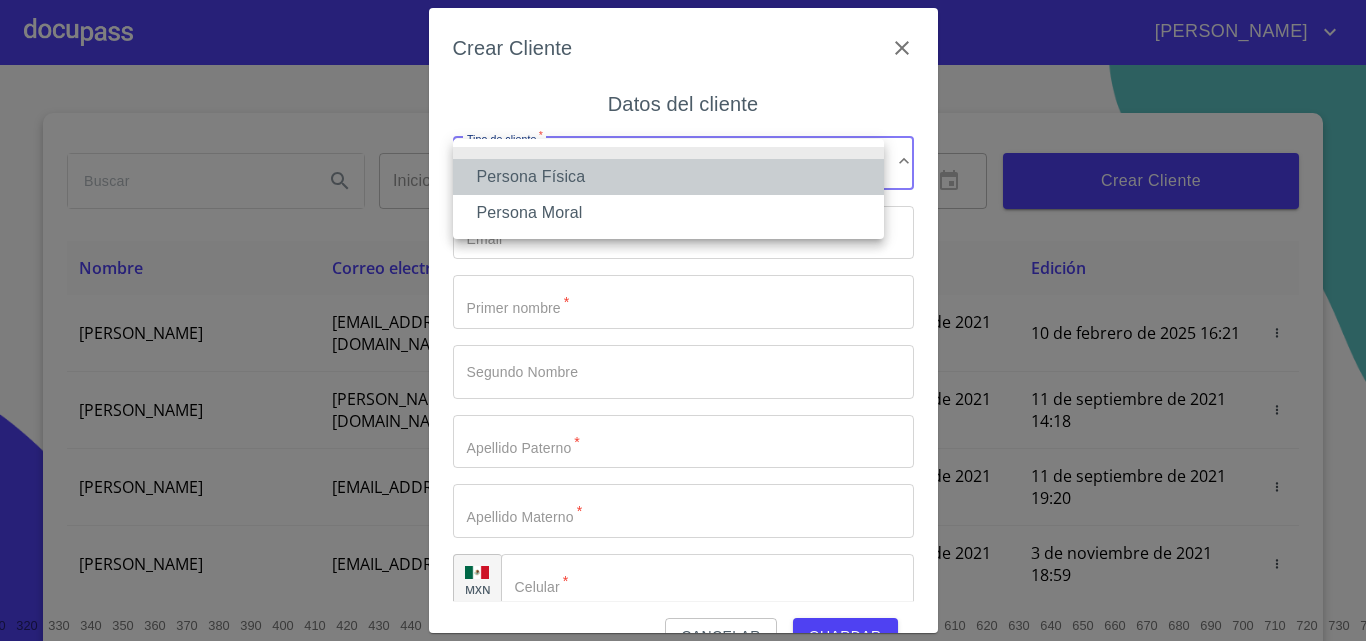 click on "Persona Física" at bounding box center [668, 177] 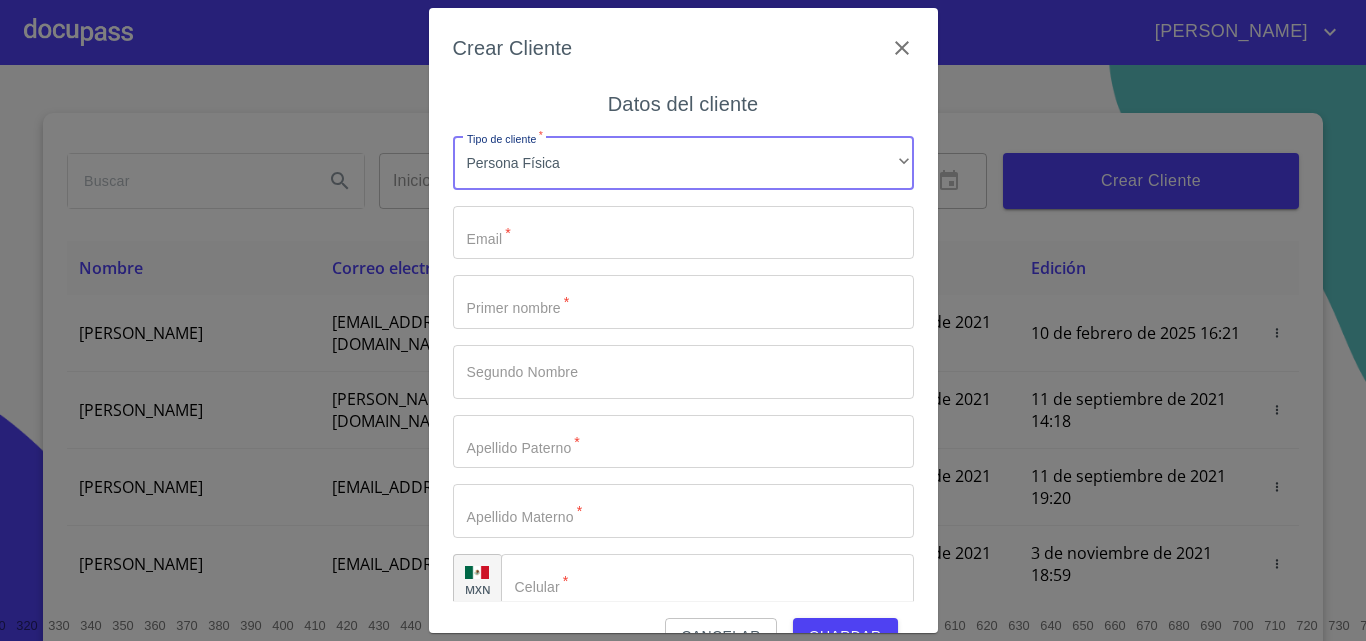 click on "Tipo de cliente   *" at bounding box center (683, 233) 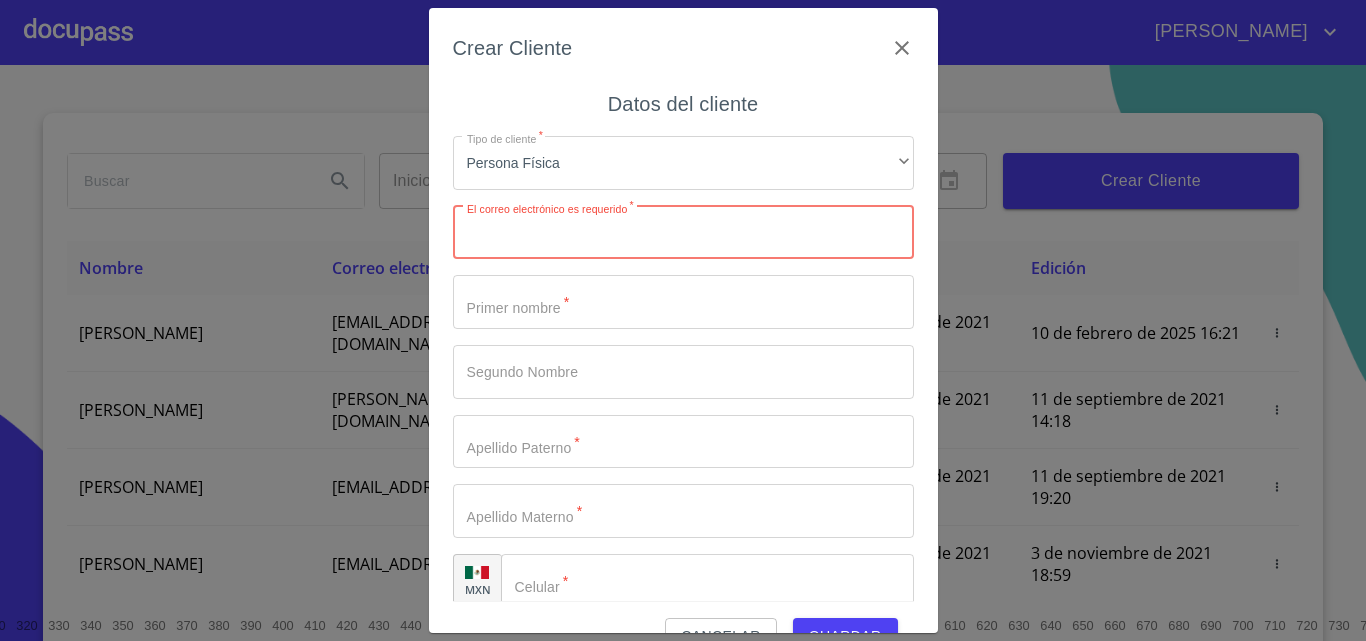 paste on "A.barajas.herrera@gmail.com" 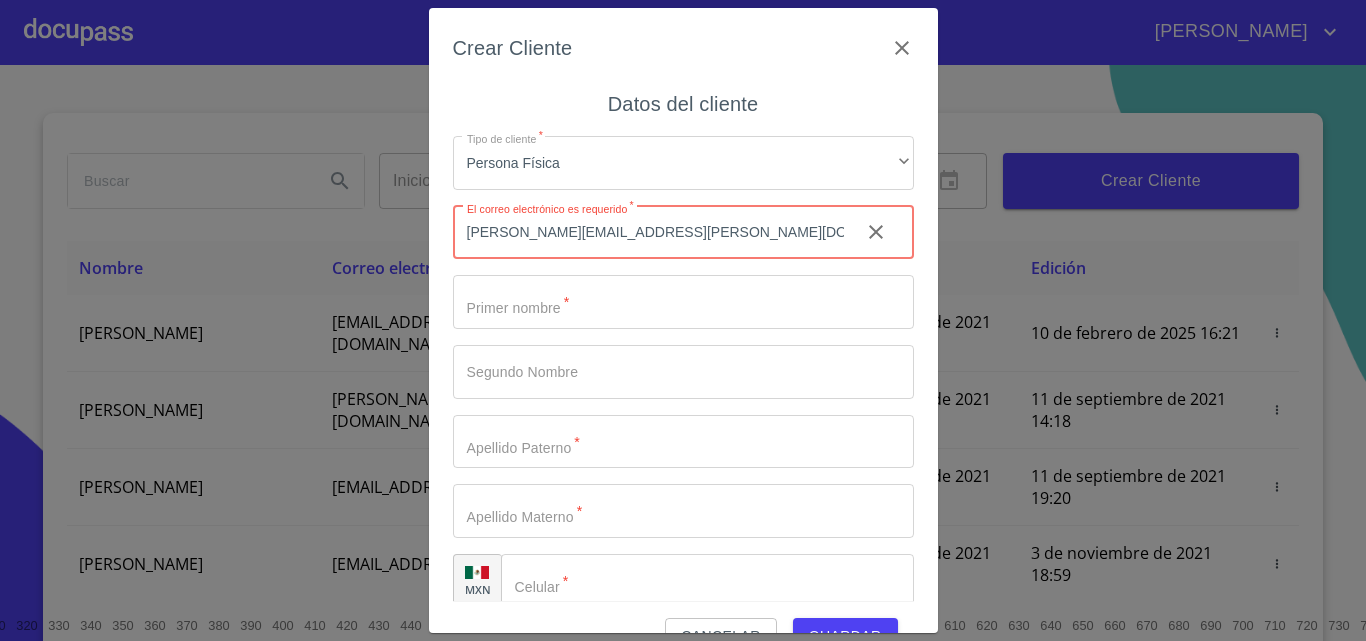 type on "A.barajas.herrera@gmail.com" 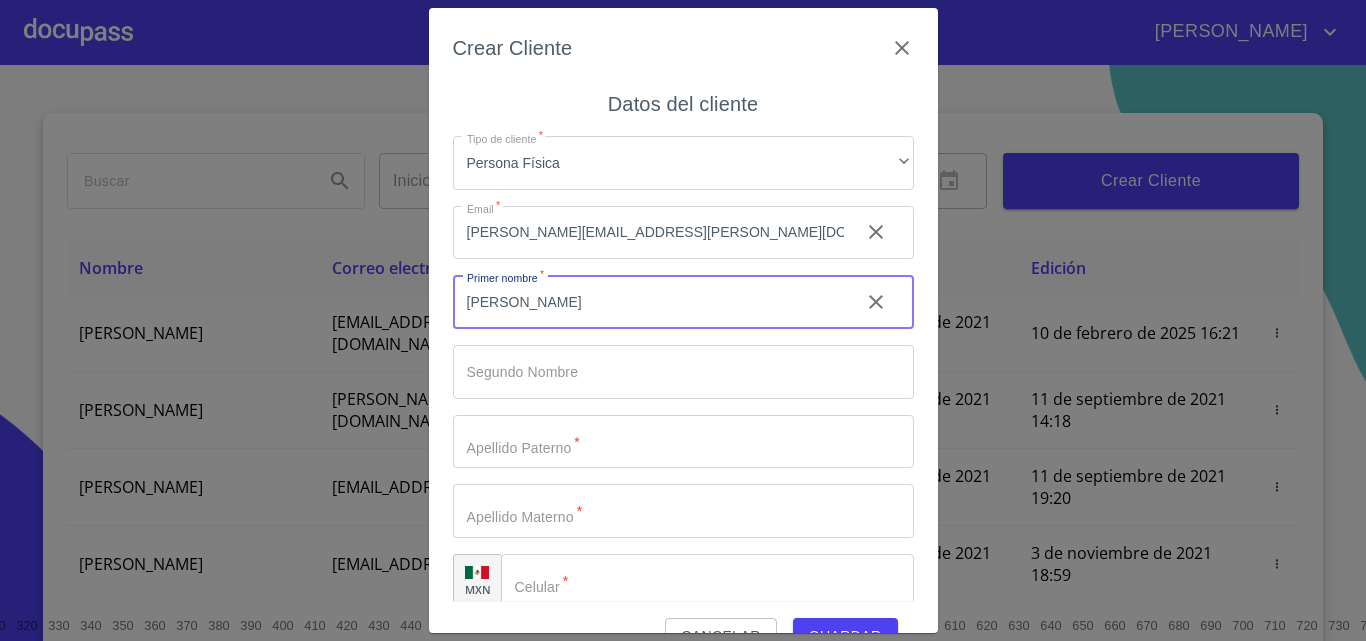type on "ALEJANDRO" 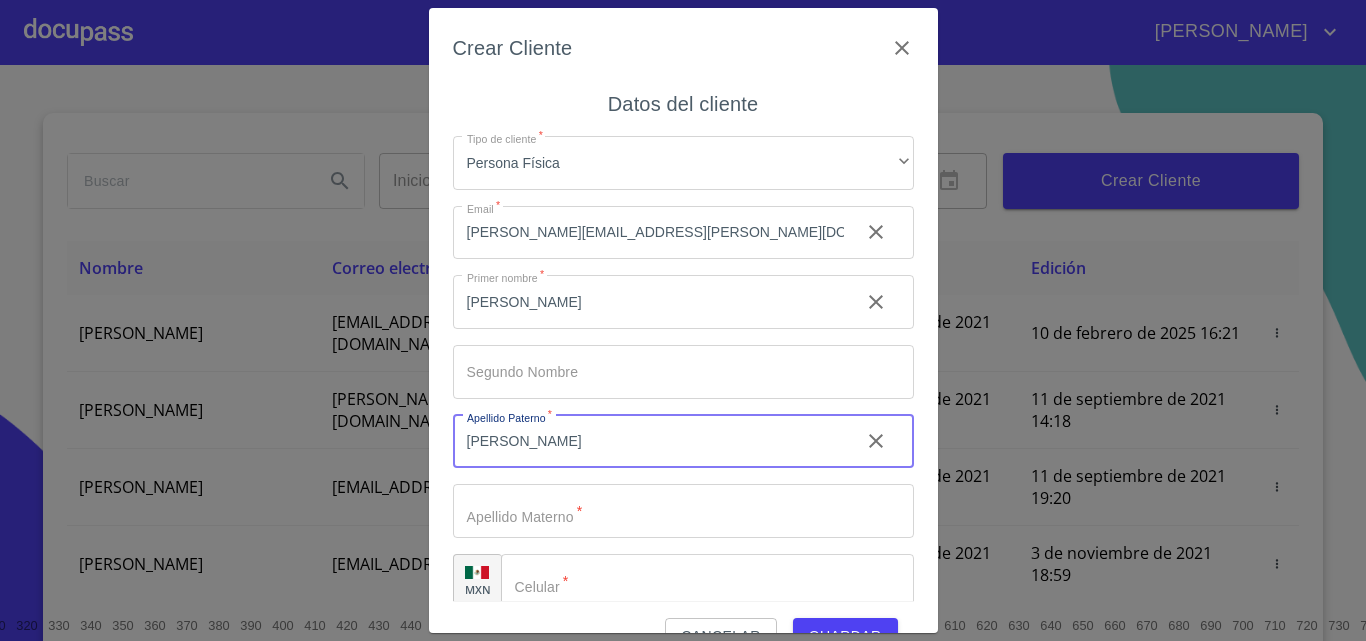 type on "BARAJAS" 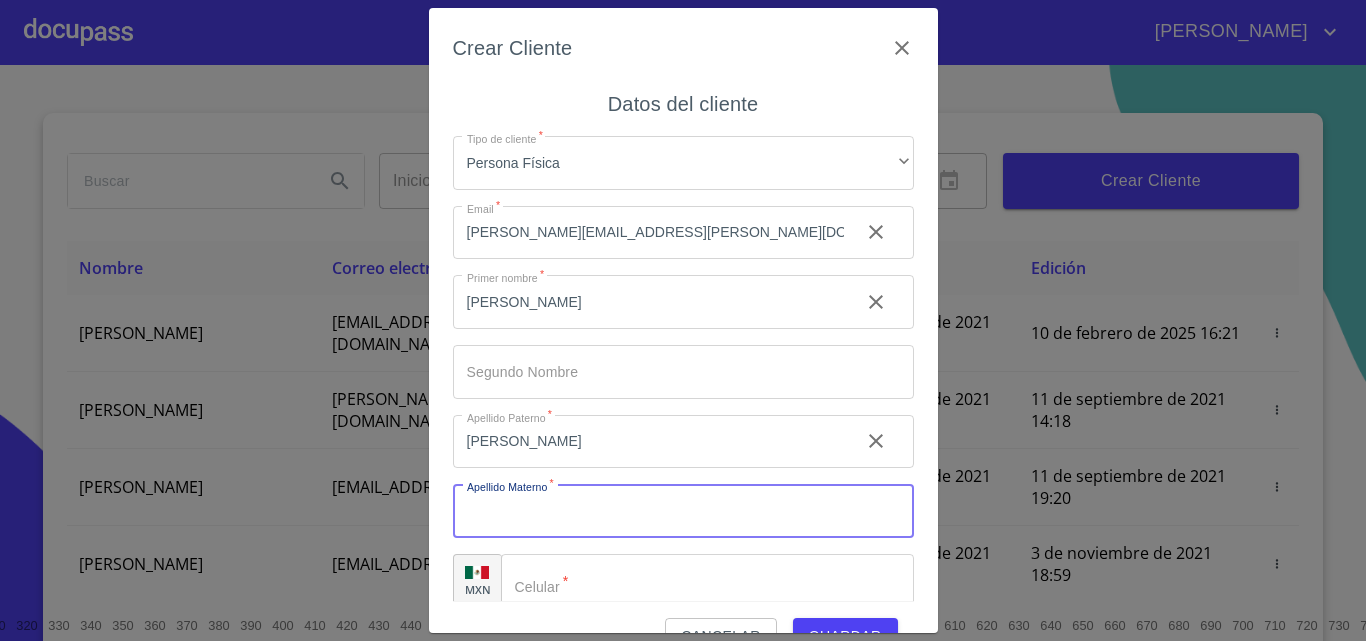 click on "Tipo de cliente   *" at bounding box center [683, 511] 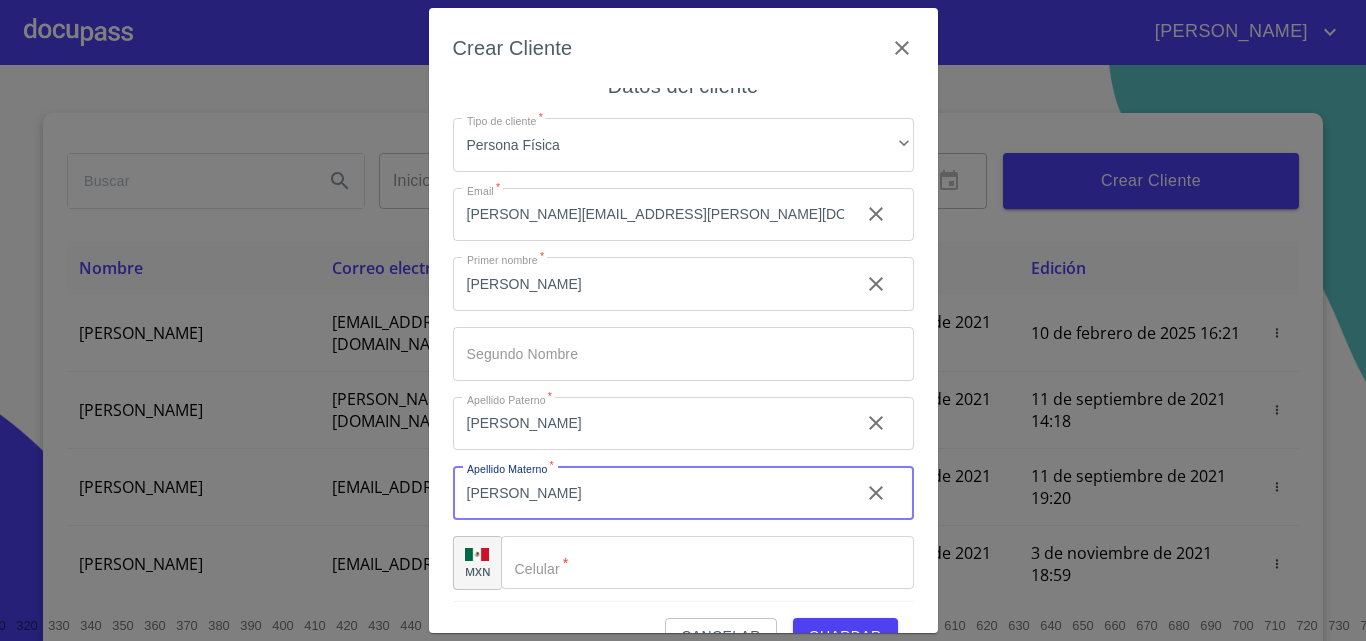 scroll, scrollTop: 23, scrollLeft: 0, axis: vertical 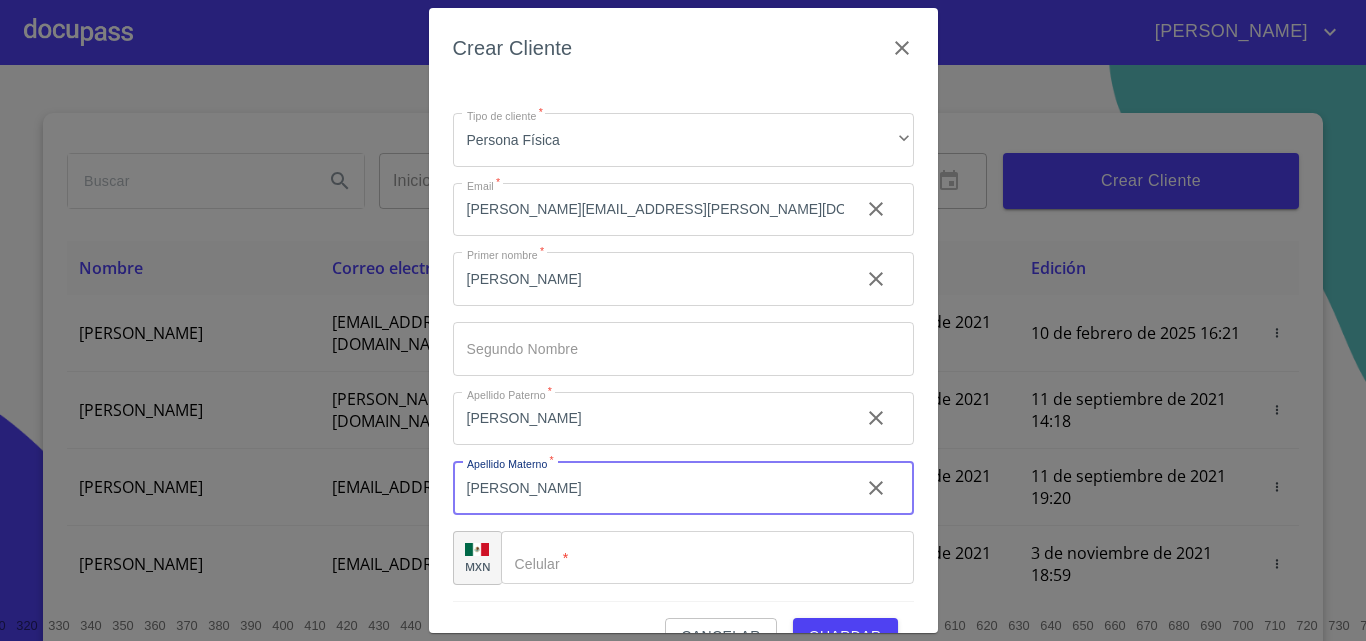 type on "HERRERA" 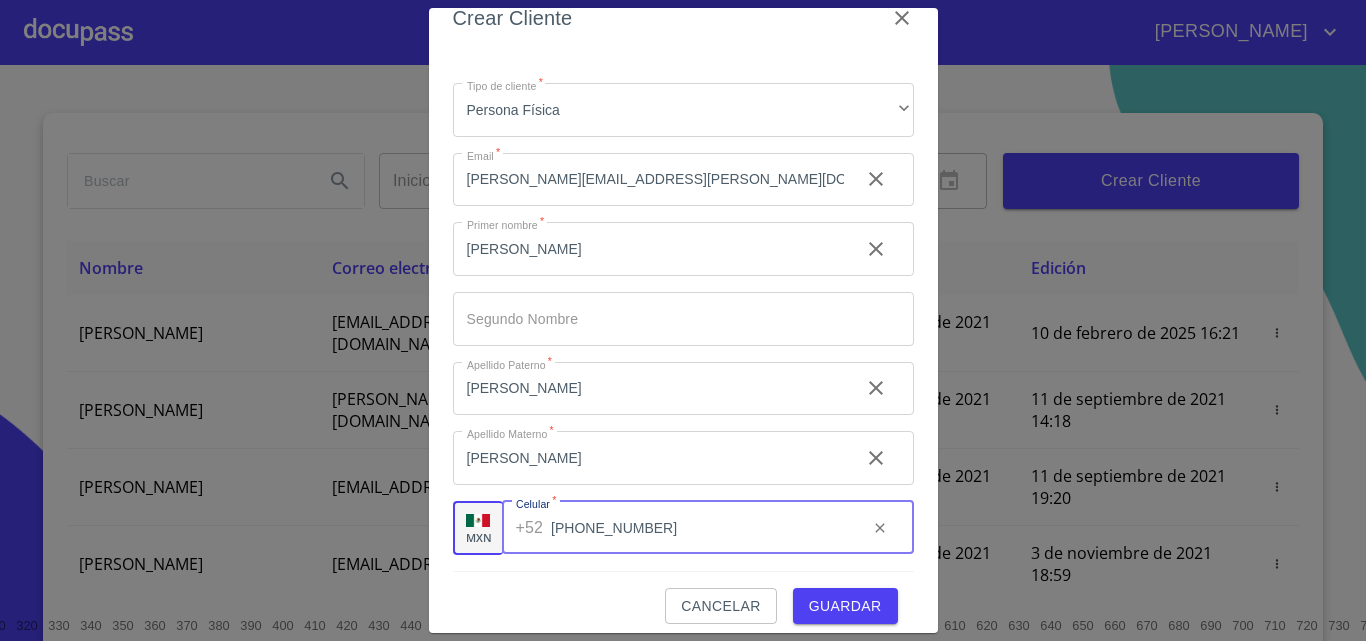 scroll, scrollTop: 45, scrollLeft: 0, axis: vertical 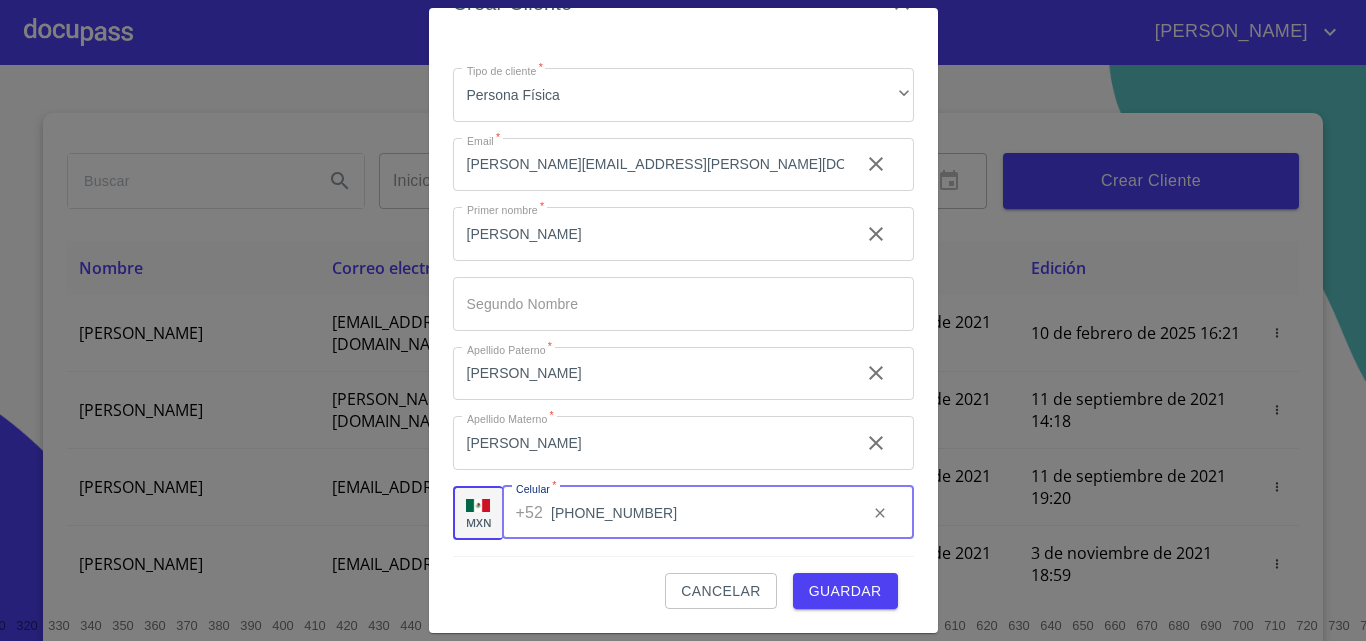 type on "(33)26503307" 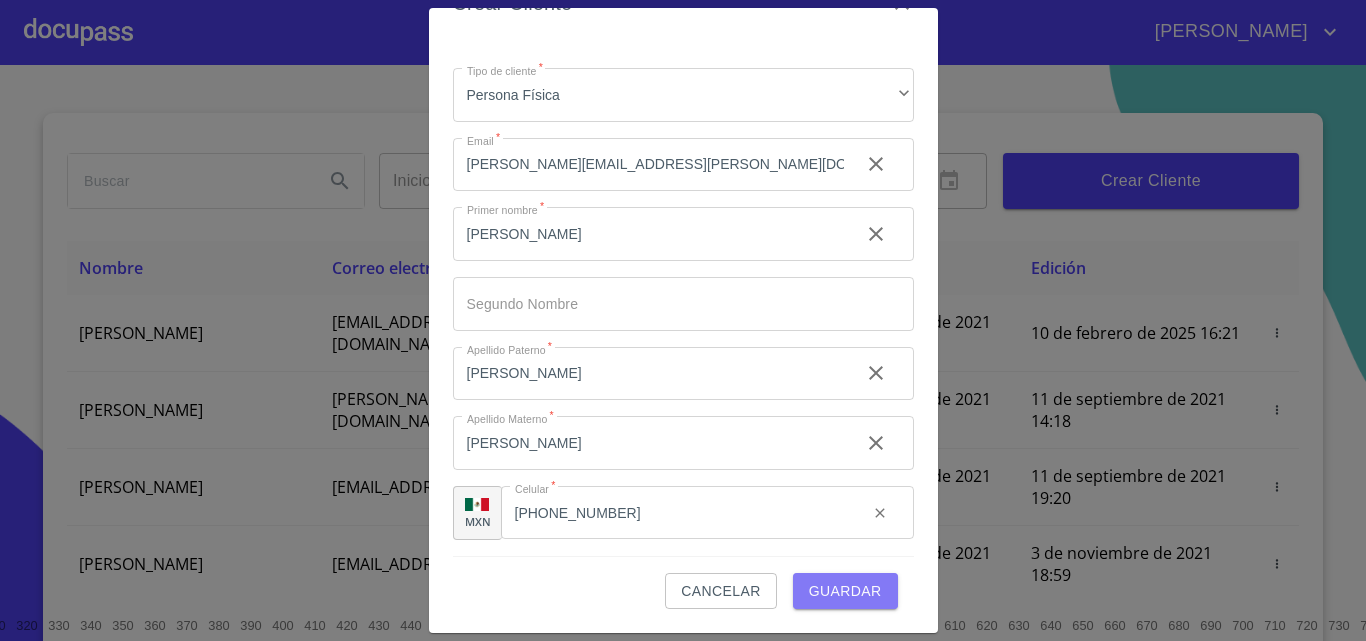 click on "Guardar" at bounding box center (845, 591) 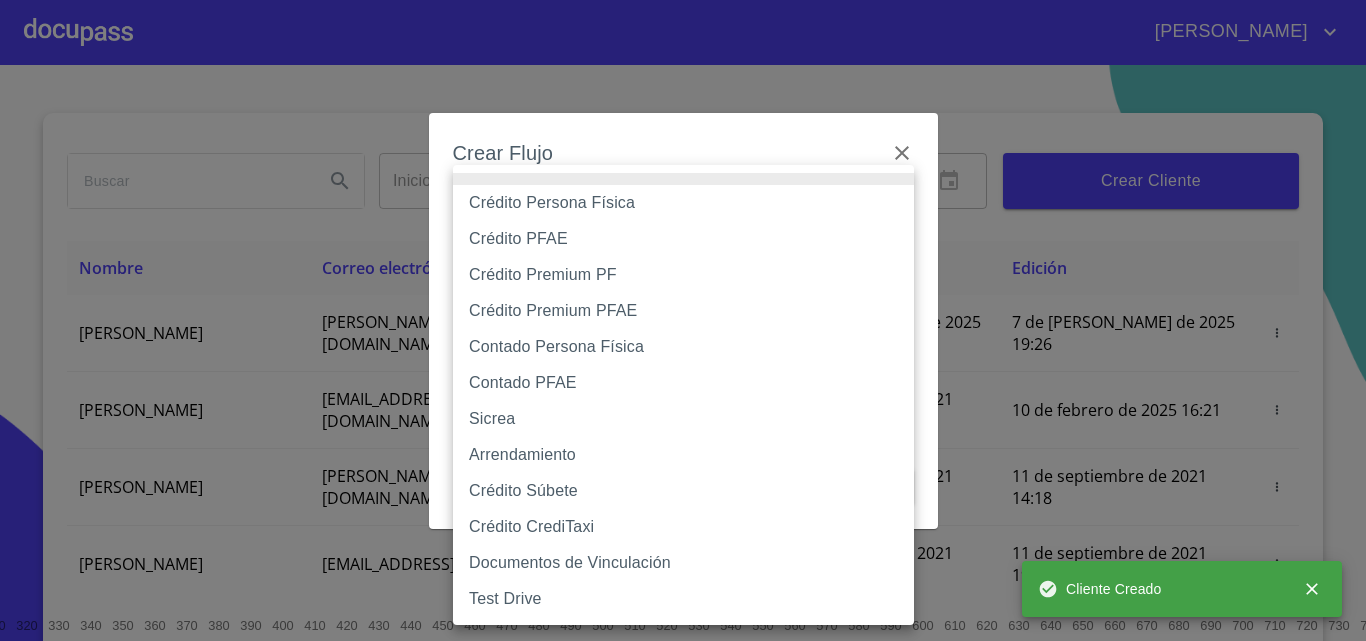 click on "MARIO JAVIER Inicio ​ Fin ​ Crear Cliente Nombre   Correo electrónico   Registro   Edición     ALEJANDRO  BARAJAS  HERRERA a.barajas.herrera@gmail.com 7 de julio de 2025 19:26 7 de julio de 2025 19:26 DIEGO ANCIRA GROVER diego.ancira.grover@gmail.com 10 de septiembre de 2021 18:55 10 de febrero de 2025 16:21 LUIS FERNANDO CELIS  luis.celis@live.com.mx 11 de septiembre de 2021 14:18 11 de septiembre de 2021 14:18 MAYRA  GONZALEZ mayragl@hotmail.com 11 de septiembre de 2021 19:20 11 de septiembre de 2021 19:20 MANUEL BRAVO manbrv_072@yahoo.com.mx 13 de septiembre de 2021 11:06 3 de noviembre de 2021 18:59 JUAN CARLOS BAUTISTA 123bautistas@gmail.com 14 de septiembre de 2021 12:26 14 de septiembre de 2021 12:26 MERCEDES GUTIERREZ juanmontiel626@gmail.com 14 de septiembre de 2021 16:35 14 de septiembre de 2021 16:35 JUAN ANTONIO CRUZ maliachi_7@hotmail.com 14 de septiembre de 2021 18:24 14 de septiembre de 2021 18:24 JAIME  GONZALEZ  jaimeglez2103@gmail.com 15 de septiembre de 2021 13:18 1 2 3 4 5 6 7" at bounding box center [683, 320] 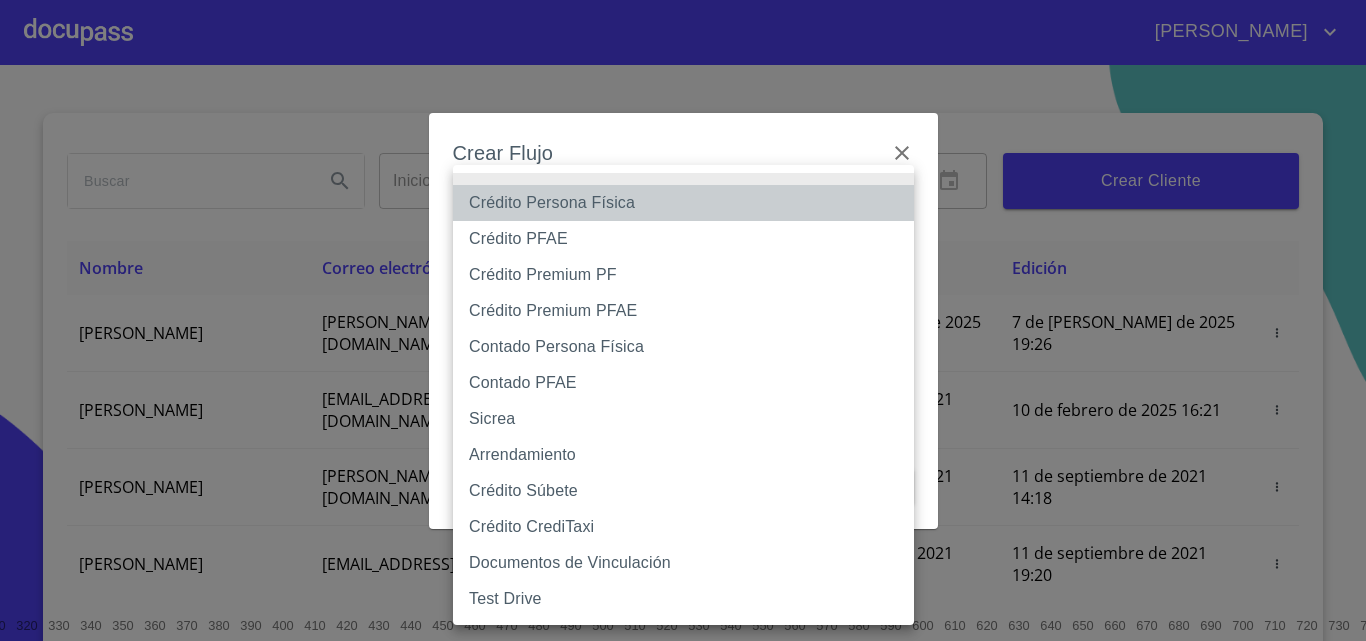 click on "Crédito Persona Física" at bounding box center (683, 203) 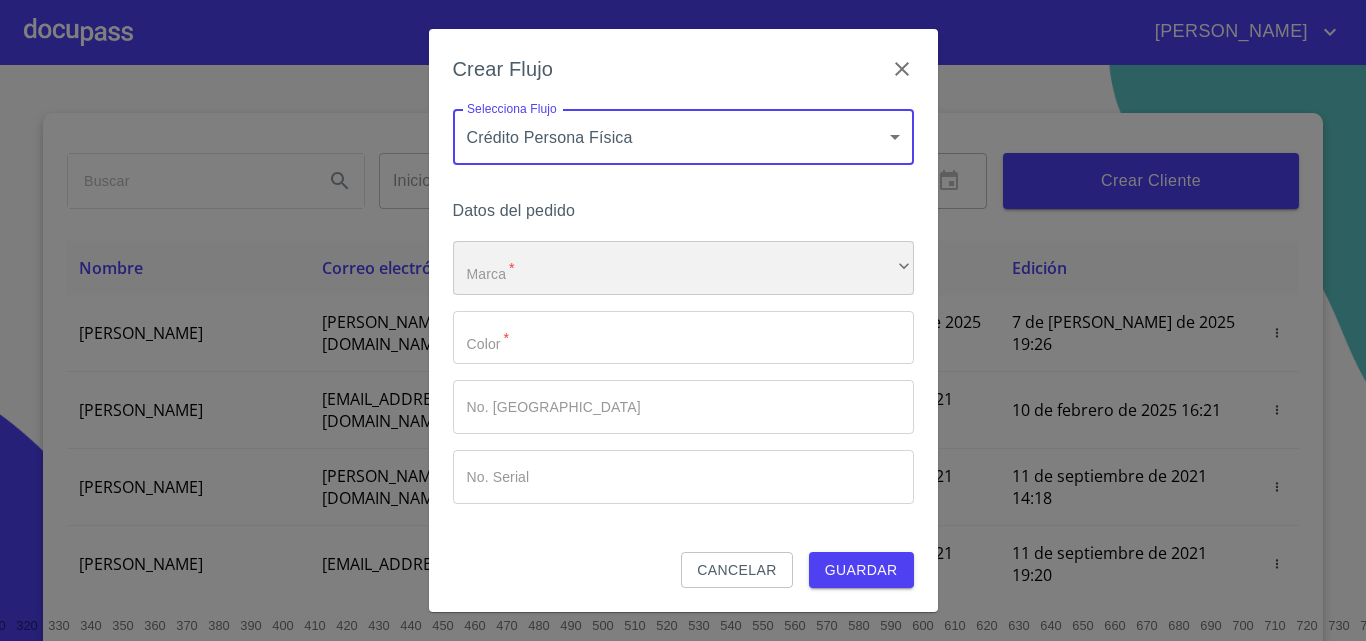 click on "​" at bounding box center (683, 268) 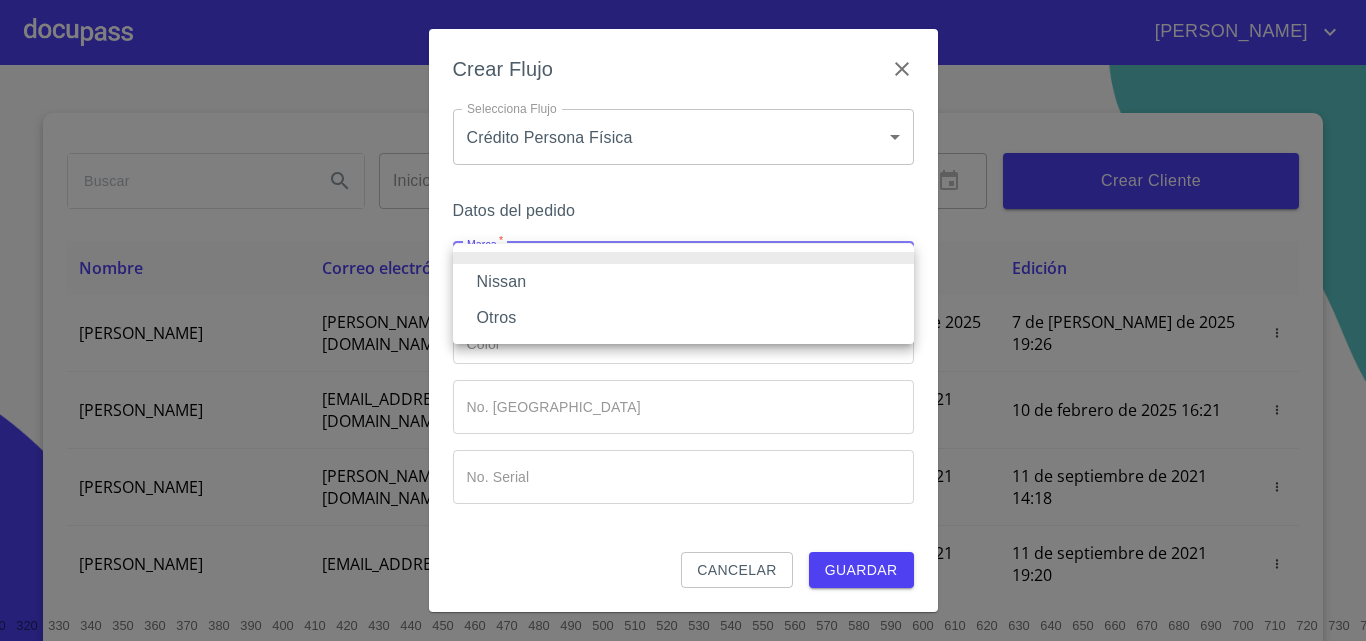 click on "Nissan" at bounding box center (683, 282) 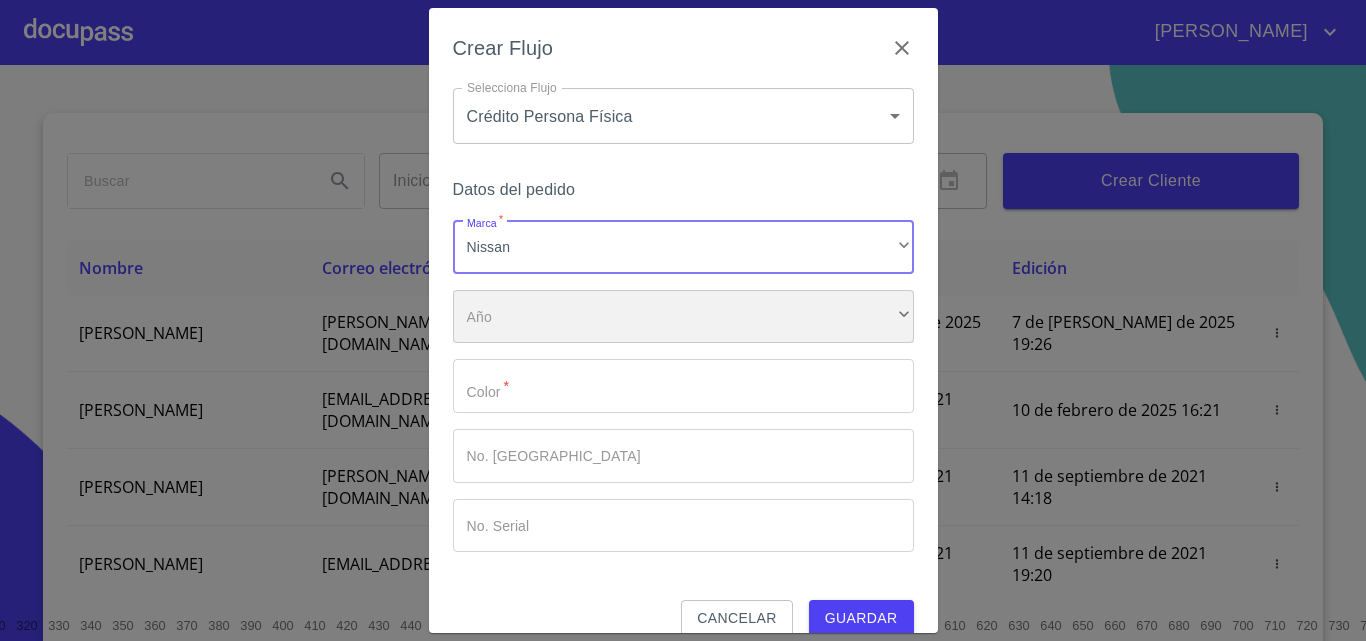 click on "​" at bounding box center (683, 317) 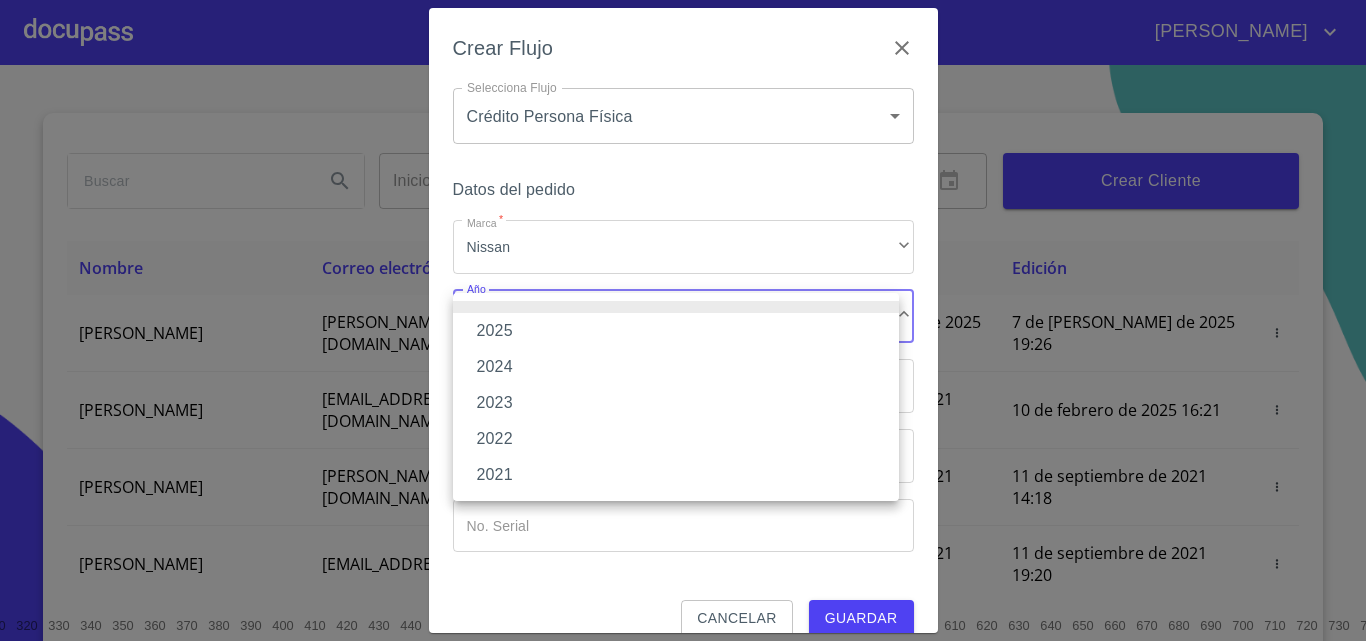 click on "2025" at bounding box center (676, 331) 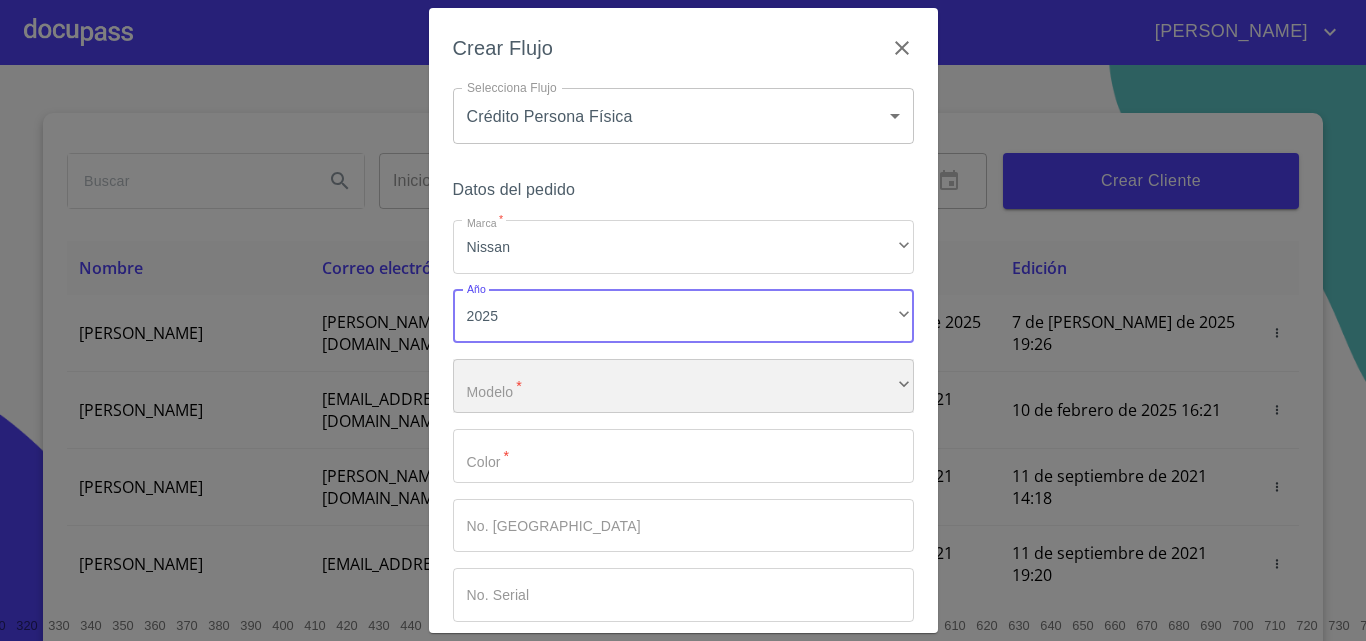 click on "​" at bounding box center [683, 386] 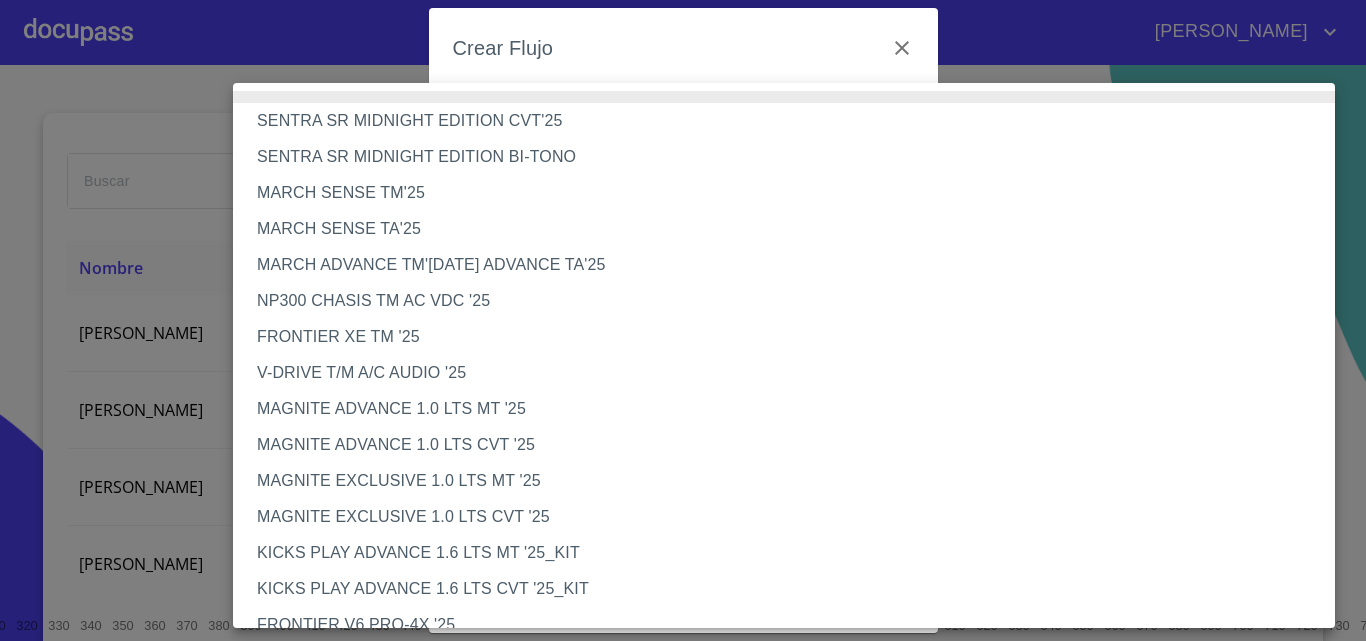 type 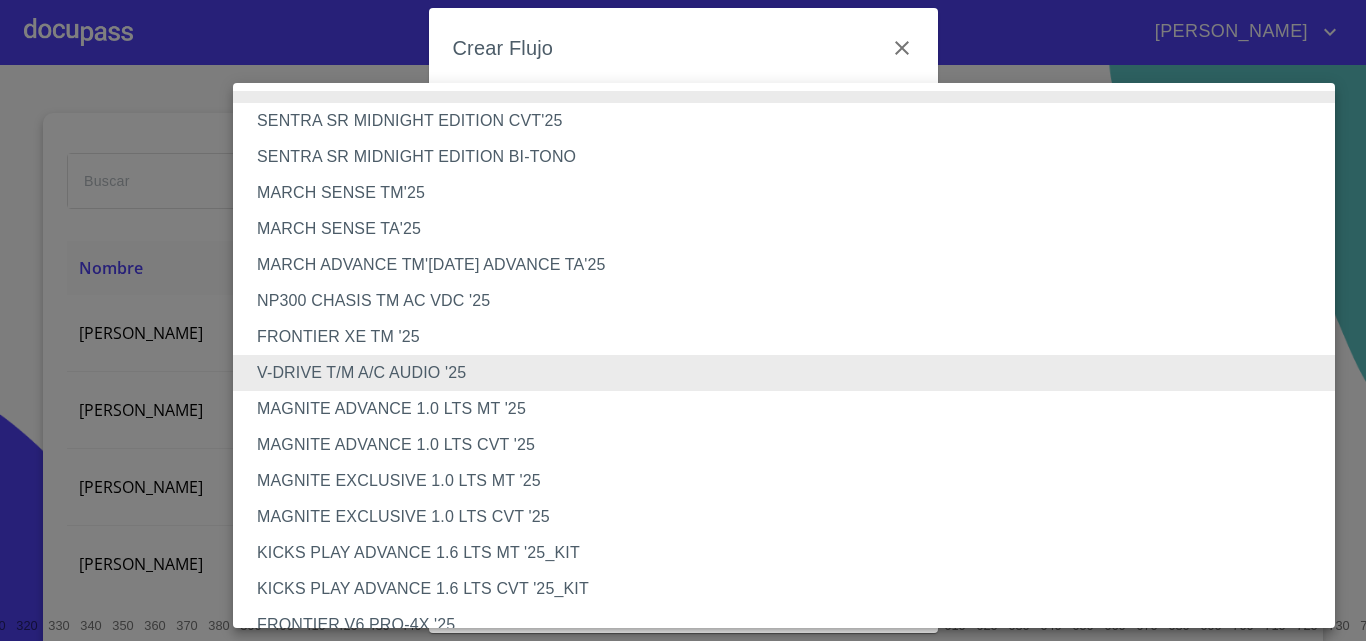 scroll, scrollTop: 522, scrollLeft: 0, axis: vertical 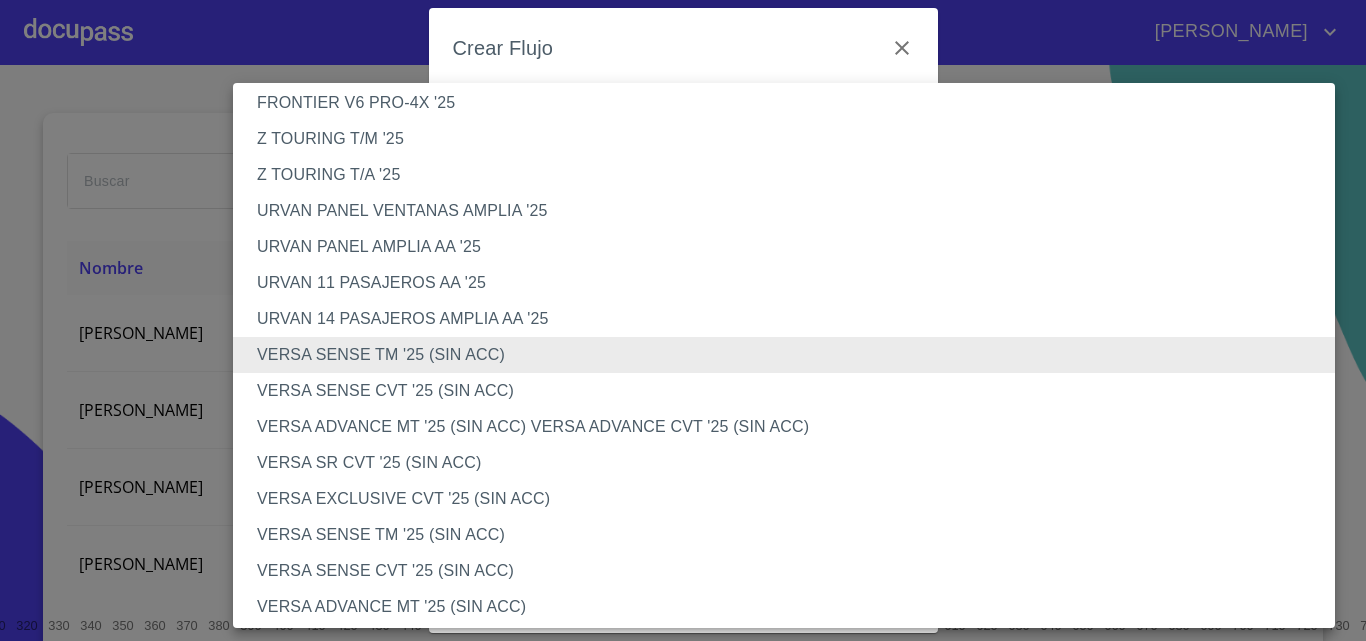 type 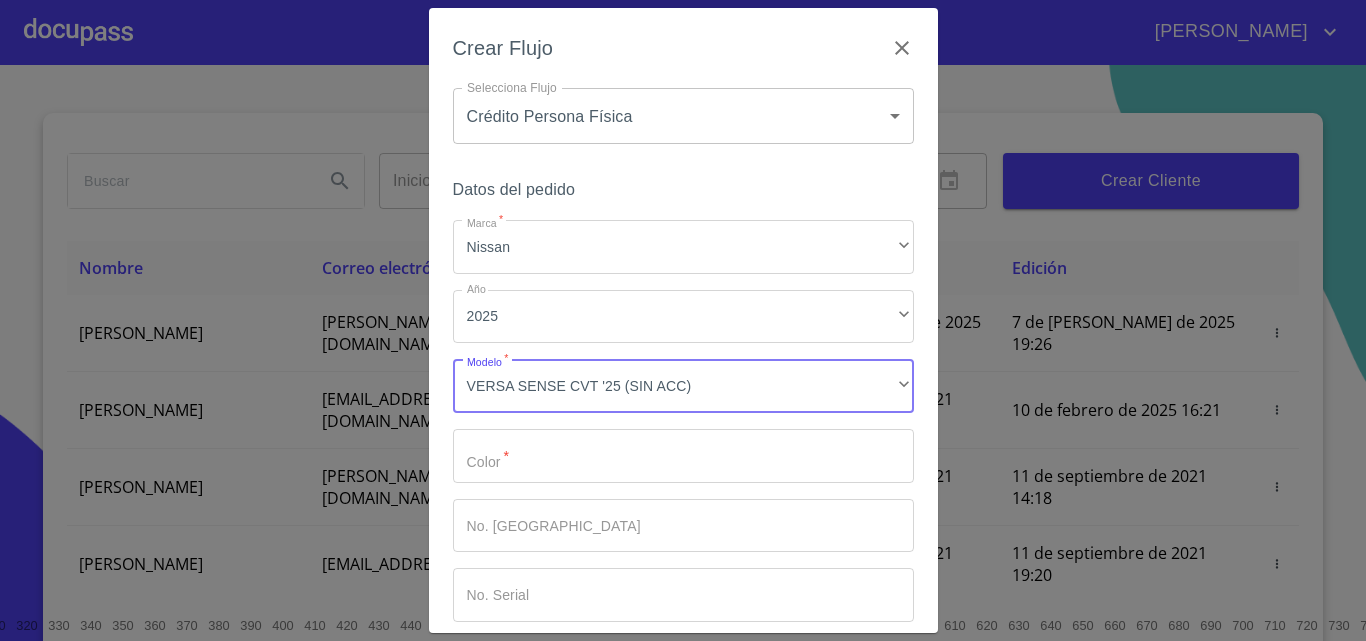 click on "Marca   *" at bounding box center [683, 456] 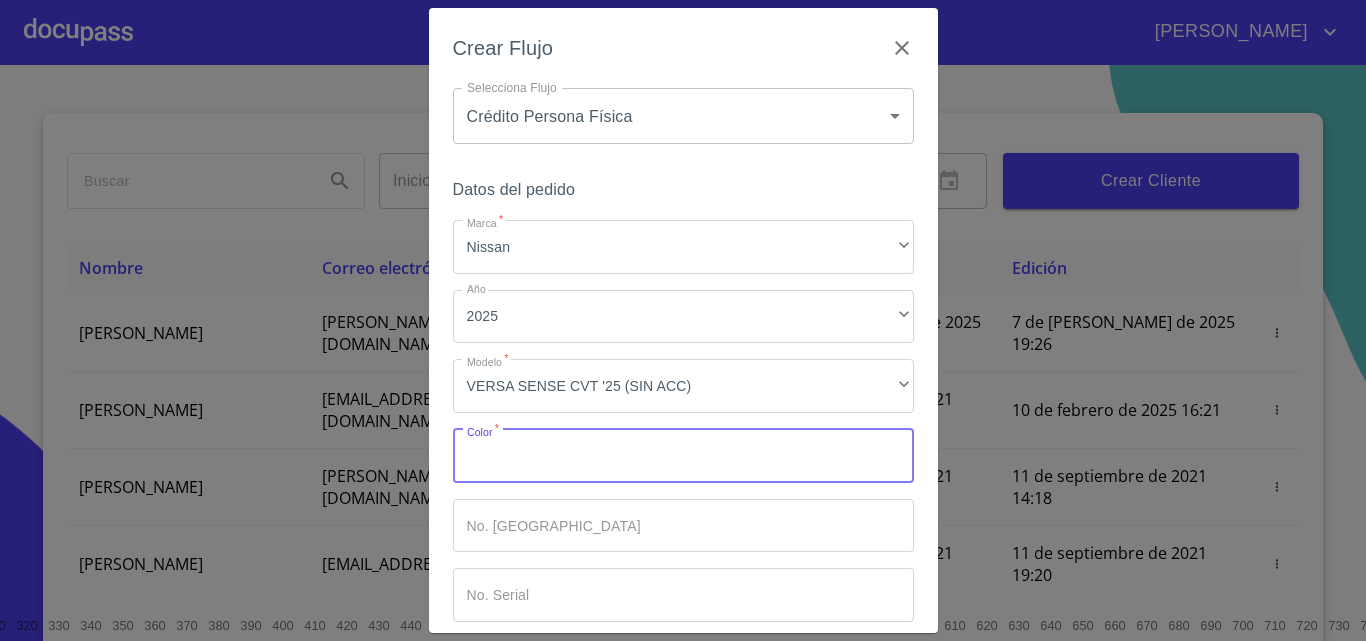 type on "B" 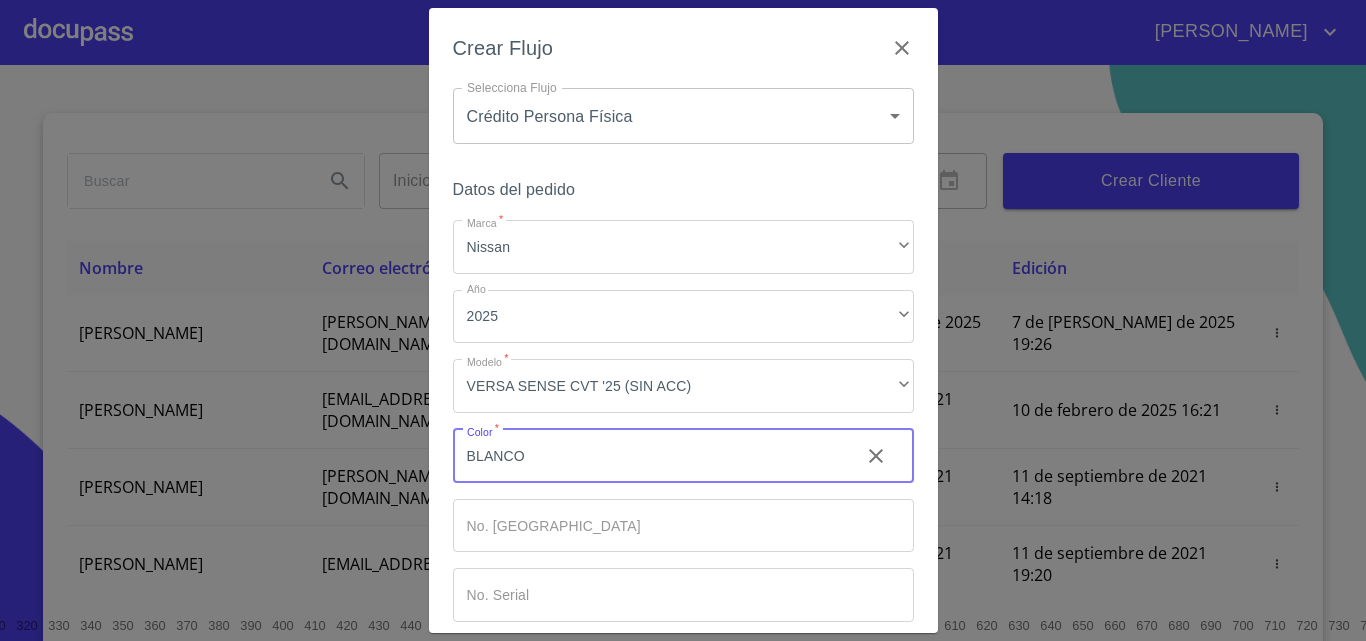 scroll, scrollTop: 97, scrollLeft: 0, axis: vertical 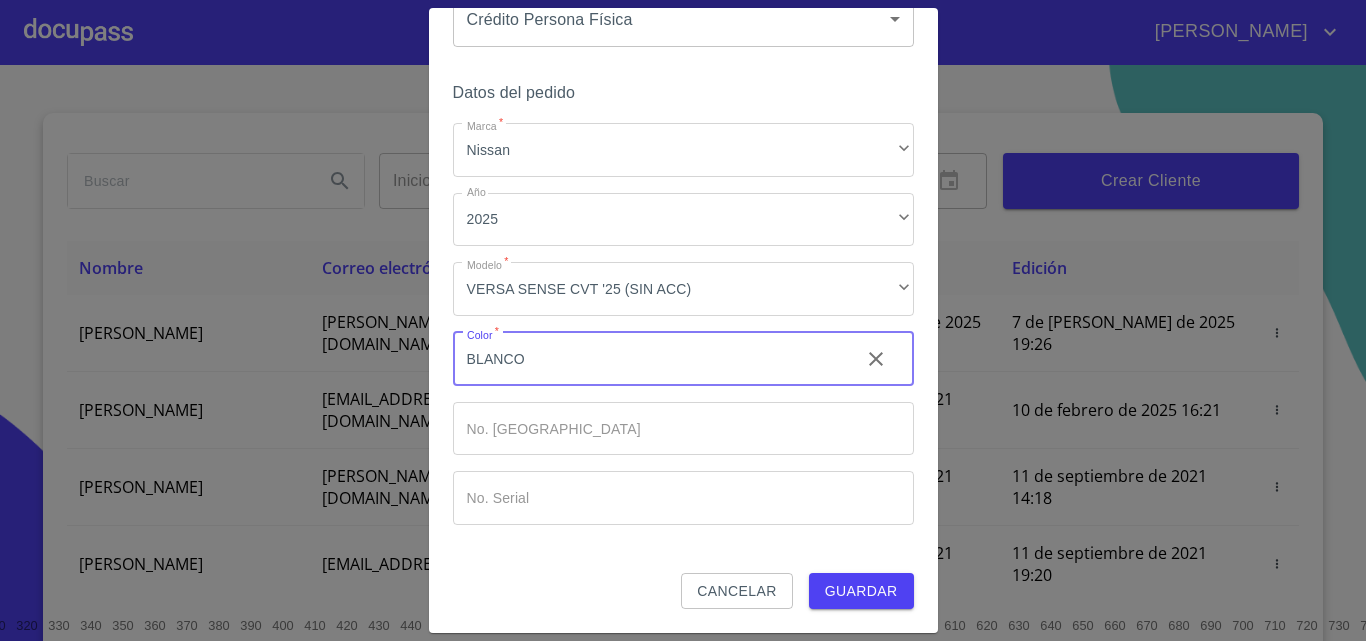 type on "BLANCO" 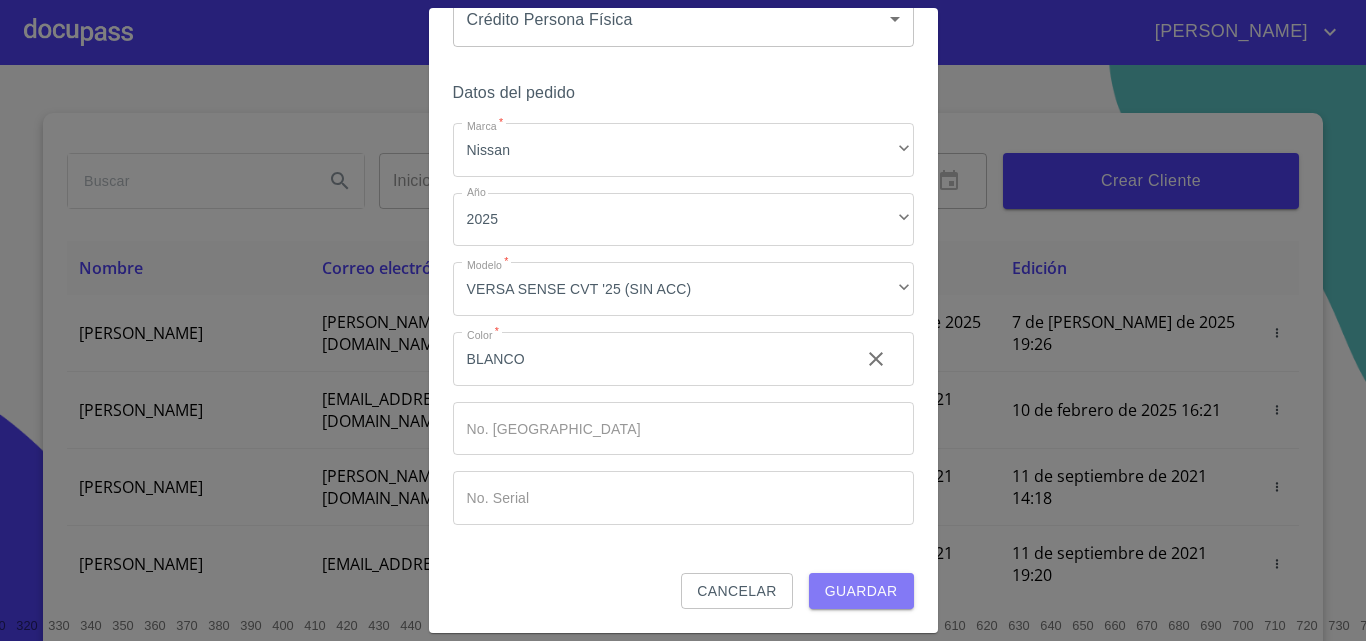 click on "Guardar" at bounding box center (861, 591) 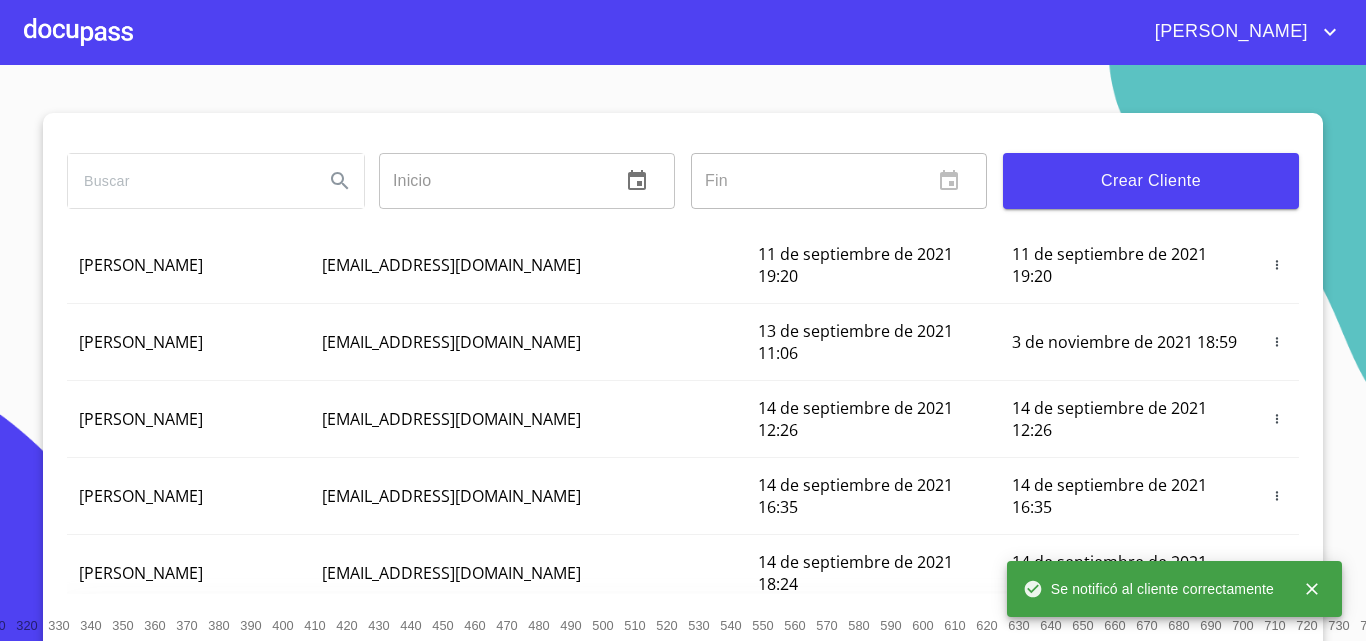 scroll, scrollTop: 300, scrollLeft: 0, axis: vertical 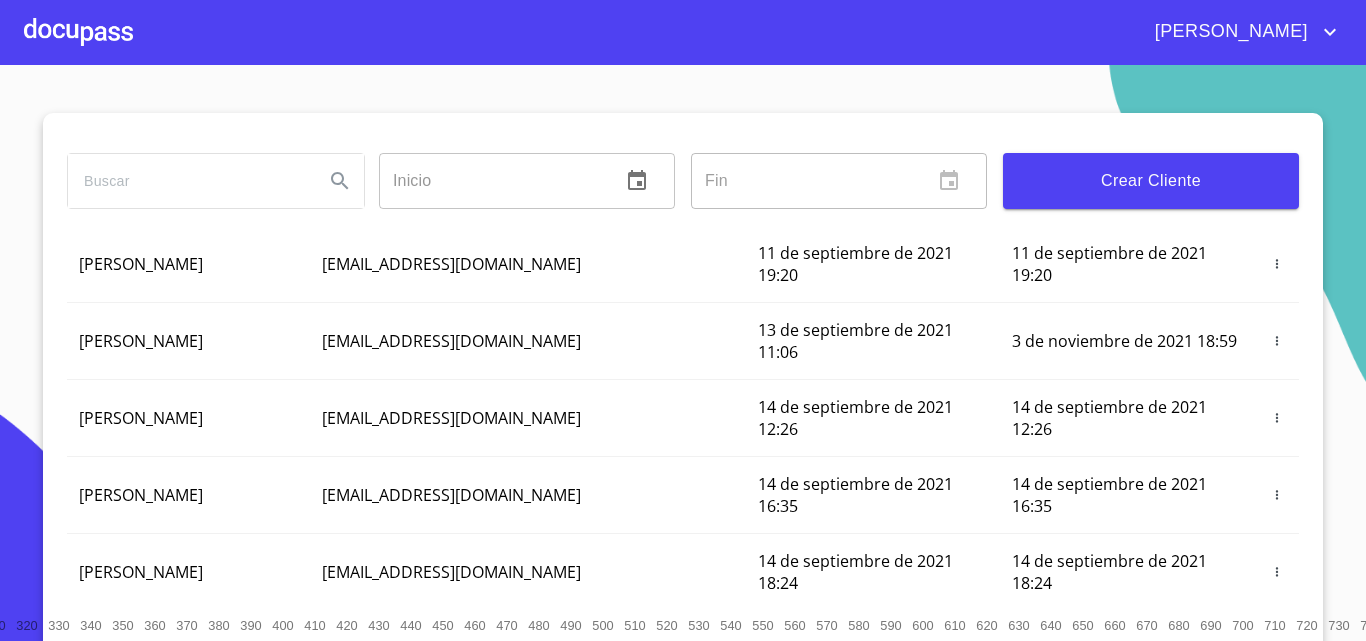click at bounding box center [78, 32] 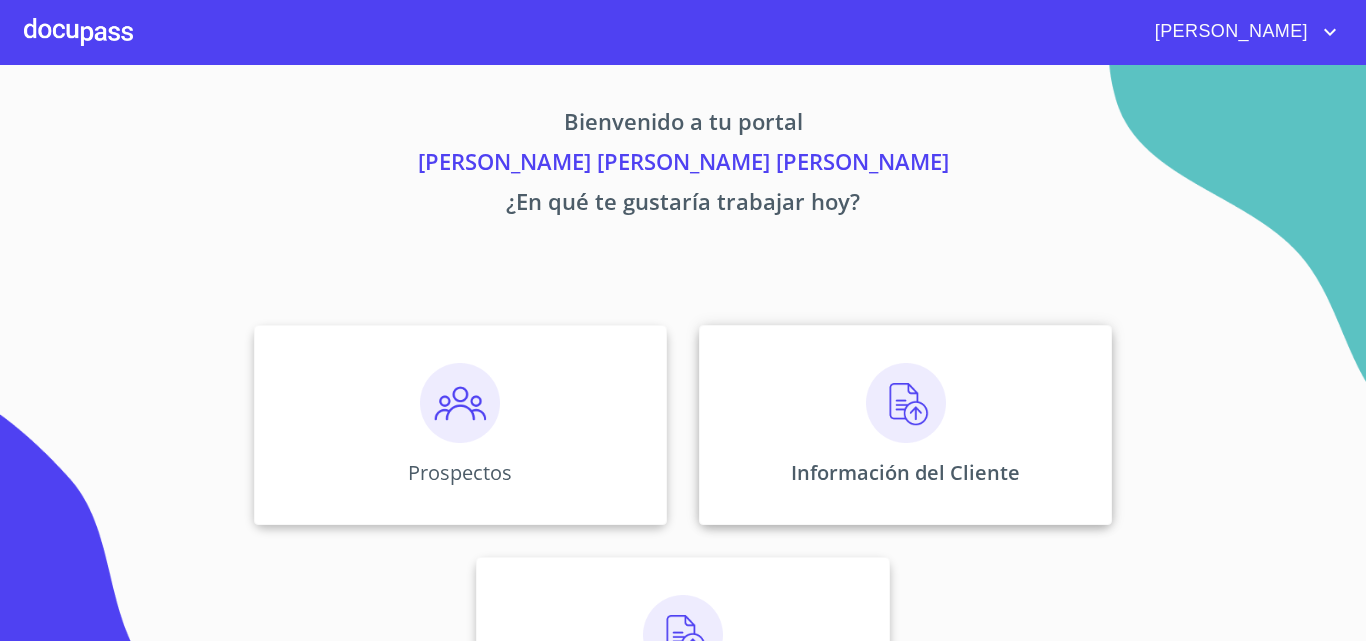 click on "Información del Cliente" at bounding box center (905, 425) 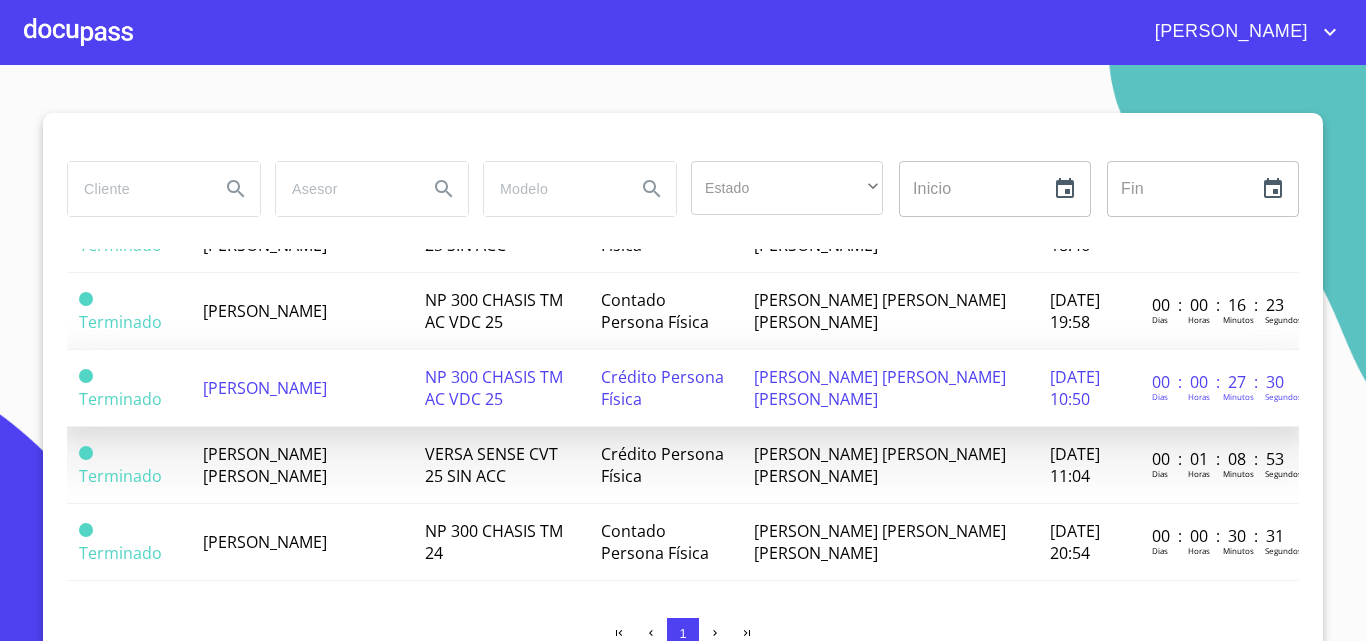 scroll, scrollTop: 210, scrollLeft: 0, axis: vertical 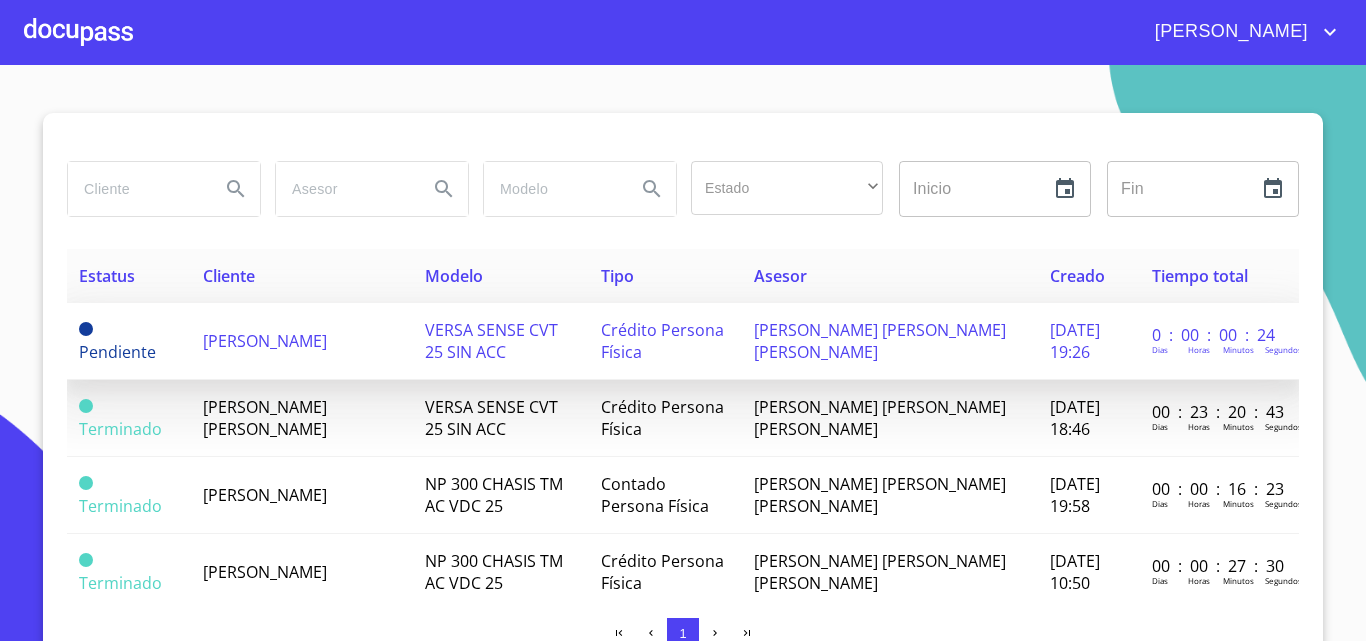 click on "[PERSON_NAME]" at bounding box center [265, 341] 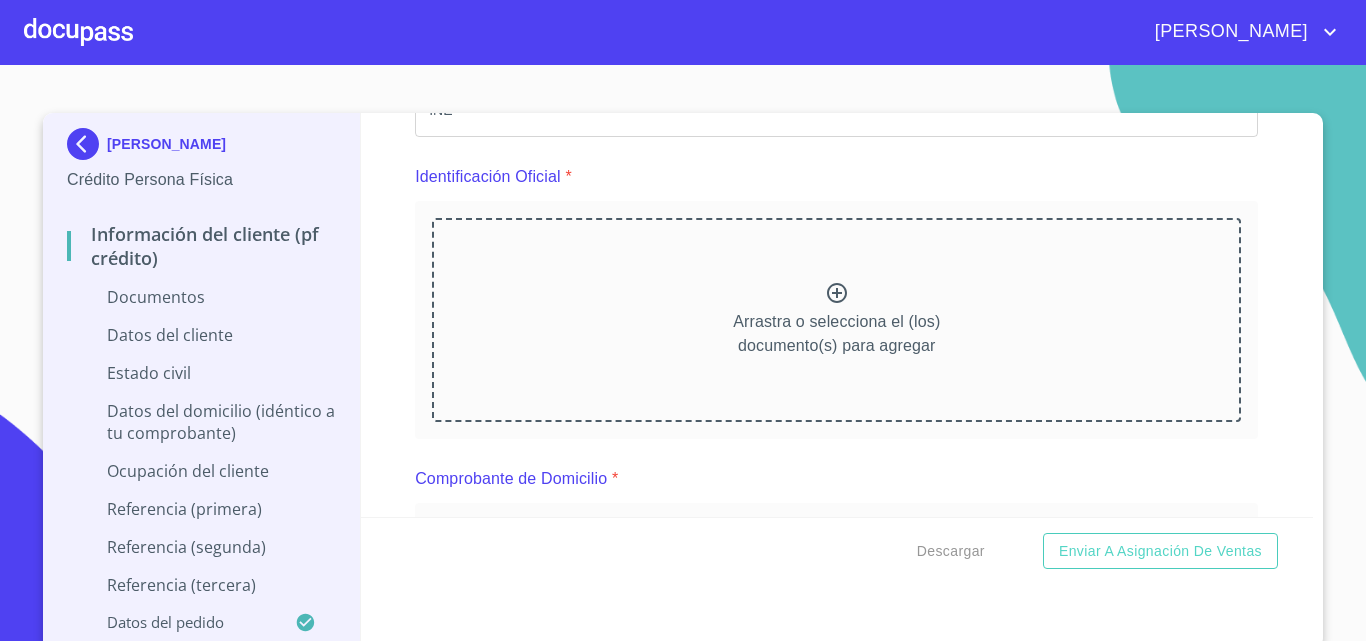 scroll, scrollTop: 200, scrollLeft: 0, axis: vertical 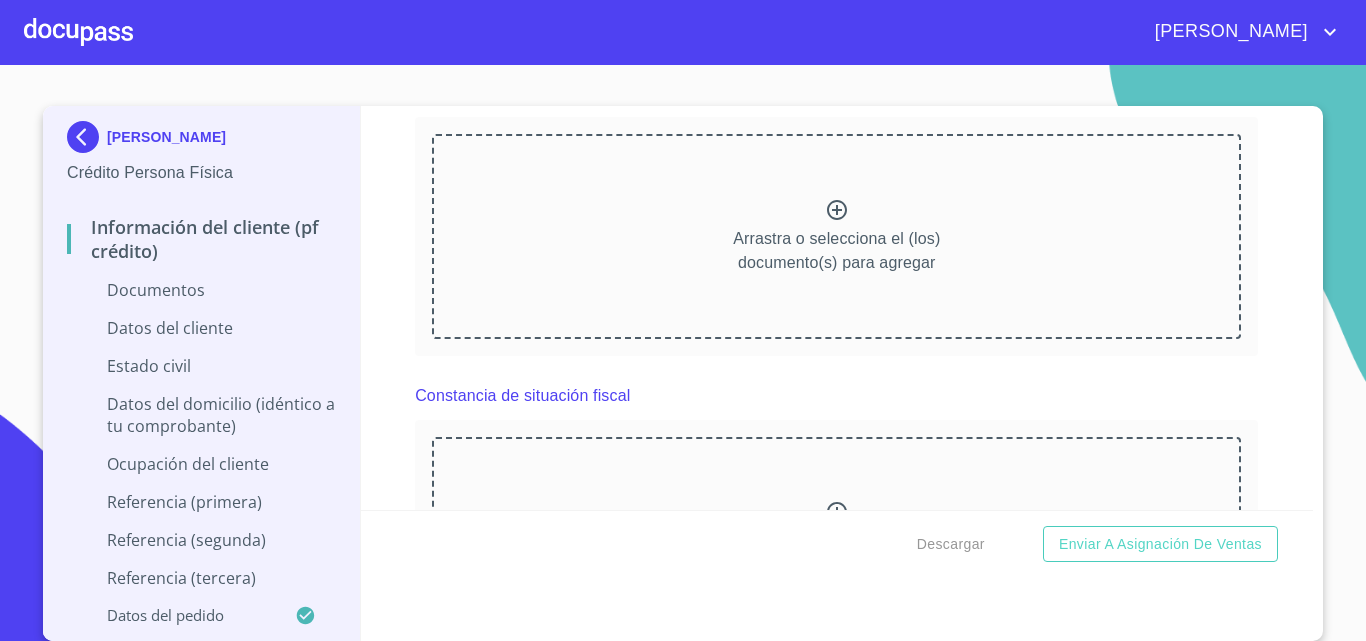 click on "Independiente/Dueño de negocio/Persona Moral" at bounding box center (836, -880) 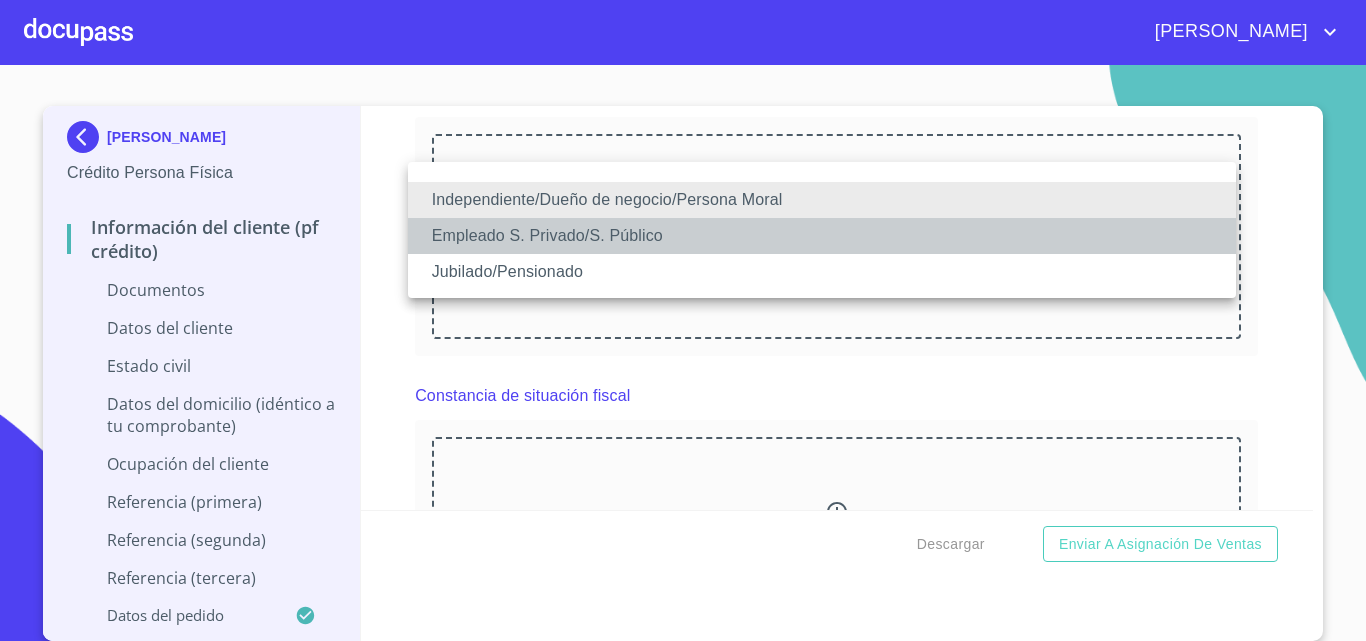 click on "Empleado S. Privado/S. Público" at bounding box center (822, 236) 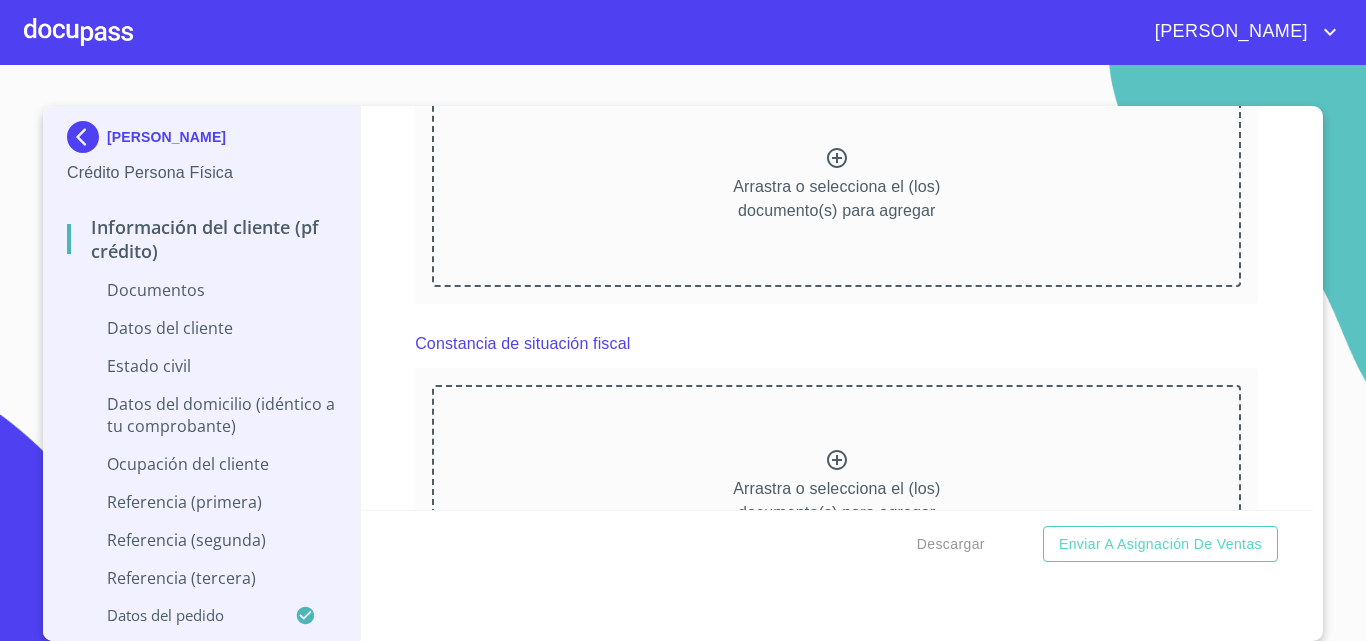 scroll, scrollTop: 2474, scrollLeft: 0, axis: vertical 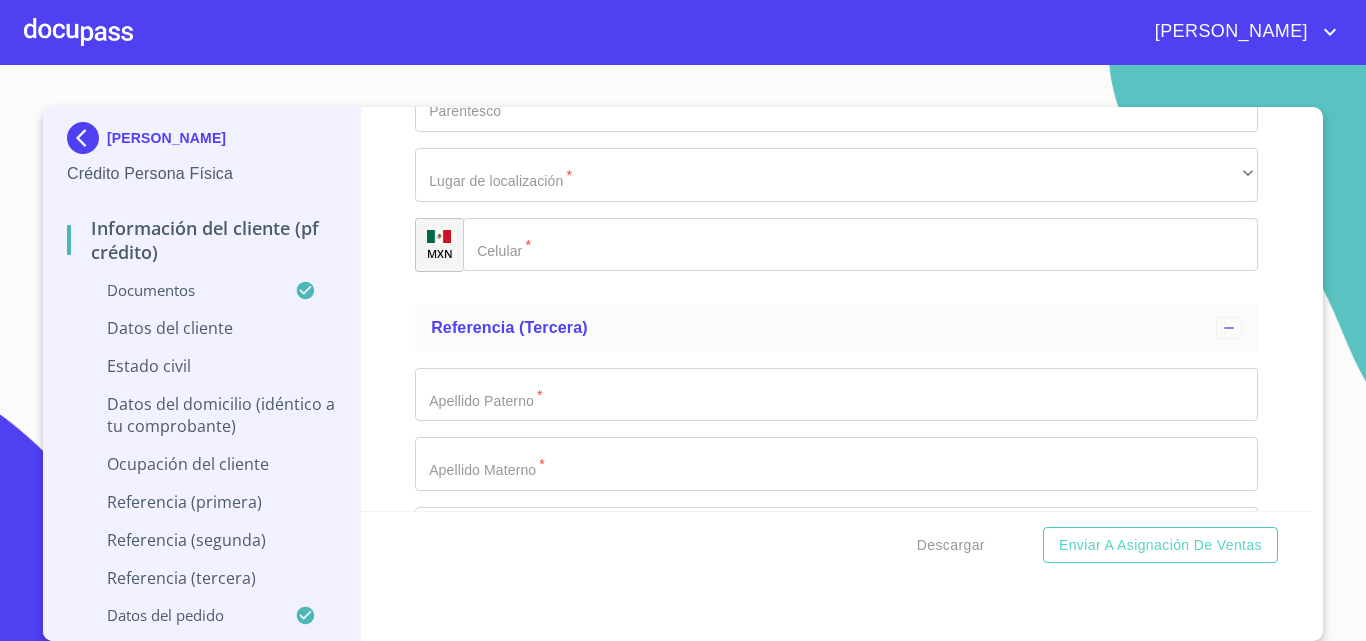 click at bounding box center [813, -3847] 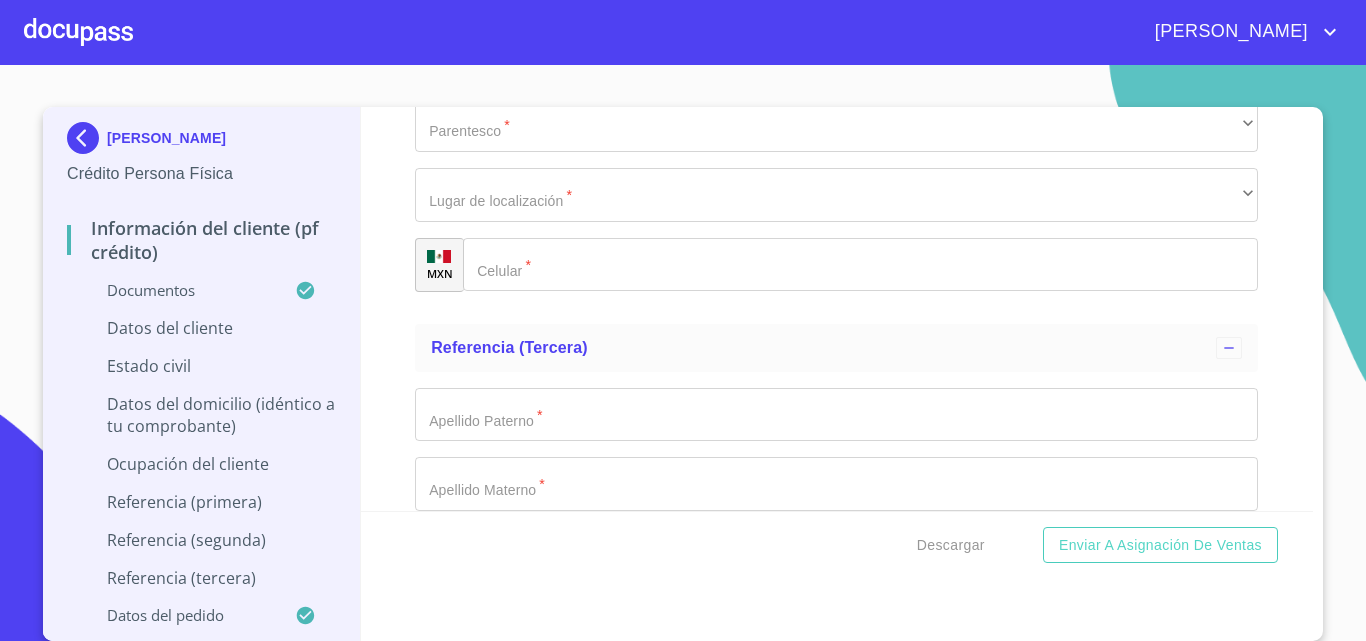 type on "28" 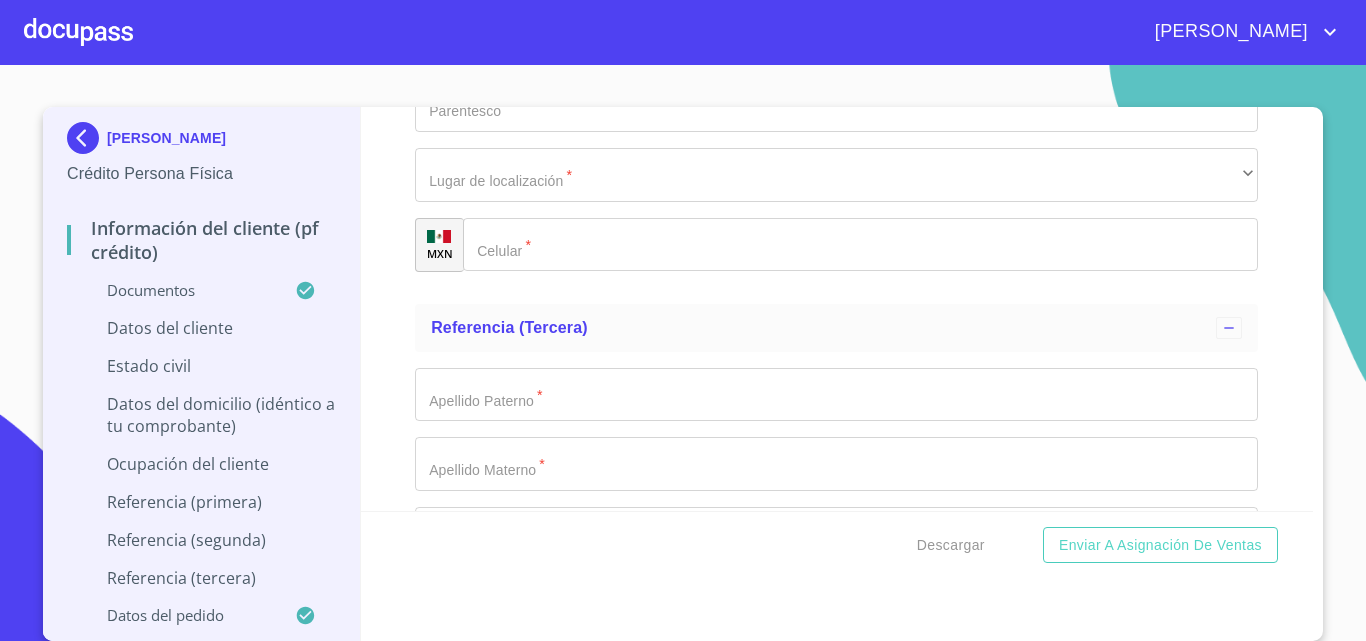 click 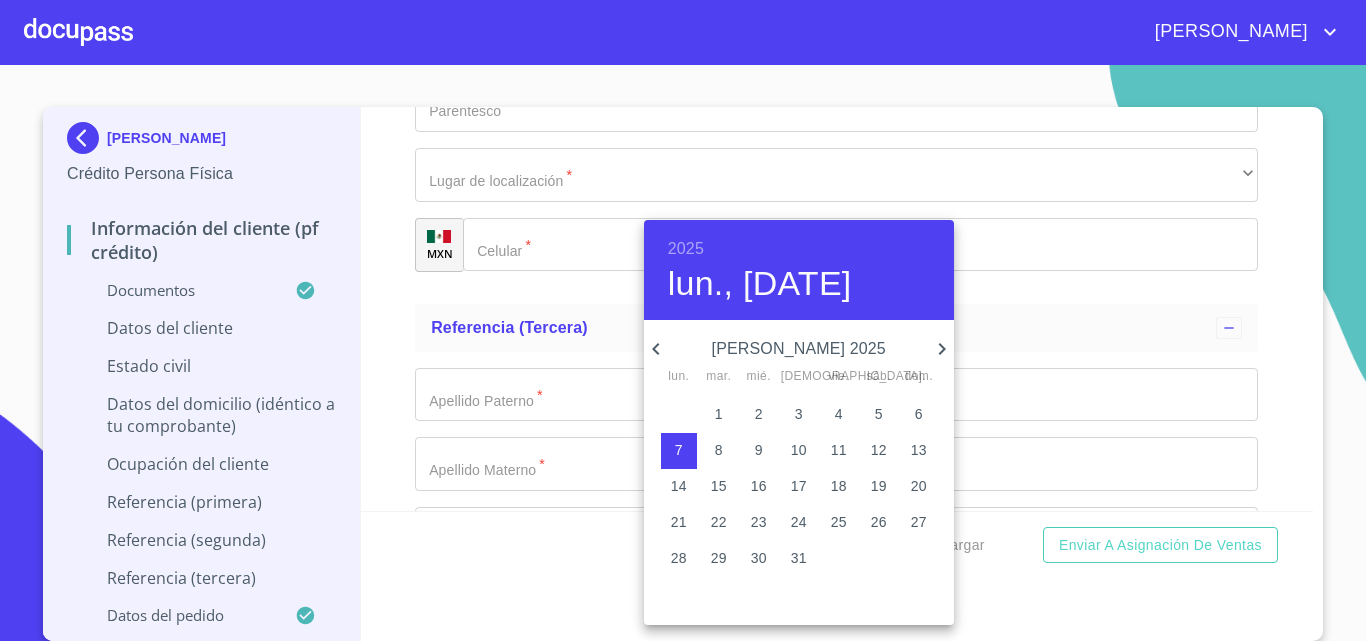 click on "28" at bounding box center [679, 558] 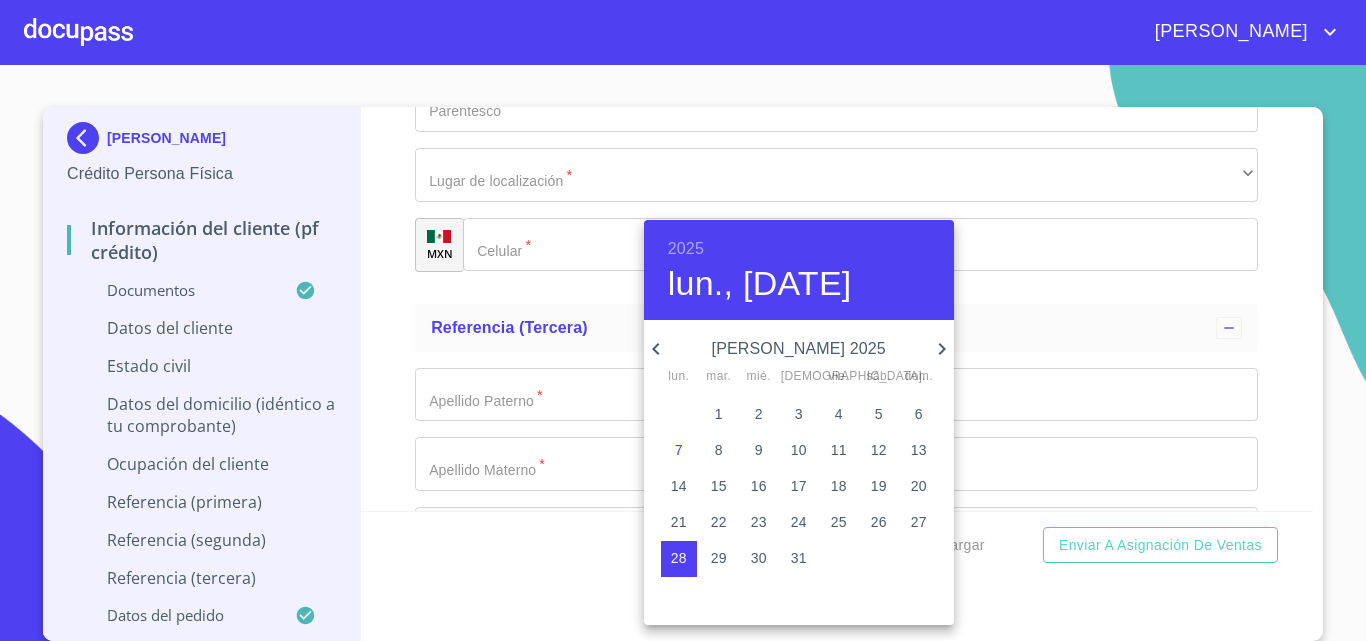 click on "[DATE]" at bounding box center (799, 349) 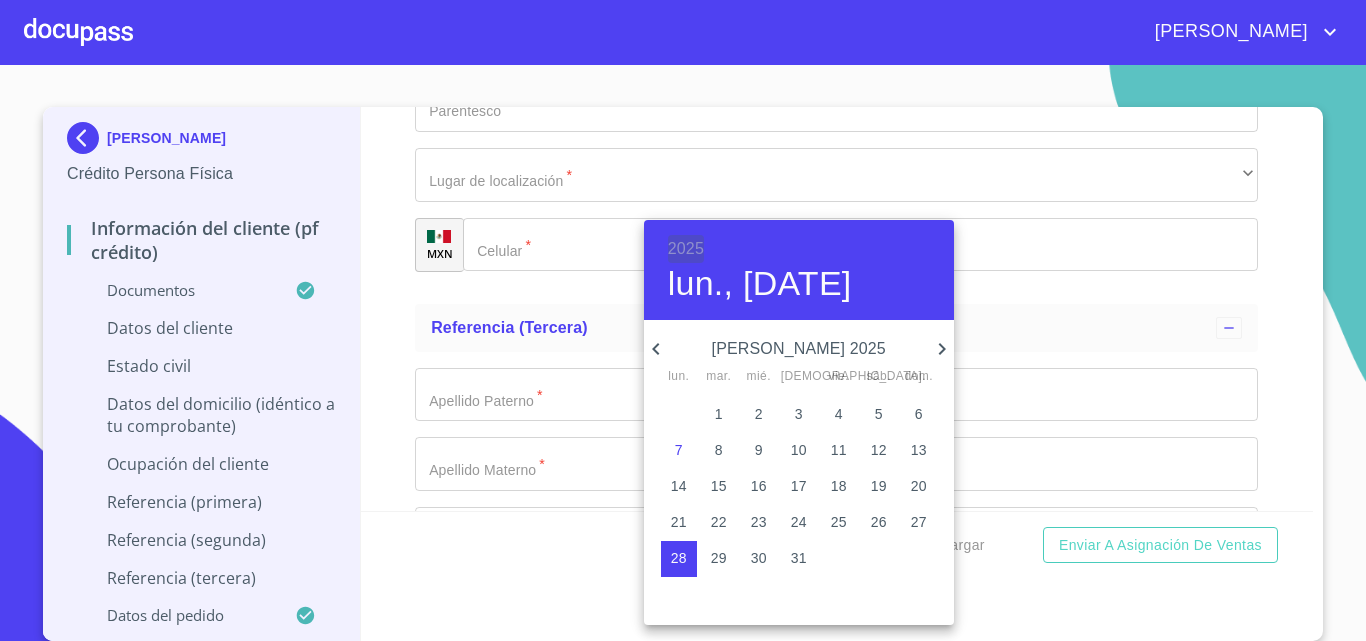 click on "2025" at bounding box center (686, 249) 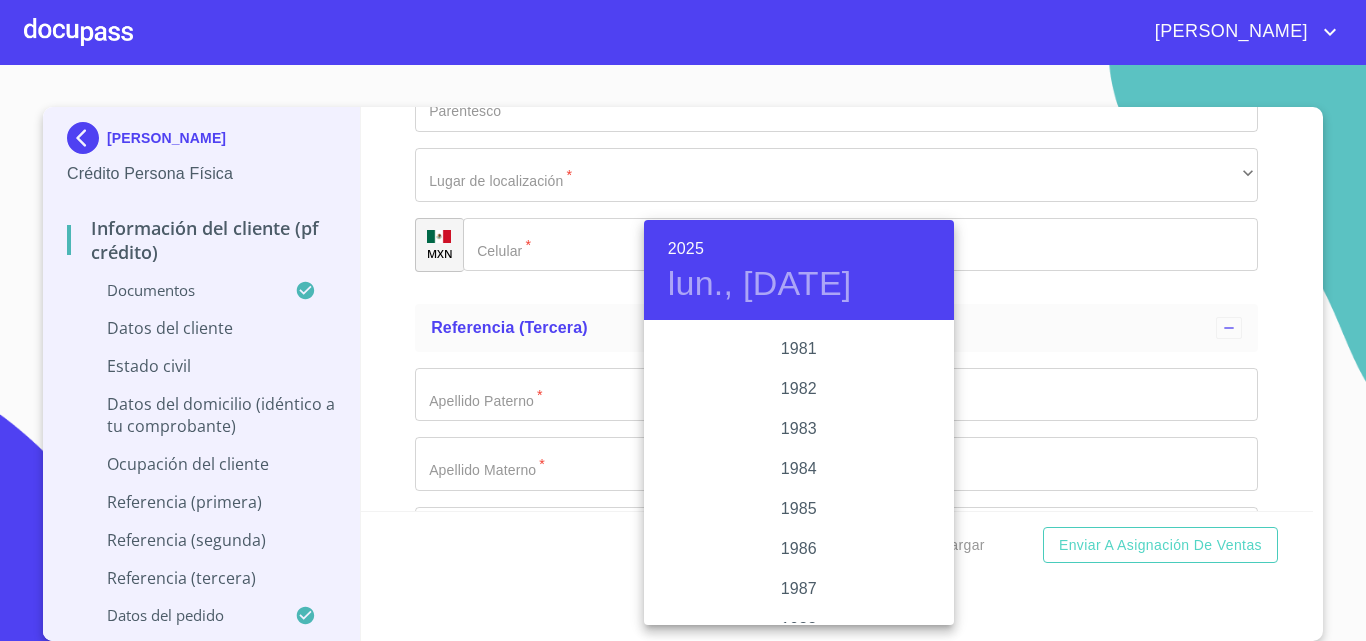 scroll, scrollTop: 2480, scrollLeft: 0, axis: vertical 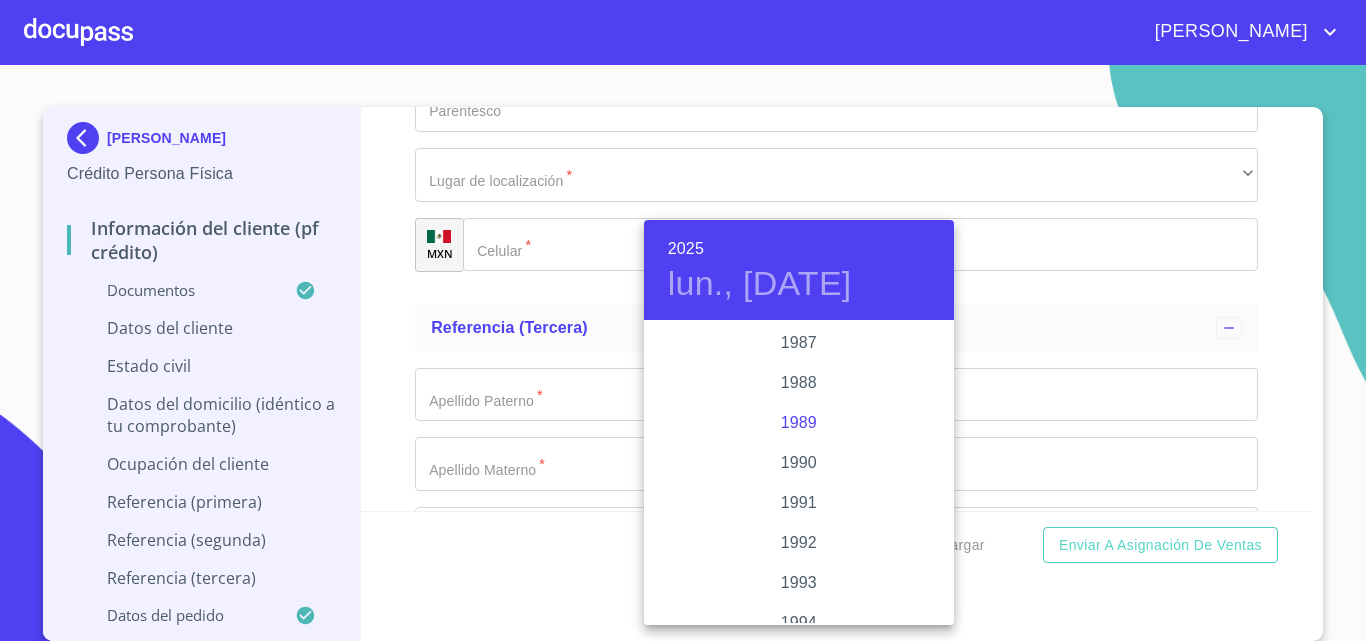 click on "1989" at bounding box center [799, 423] 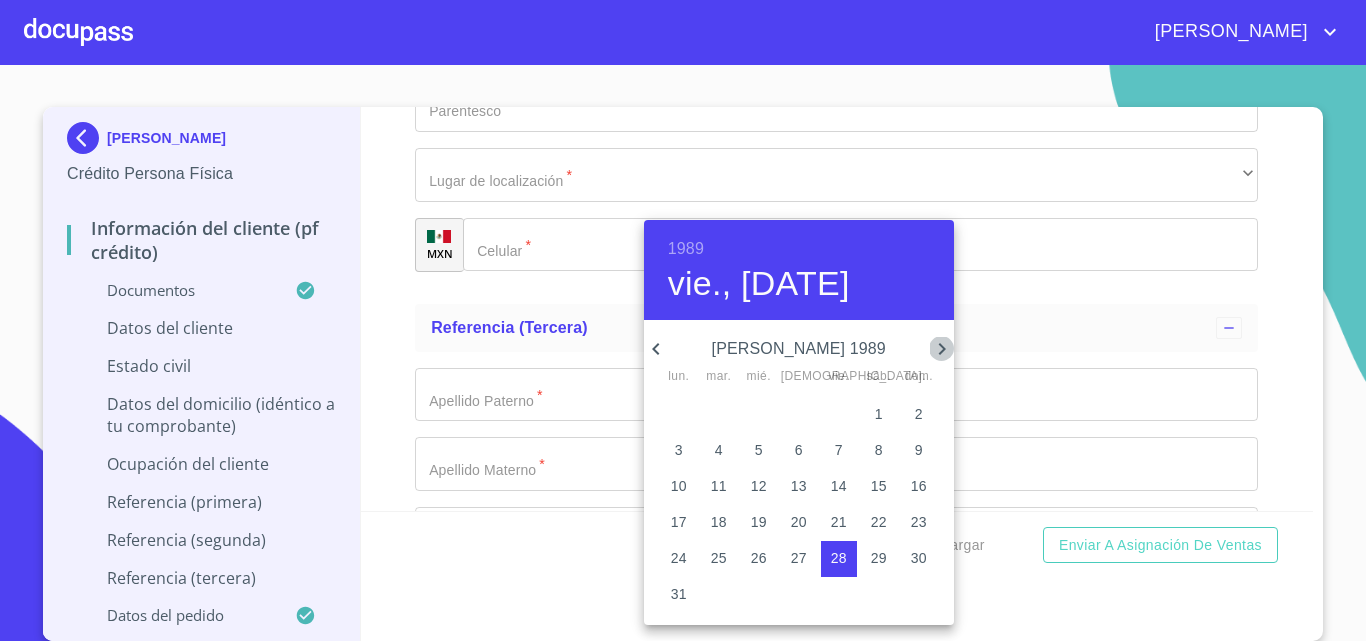 click 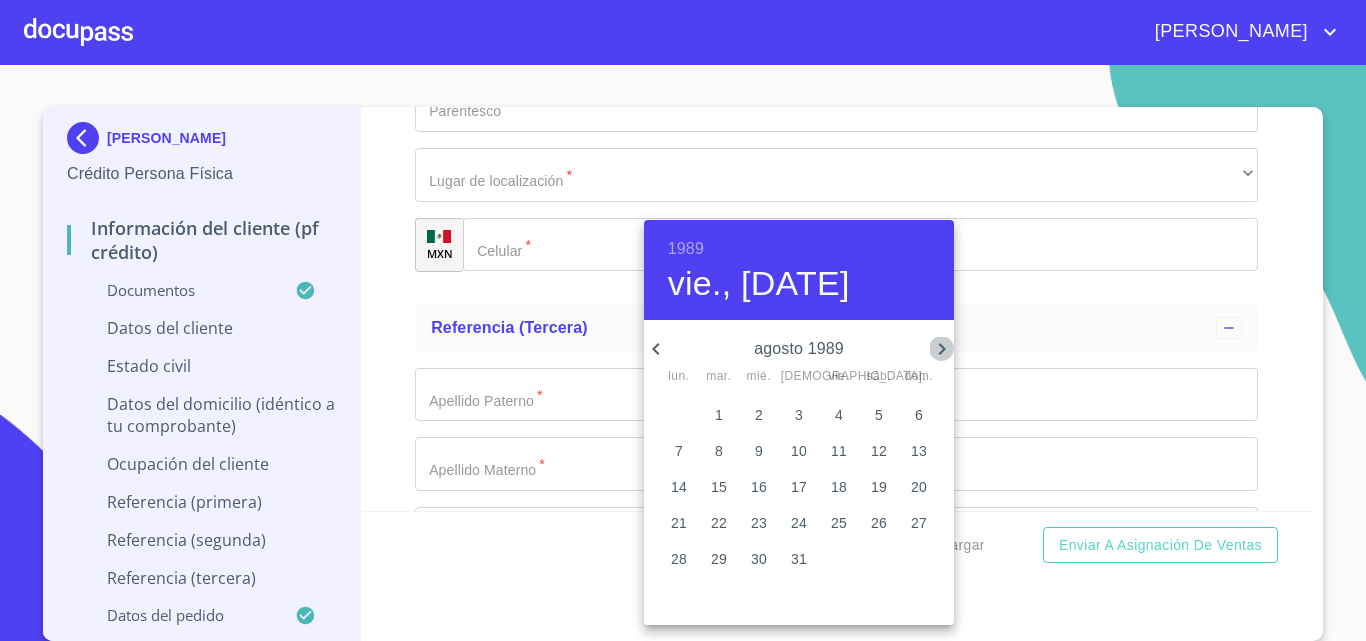 click 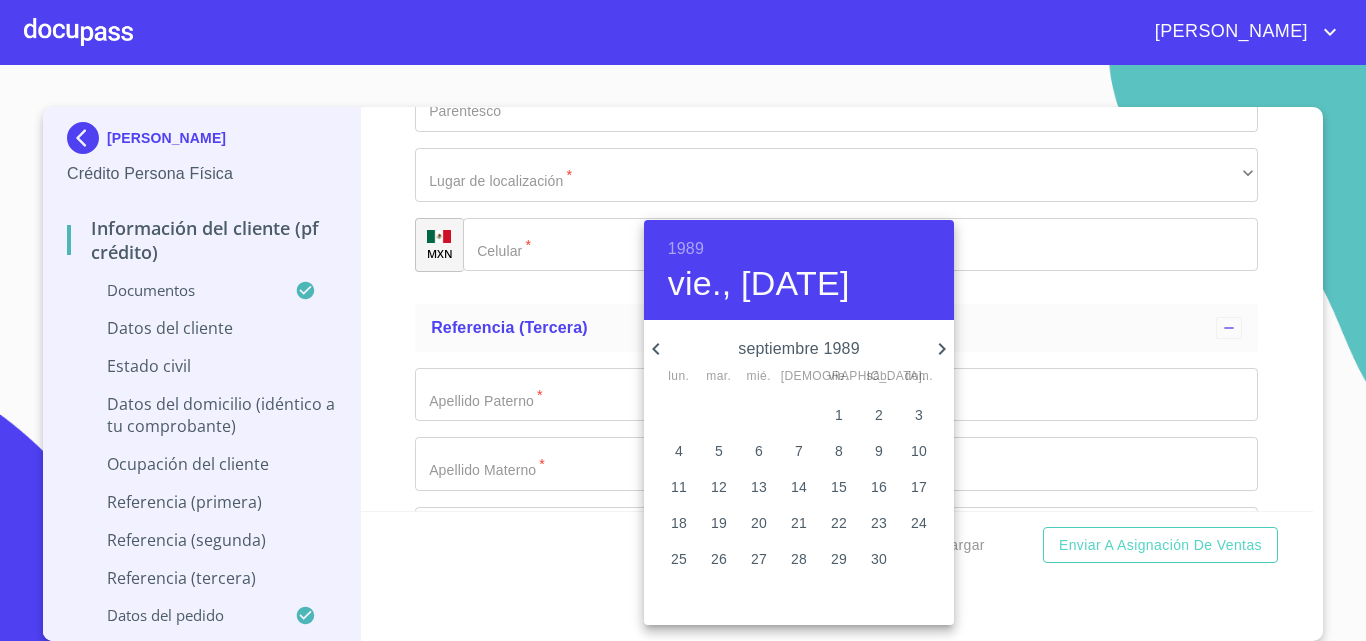 click 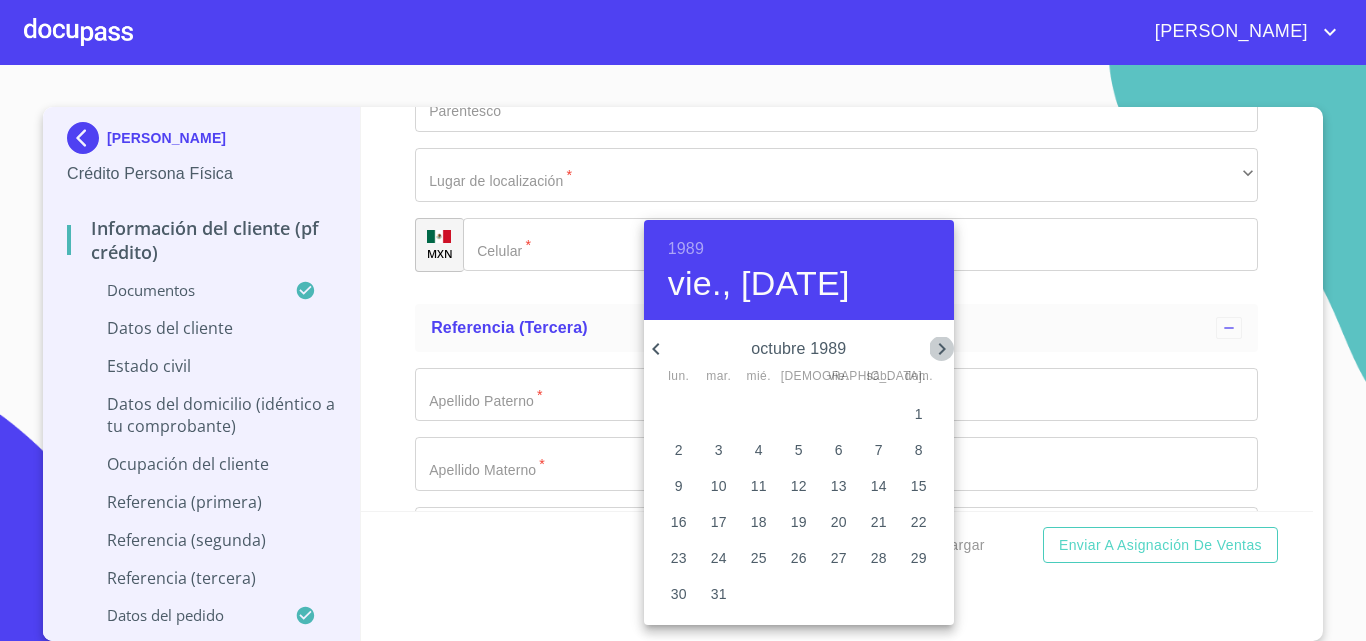 click 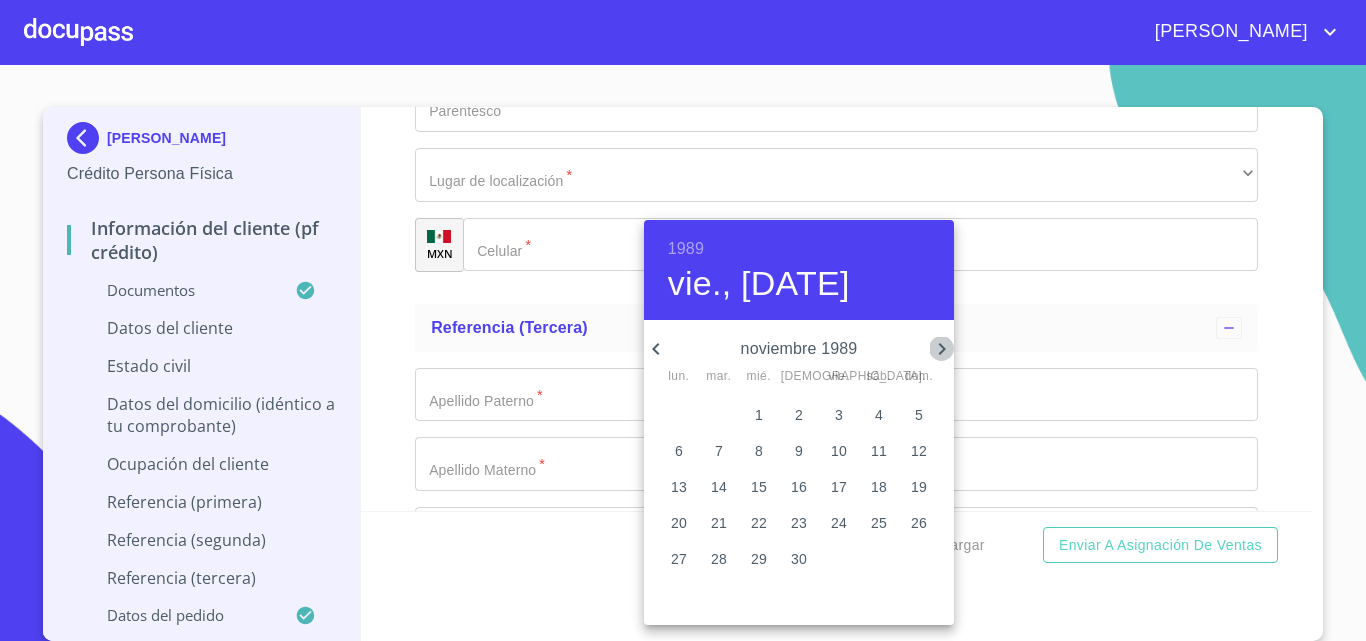 click 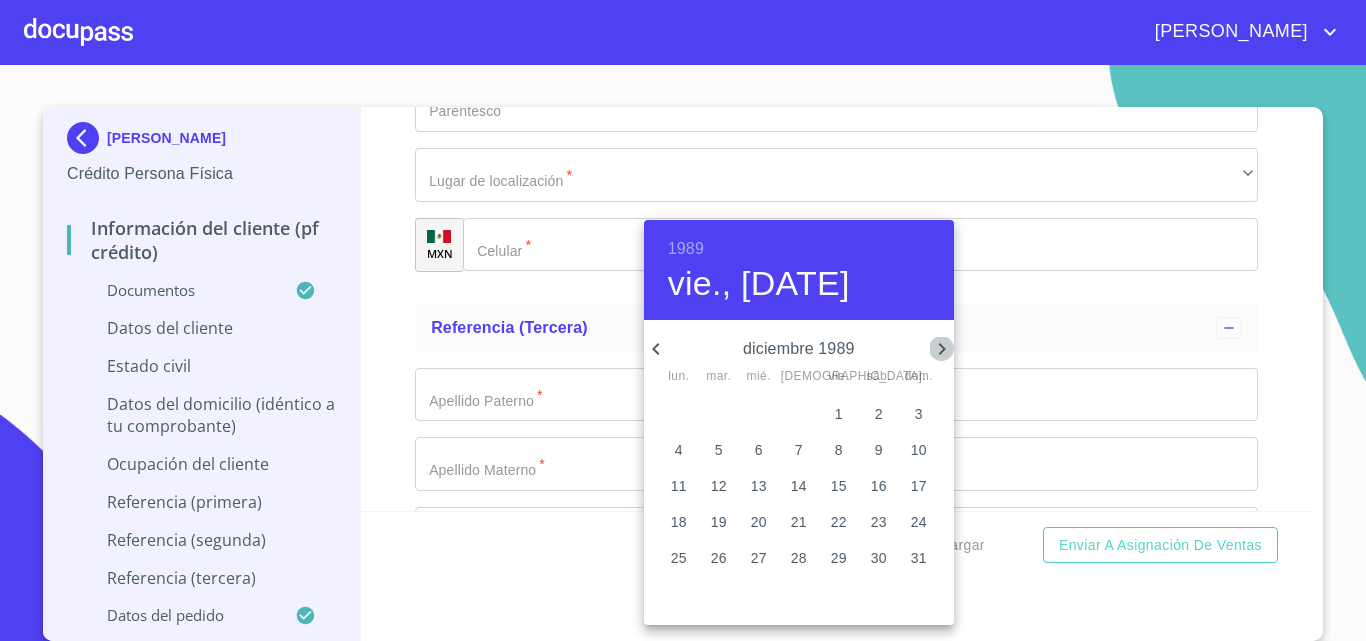 click 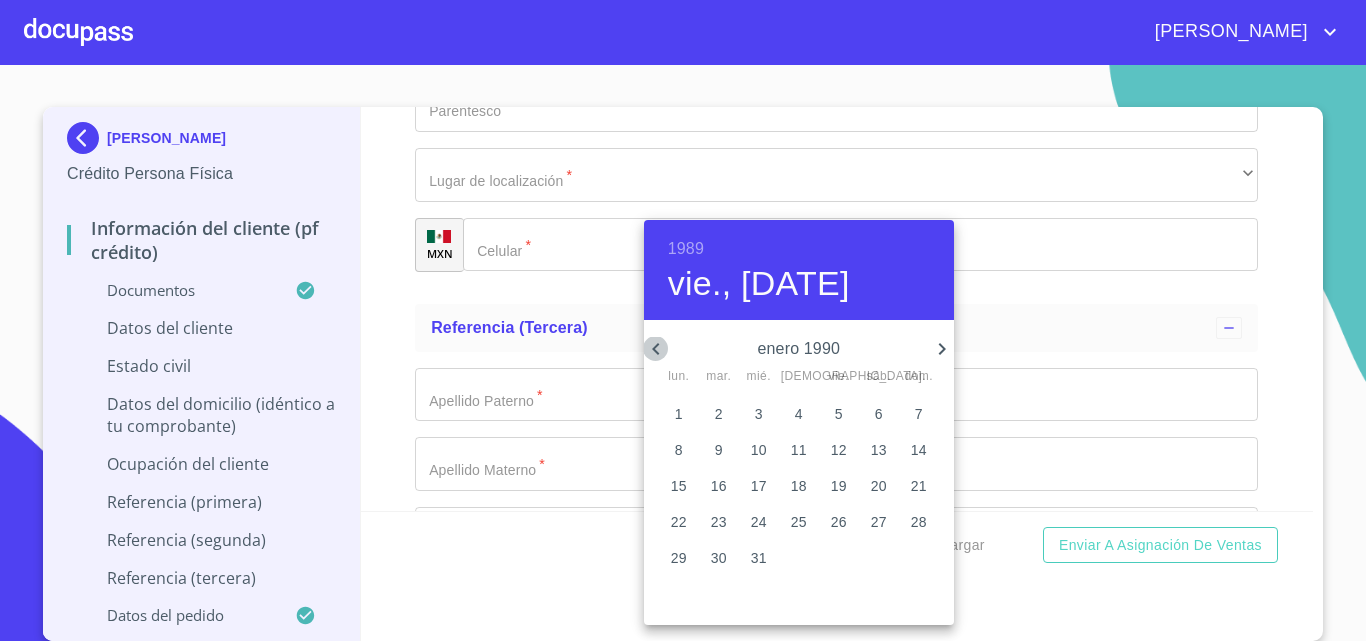 click 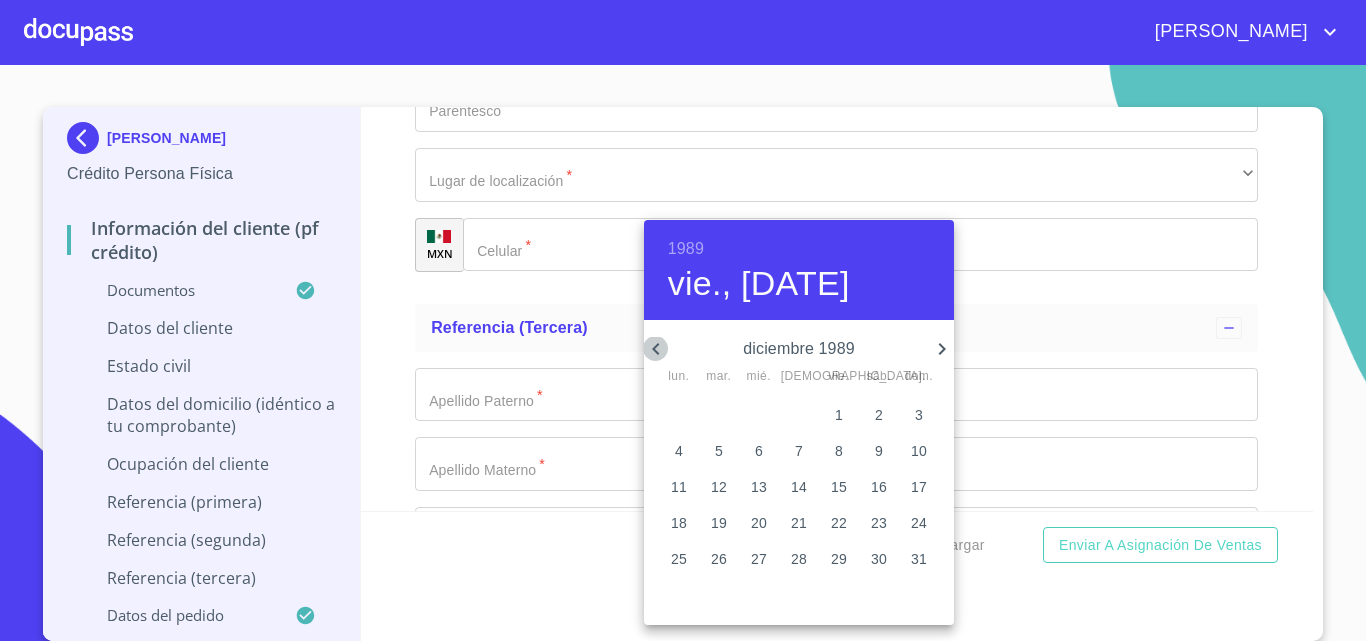 click 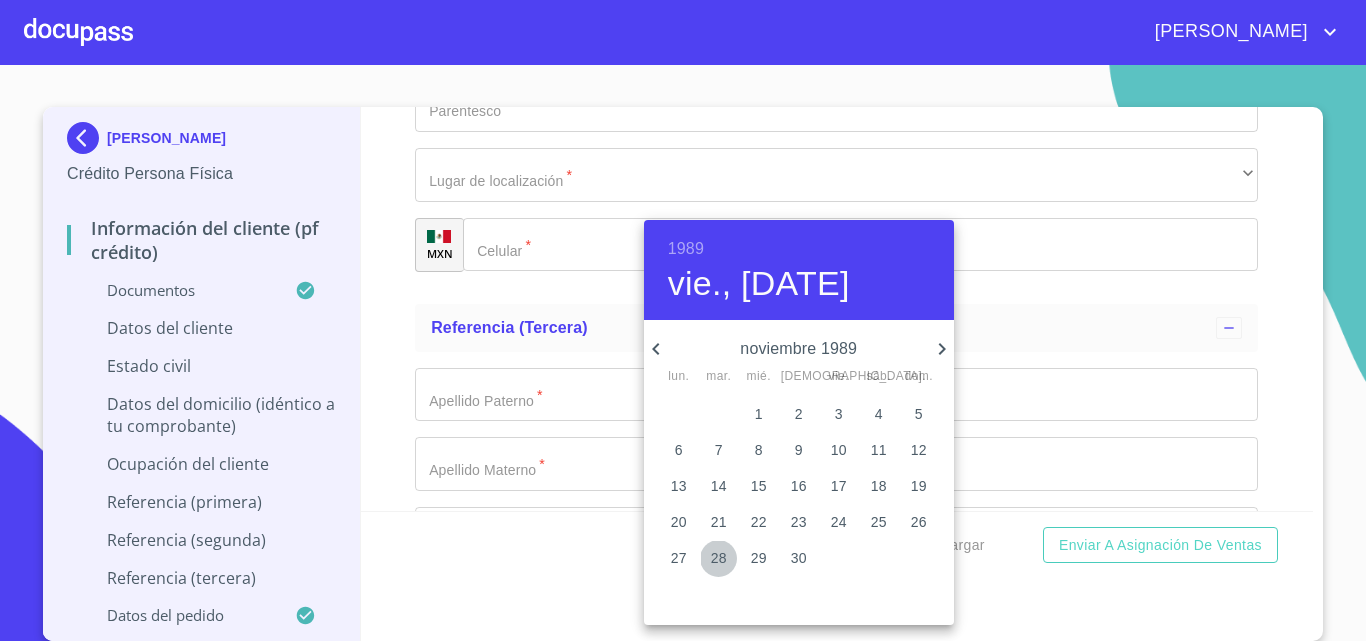 click on "28" at bounding box center (719, 558) 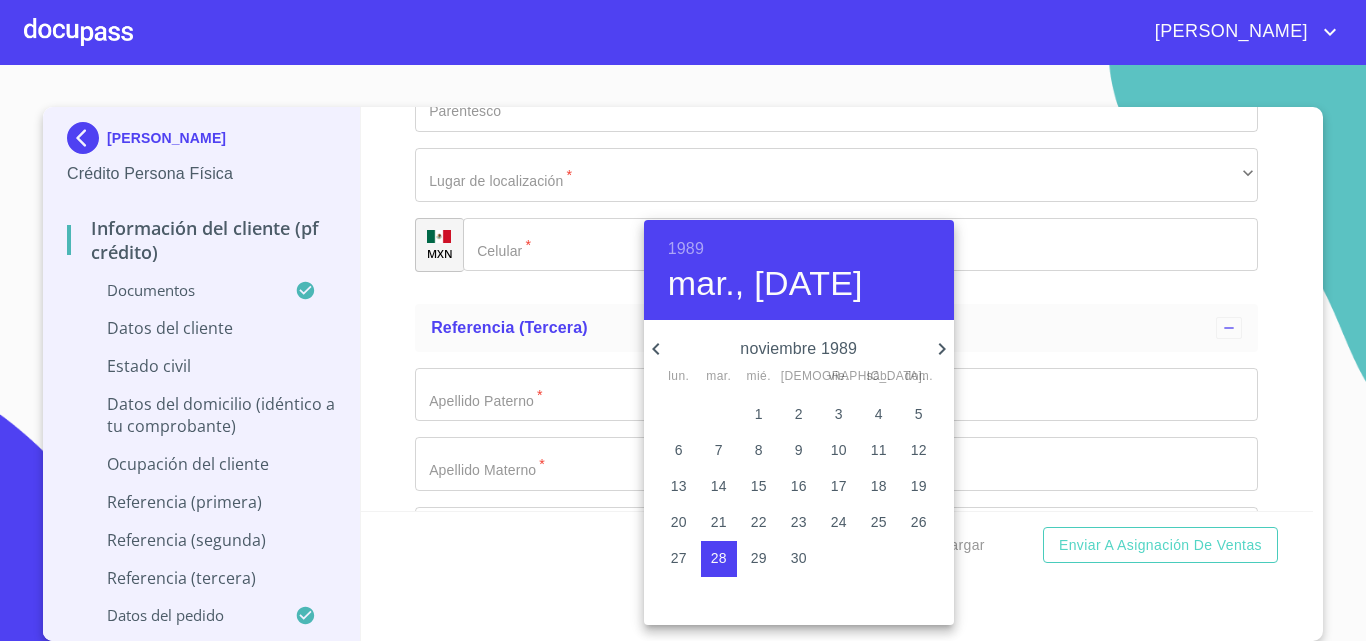 click at bounding box center [683, 320] 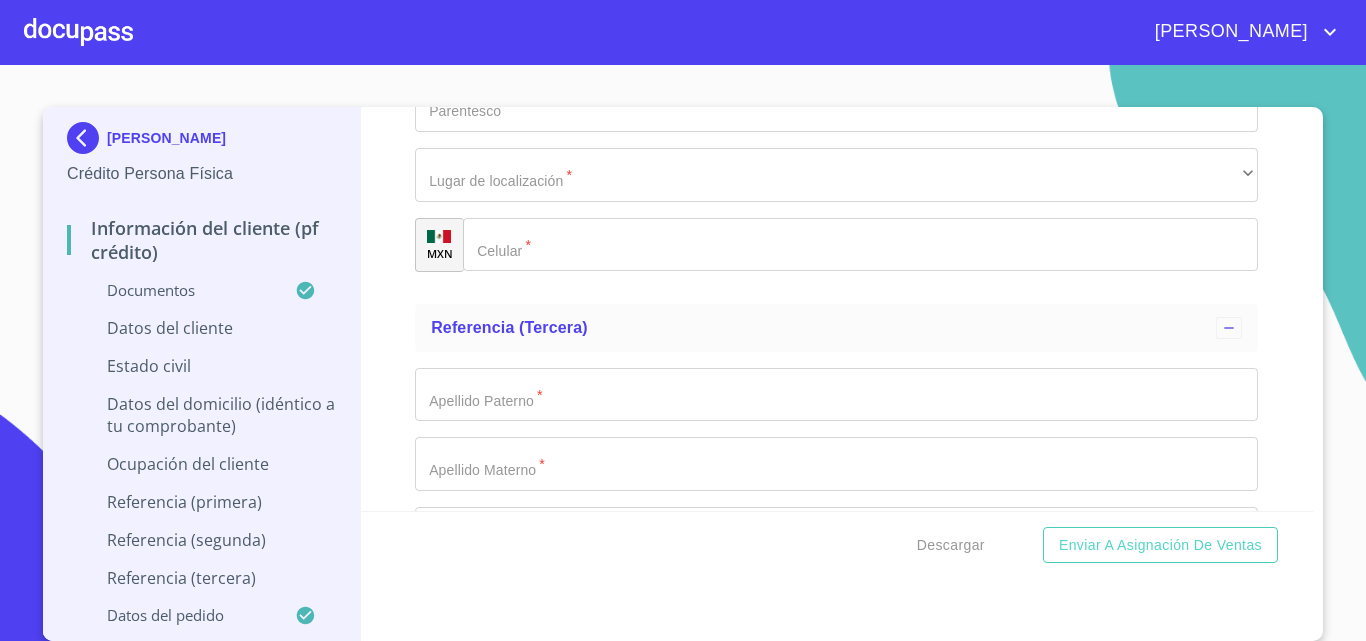 paste on "BAHA891128KC3" 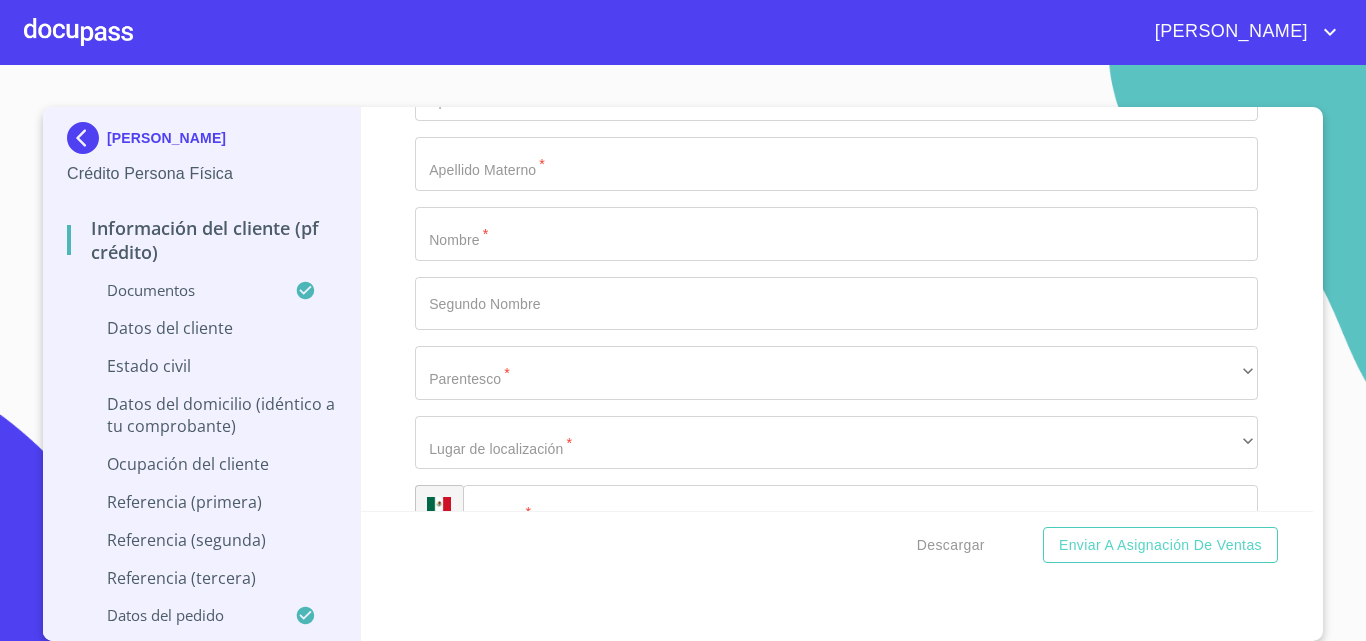 type on "BAHA891128HJCRRL00" 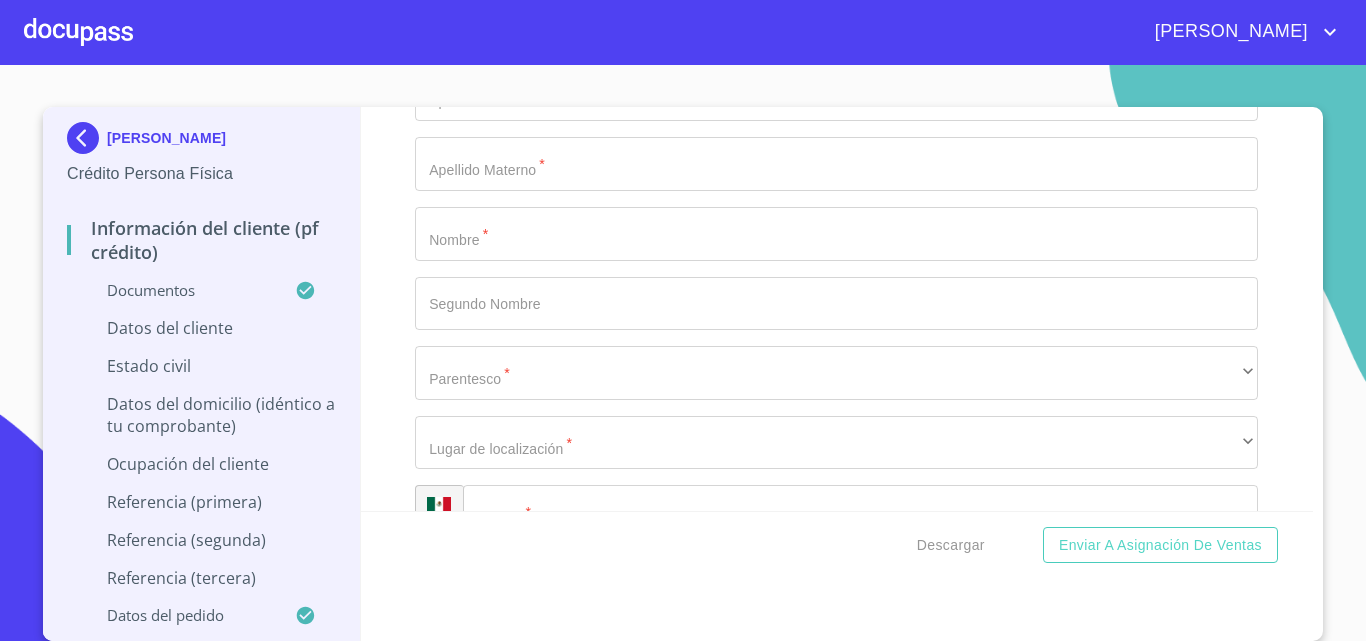 click on "Documento de identificación.   *" at bounding box center [836, -3938] 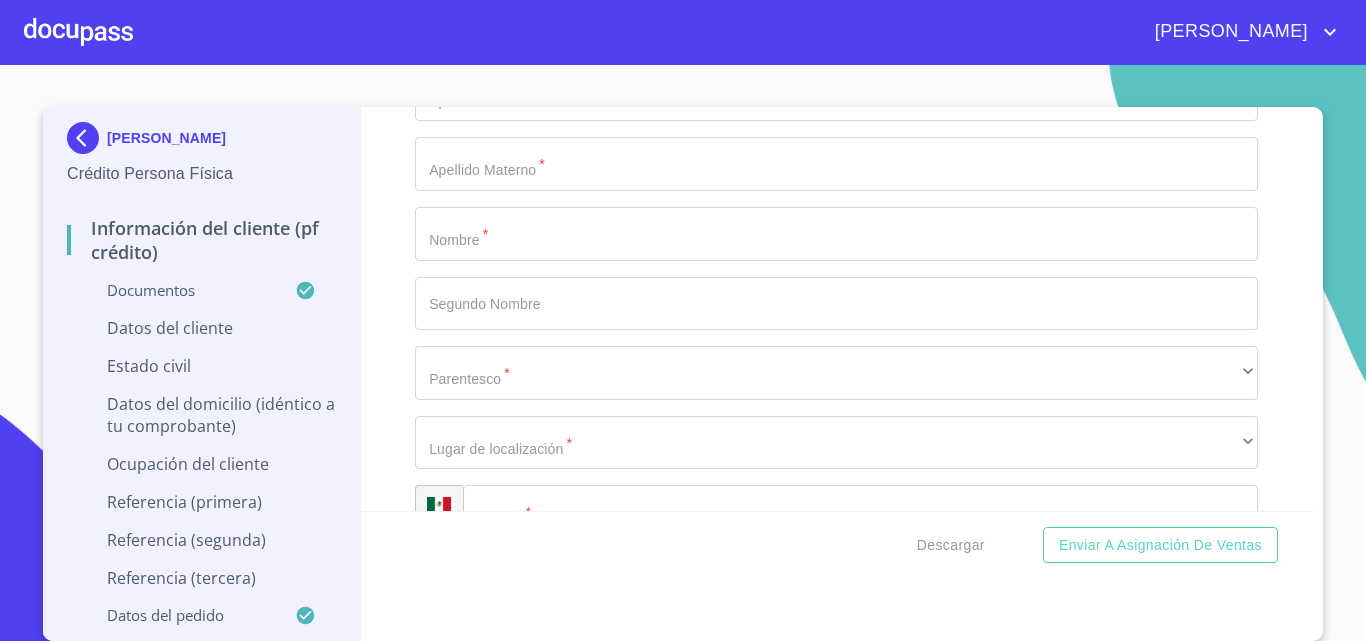 type on "226907953300" 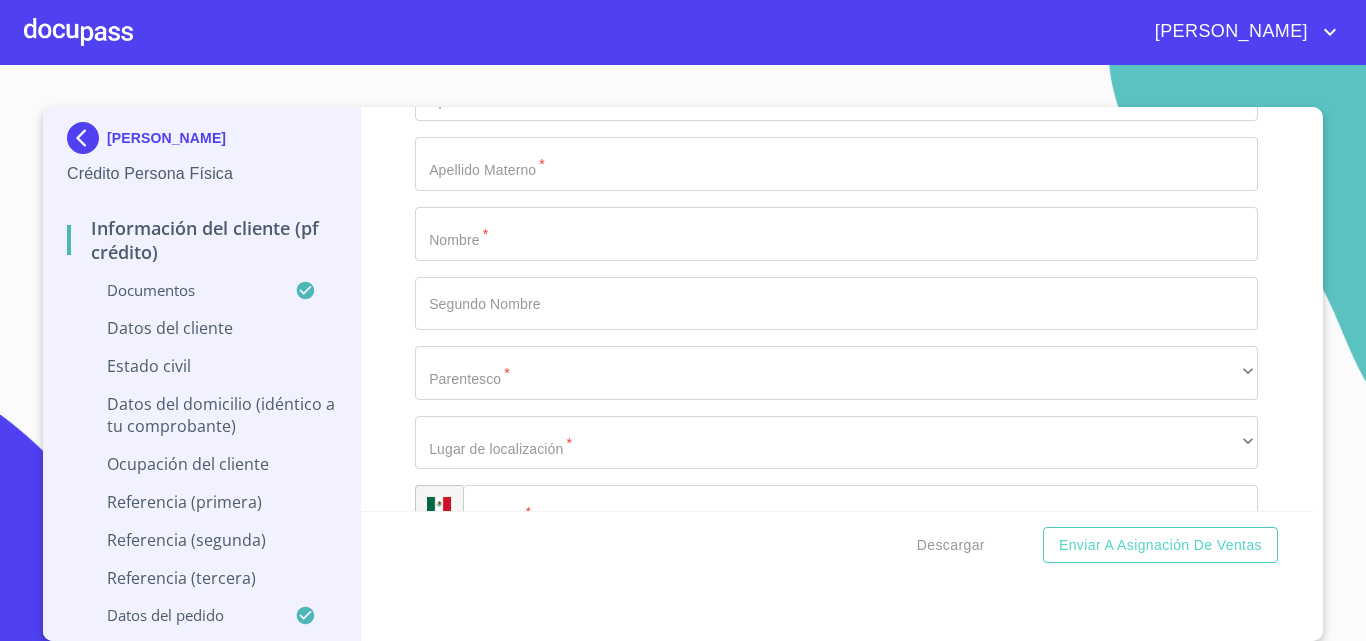 click on "​" at bounding box center (836, -3868) 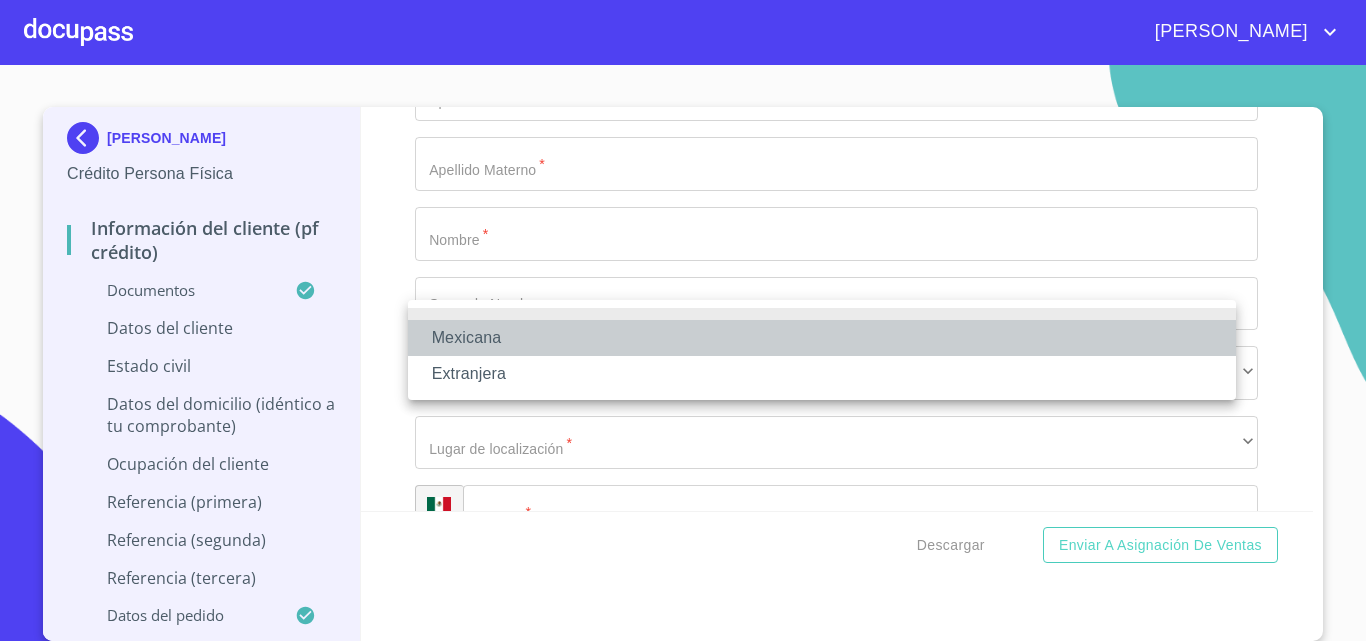 click on "Mexicana" at bounding box center [822, 338] 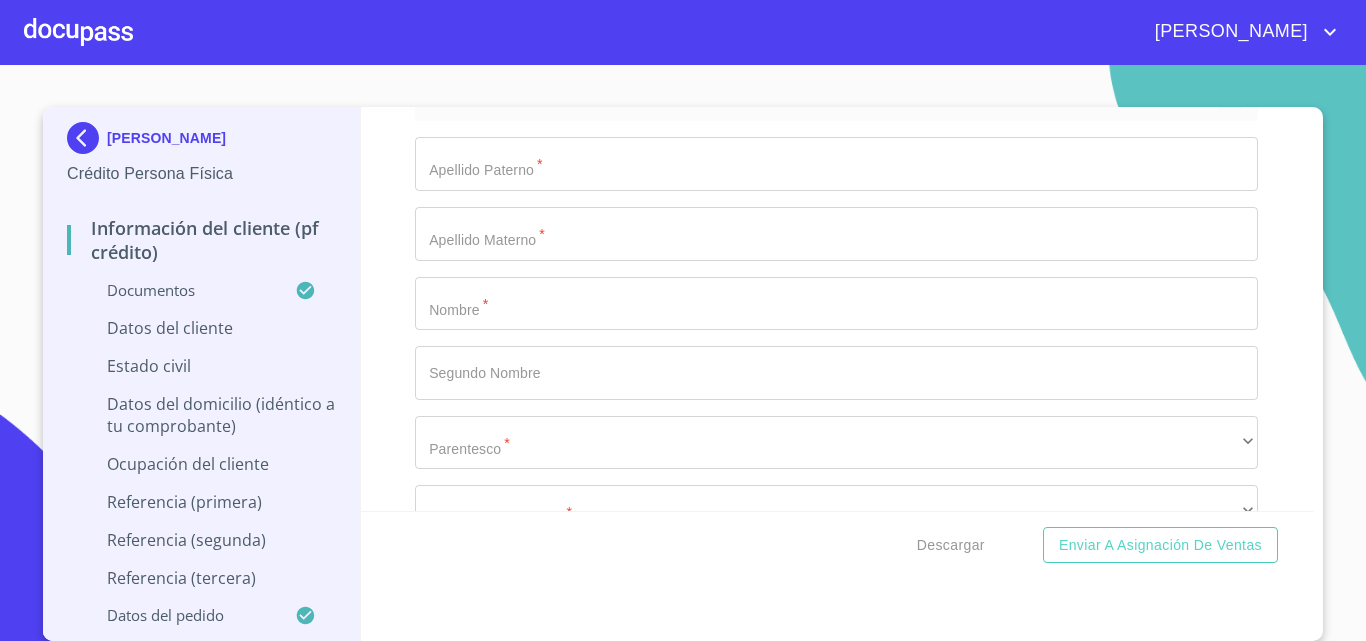 click on "Documento de identificación.   *" at bounding box center (836, -3799) 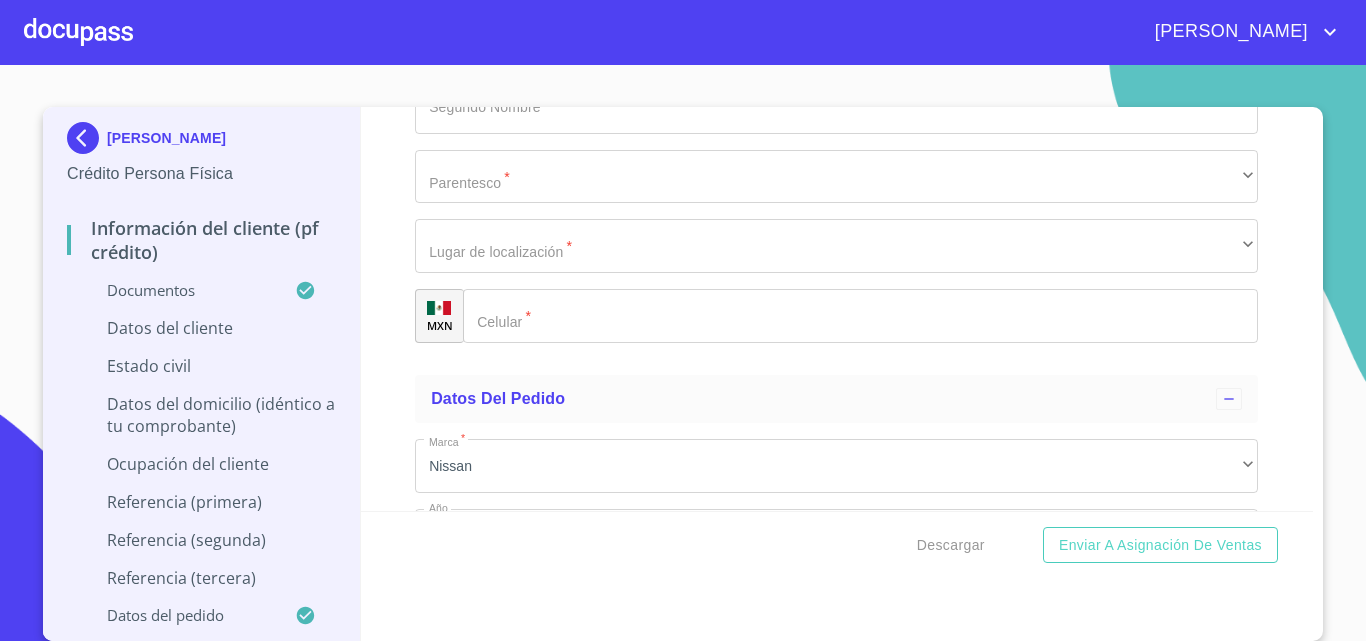 scroll, scrollTop: 9123, scrollLeft: 0, axis: vertical 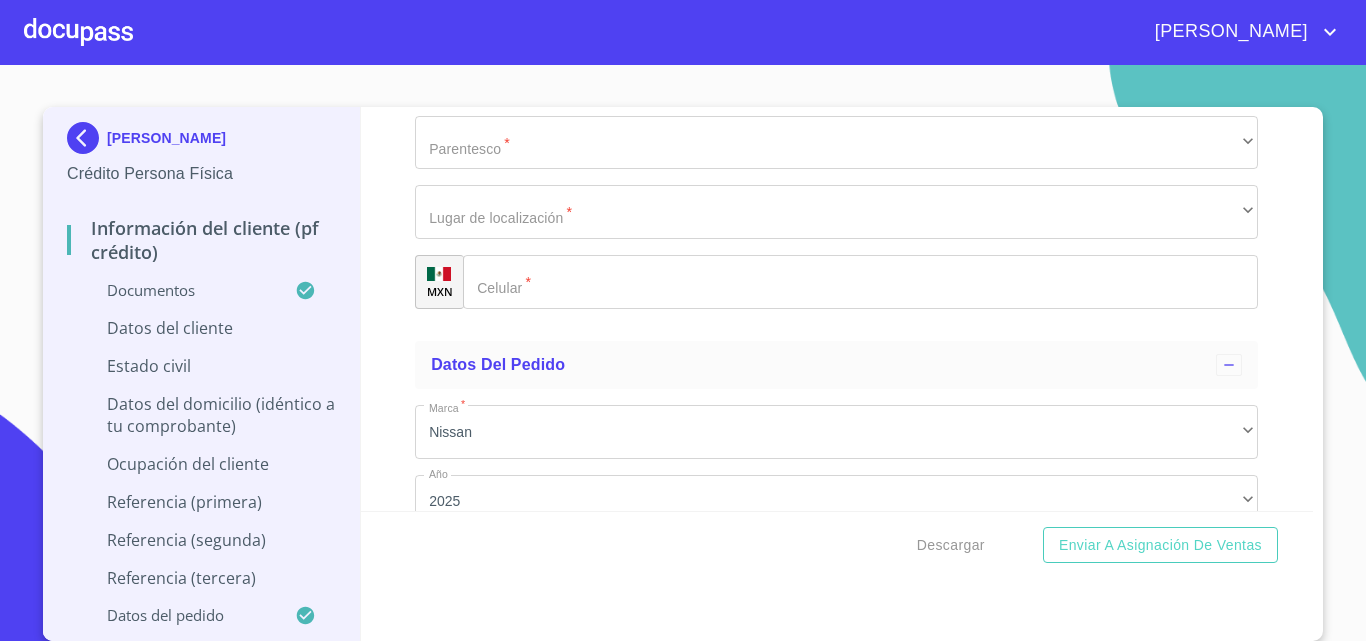 type on "[GEOGRAPHIC_DATA]" 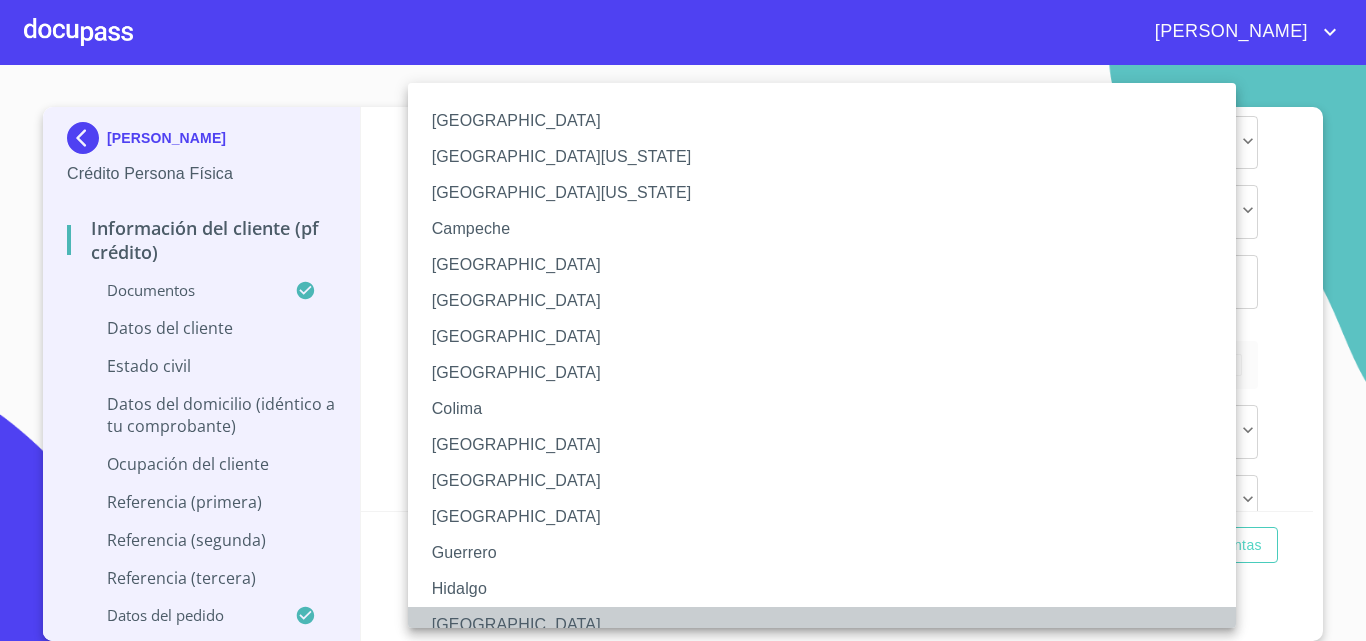 click on "[GEOGRAPHIC_DATA]" at bounding box center (829, 625) 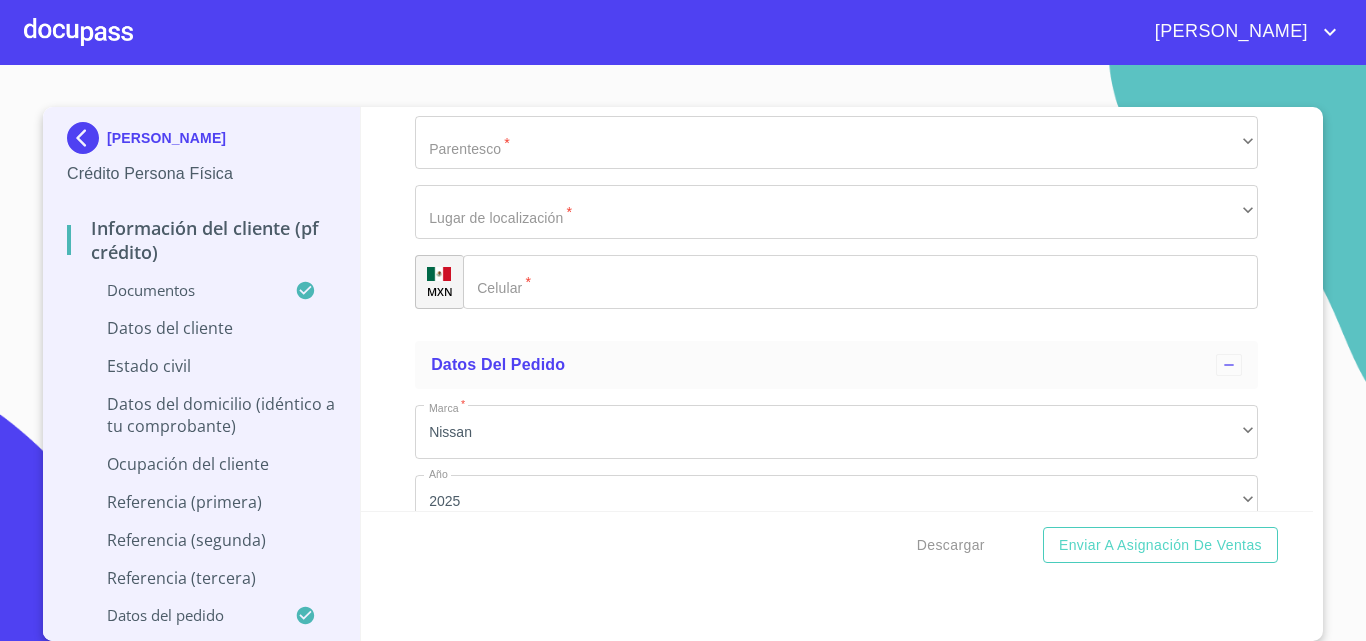 click on "​" at bounding box center [836, -3960] 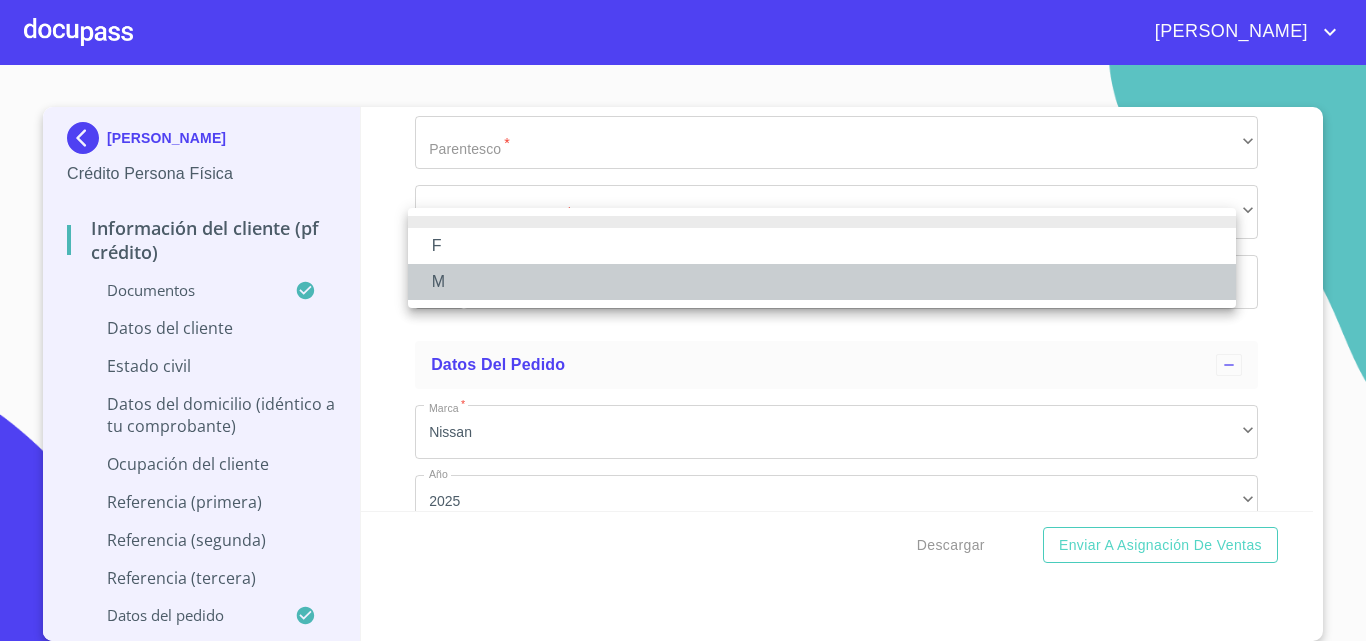 click on "M" at bounding box center [822, 282] 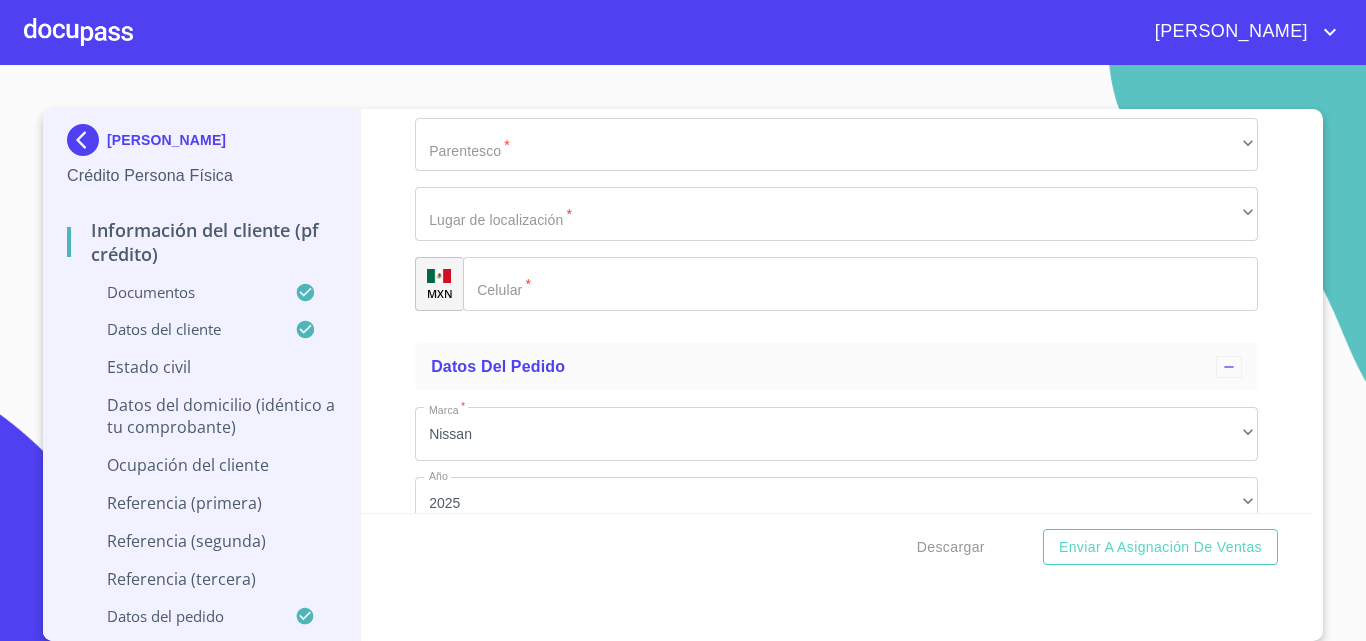 scroll, scrollTop: 4, scrollLeft: 0, axis: vertical 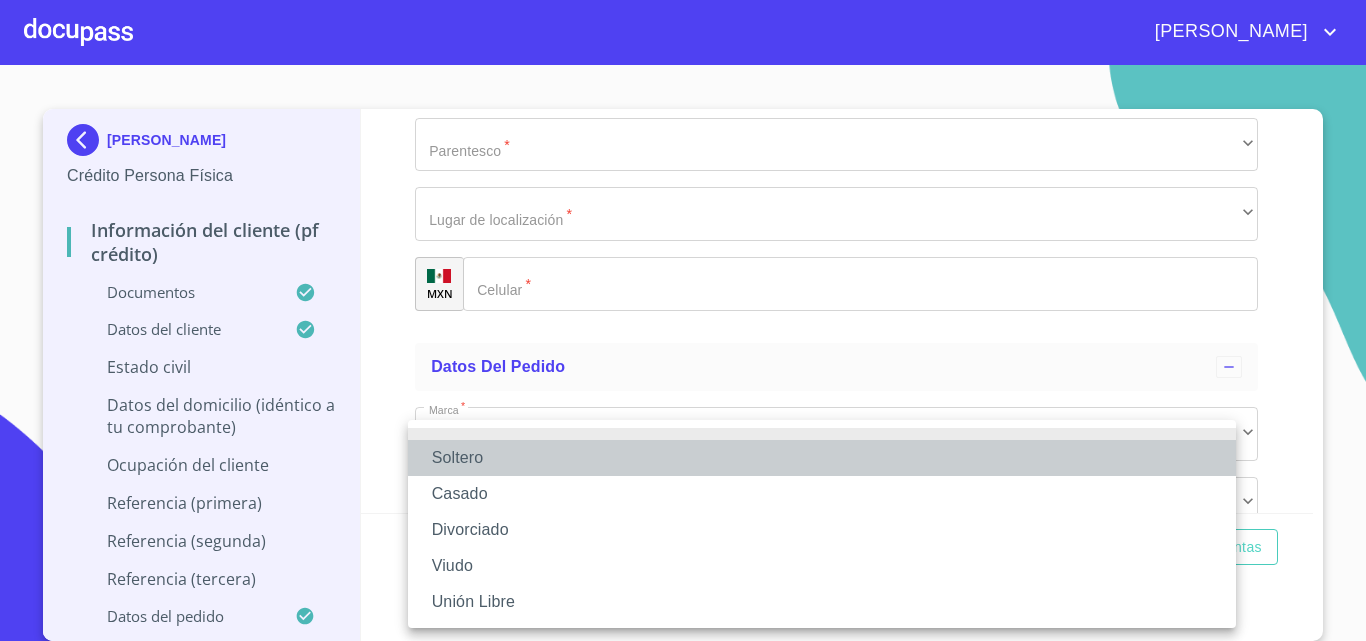 click on "Soltero" at bounding box center (822, 458) 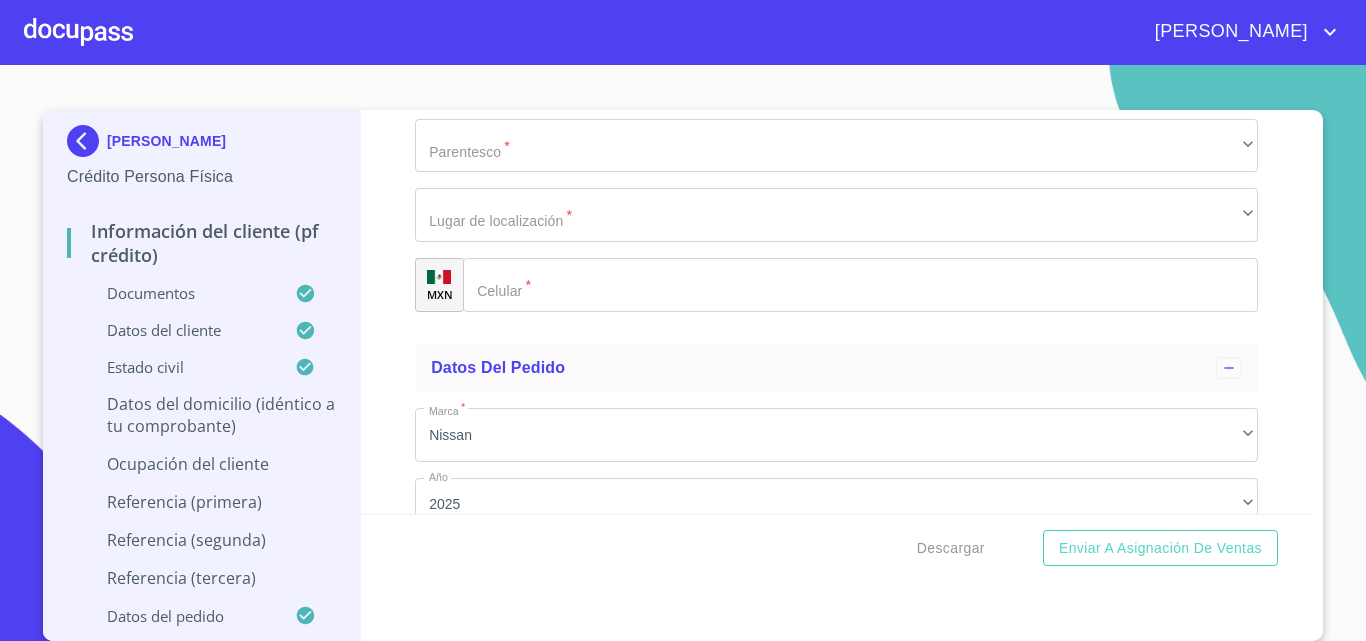 scroll, scrollTop: 3, scrollLeft: 0, axis: vertical 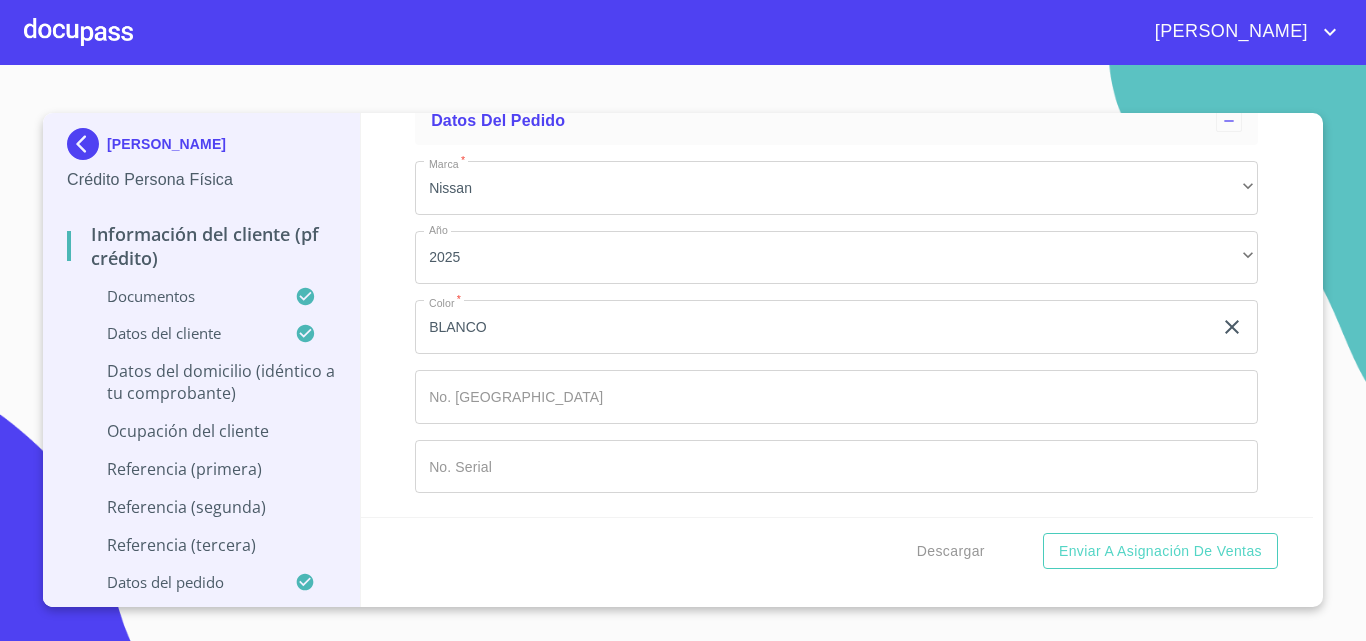 click on "Documento de identificación.   *" at bounding box center [836, -3834] 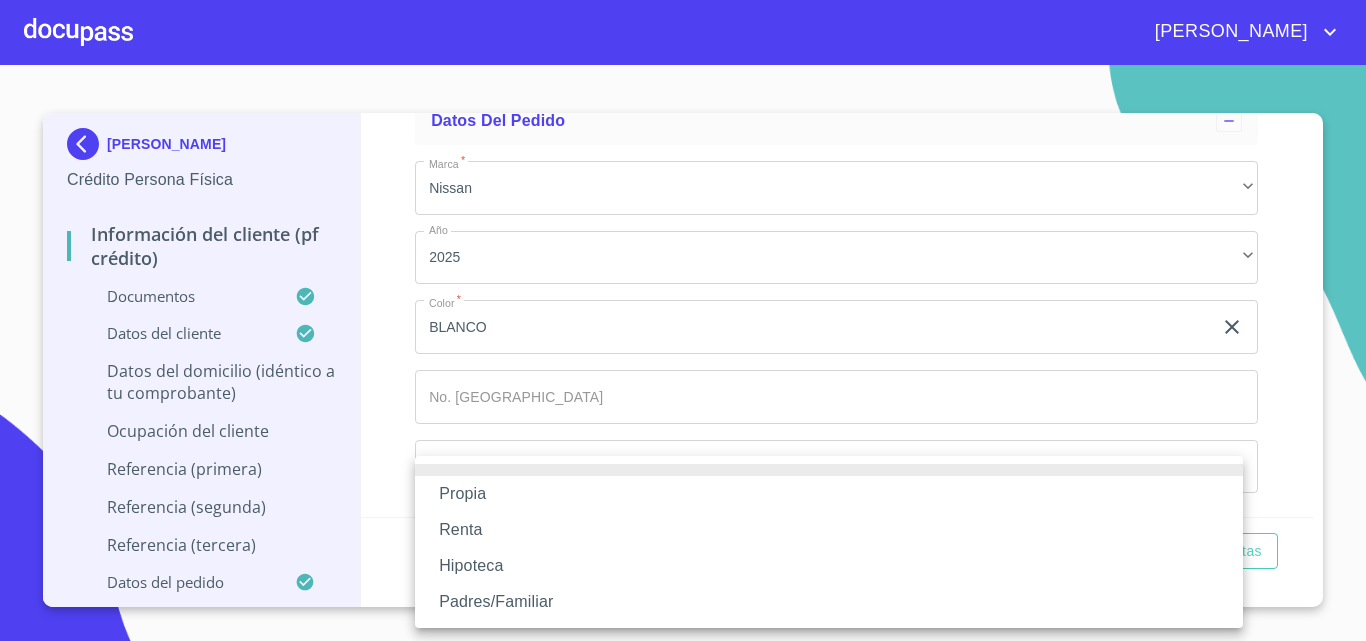 click on "Propia" at bounding box center [829, 494] 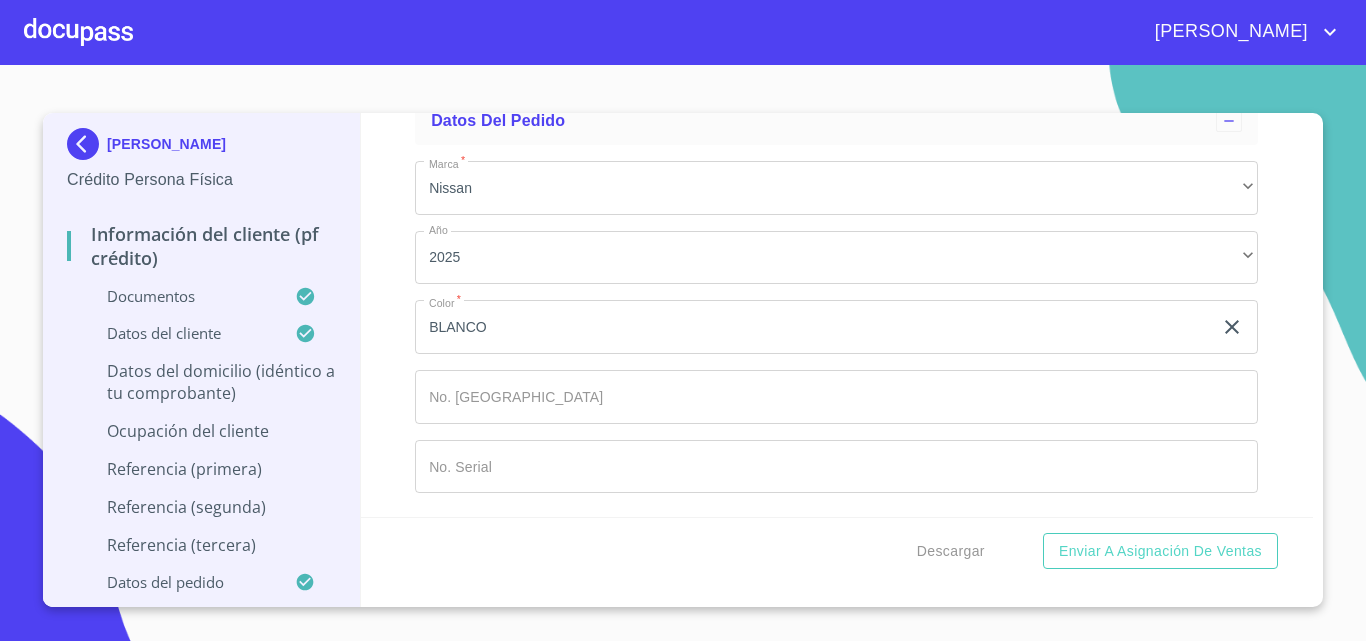 scroll, scrollTop: 9723, scrollLeft: 0, axis: vertical 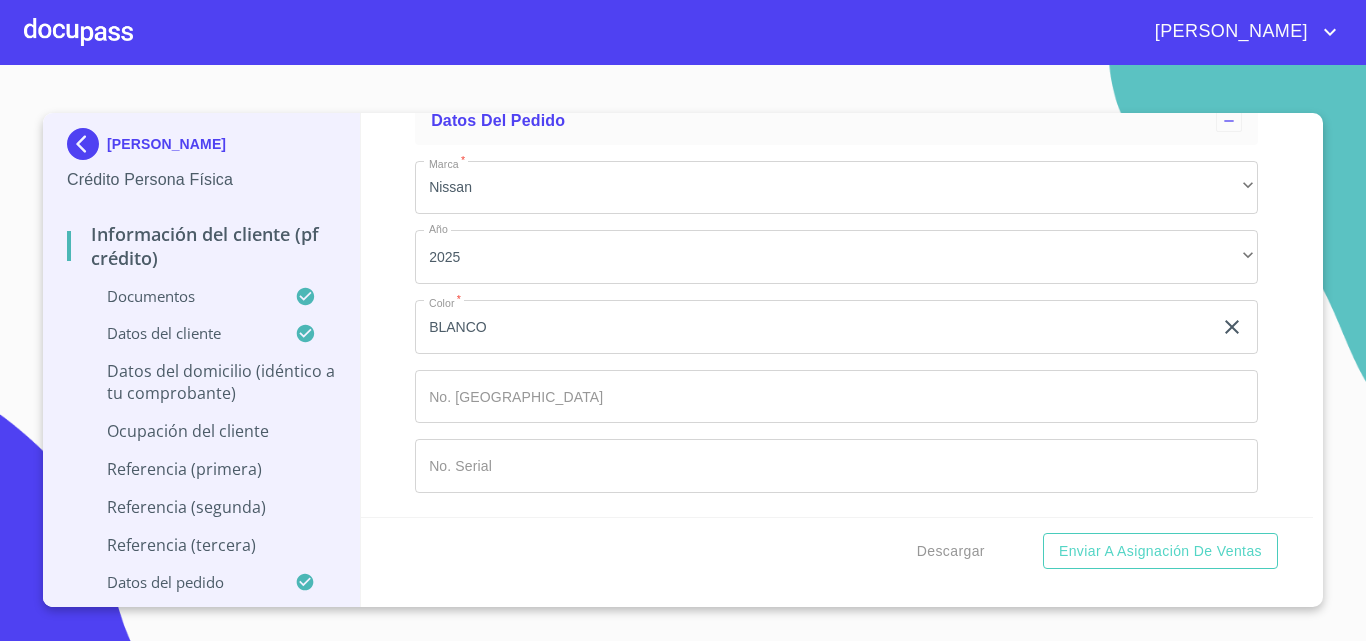 click on "Documento de identificación.   *" at bounding box center [813, -5039] 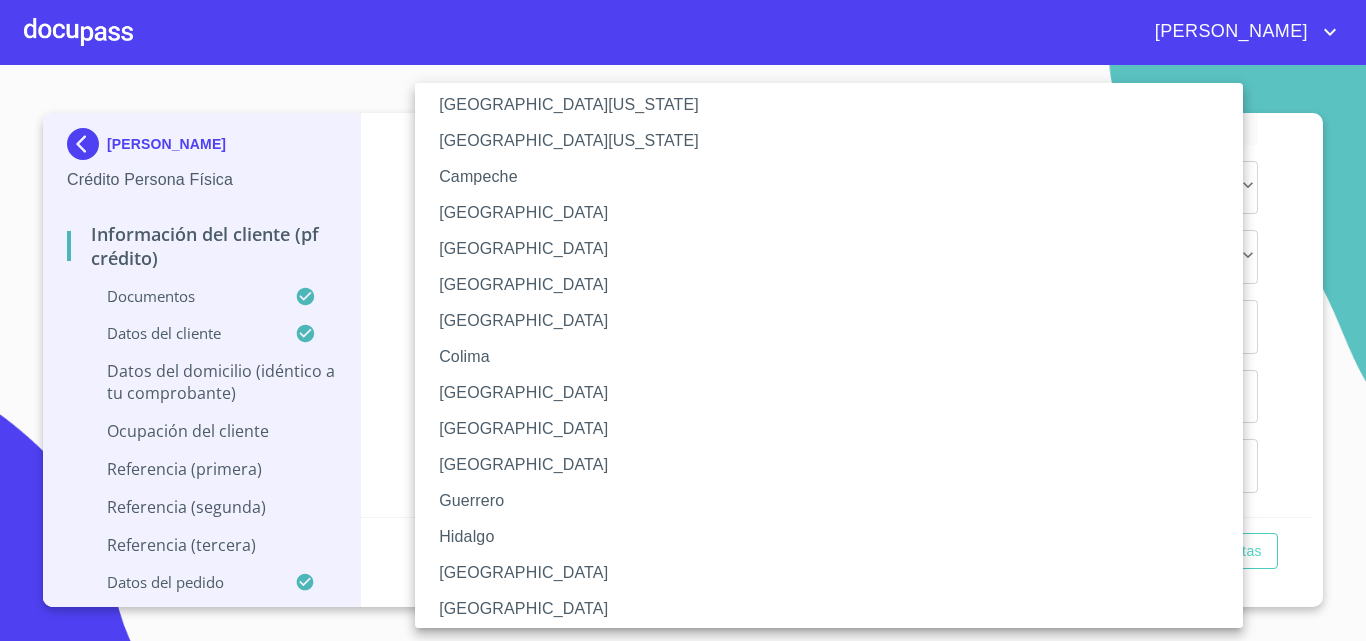 scroll, scrollTop: 100, scrollLeft: 0, axis: vertical 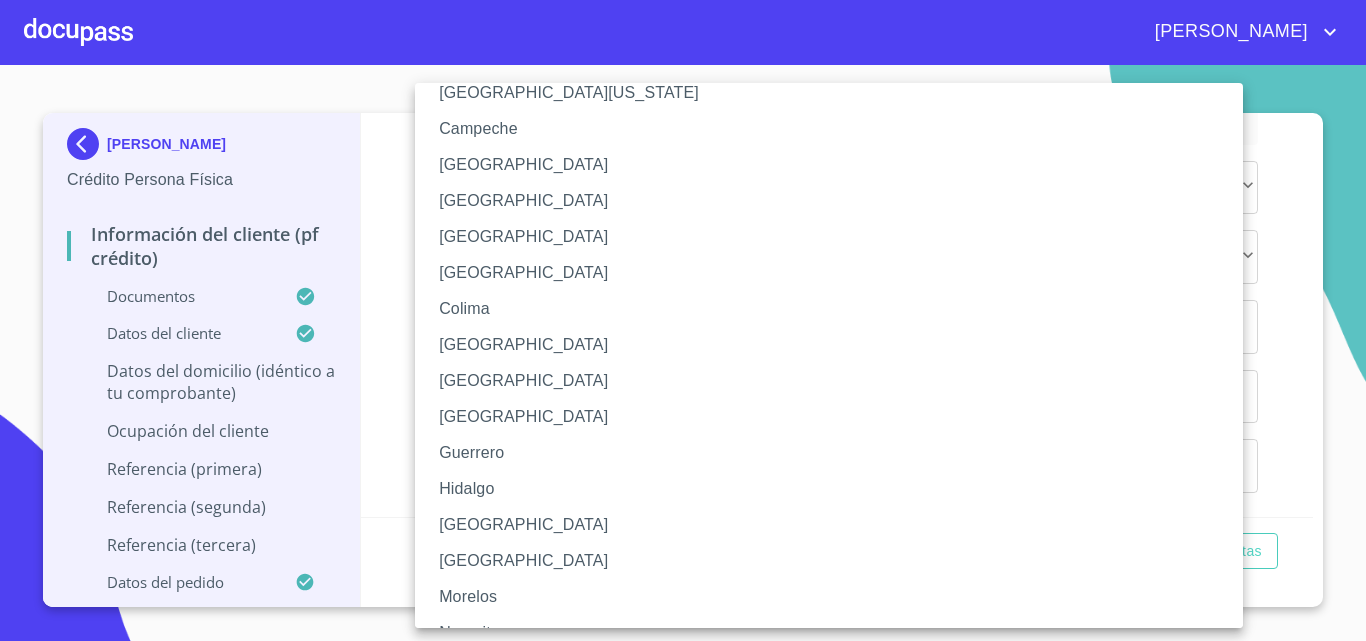 click on "[GEOGRAPHIC_DATA]" at bounding box center [836, 525] 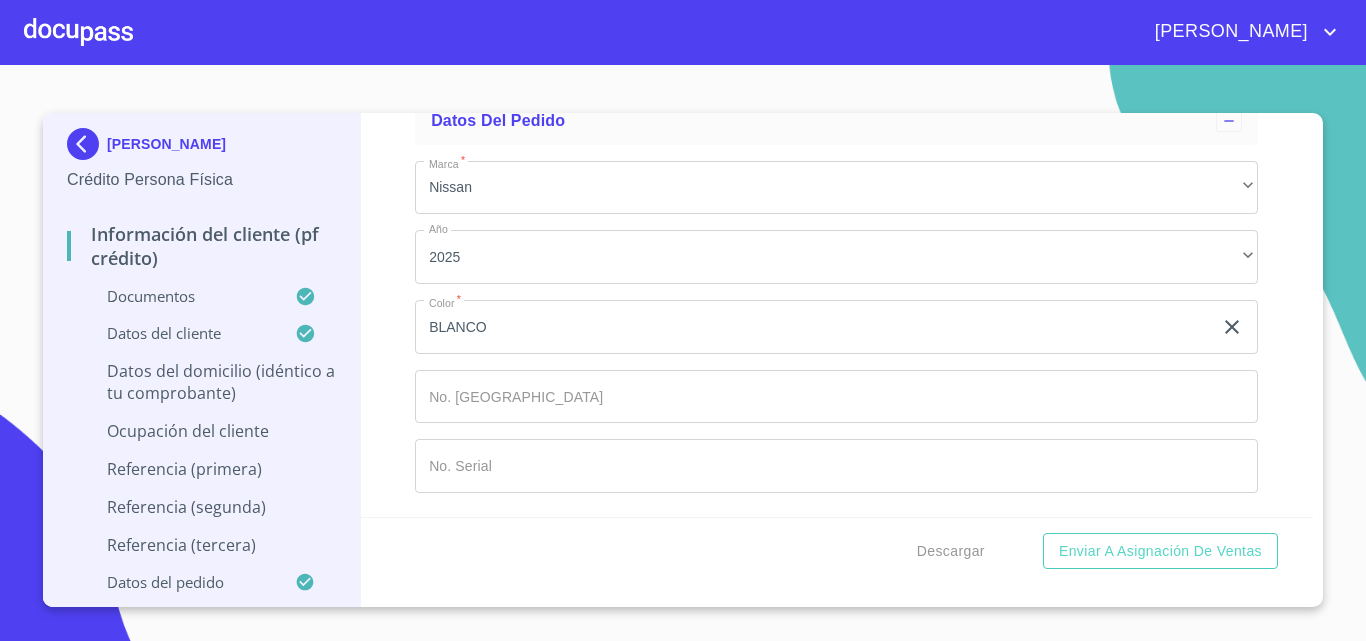 click on "Documento de identificación.   *" at bounding box center (813, -5039) 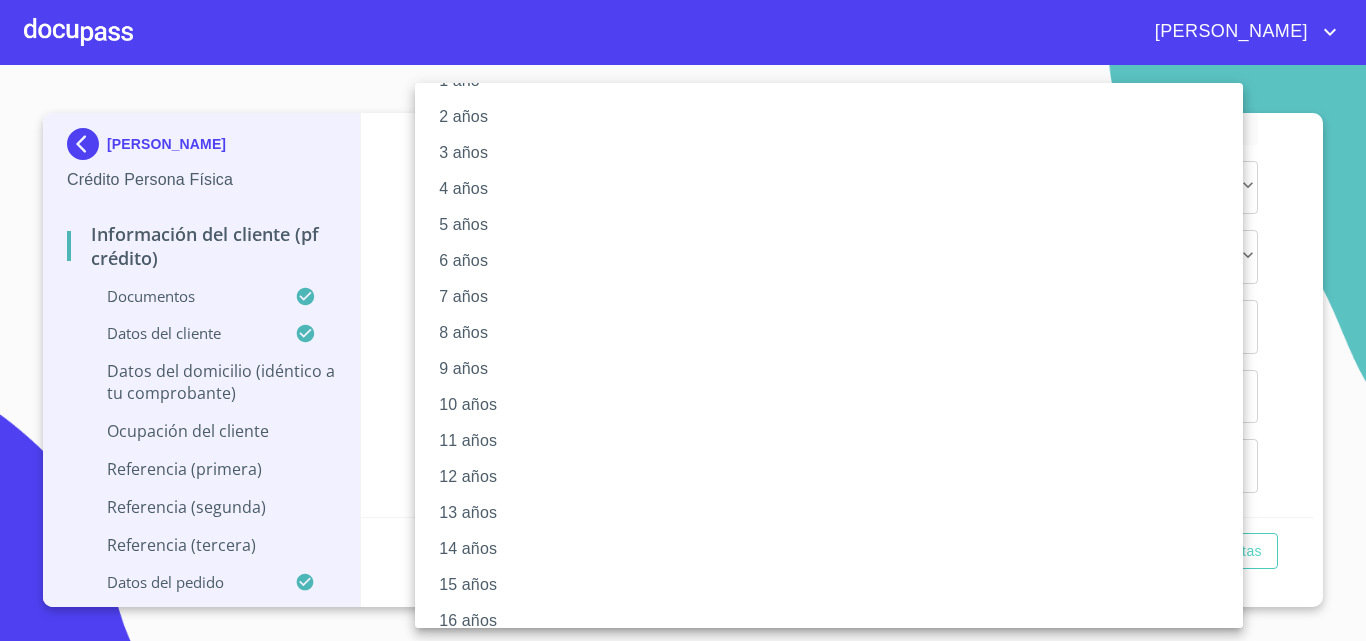 scroll, scrollTop: 239, scrollLeft: 0, axis: vertical 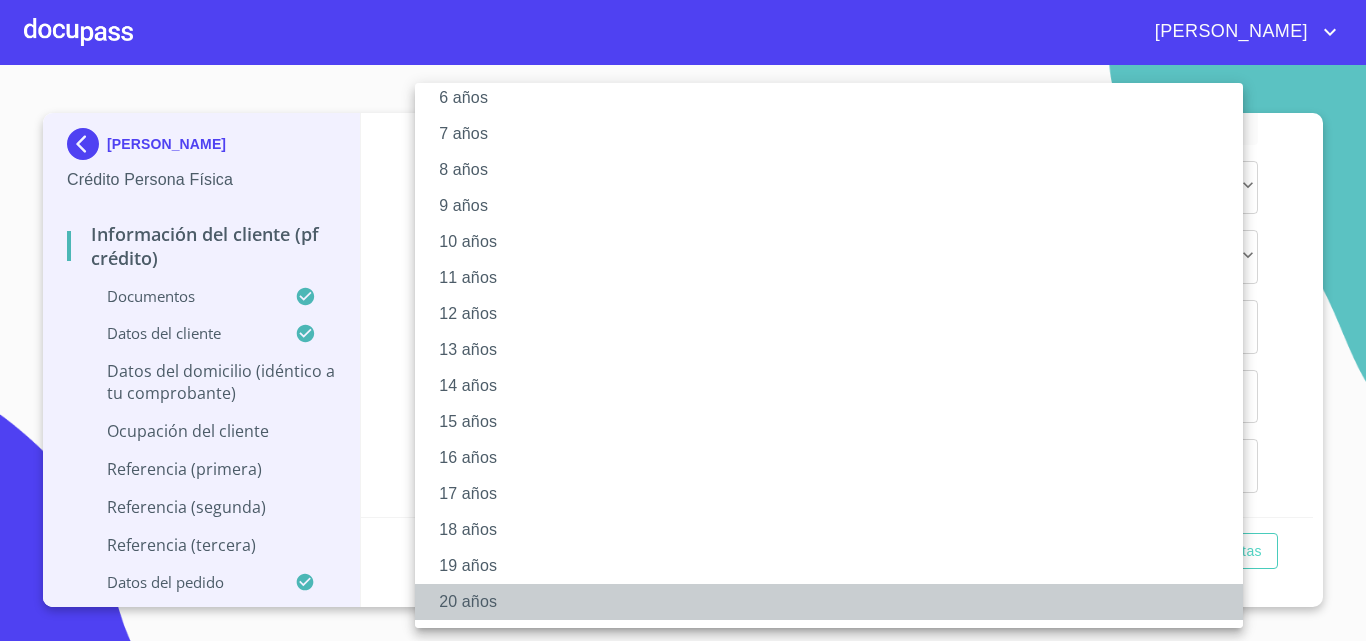 click on "20 años" at bounding box center (836, 602) 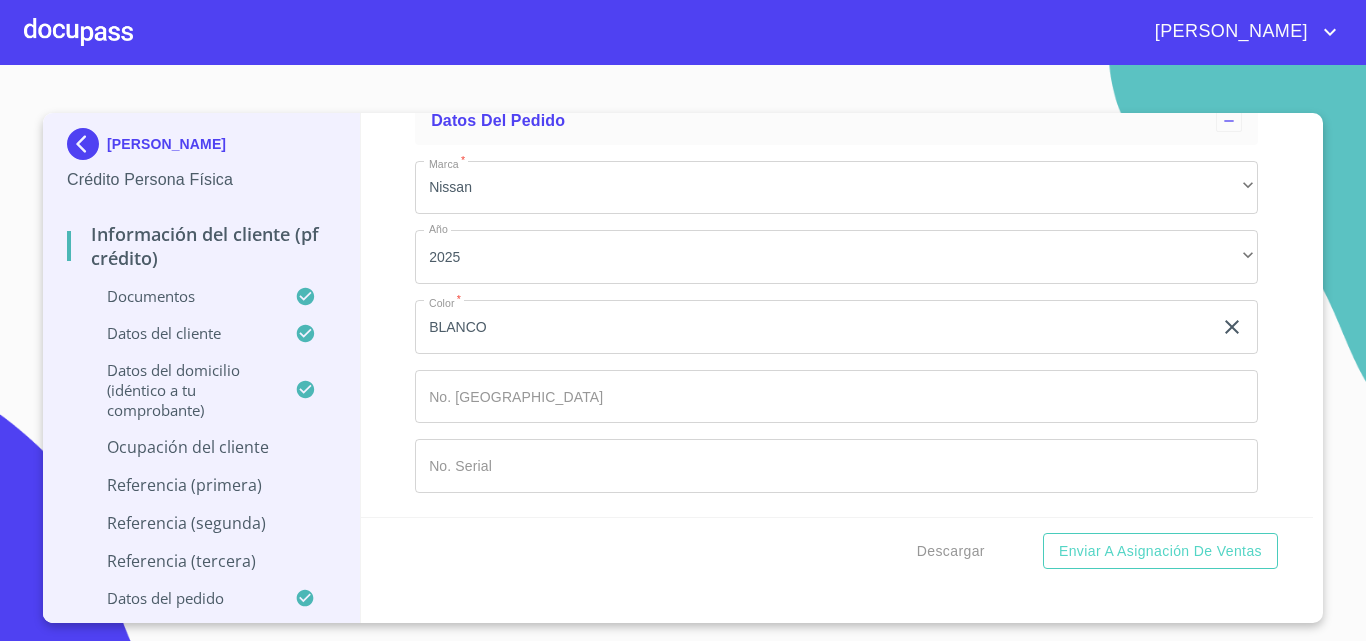 click on "​" at bounding box center (836, -2989) 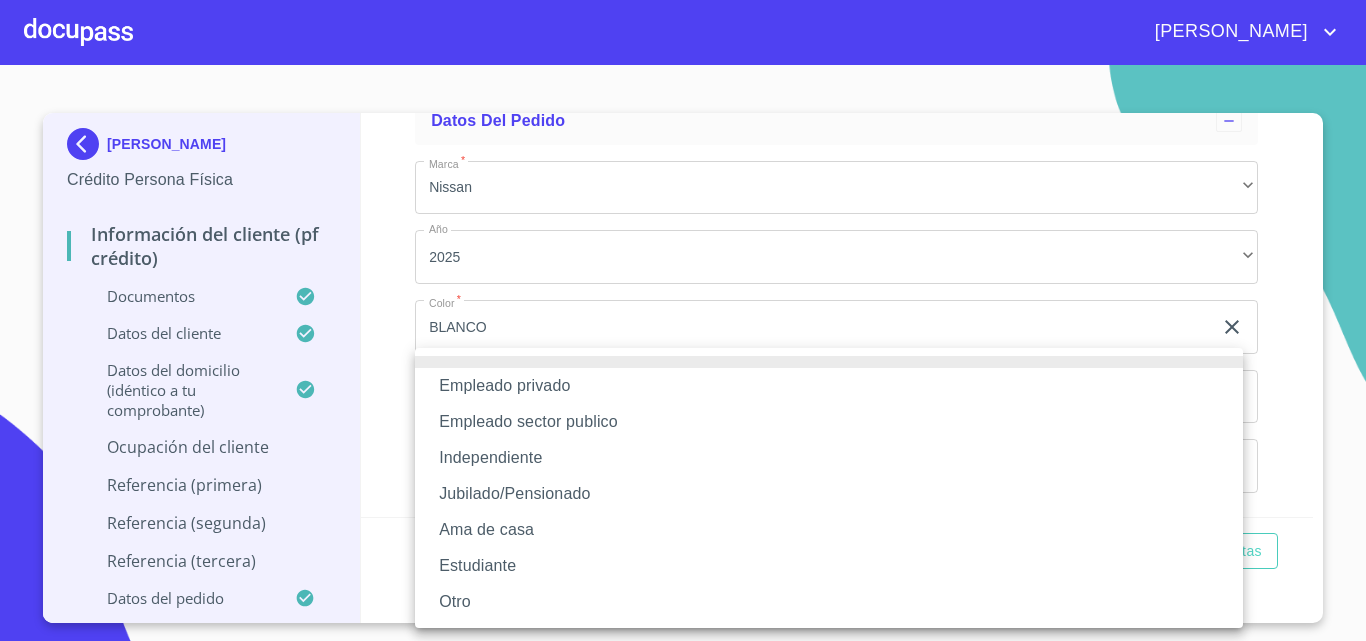 drag, startPoint x: 529, startPoint y: 382, endPoint x: 535, endPoint y: 393, distance: 12.529964 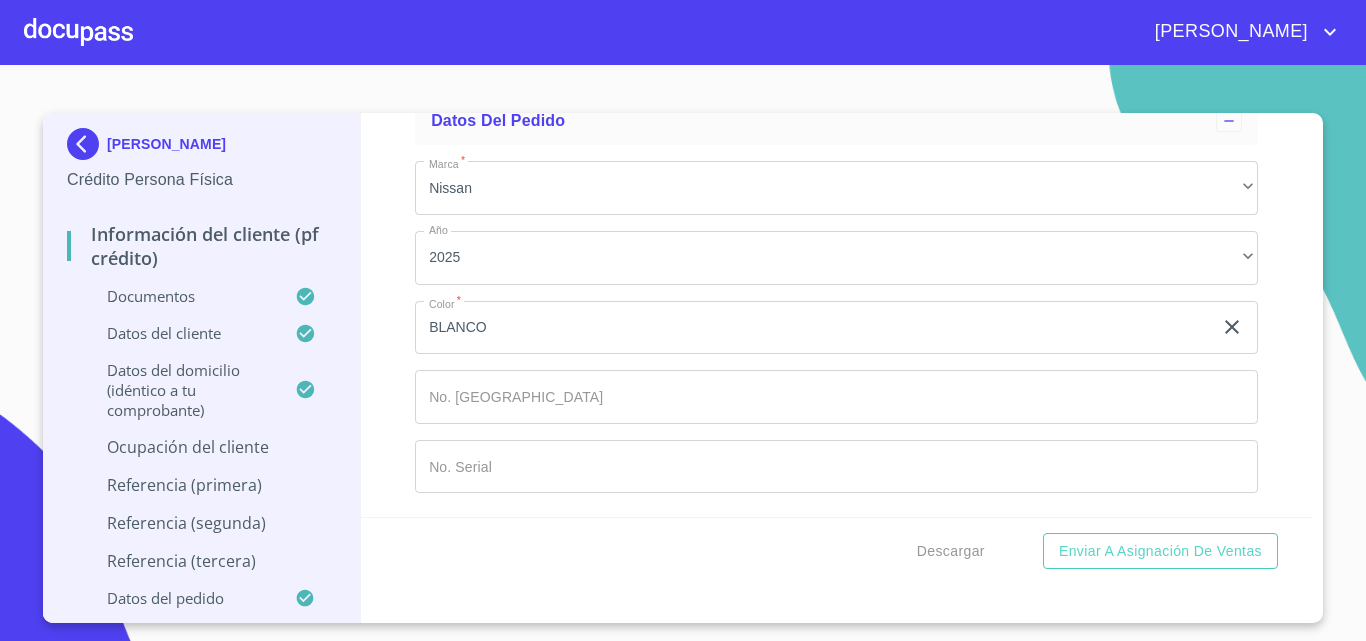 scroll, scrollTop: 10323, scrollLeft: 0, axis: vertical 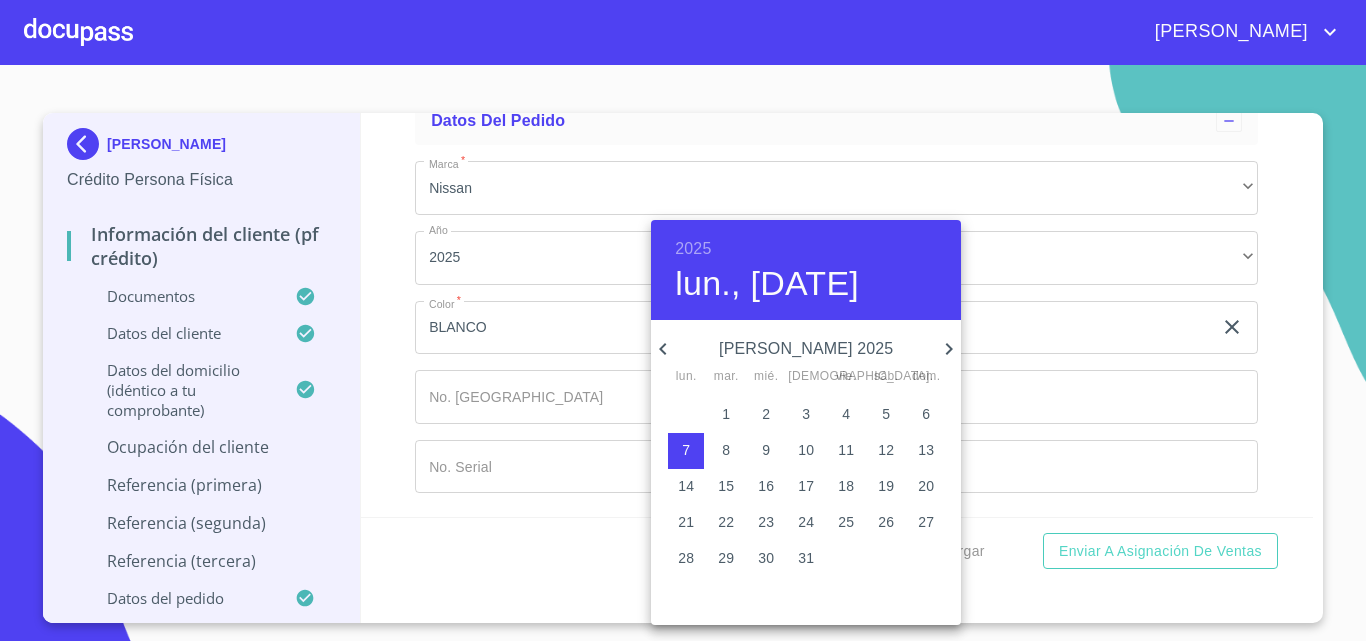 click 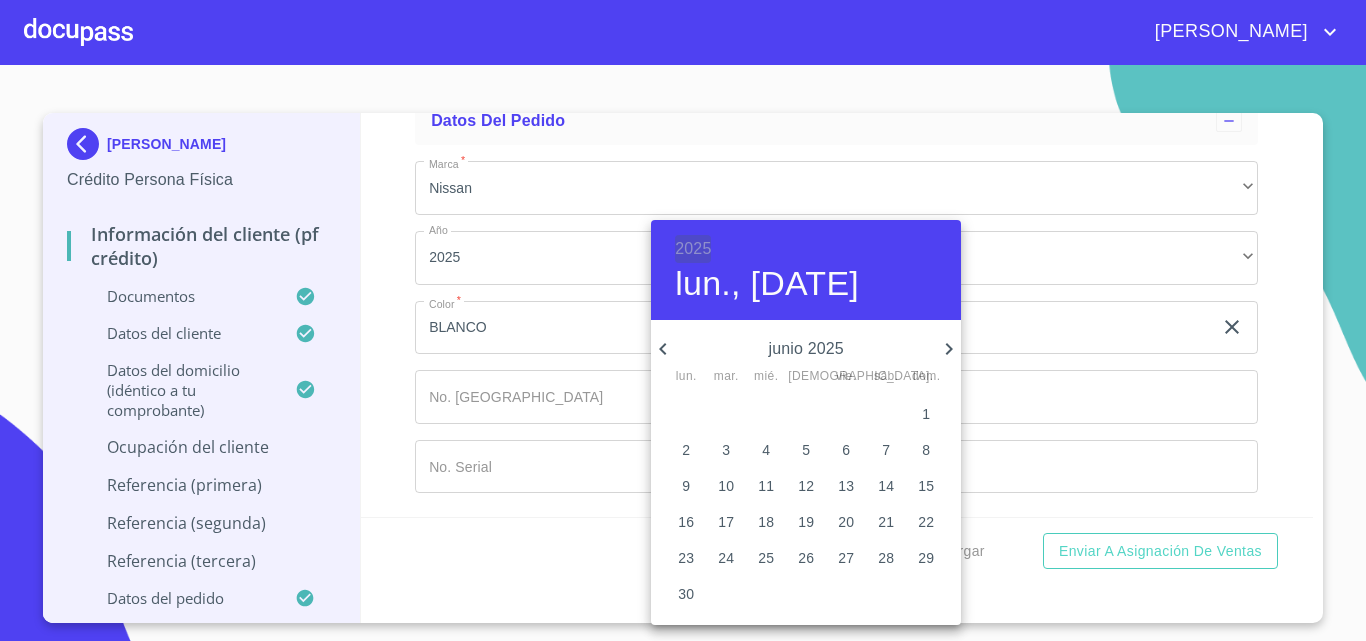 click on "2025" at bounding box center [693, 249] 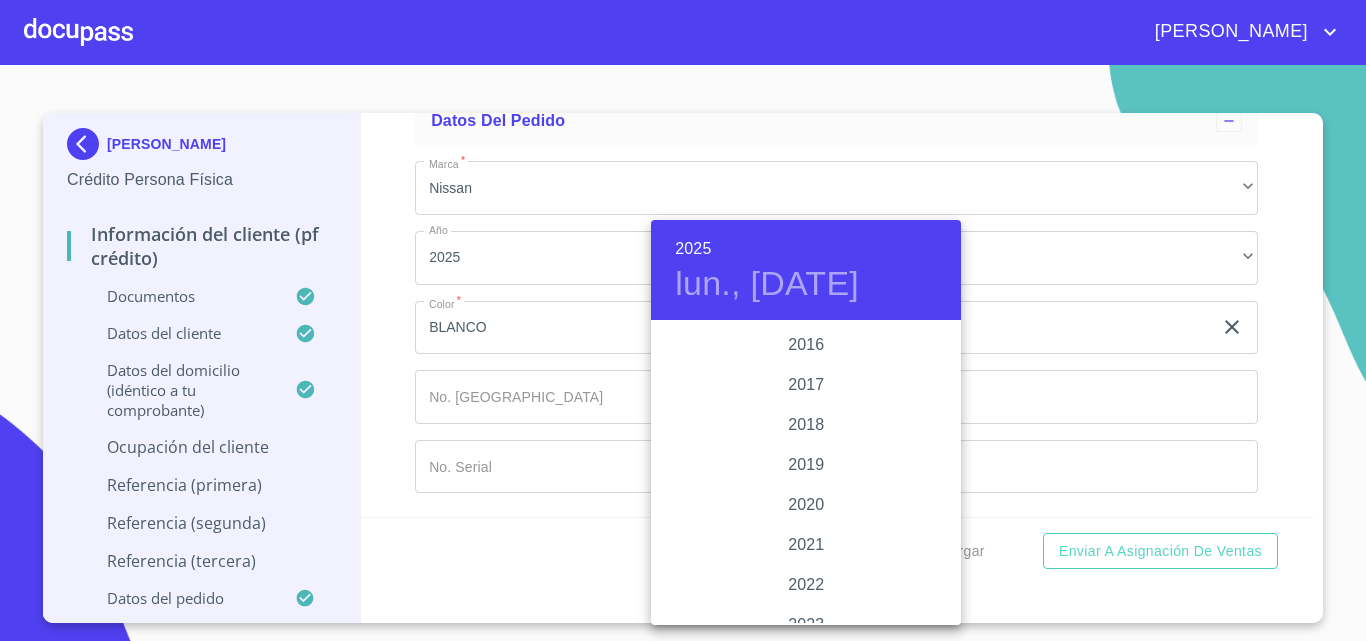 scroll, scrollTop: 3480, scrollLeft: 0, axis: vertical 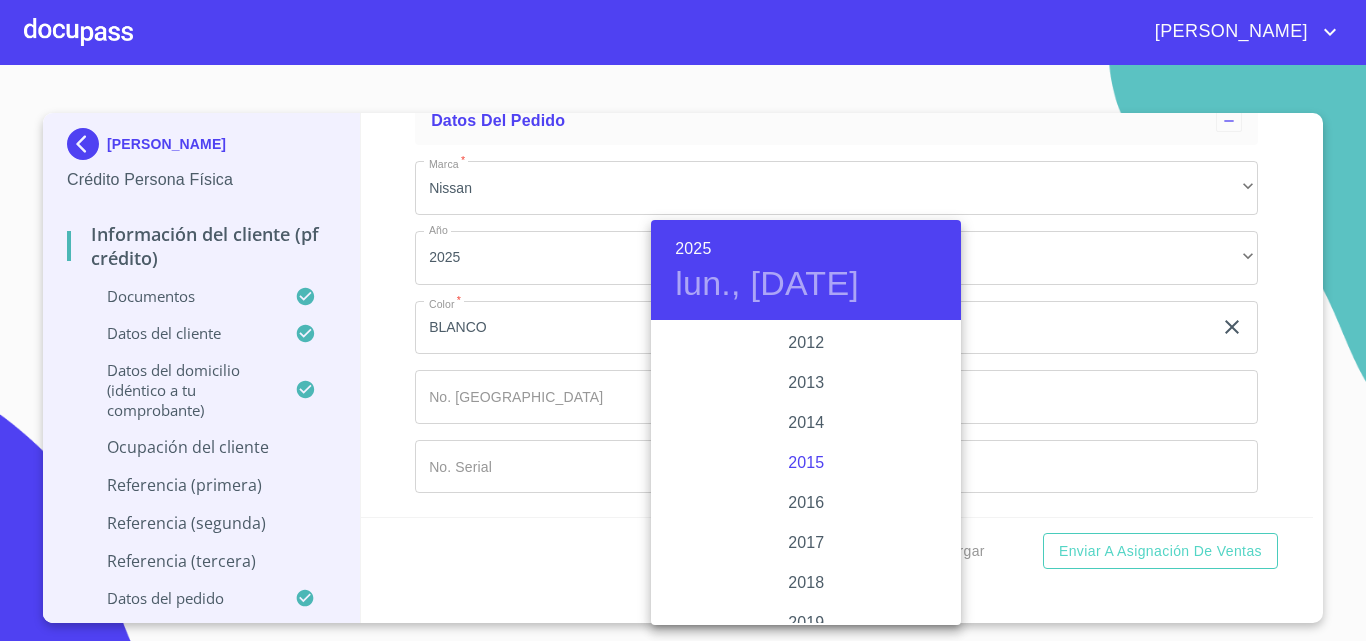 click on "2015" at bounding box center [806, 463] 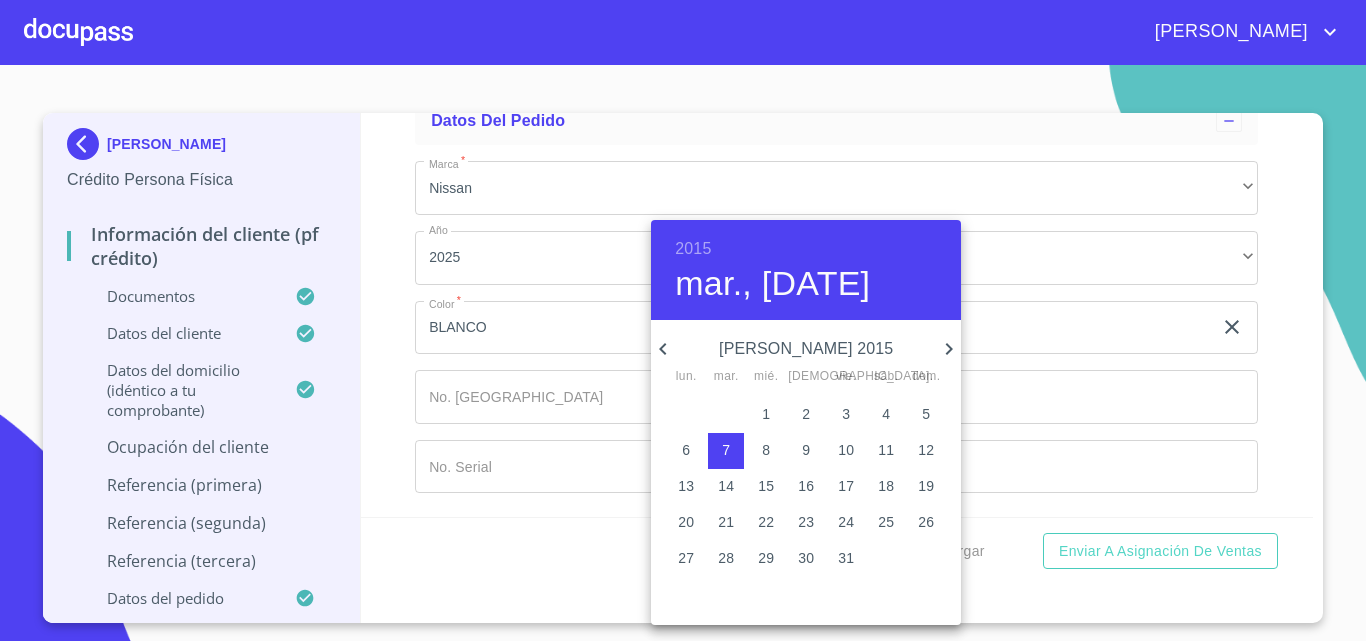click 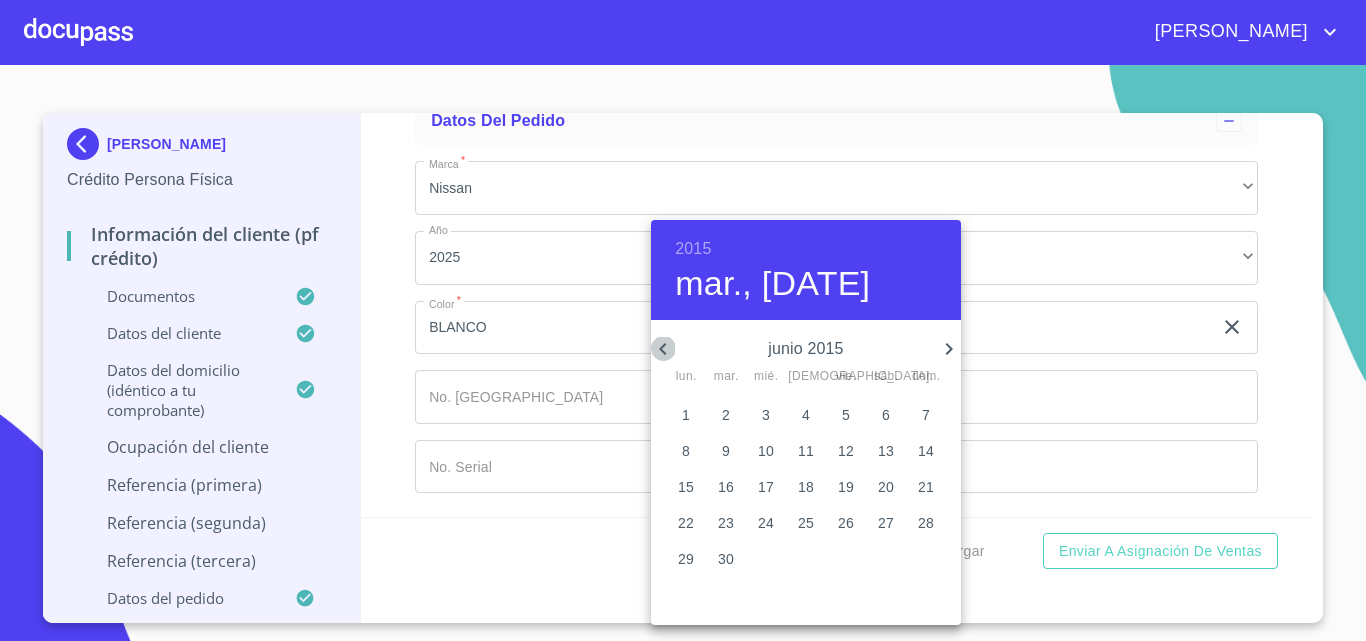 click 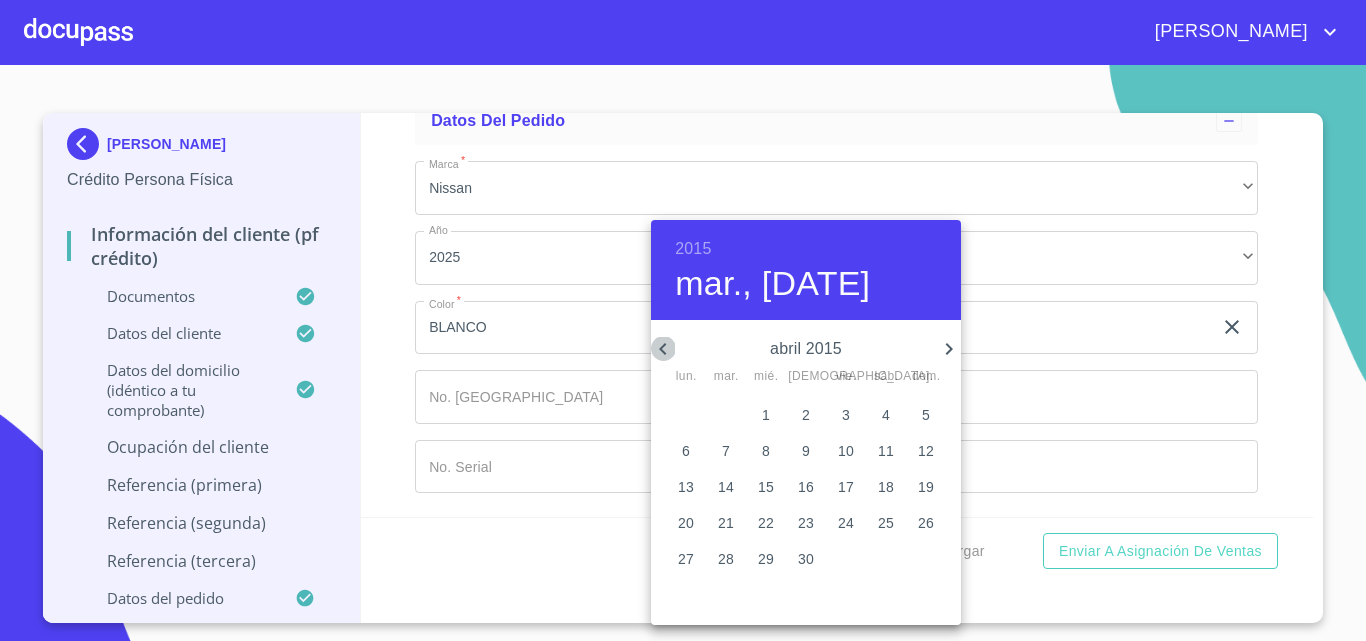 click 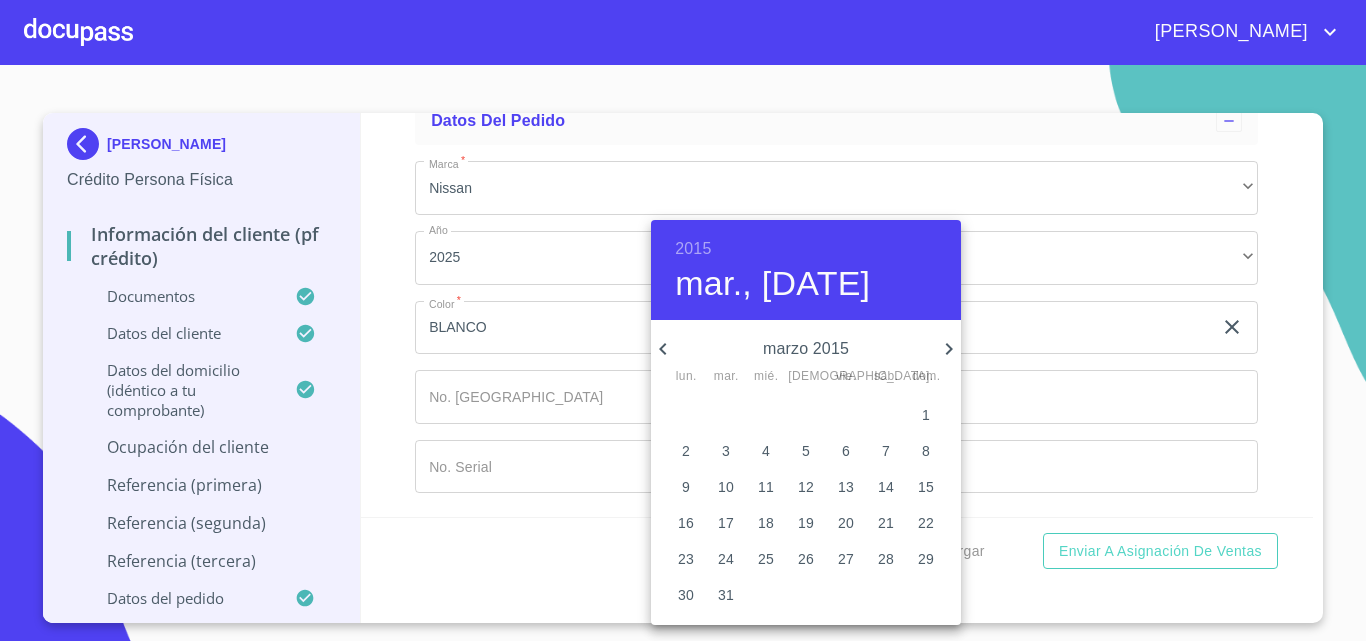 click 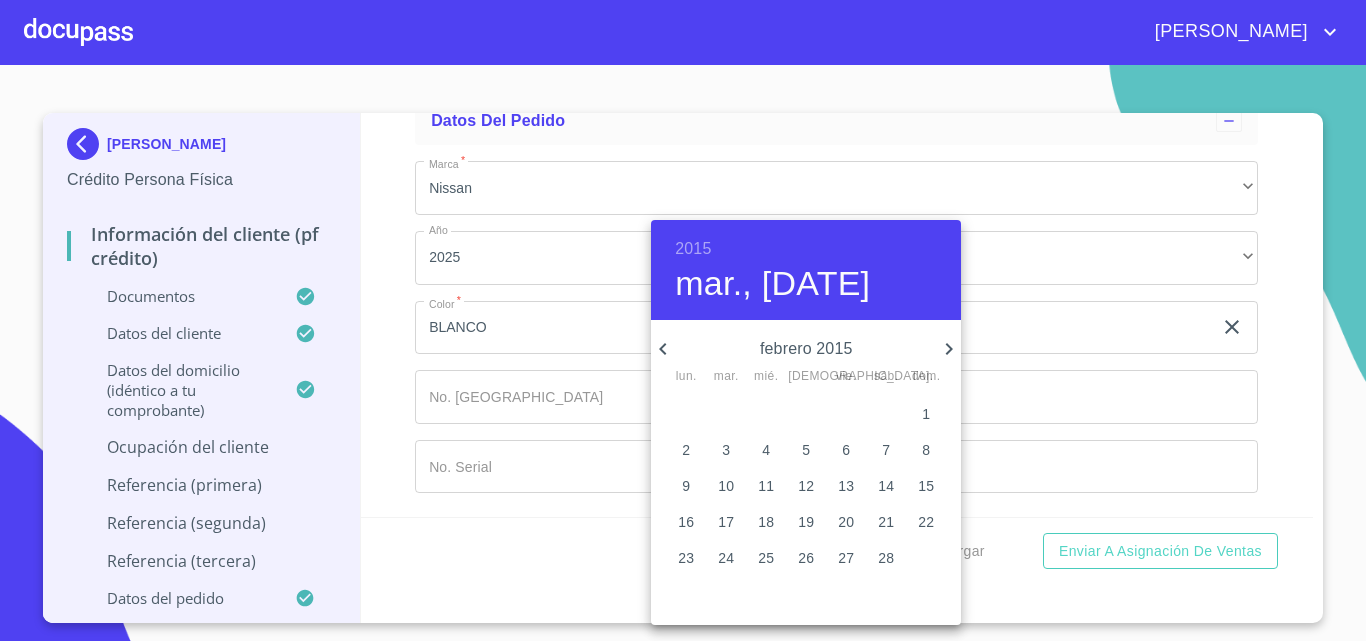 click on "1" at bounding box center [926, 414] 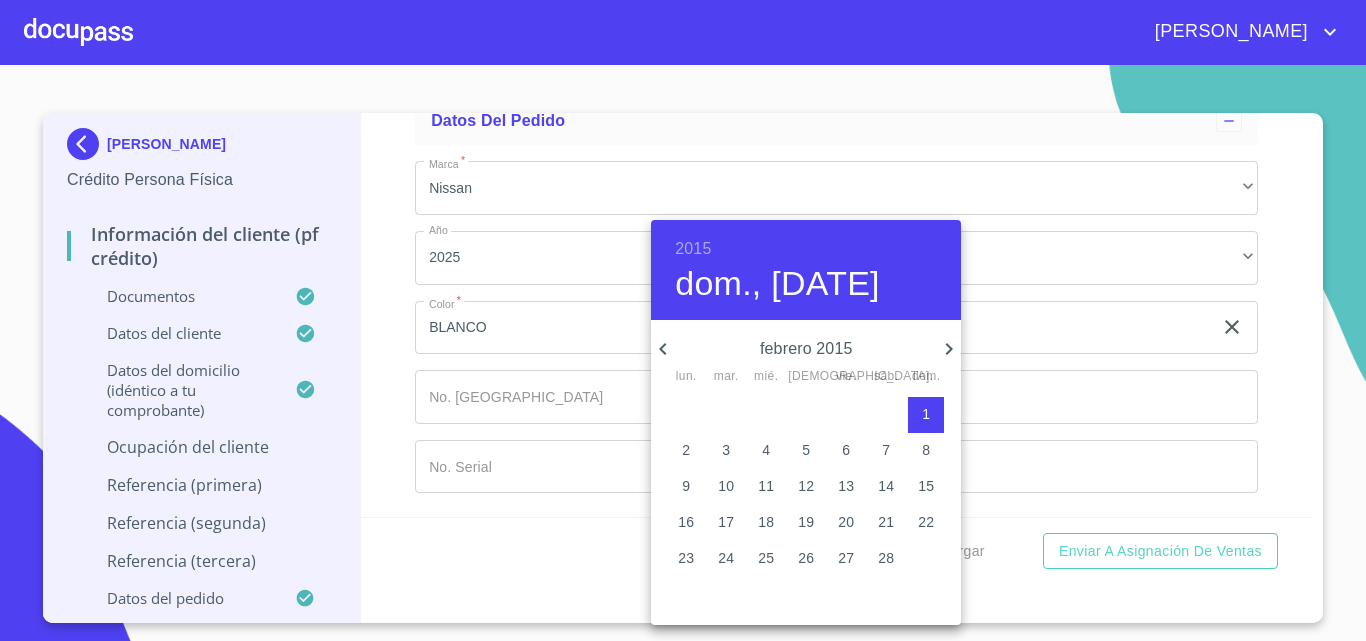 click at bounding box center (683, 320) 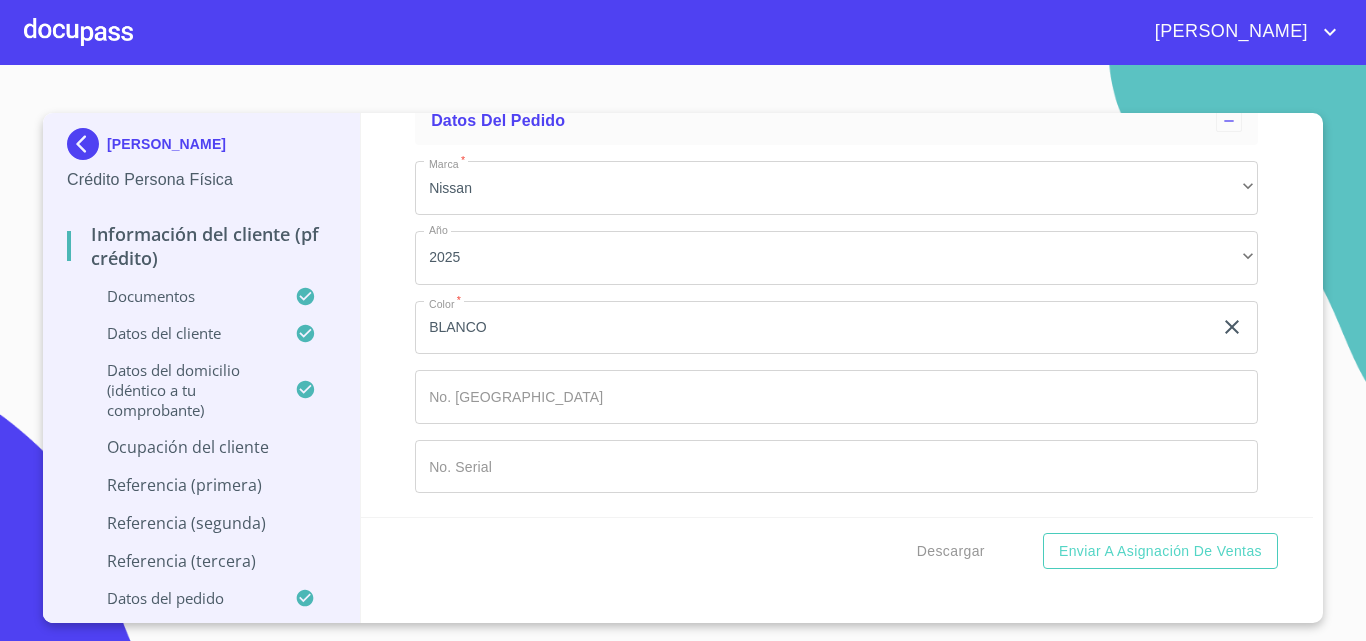 click on "Documento de identificación.   *" at bounding box center [813, -5108] 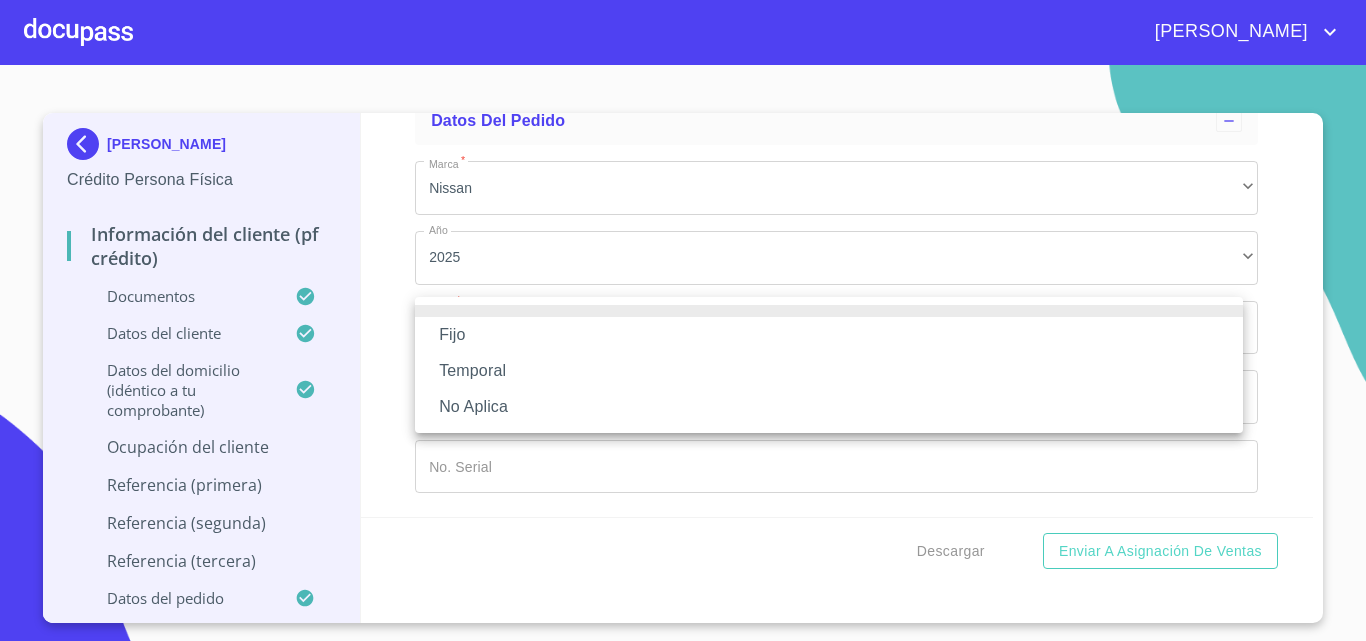click on "Fijo" at bounding box center [829, 335] 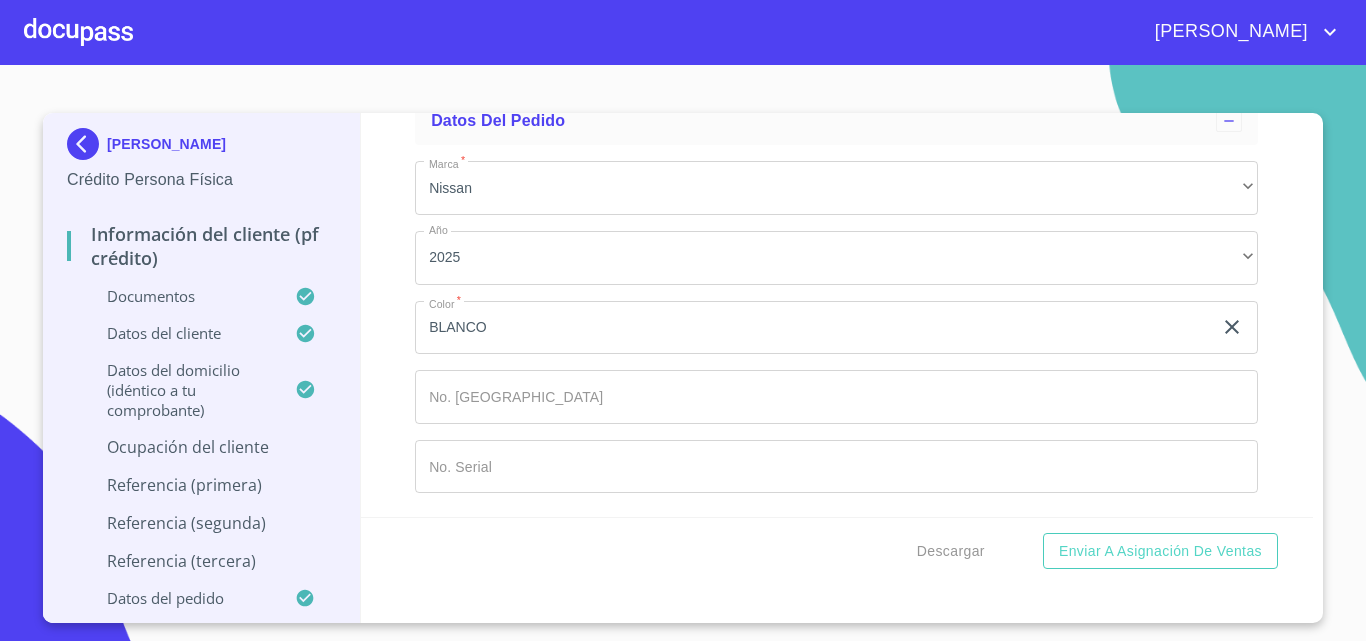 click on "Documento de identificación.   *" at bounding box center [813, -5108] 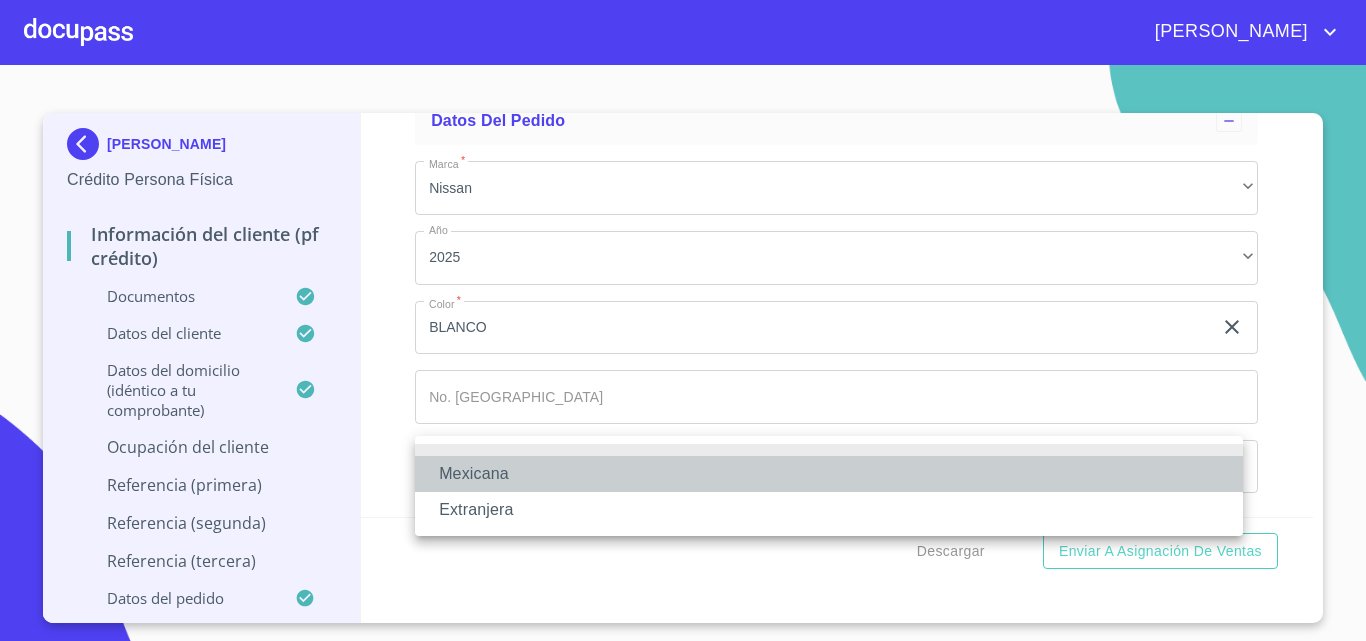 click on "Mexicana" at bounding box center [829, 474] 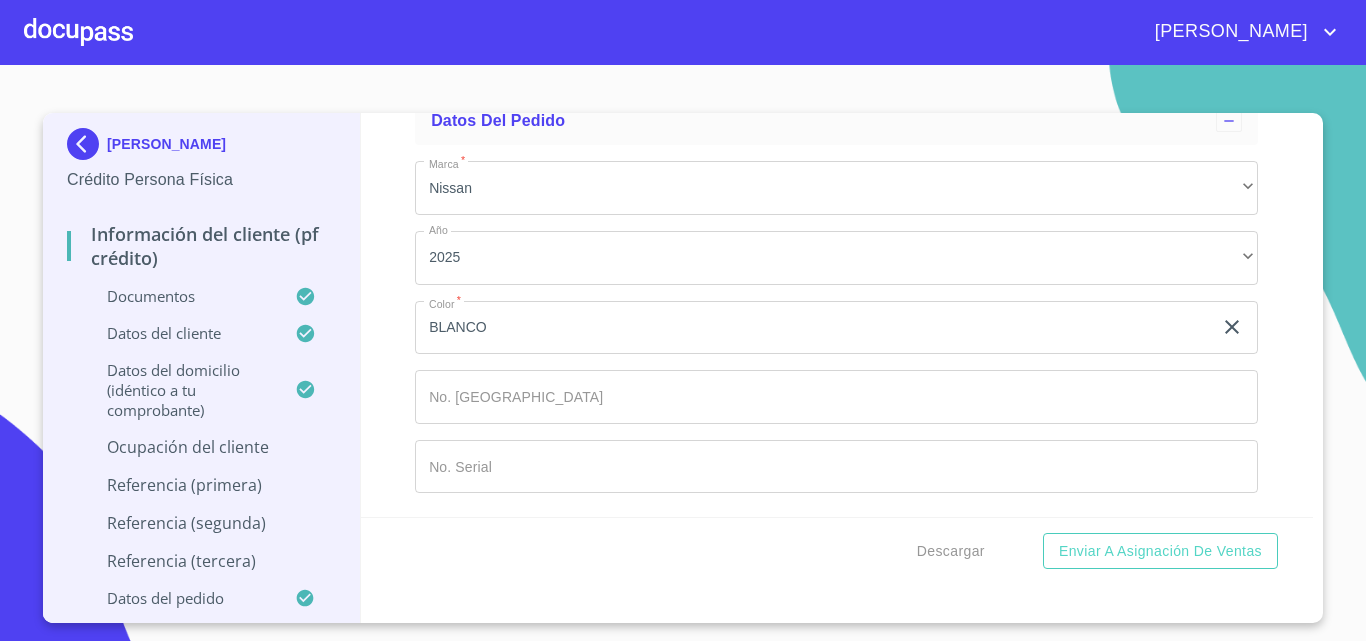 scroll, scrollTop: 10804, scrollLeft: 0, axis: vertical 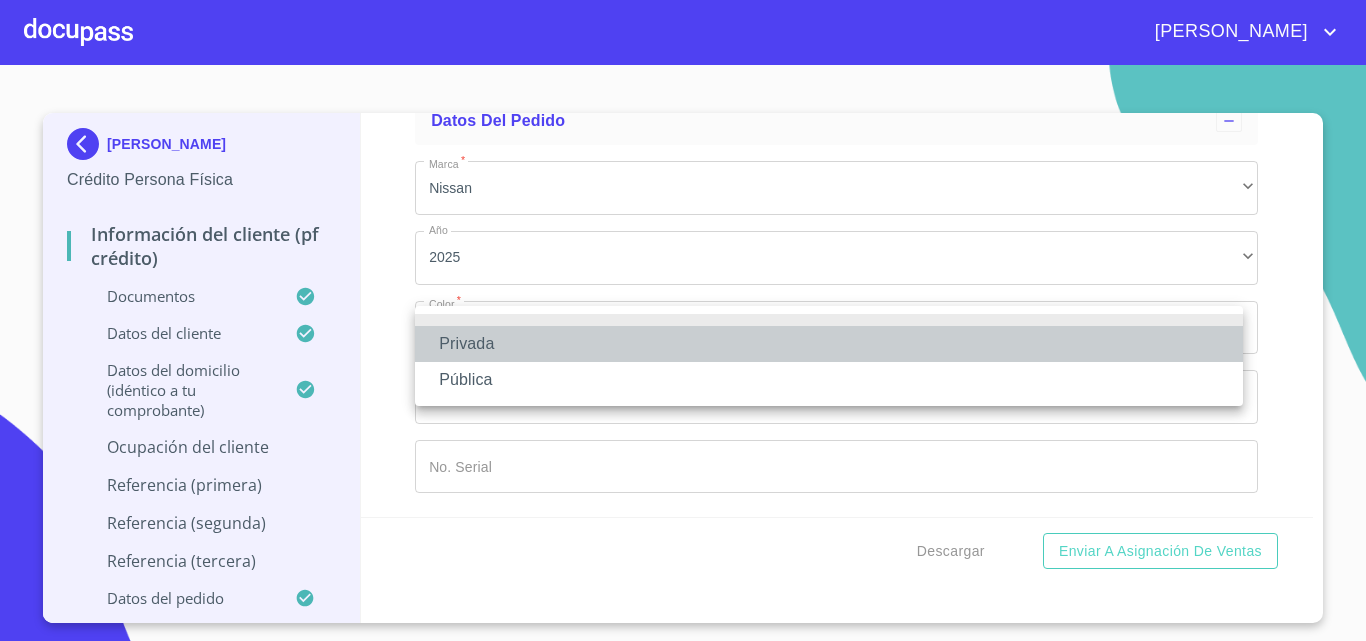 click on "Privada" at bounding box center [829, 344] 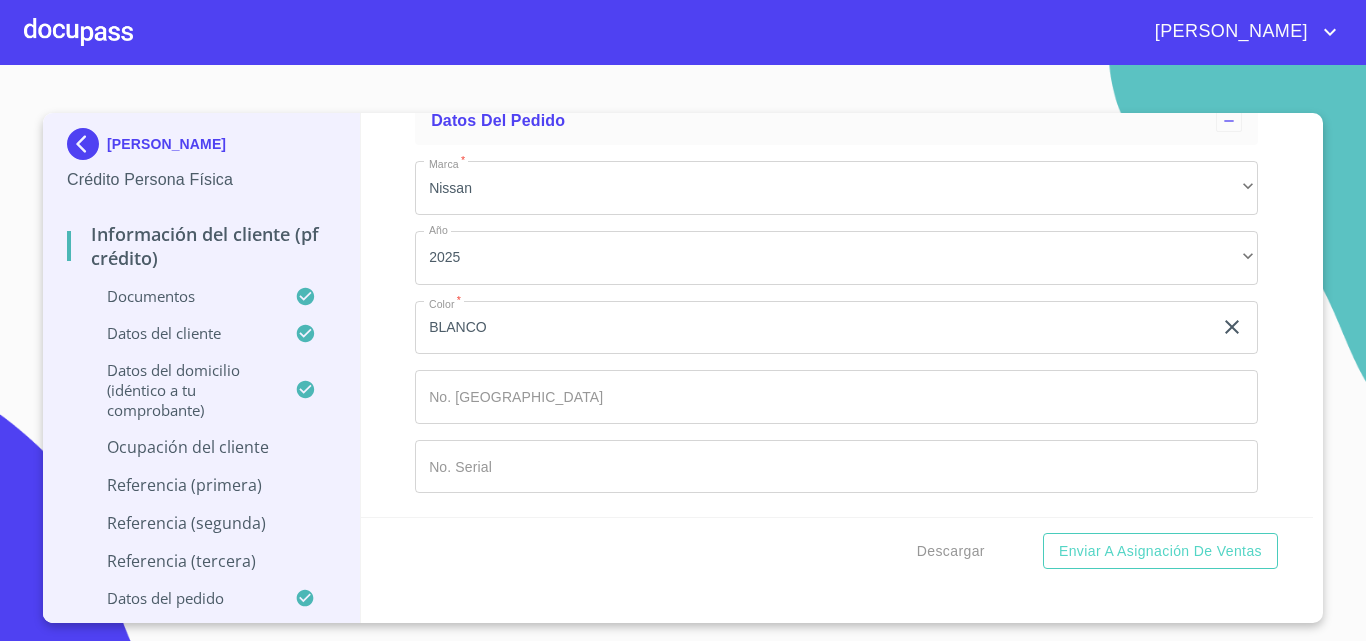 click on "Documento de identificación.   *" at bounding box center (836, -2501) 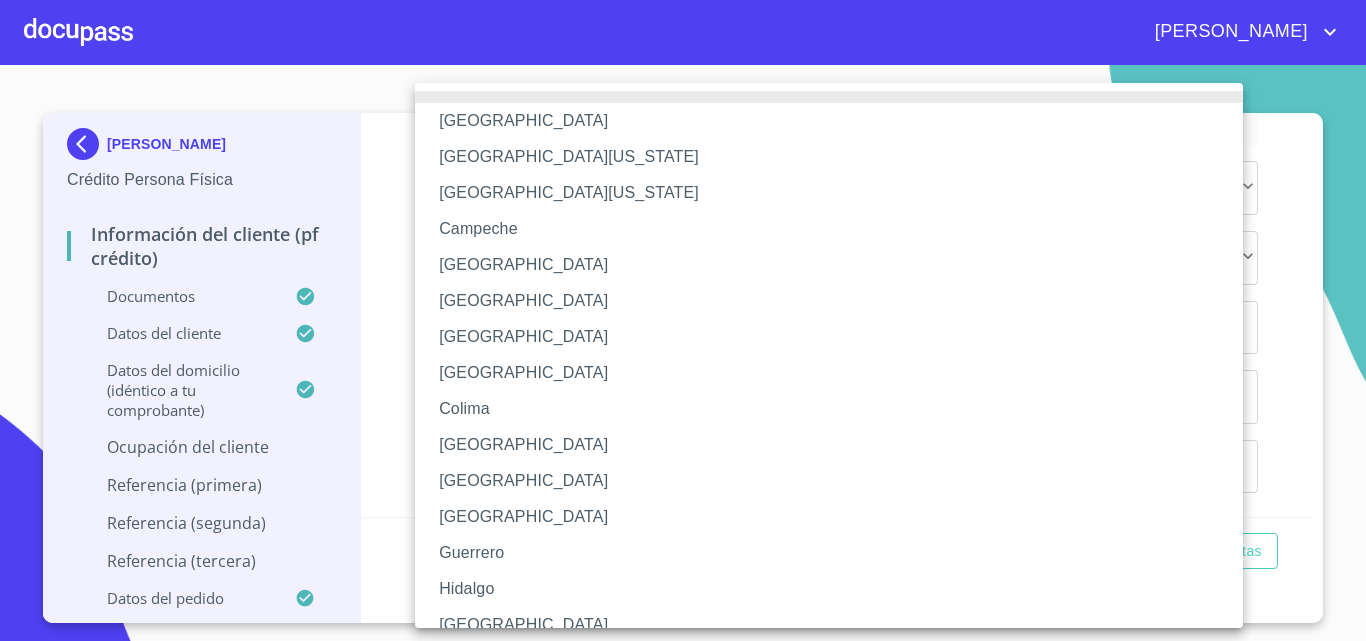 click on "[GEOGRAPHIC_DATA]" at bounding box center (836, 625) 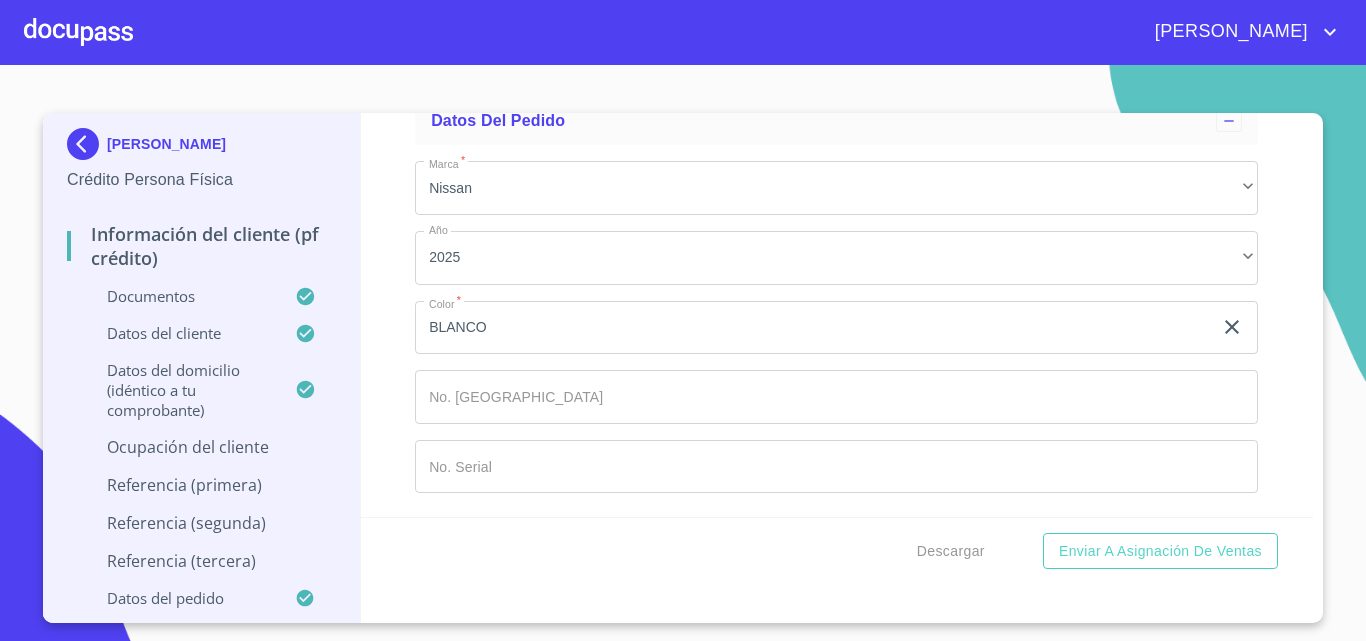 click on "Documento de identificación.   *" at bounding box center [813, -5108] 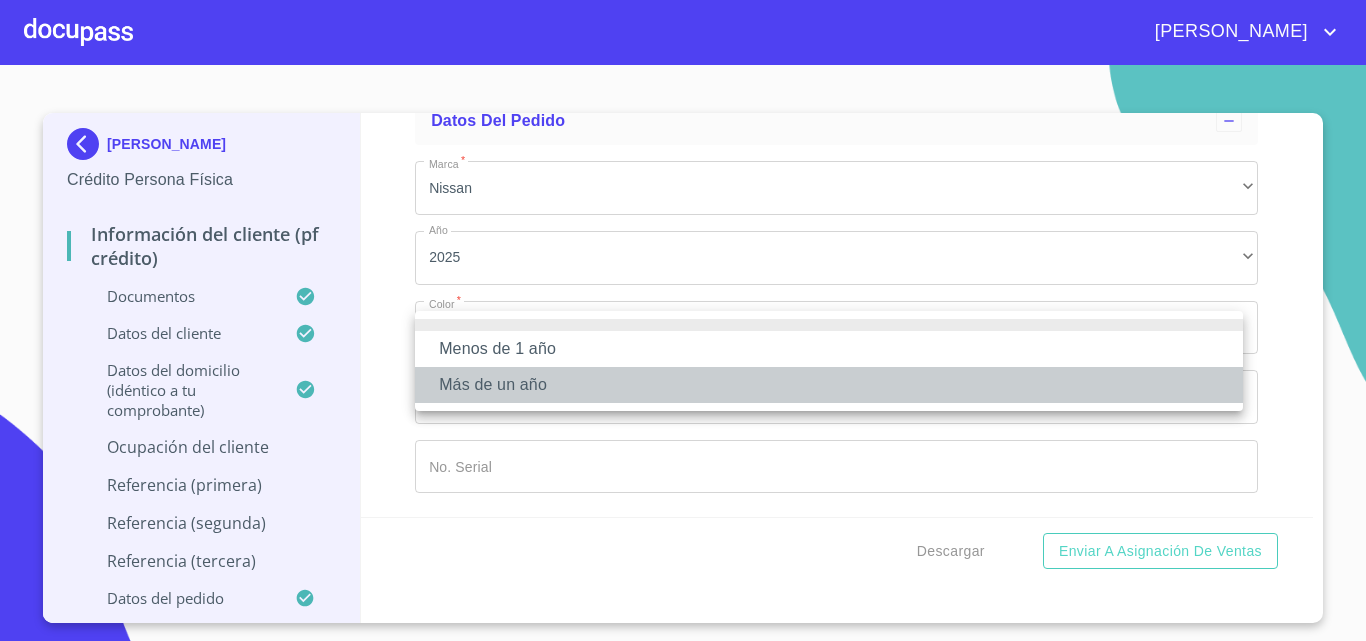 click on "Más de un año" at bounding box center (829, 385) 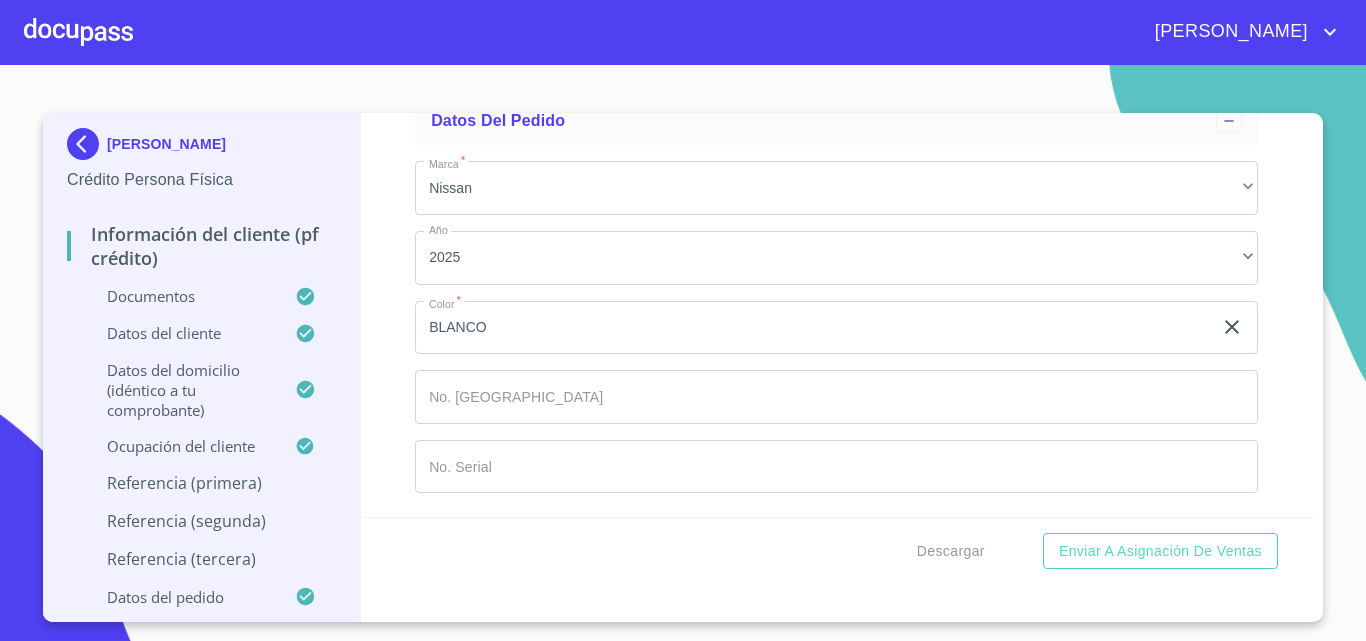 scroll, scrollTop: 11804, scrollLeft: 0, axis: vertical 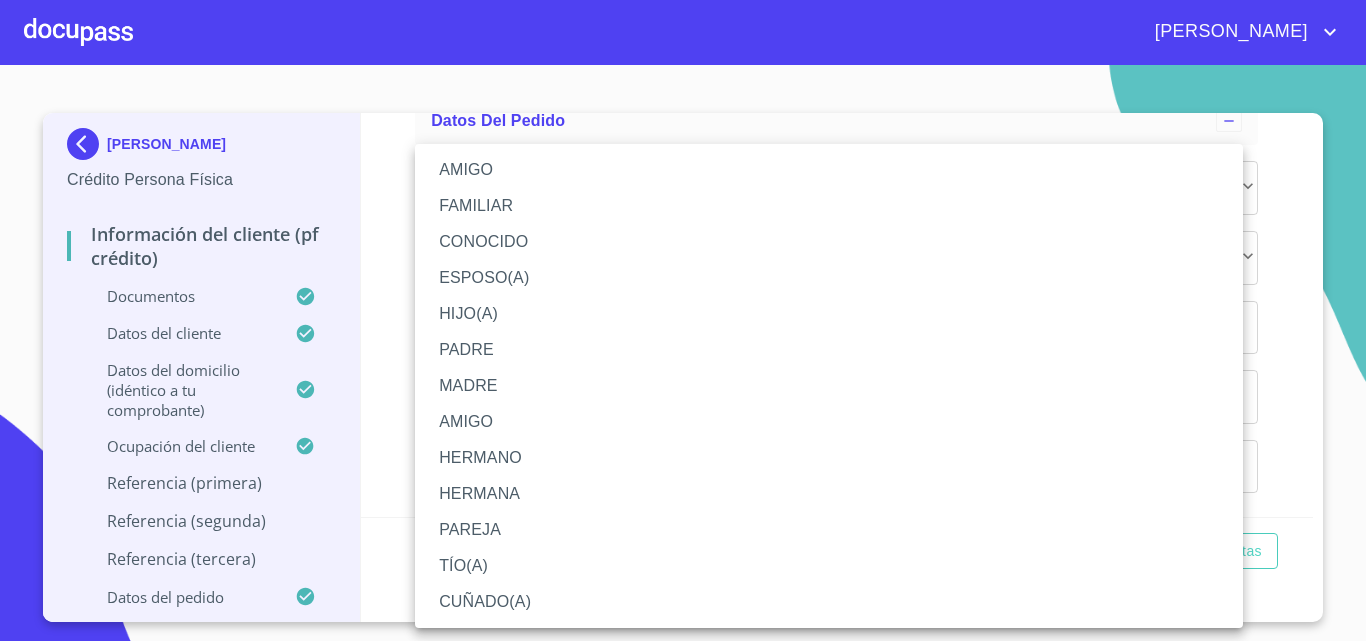click on "AMIGO" at bounding box center (829, 170) 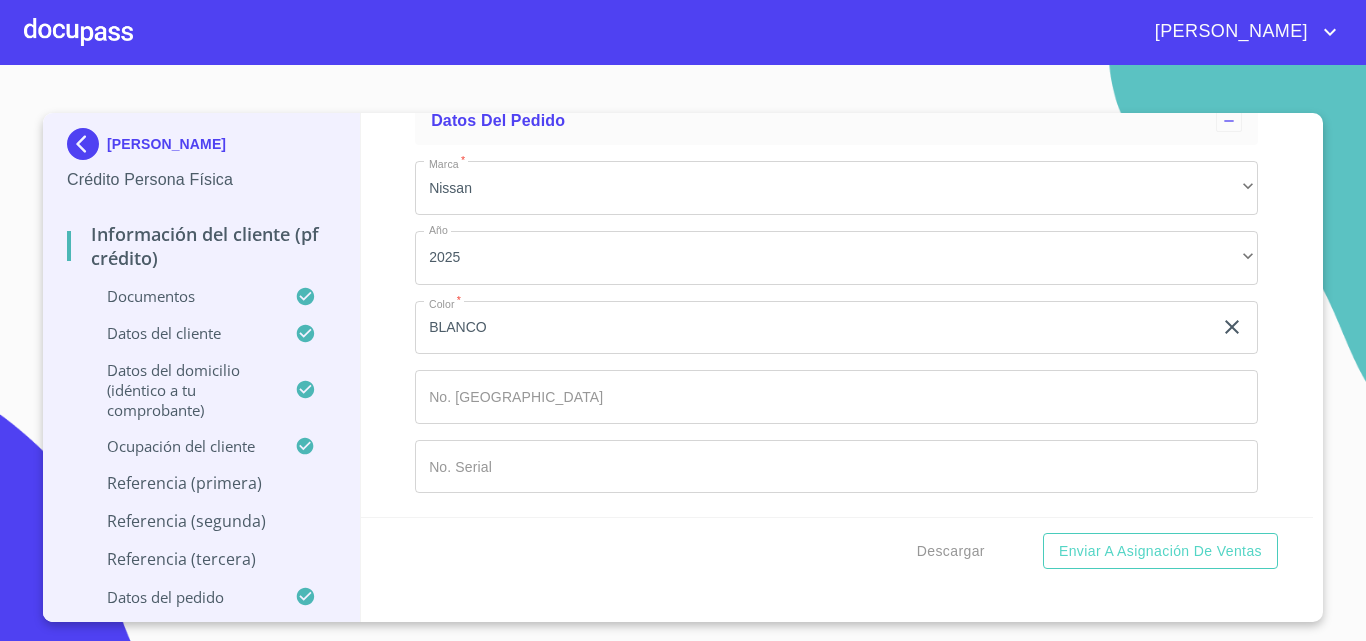 scroll, scrollTop: 12204, scrollLeft: 0, axis: vertical 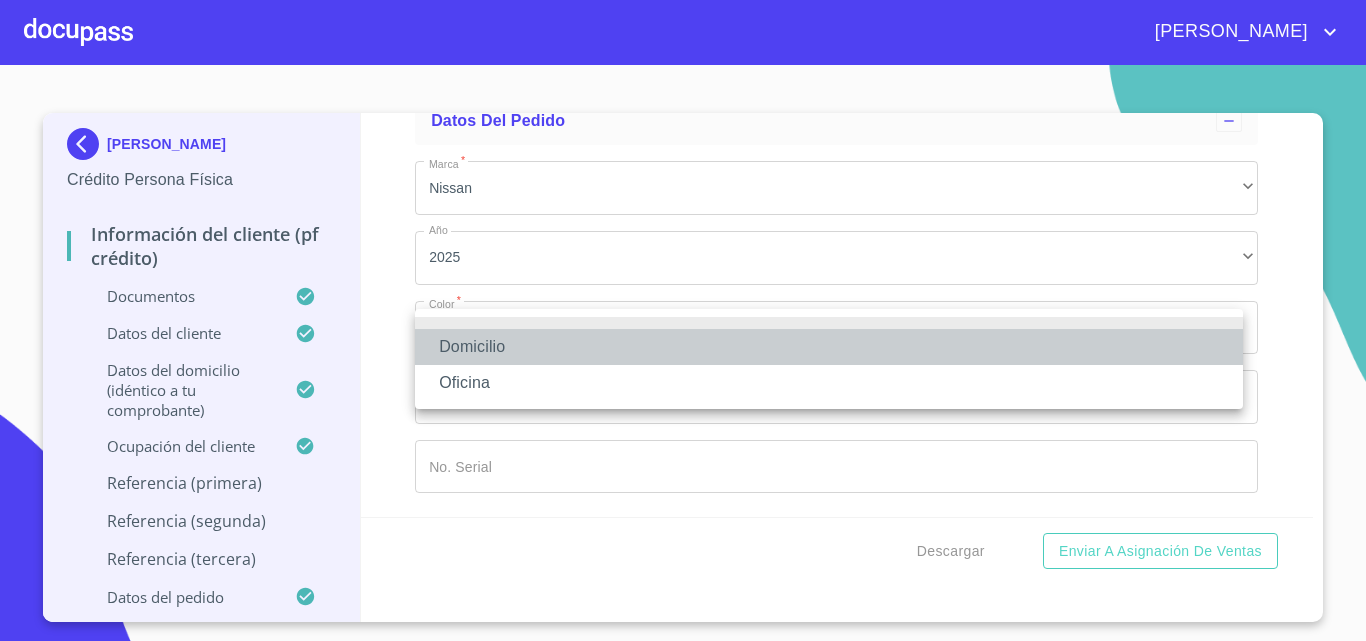 drag, startPoint x: 509, startPoint y: 354, endPoint x: 509, endPoint y: 371, distance: 17 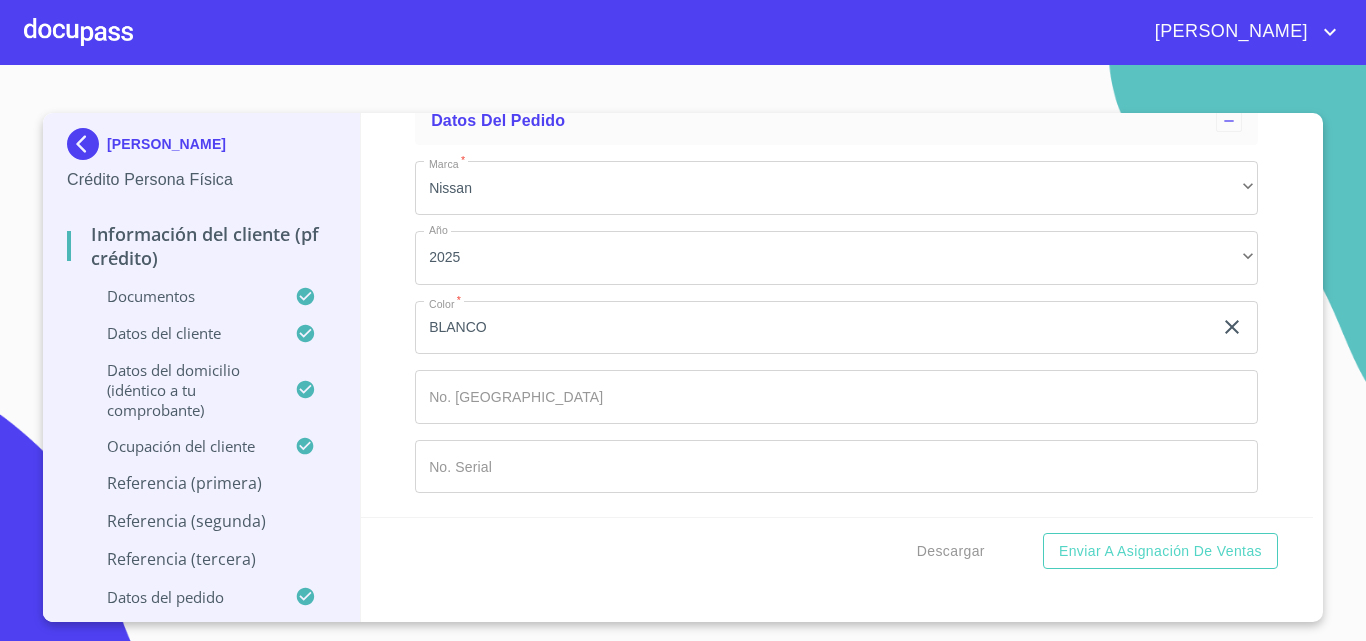 click on "+52 ​" at bounding box center (861, -1097) 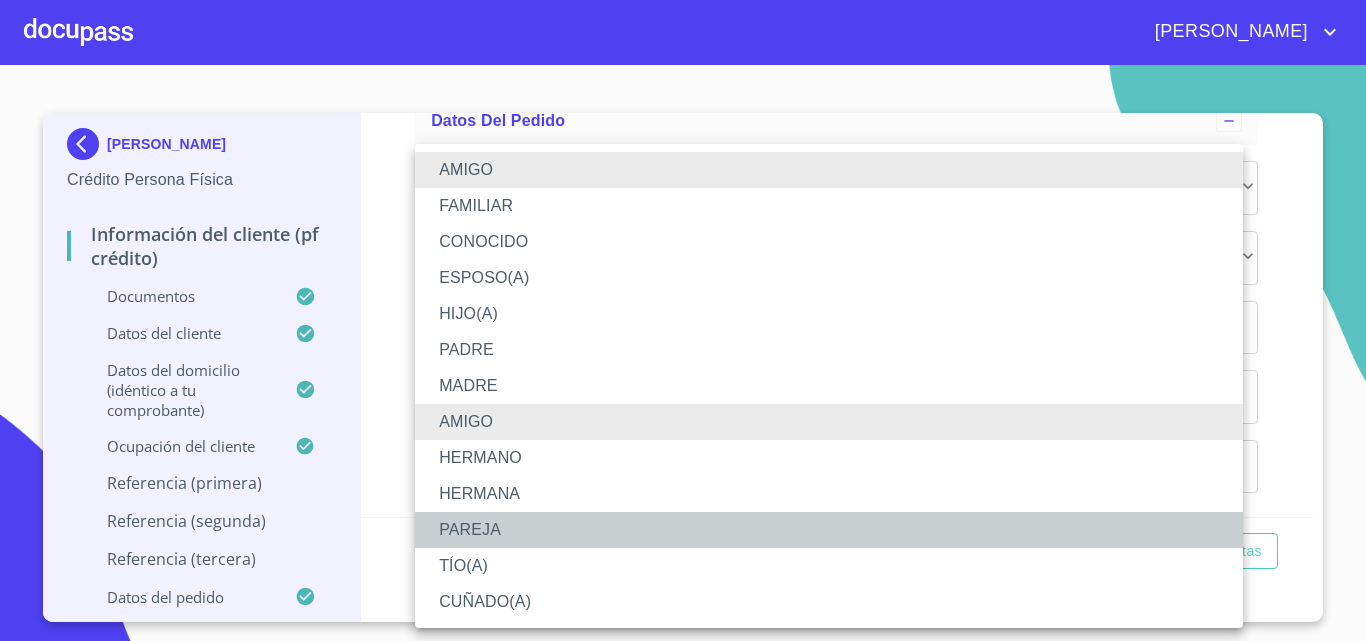 click on "PAREJA" at bounding box center (829, 530) 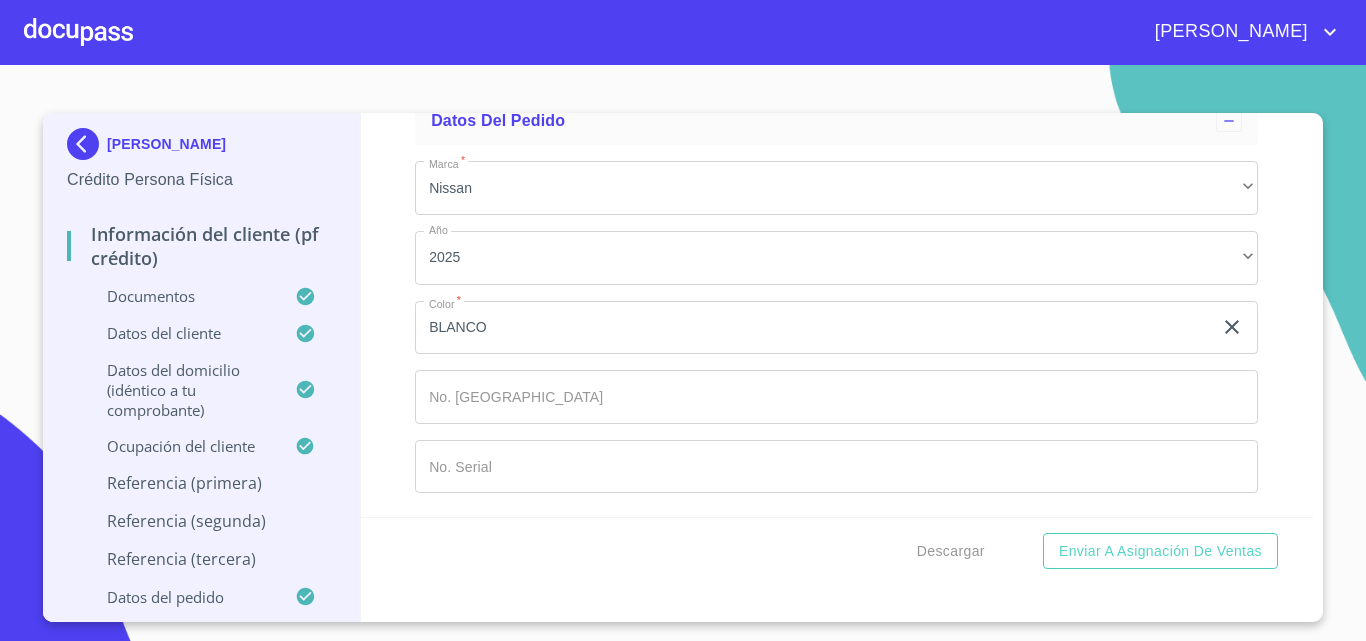 click on "PAREJA" at bounding box center (836, -1236) 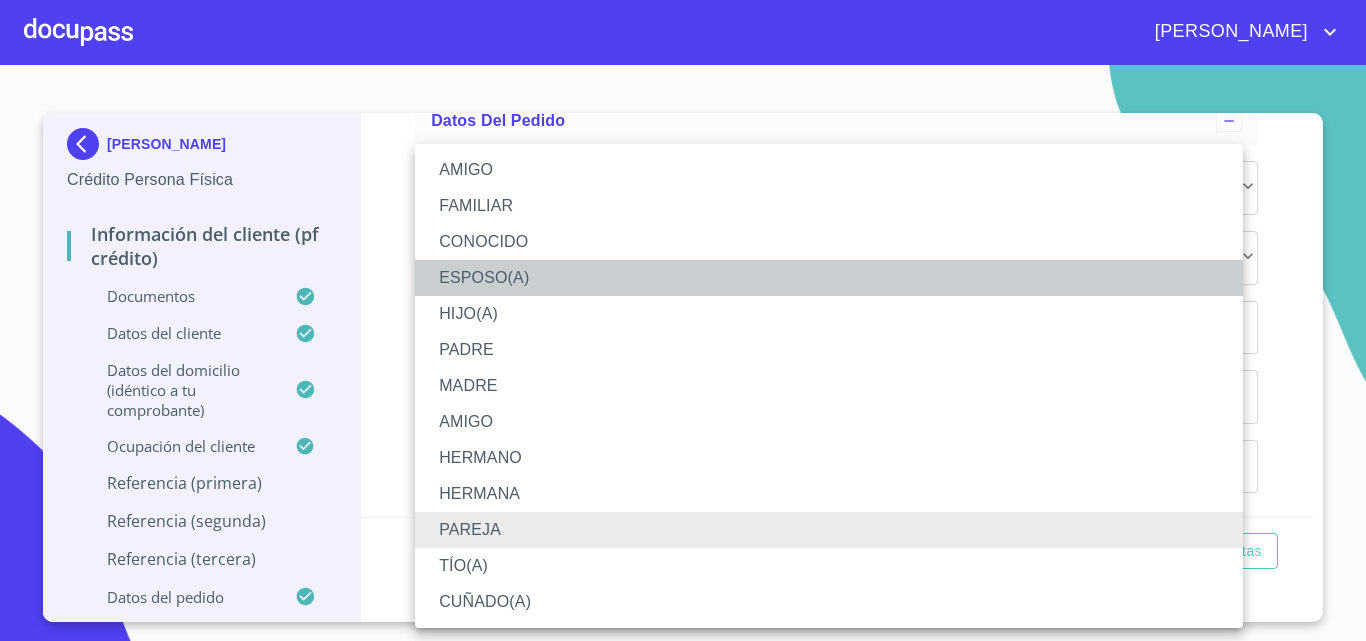 click on "ESPOSO(A)" at bounding box center (829, 278) 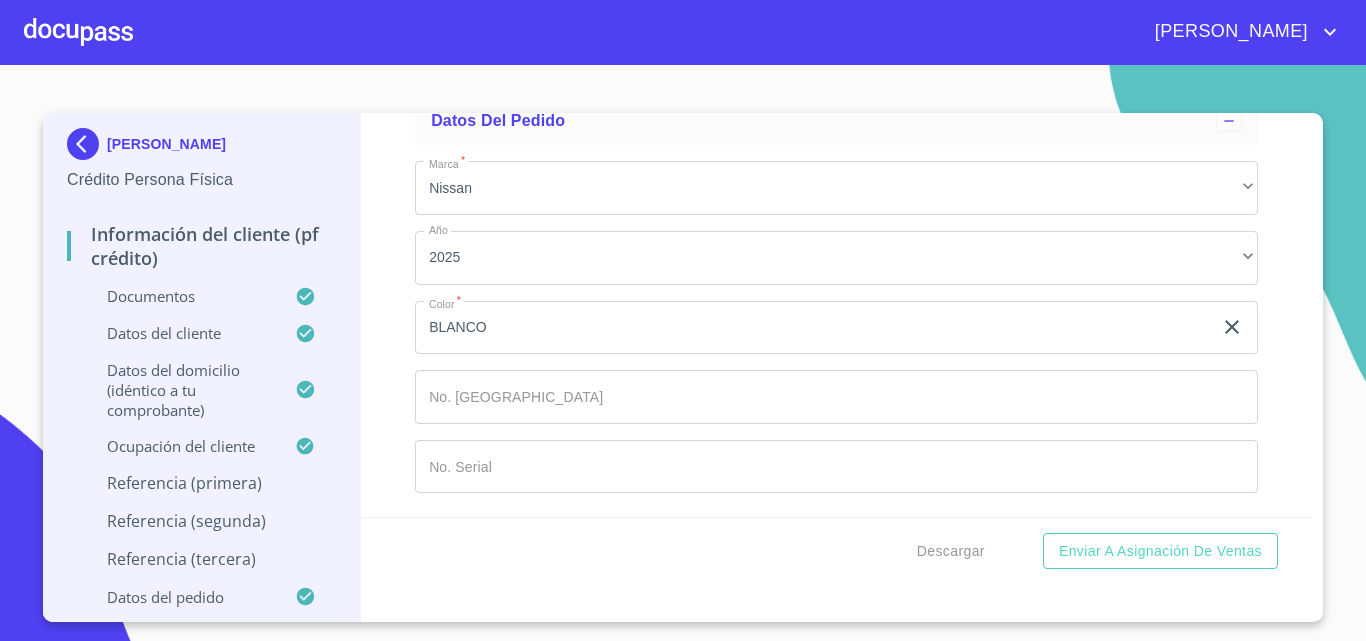 click on "Documento de identificación.   *" at bounding box center (886, -1097) 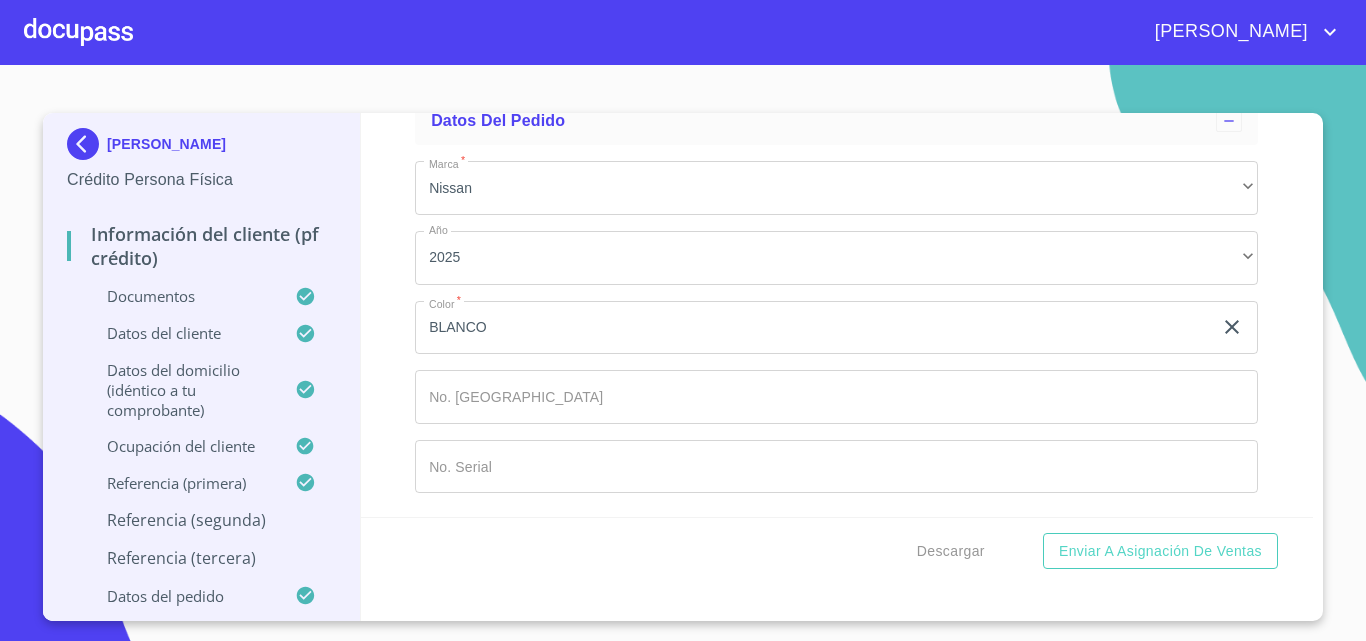 type on "YAÑEZ" 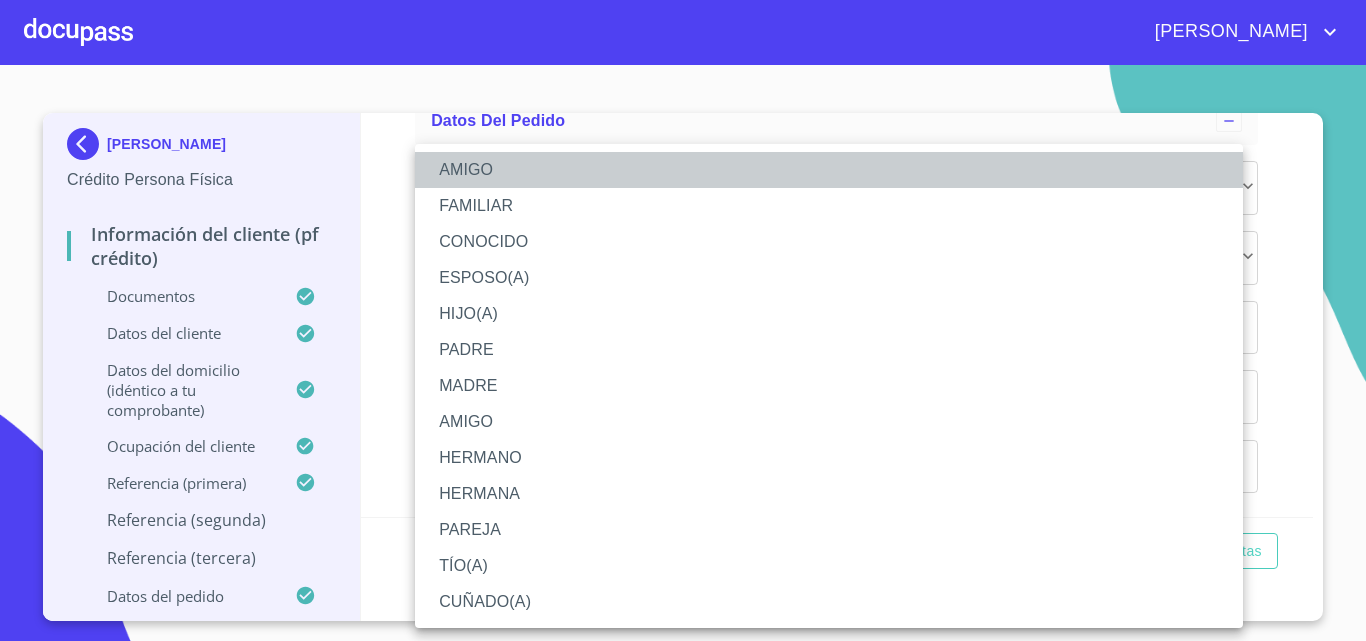 click on "AMIGO" at bounding box center [829, 170] 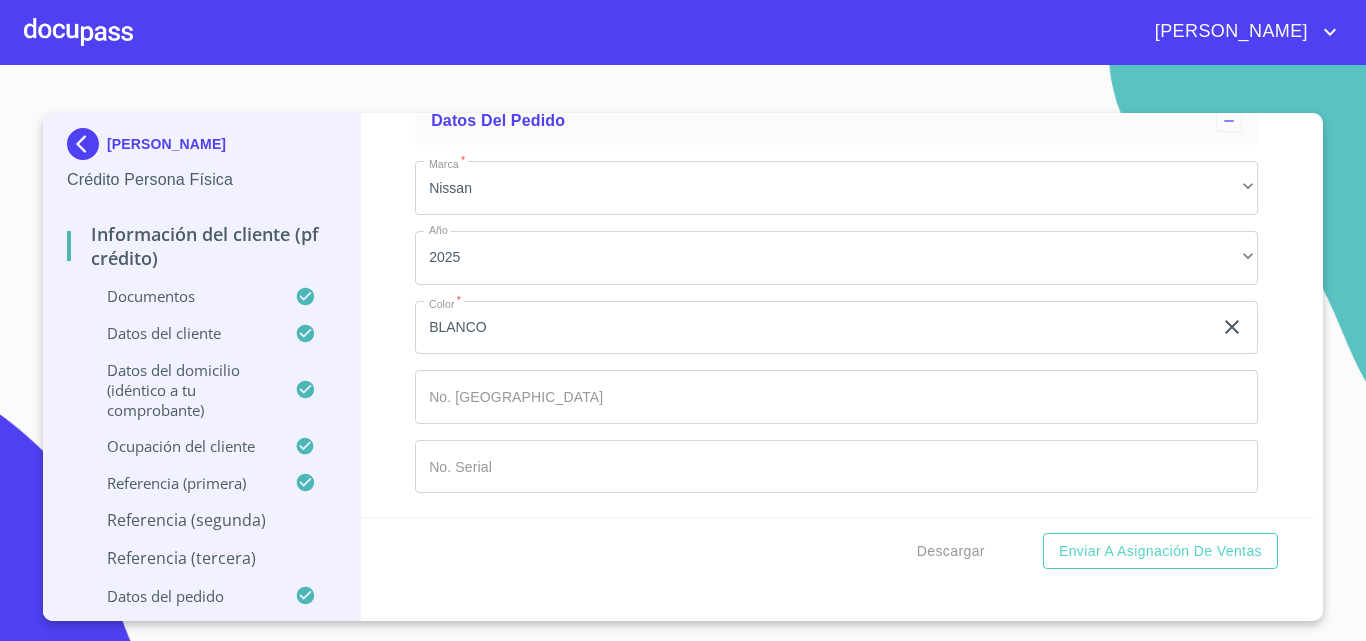 scroll, scrollTop: 12804, scrollLeft: 0, axis: vertical 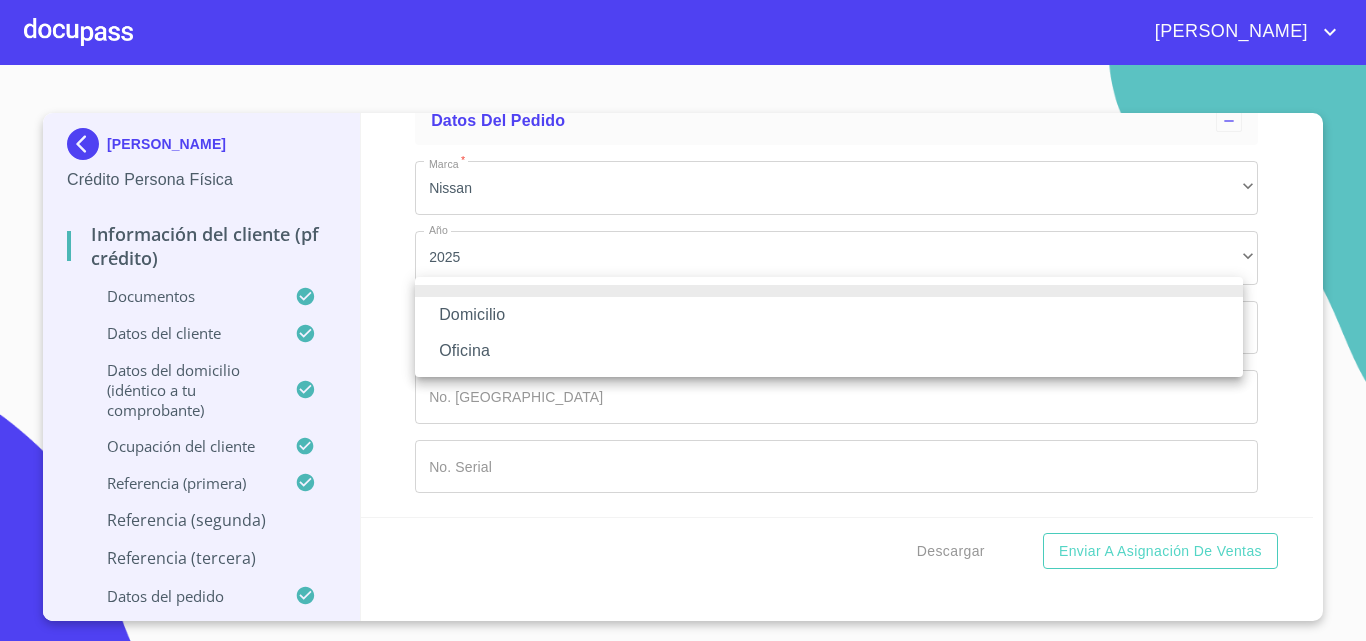 click on "Domicilio" at bounding box center [829, 315] 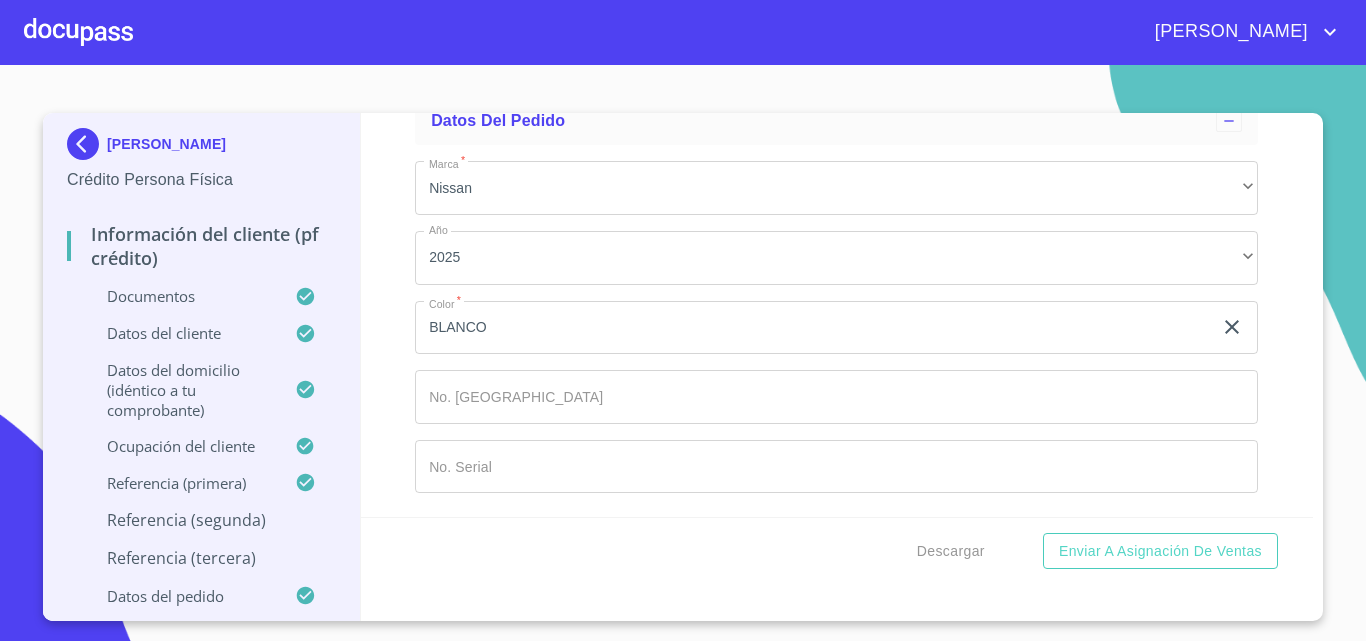 click on "Documento de identificación.   *" at bounding box center [886, -529] 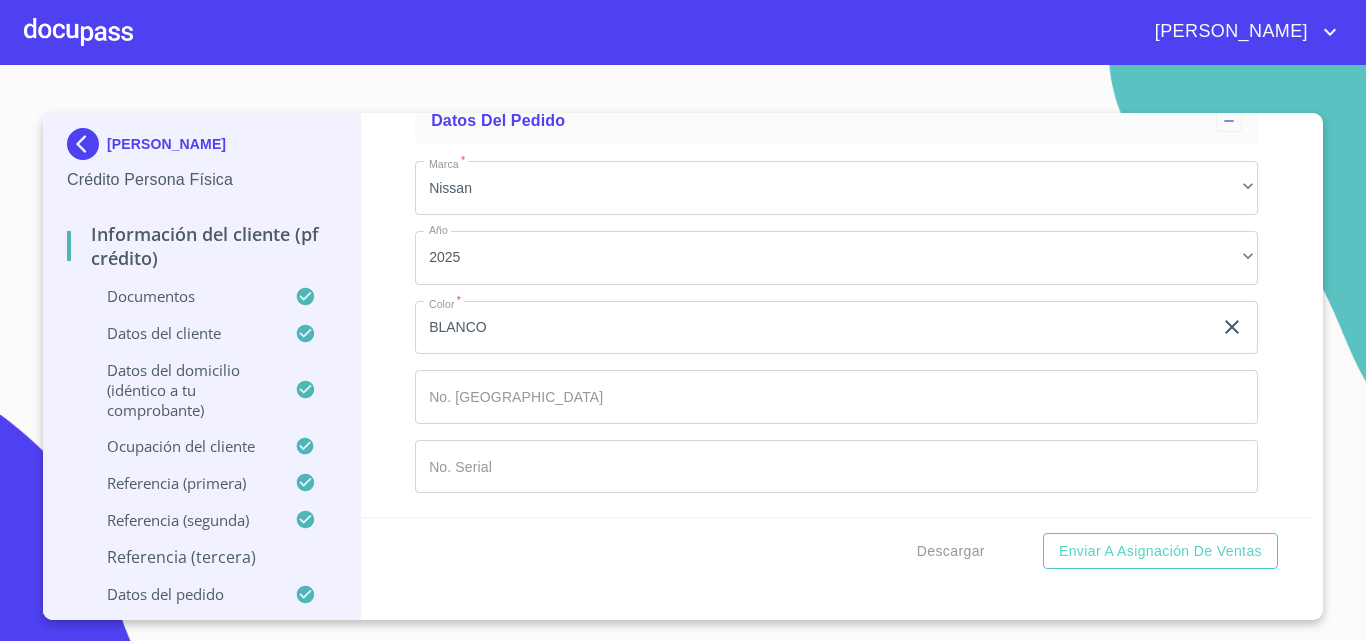 click on "Documento de identificación.   *" at bounding box center (836, -379) 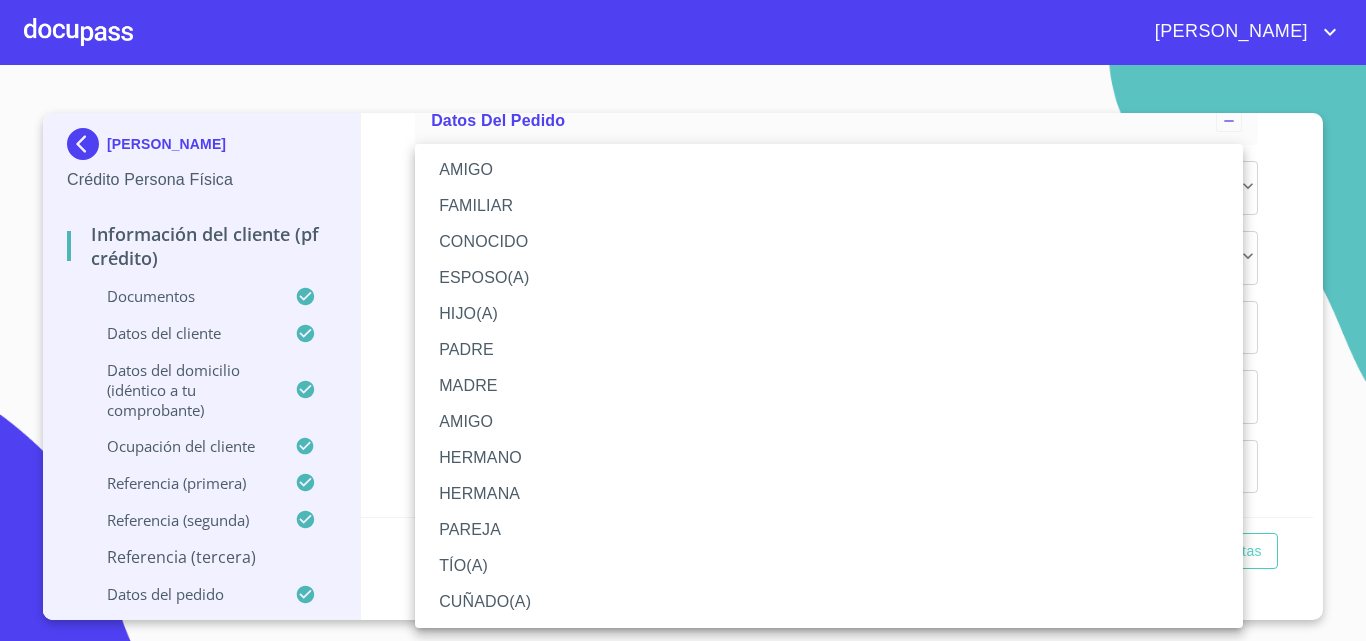 click on "AMIGO" at bounding box center (829, 170) 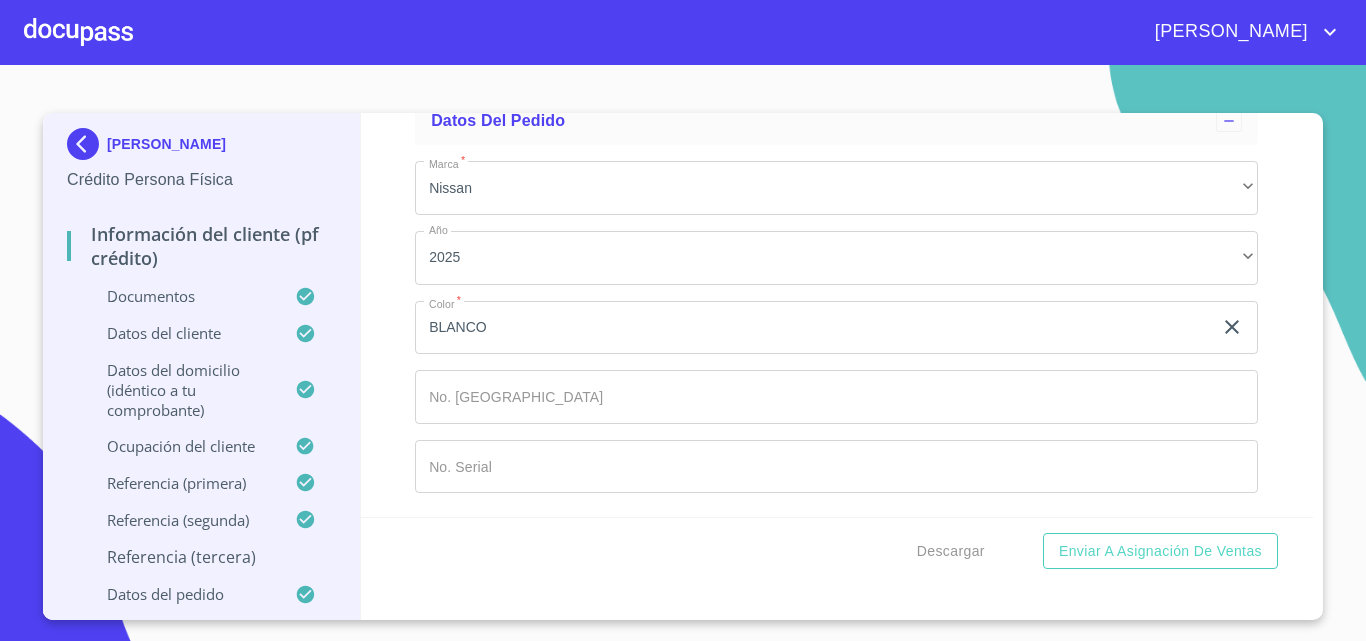 click on "​" at bounding box center (836, -31) 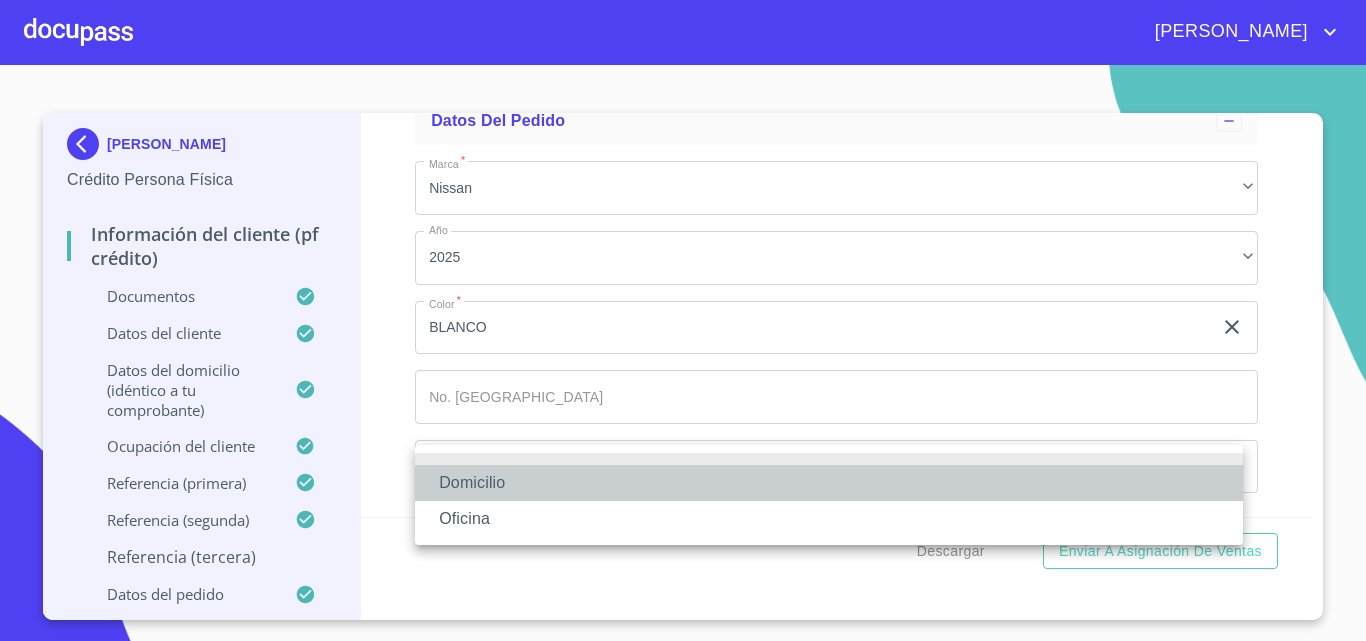 click on "Domicilio" at bounding box center [829, 483] 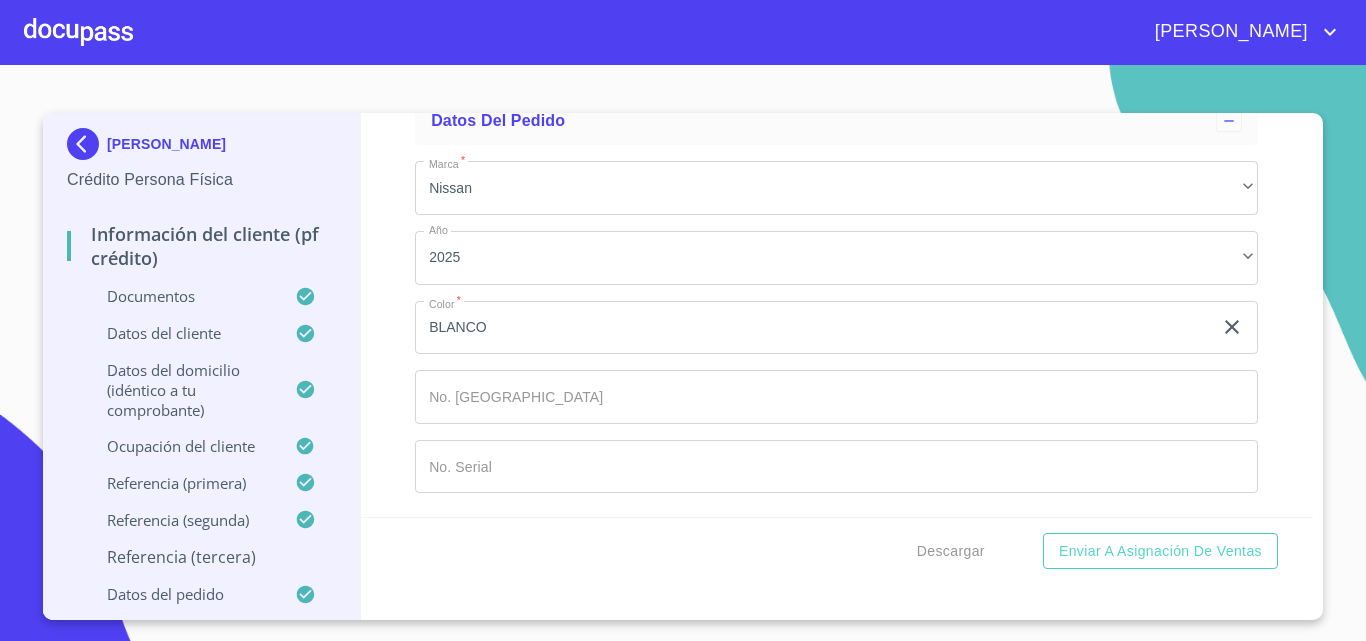 scroll, scrollTop: 13504, scrollLeft: 0, axis: vertical 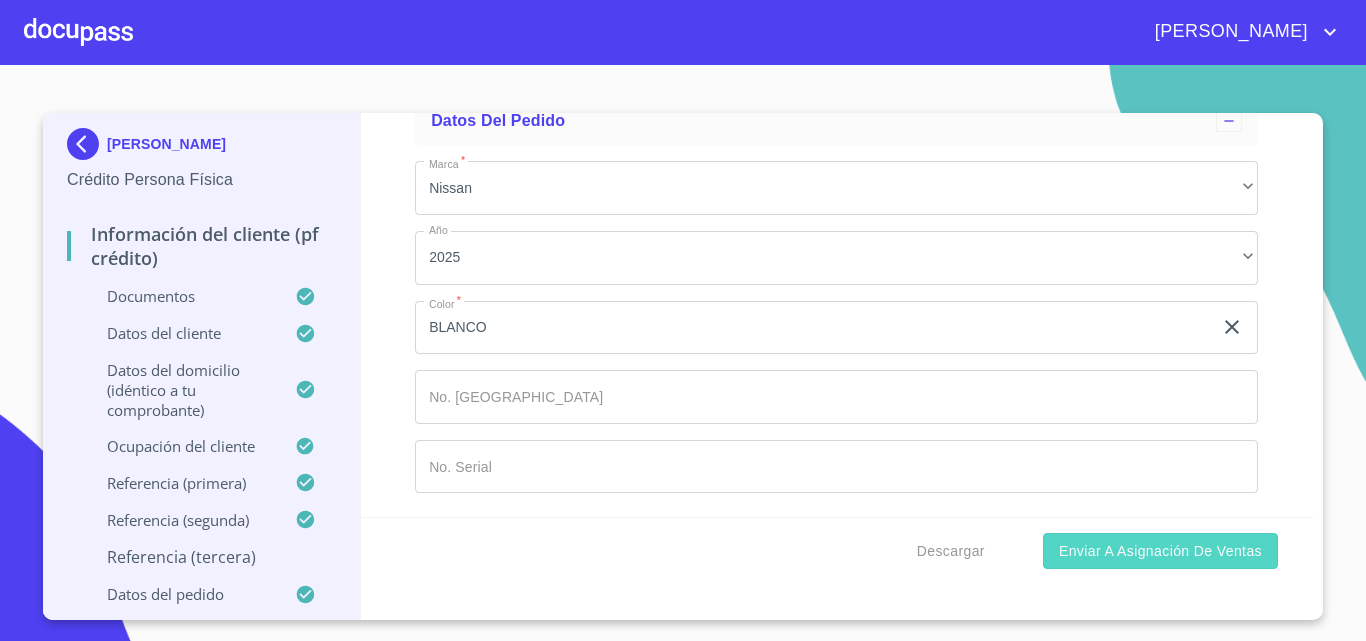 type on "(33)14646489" 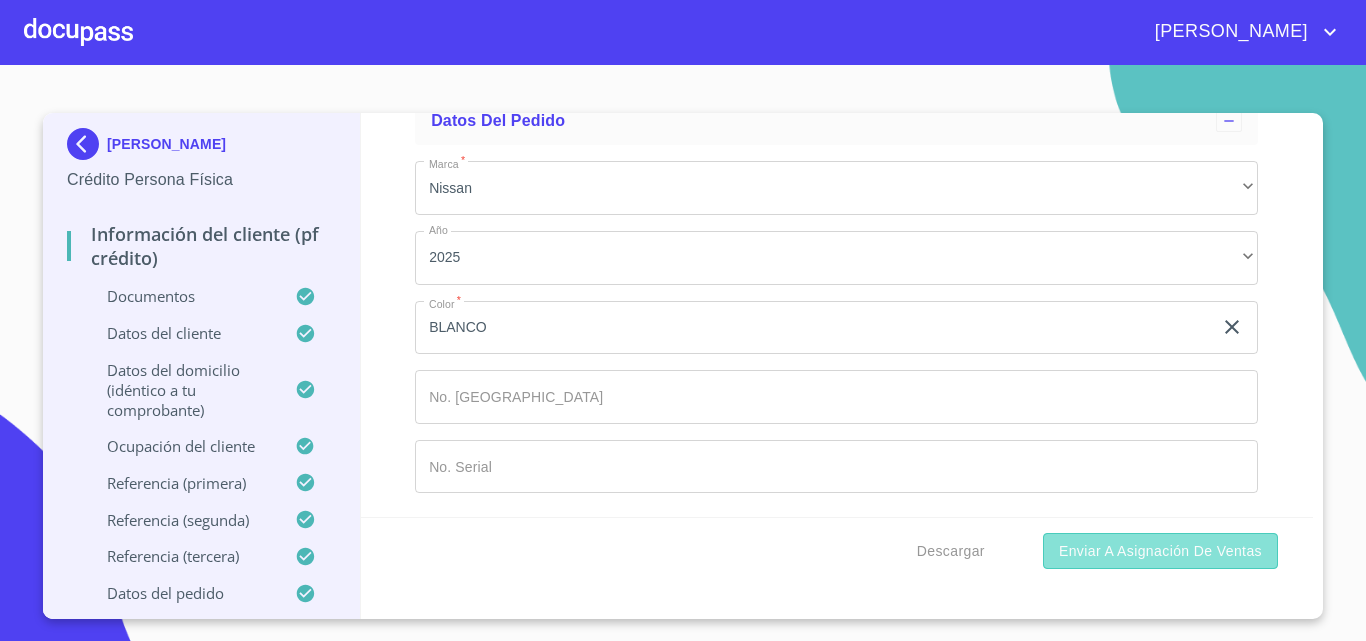 click on "Enviar a Asignación de Ventas" at bounding box center (1160, 551) 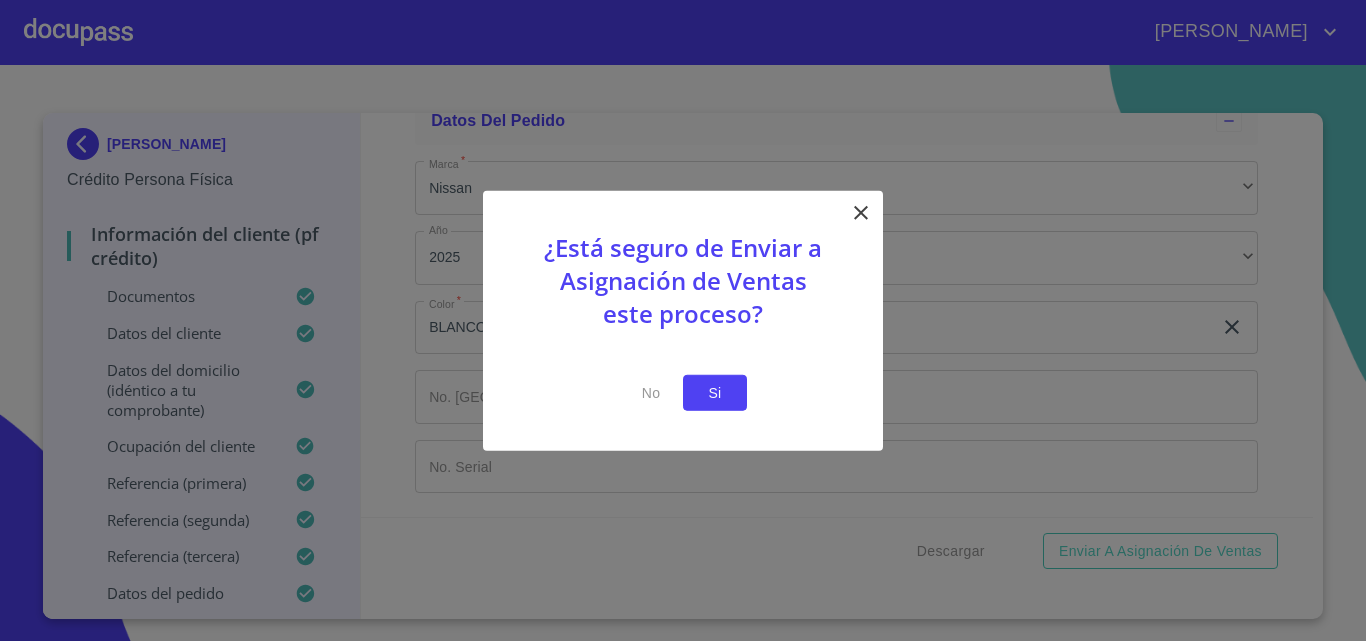 click on "Si" at bounding box center [715, 392] 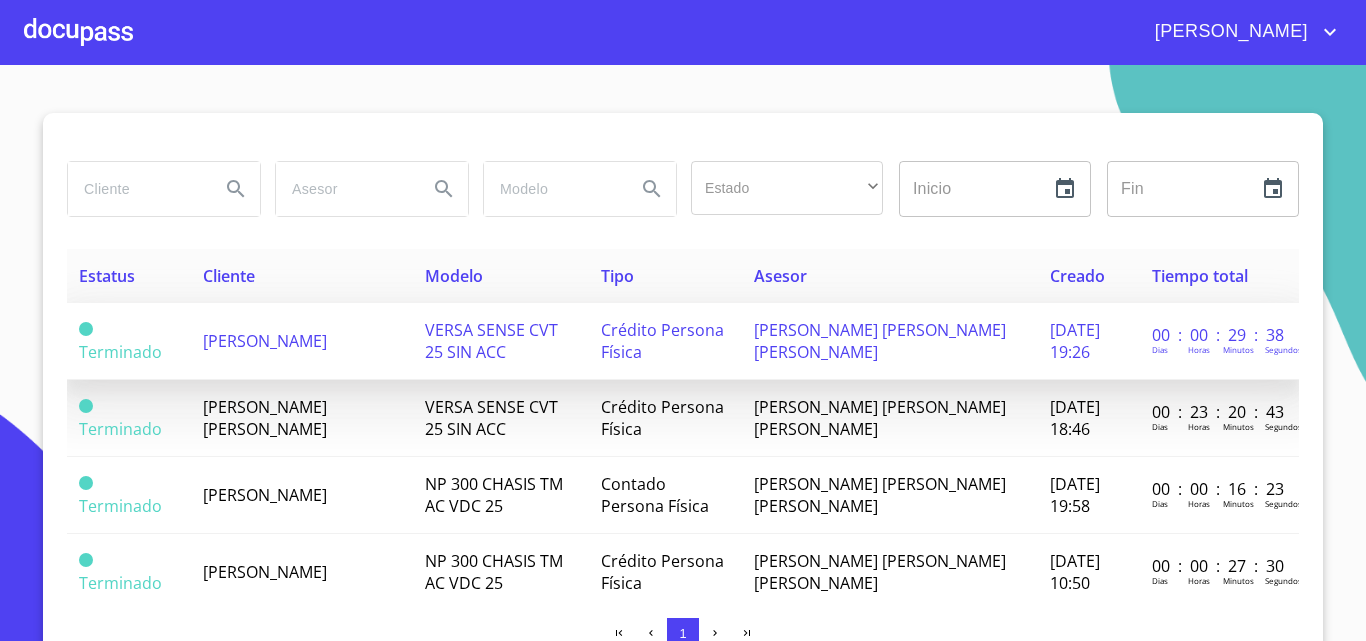 click on "VERSA SENSE CVT 25 SIN ACC" at bounding box center (491, 341) 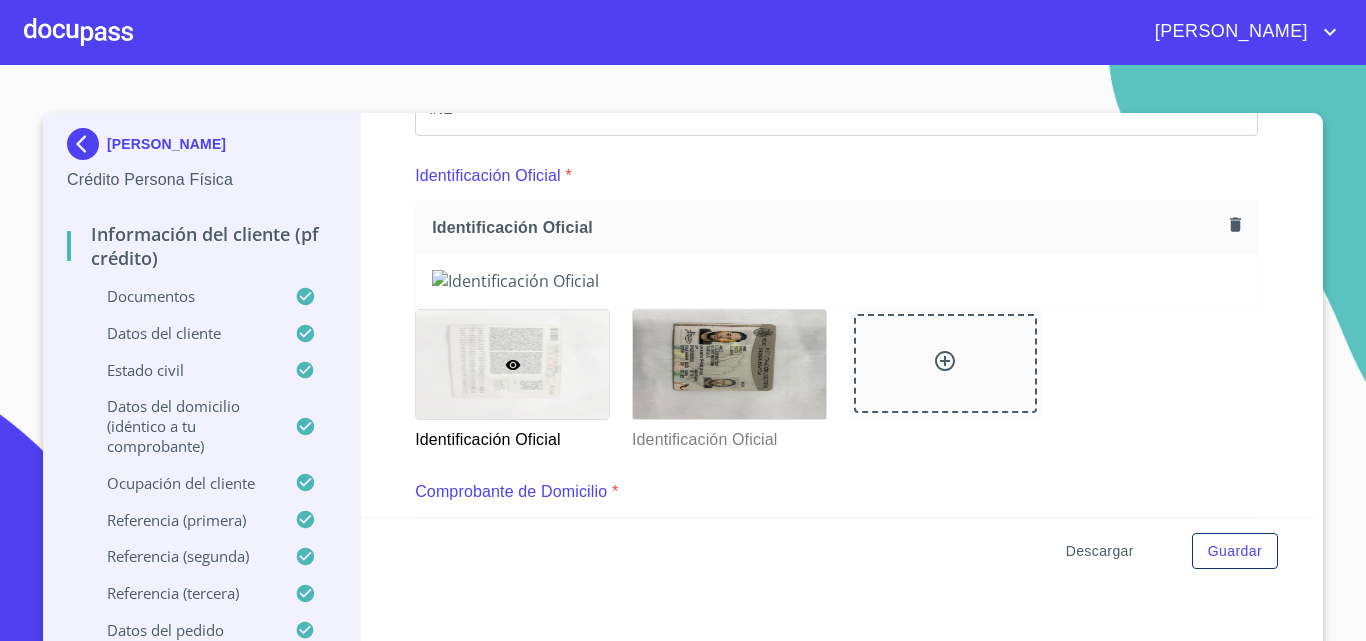 scroll, scrollTop: 1774, scrollLeft: 0, axis: vertical 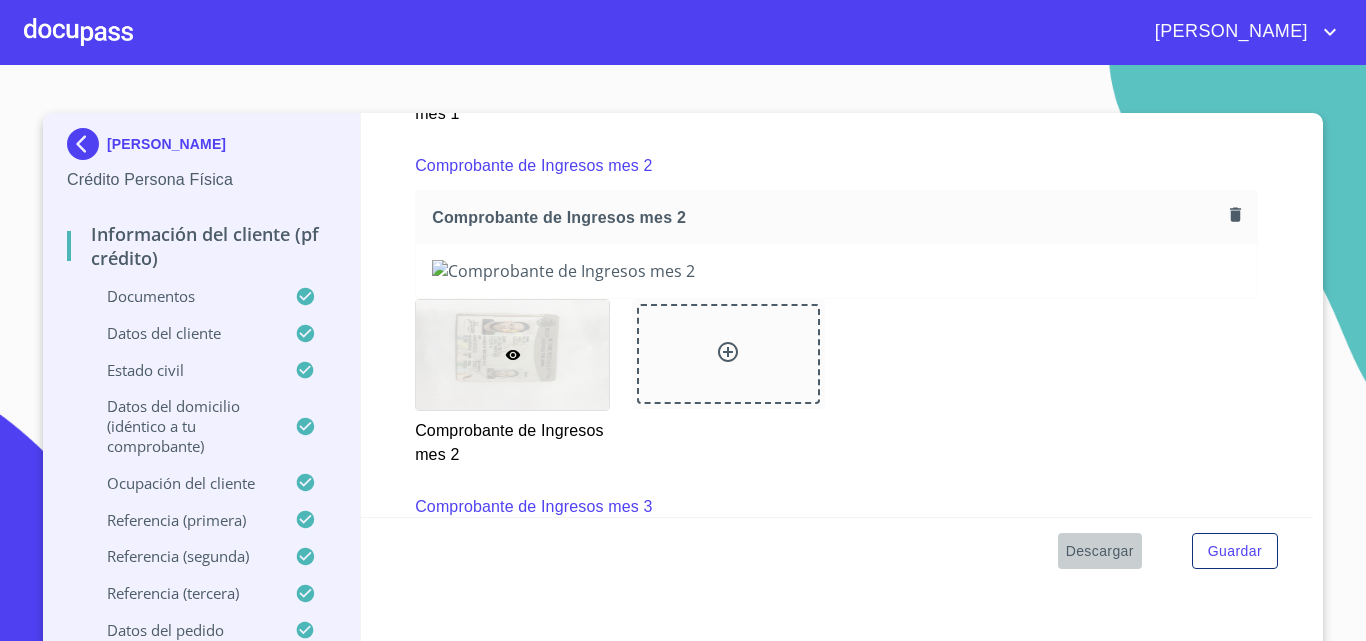 click on "Descargar" at bounding box center [1100, 551] 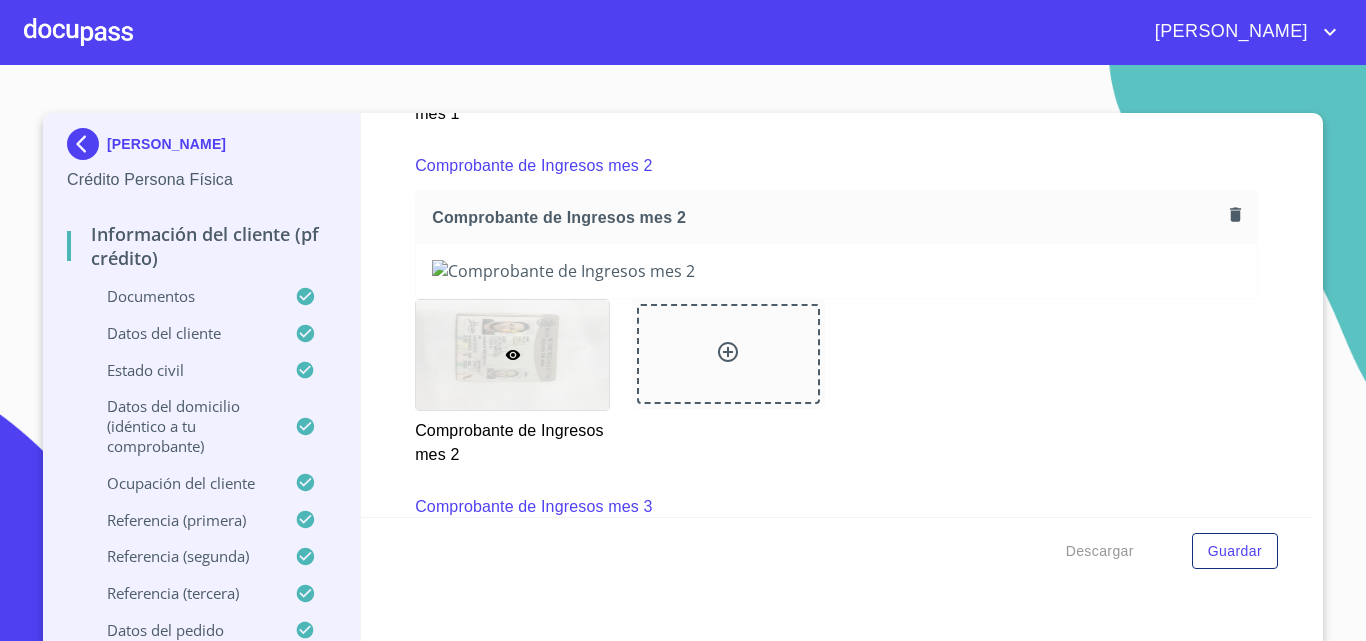 click on "ALEJANDRO  BARAJAS  HERRERA Crédito Persona Física Información del cliente (PF crédito) Documentos Datos del cliente Estado Civil Datos del domicilio (idéntico a tu comprobante) Ocupación del Cliente Referencia (primera) Referencia (segunda) Referencia (tercera) Datos del pedido Credinissan (PF crédito) Asignación de Ventas Información del cliente (PF crédito)   Documentos Documento de identificación.   * INE ​ Identificación Oficial * Identificación Oficial Identificación Oficial Identificación Oficial Comprobante de Domicilio * Comprobante de Domicilio Comprobante de Domicilio Fuente de ingresos   * Empleado S. Privado/S. Público ​ Comprobante de Ingresos mes 1 * Comprobante de Ingresos mes 1 Comprobante de Ingresos mes 1 Comprobante de Ingresos mes 2 Comprobante de Ingresos mes 2 Comprobante de Ingresos mes 2 Comprobante de Ingresos mes 3 Comprobante de Ingresos mes 3 Comprobante de Ingresos mes 3 CURP * CURP CURP Constancia de situación fiscal Constancia de situación fiscal   *" at bounding box center (683, 385) 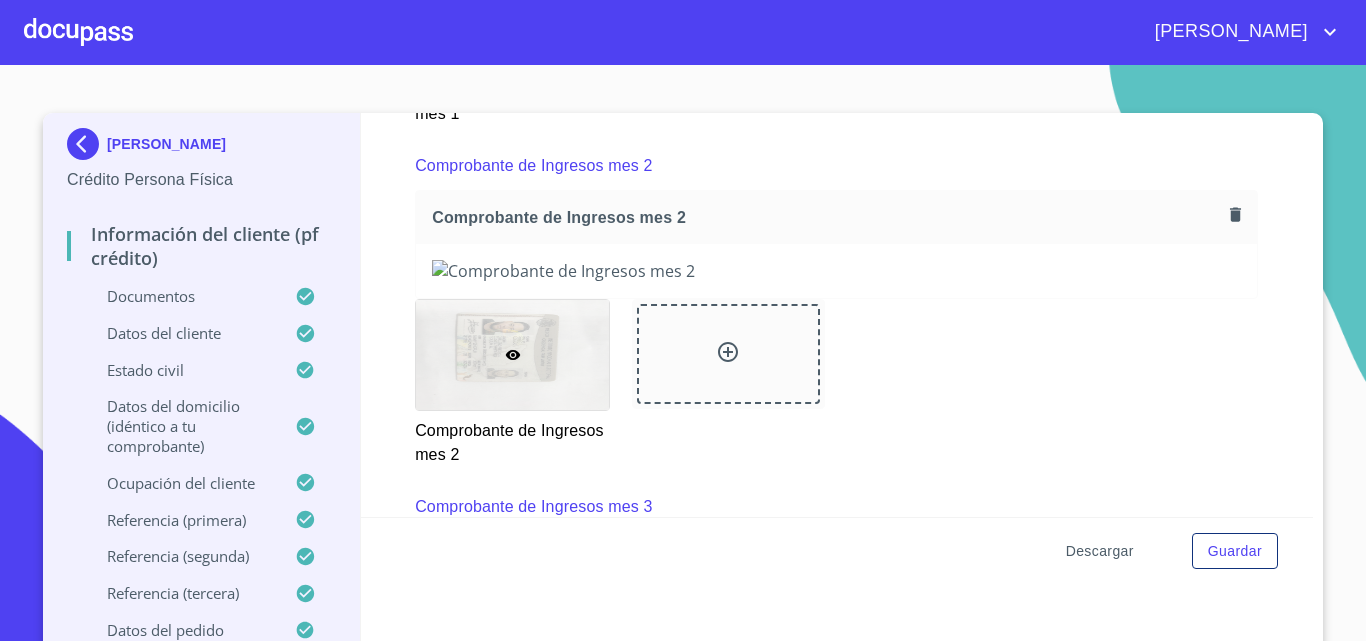 click on "Descargar" at bounding box center [1100, 551] 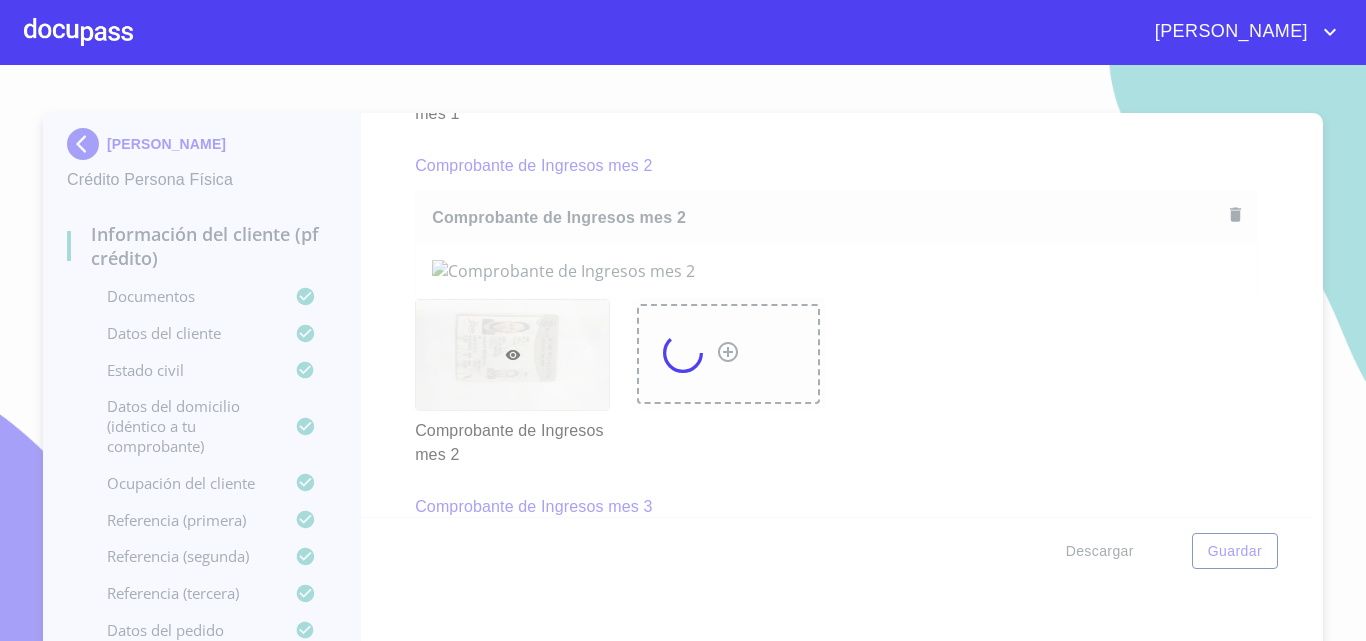 click at bounding box center [683, 353] 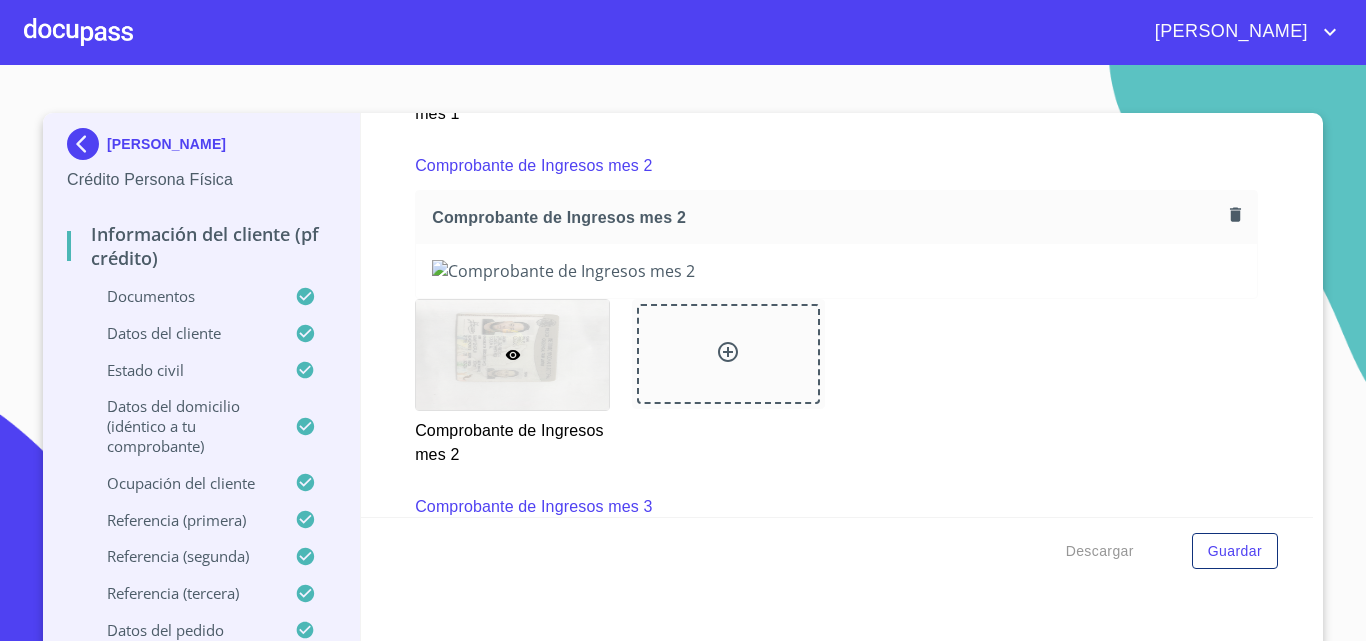 click at bounding box center [78, 32] 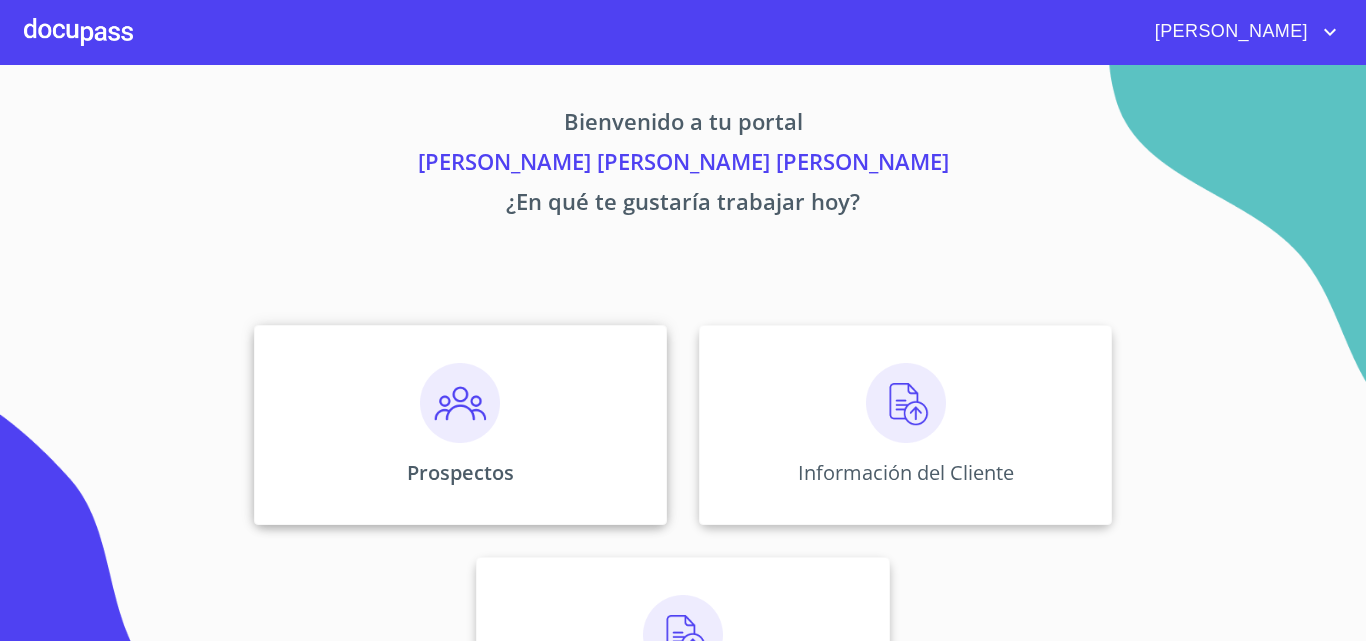 click on "Prospectos" at bounding box center [460, 425] 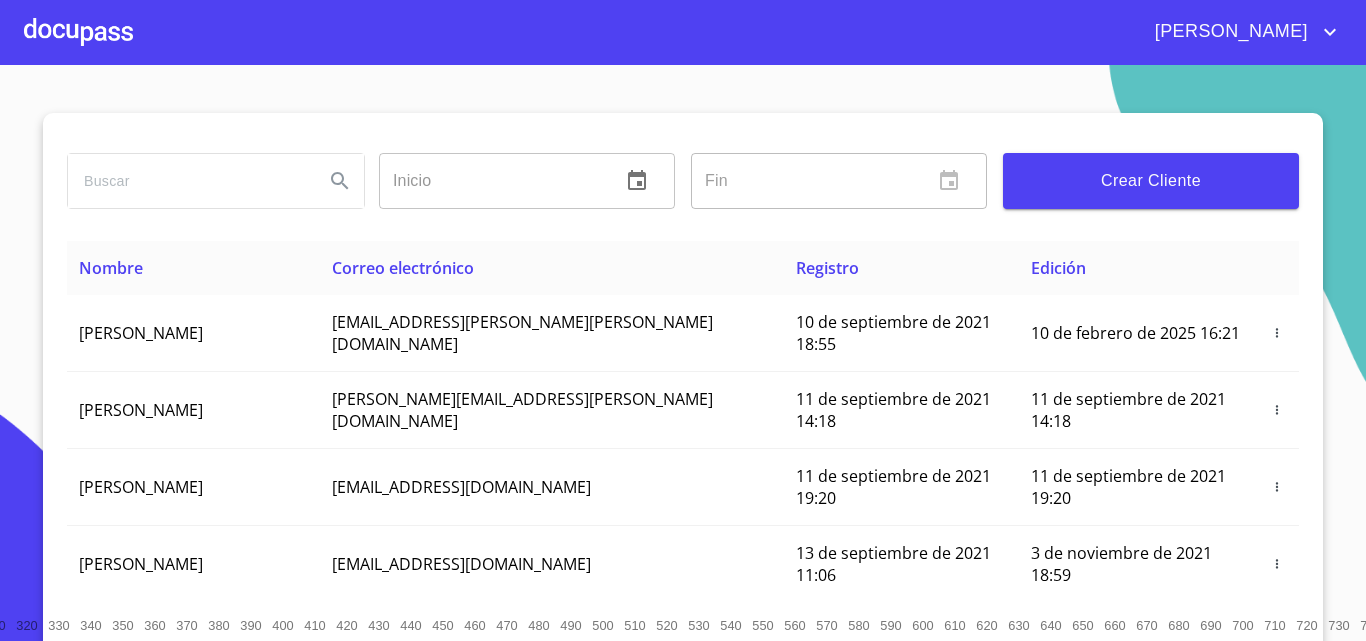 click at bounding box center [78, 32] 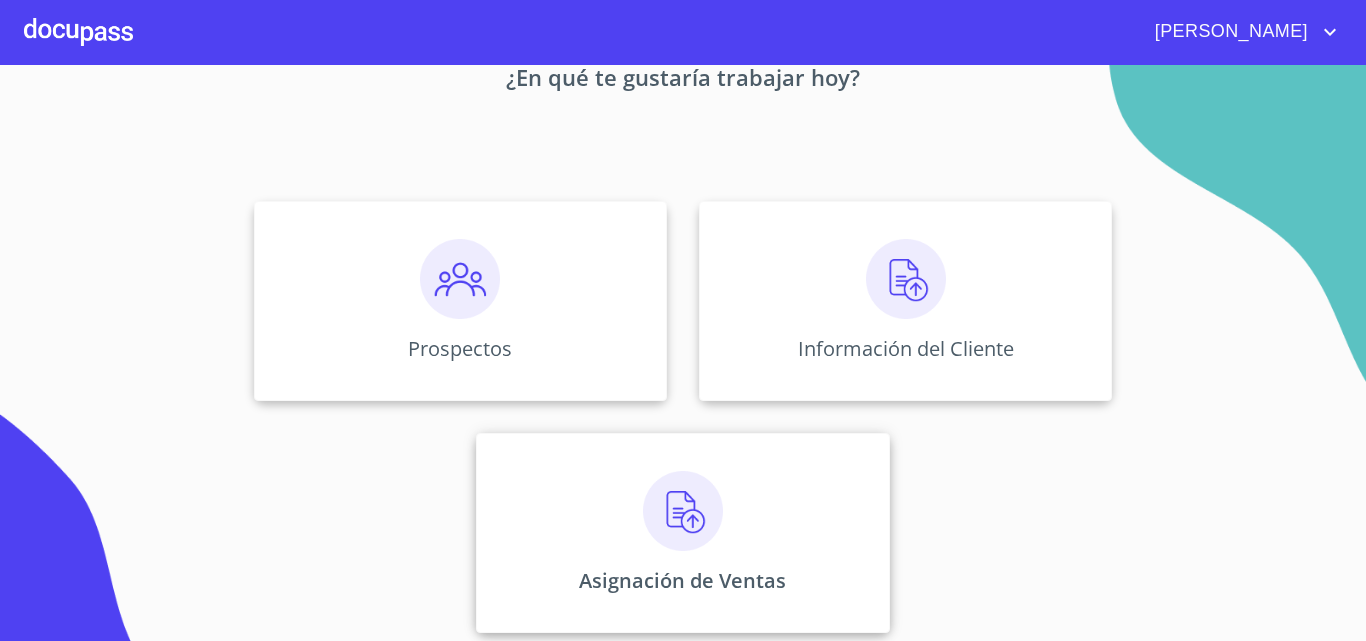 scroll, scrollTop: 132, scrollLeft: 0, axis: vertical 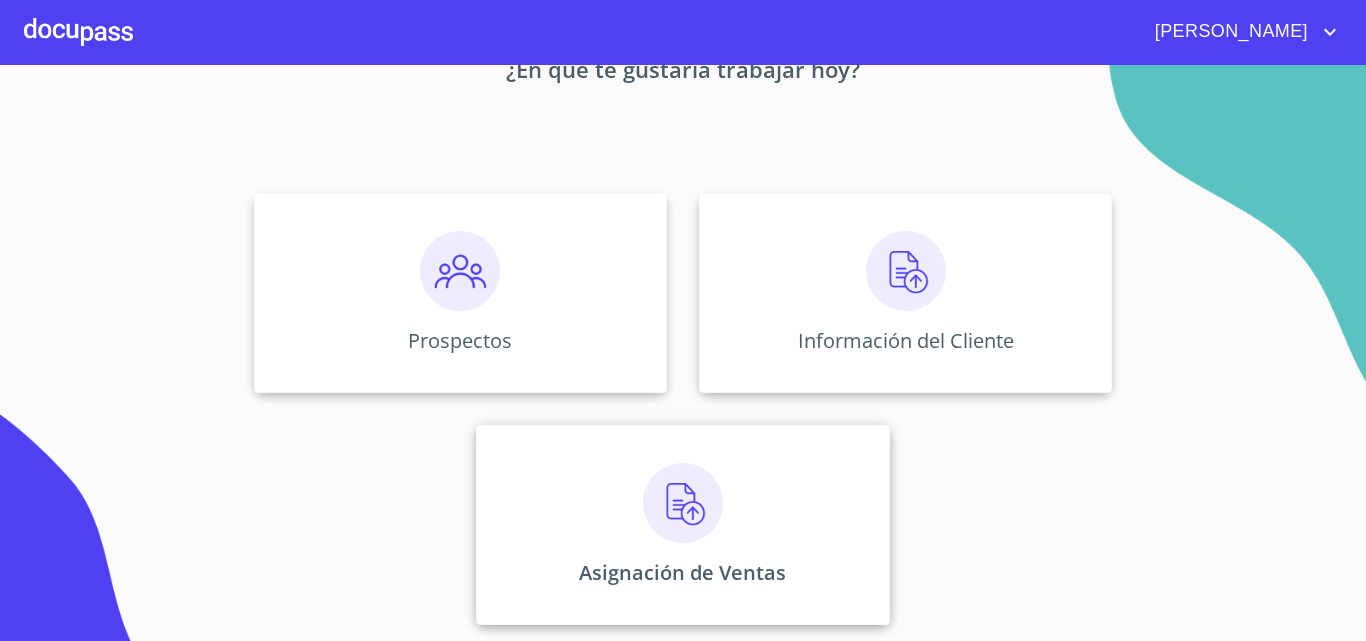 click on "Asignación de Ventas" at bounding box center (682, 525) 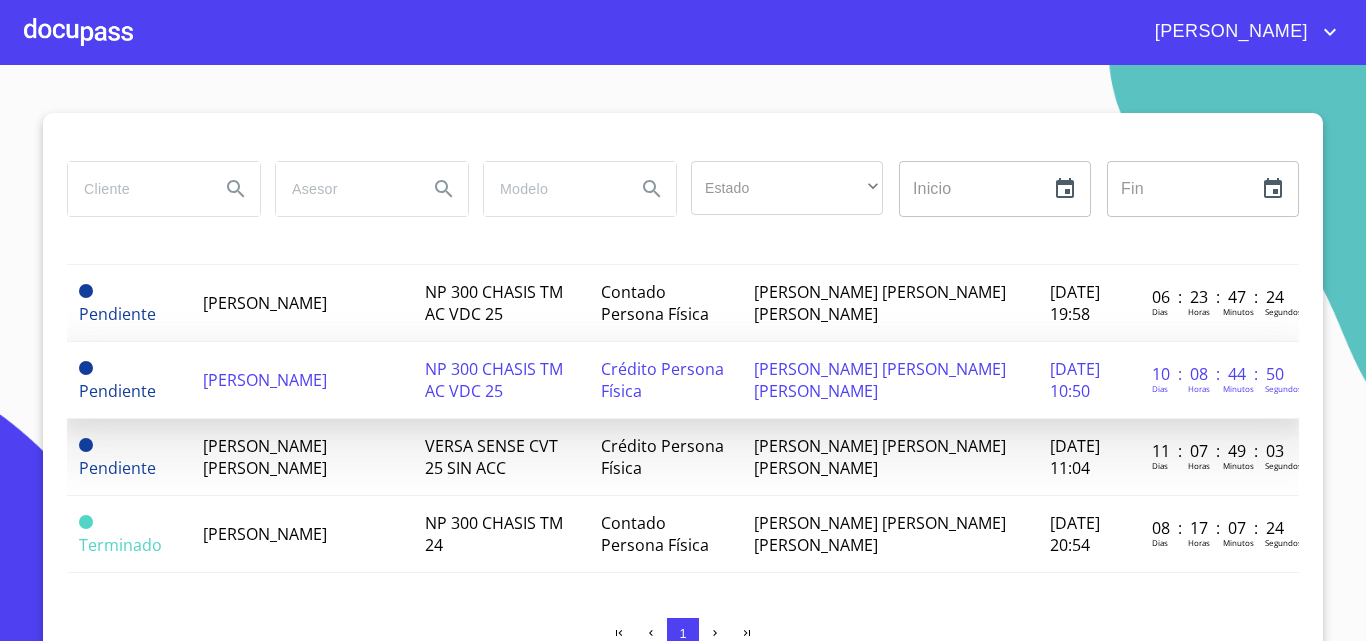 scroll, scrollTop: 210, scrollLeft: 0, axis: vertical 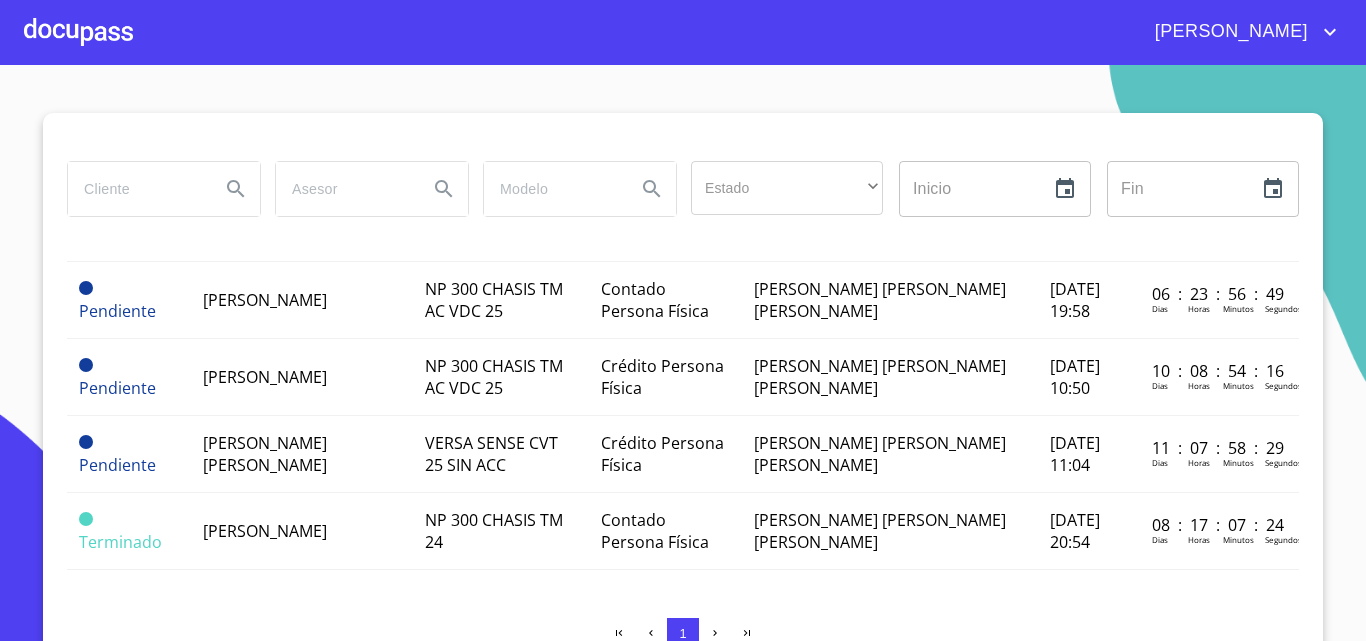 click at bounding box center (78, 32) 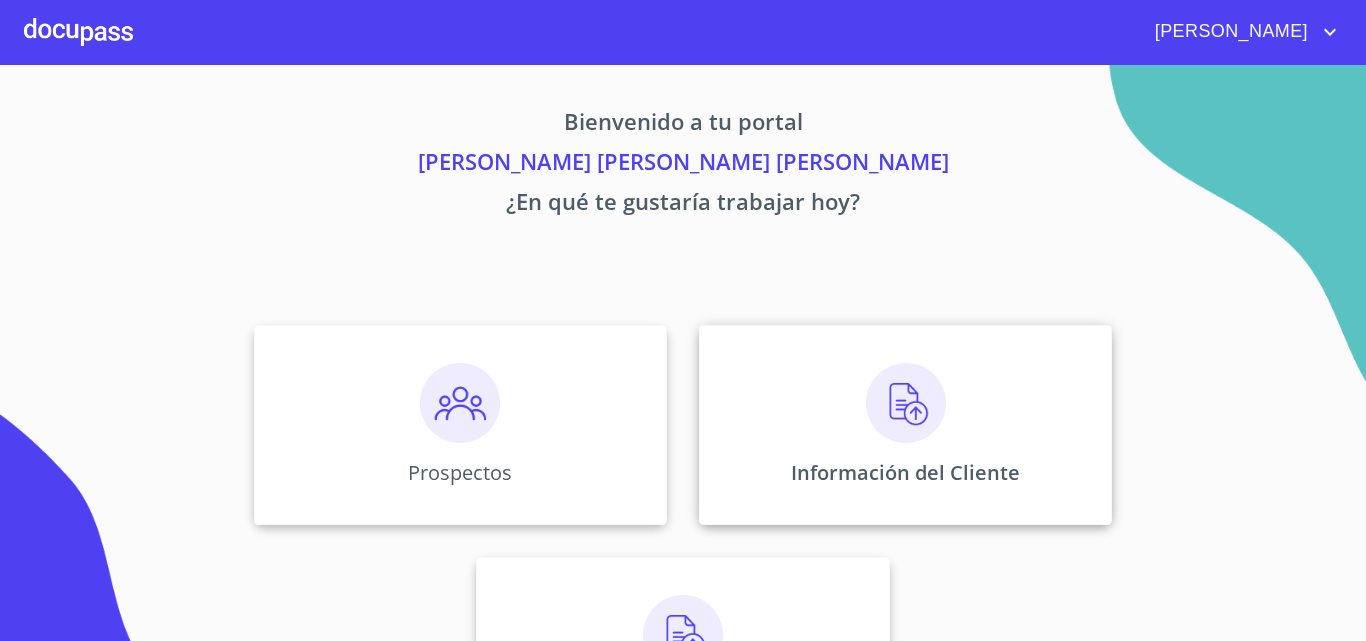 click on "Información del Cliente" at bounding box center (905, 472) 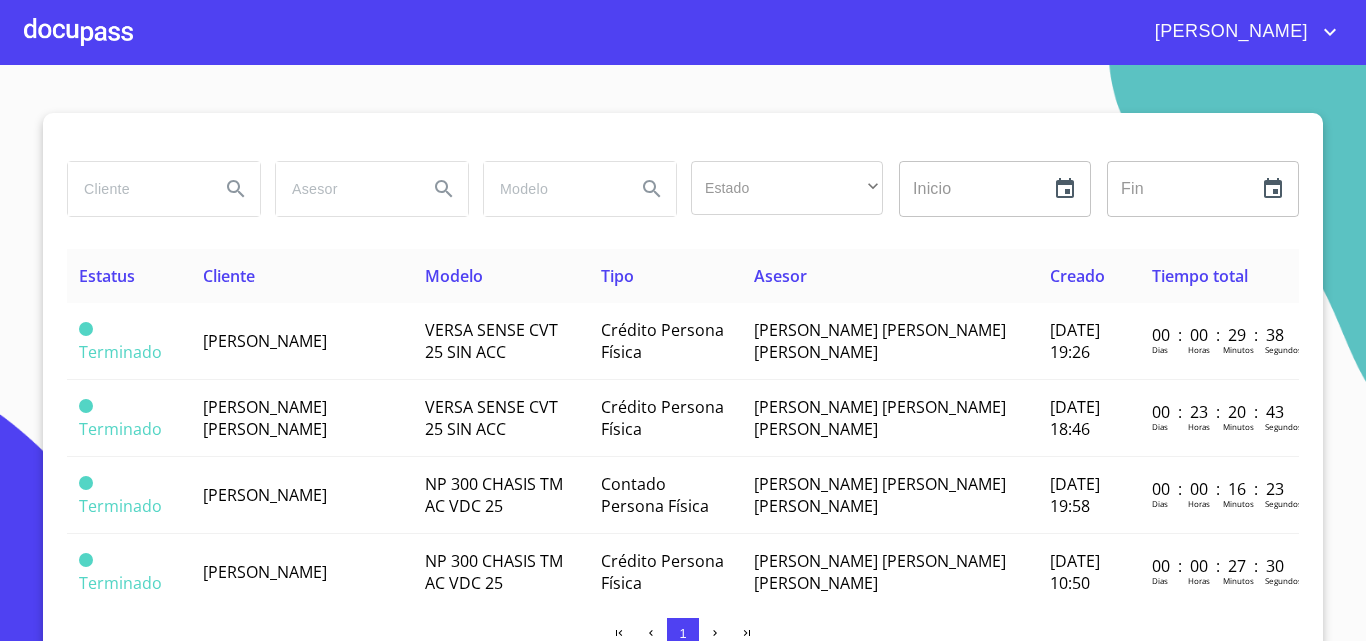 click at bounding box center [78, 32] 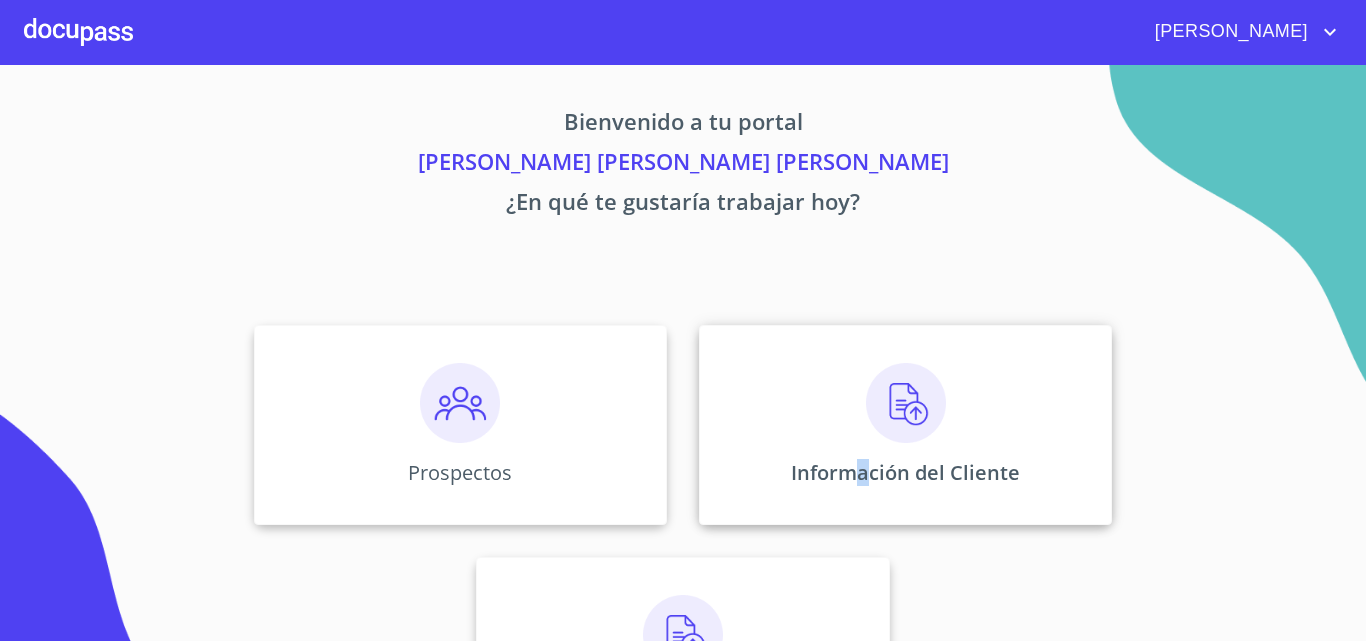 click on "Información del Cliente" at bounding box center (905, 472) 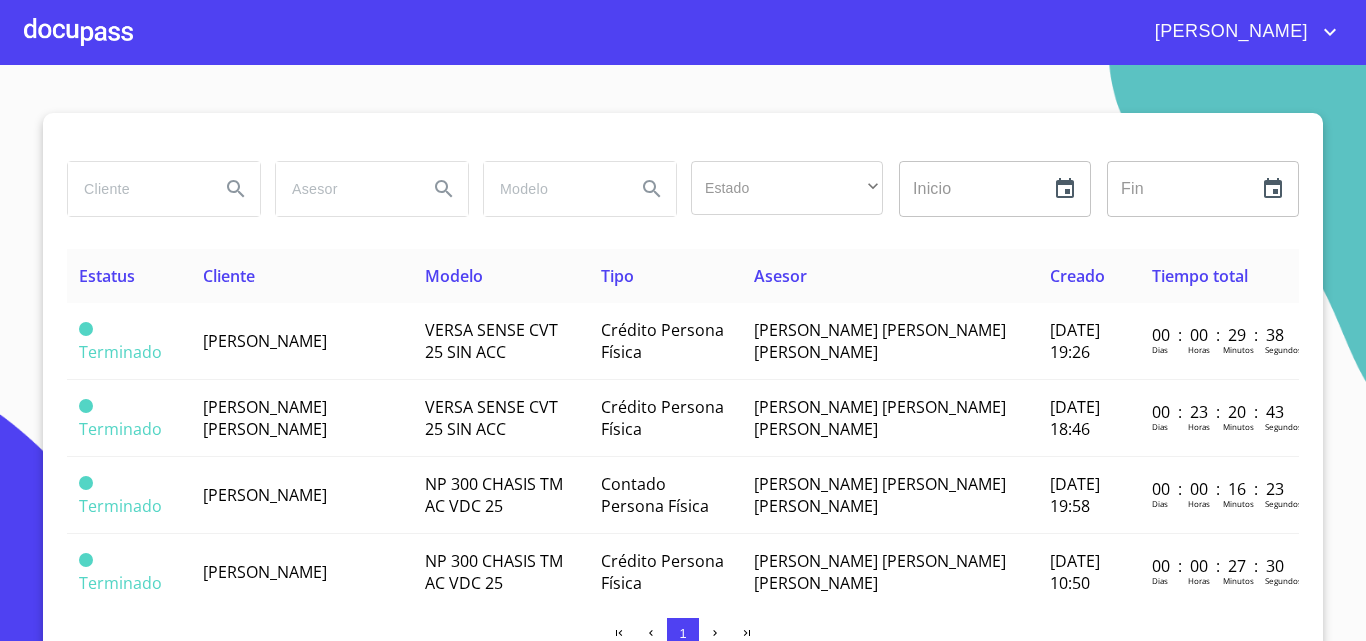 click at bounding box center [78, 32] 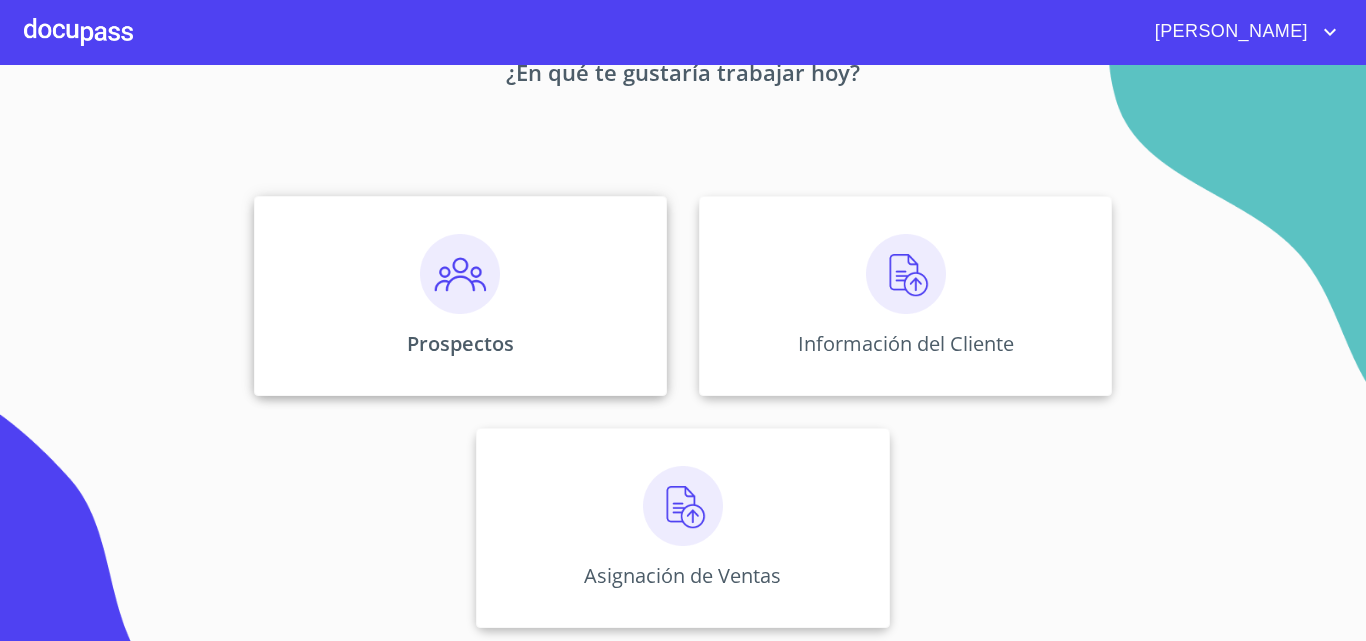 scroll, scrollTop: 132, scrollLeft: 0, axis: vertical 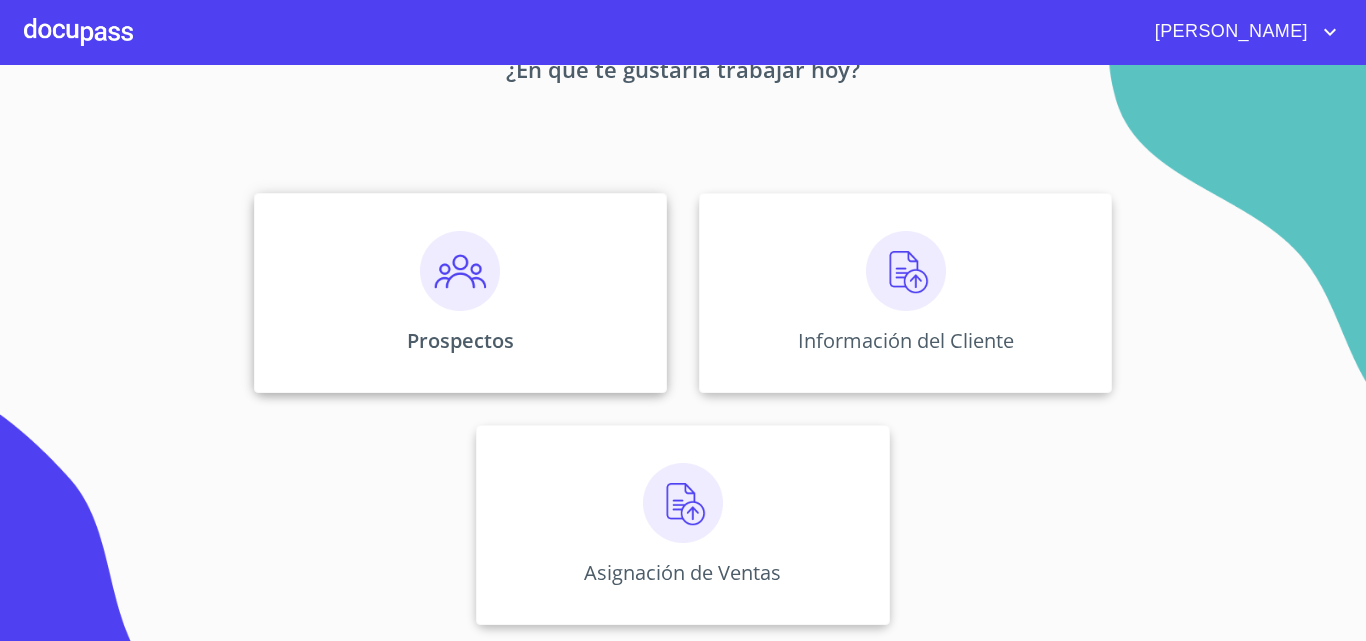 click at bounding box center [460, 271] 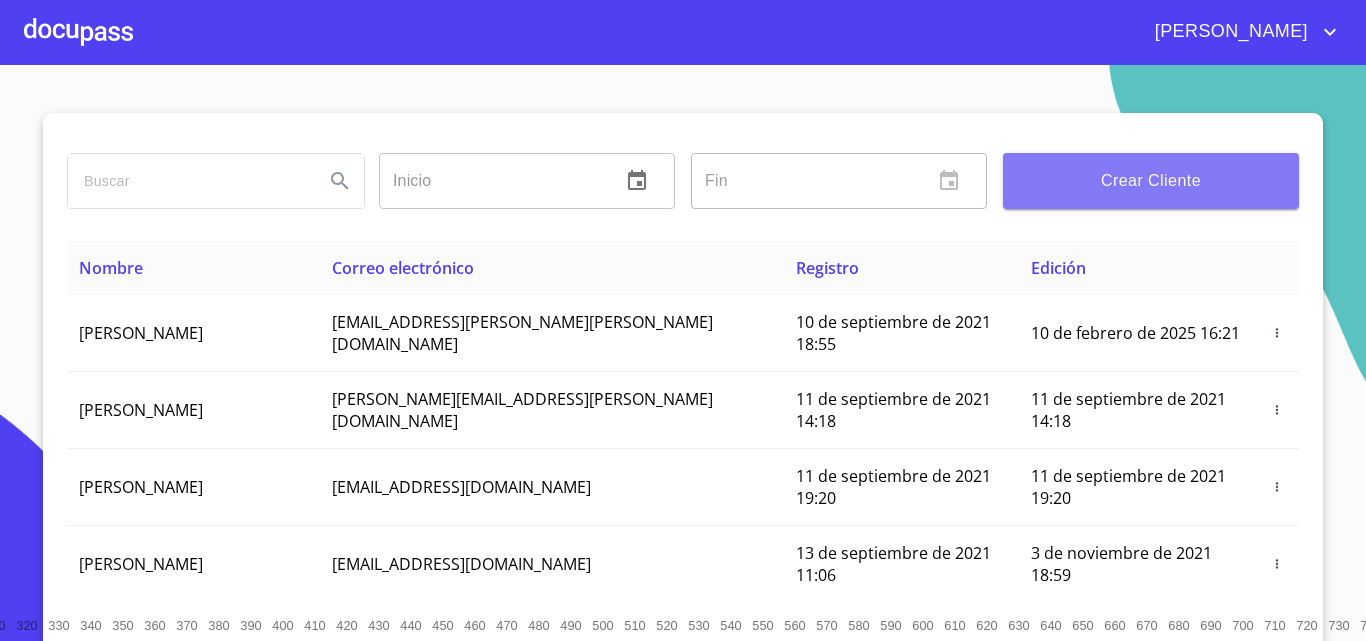 click on "Crear Cliente" at bounding box center (1151, 181) 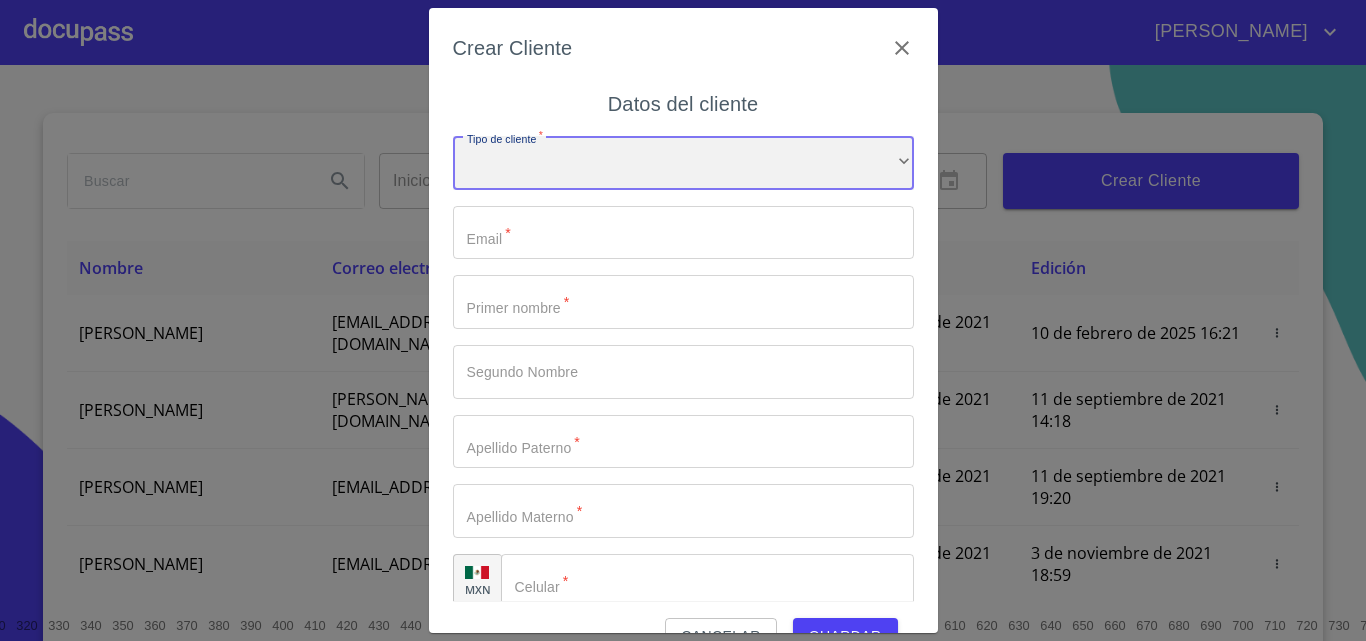 click on "​" at bounding box center (683, 163) 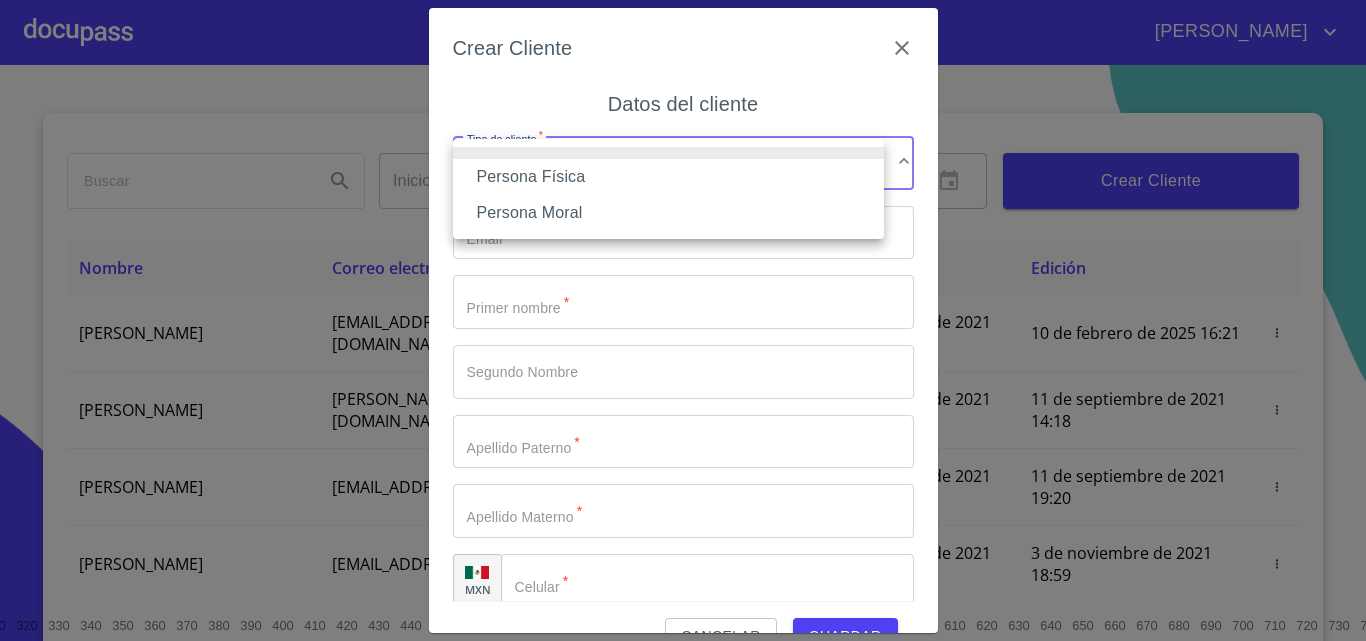 click on "Persona Física" at bounding box center [668, 177] 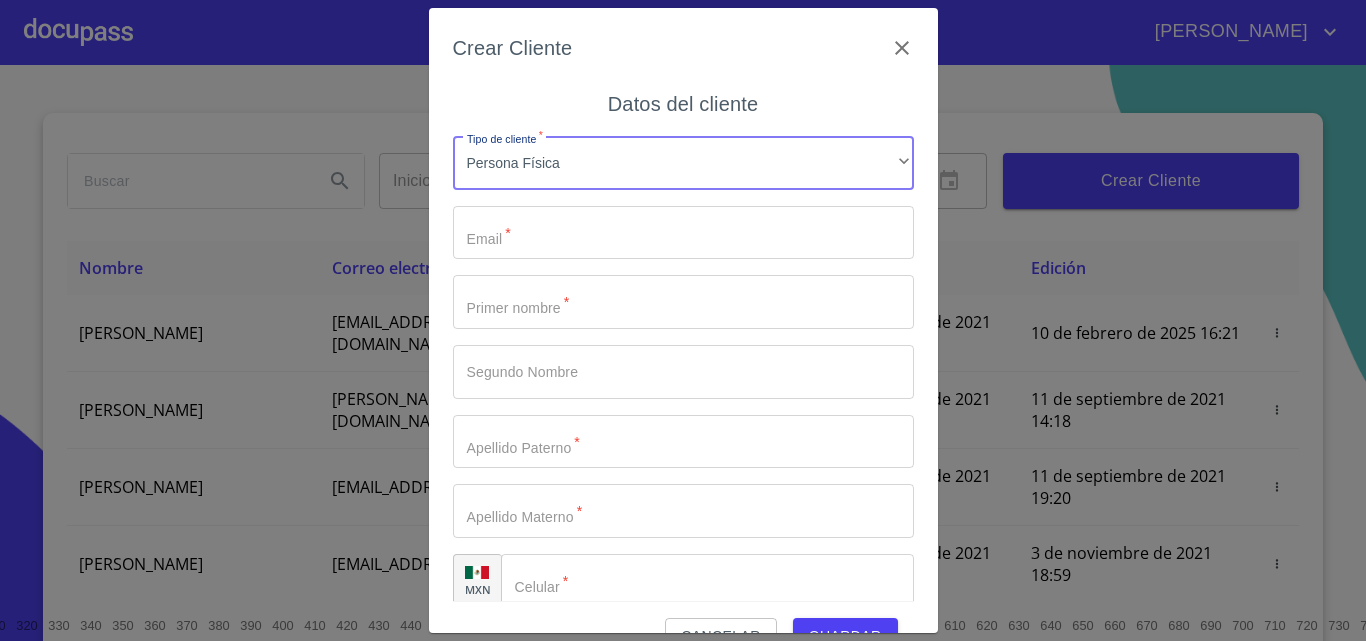 click on "Tipo de cliente   *" at bounding box center (683, 233) 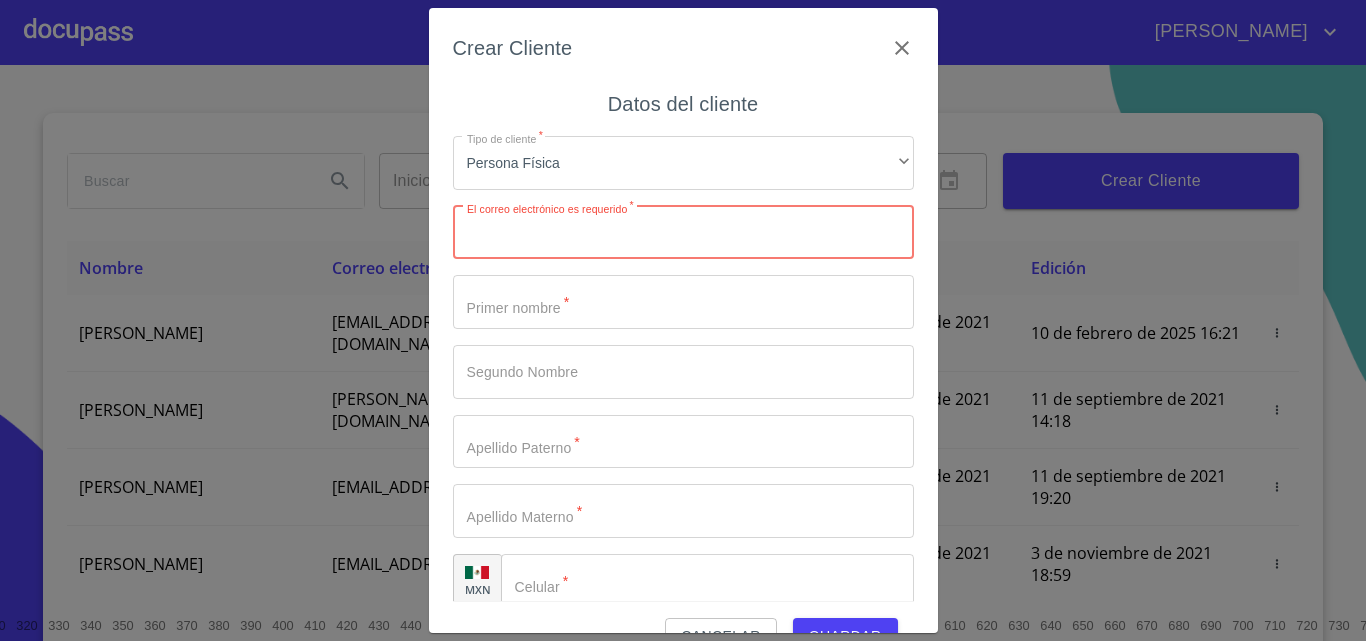 paste on "Velazquezkartell20@gmail.com" 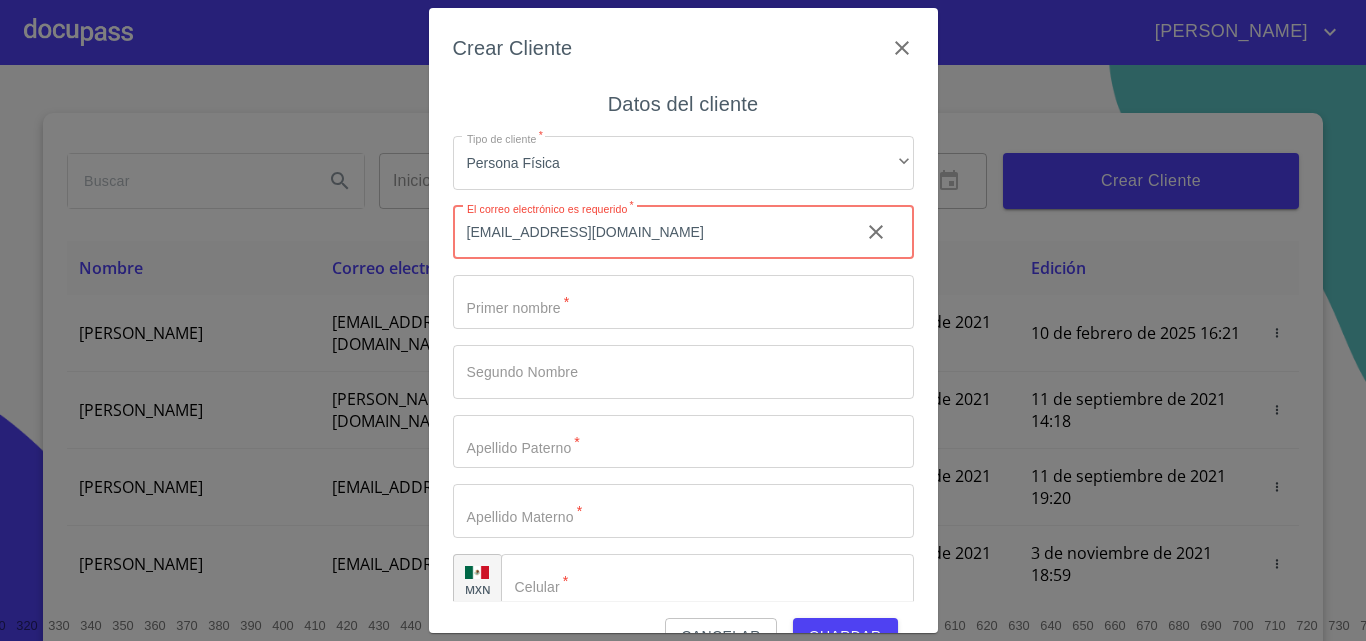 type on "Velazquezkartell20@gmail.com" 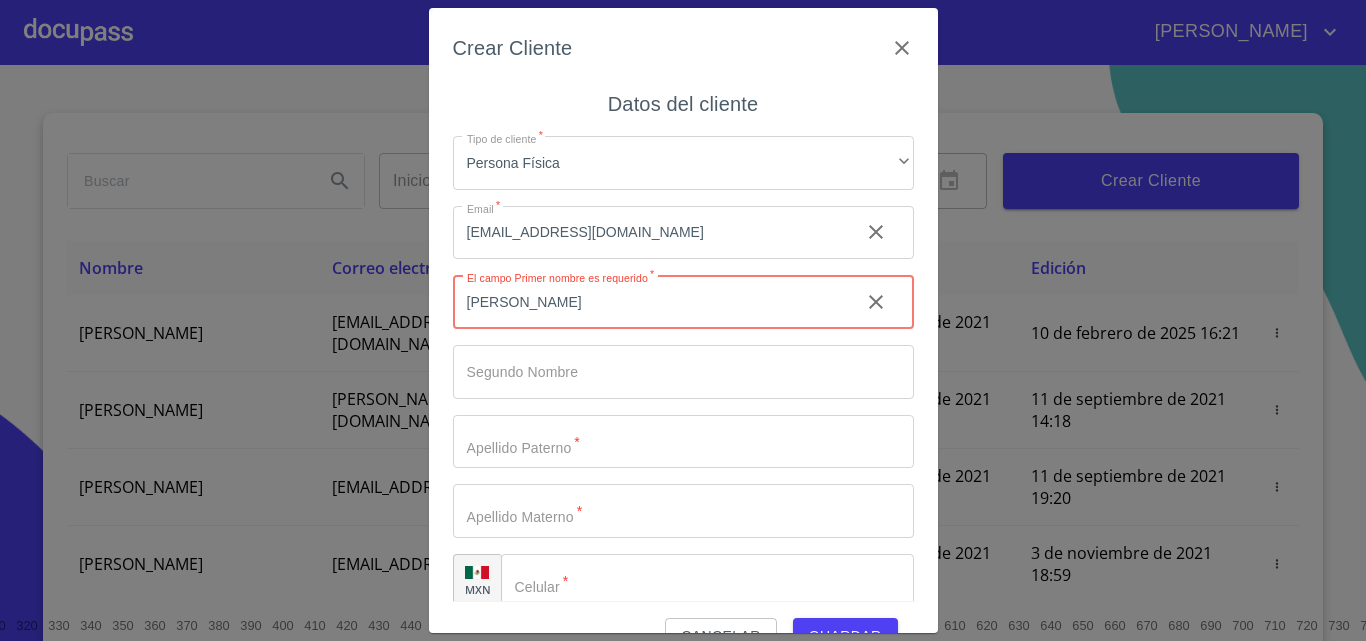 type on "[PERSON_NAME]" 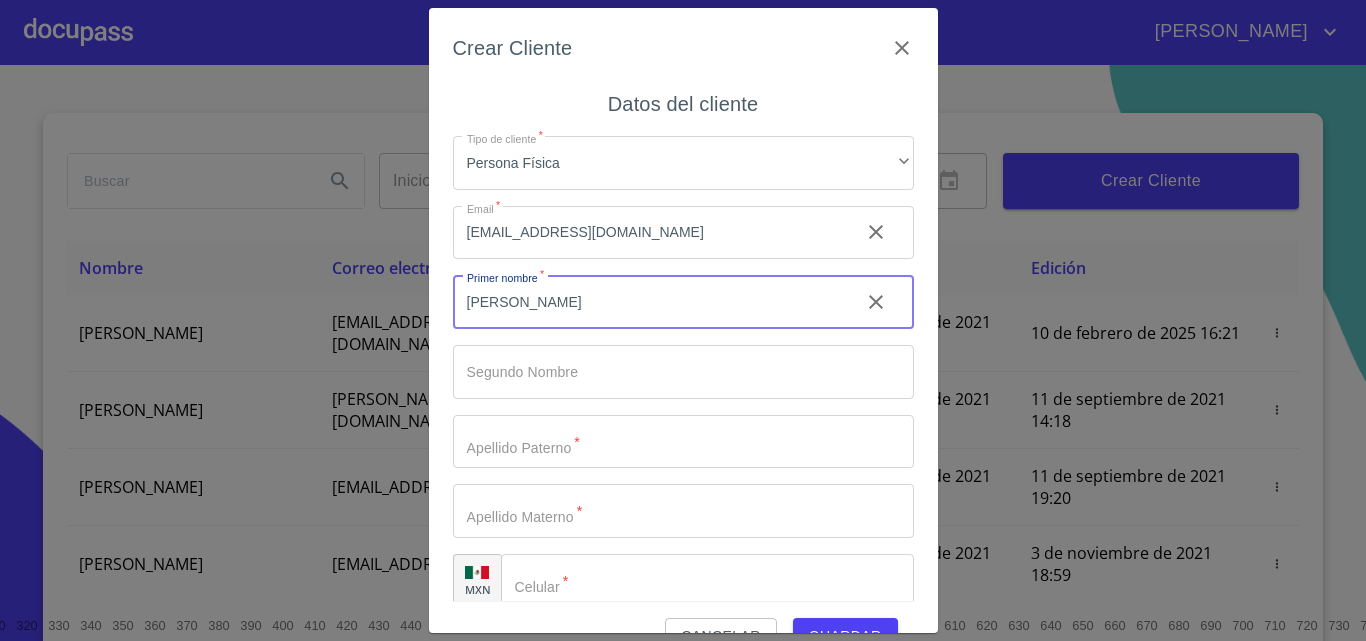 click on "Tipo de cliente   *" at bounding box center [648, 302] 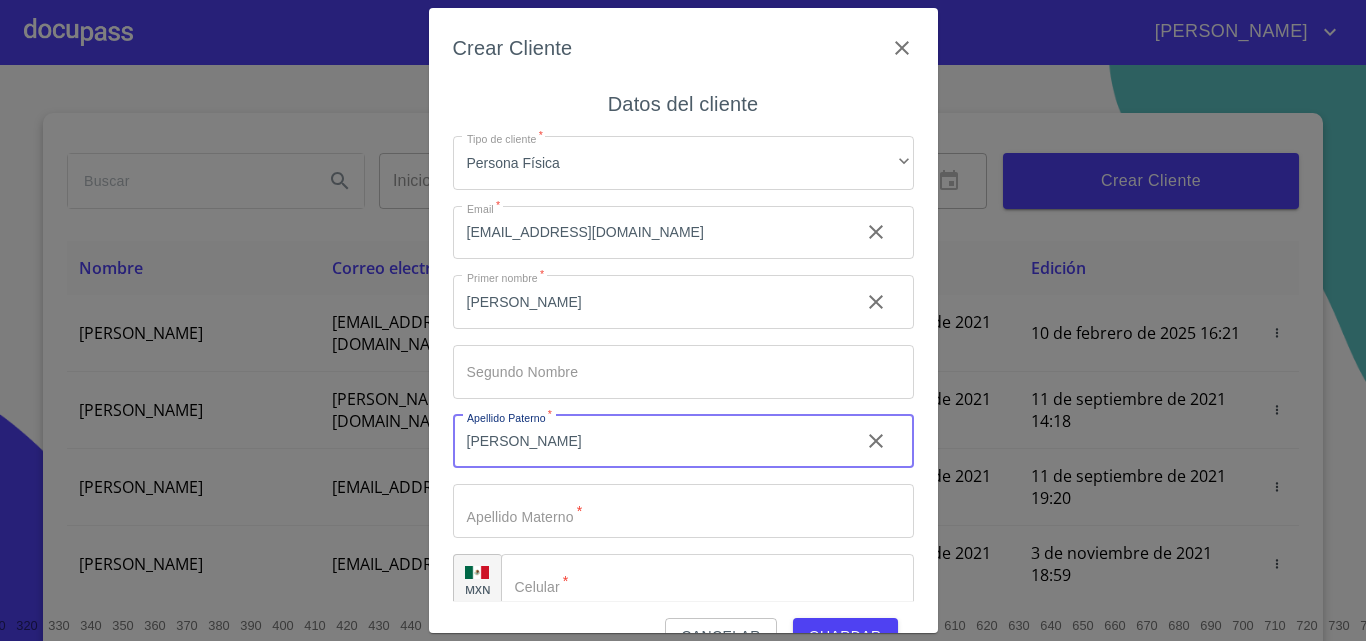 type on "[PERSON_NAME]" 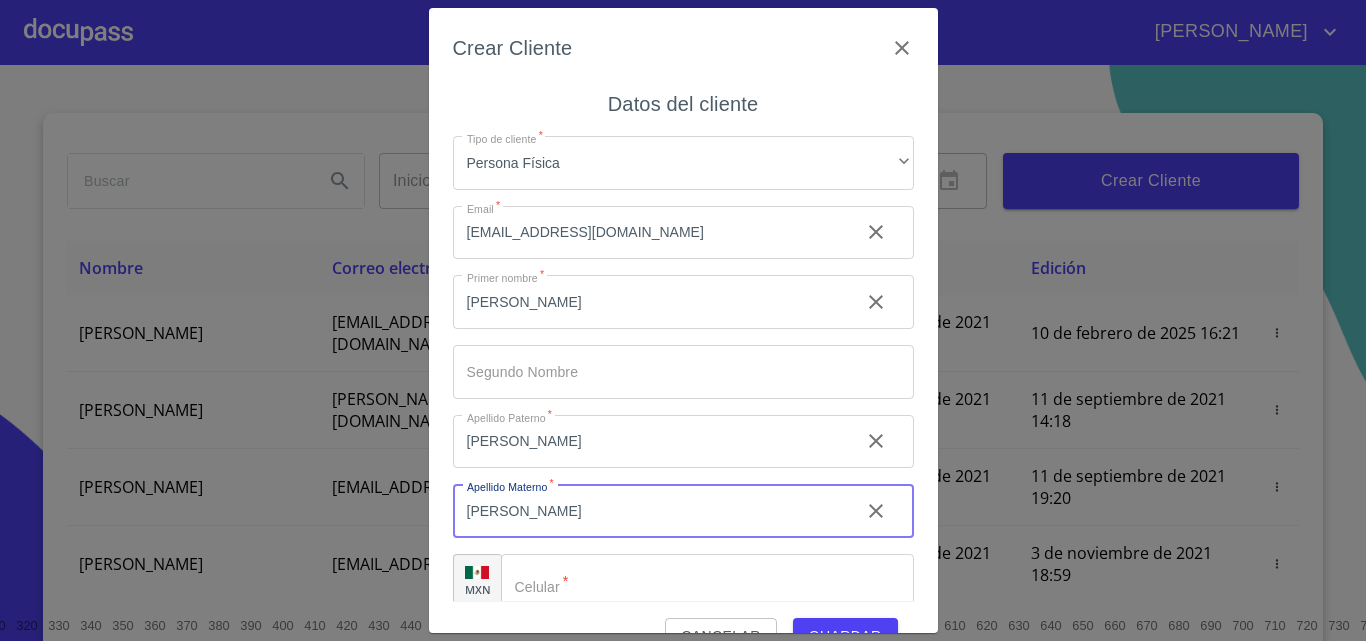 scroll, scrollTop: 23, scrollLeft: 0, axis: vertical 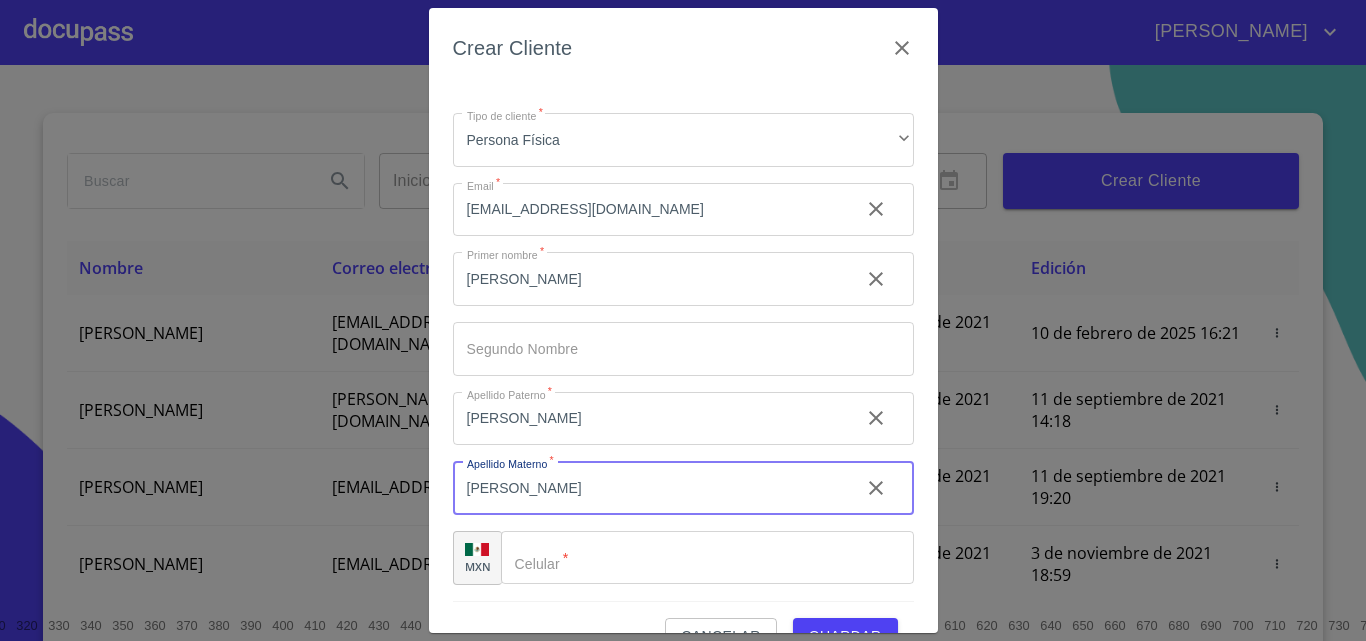 type on "[PERSON_NAME]" 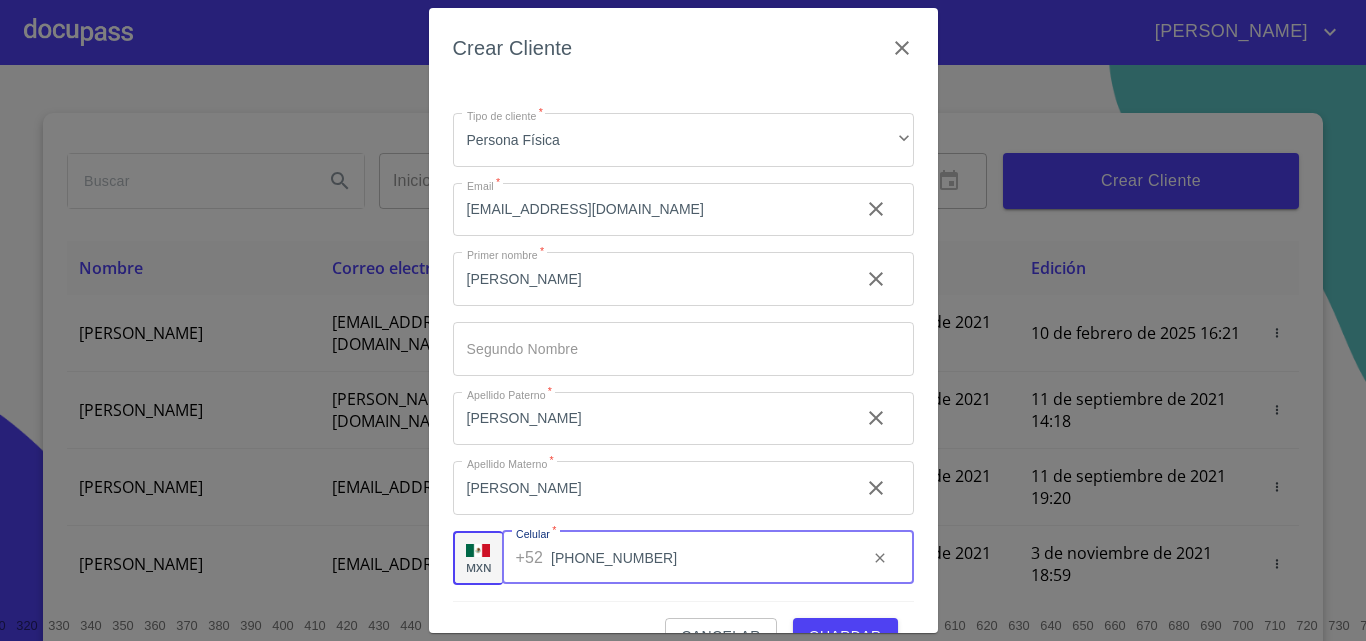 scroll, scrollTop: 45, scrollLeft: 0, axis: vertical 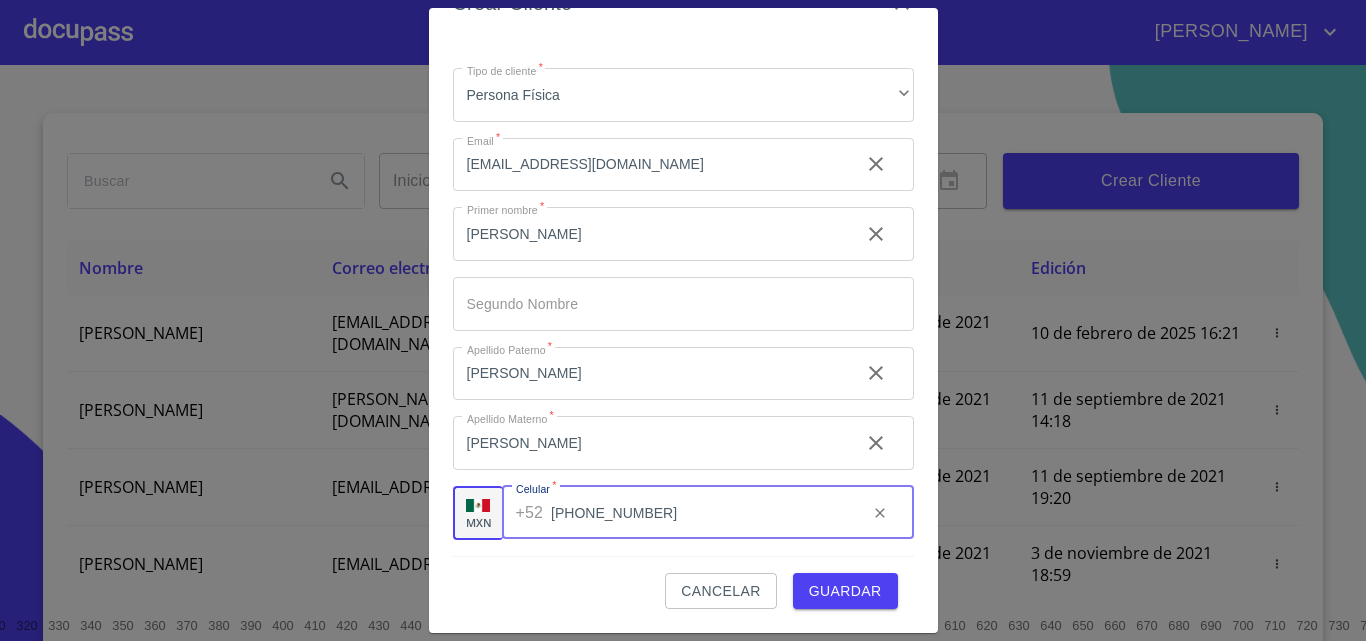 type on "[PHONE_NUMBER]" 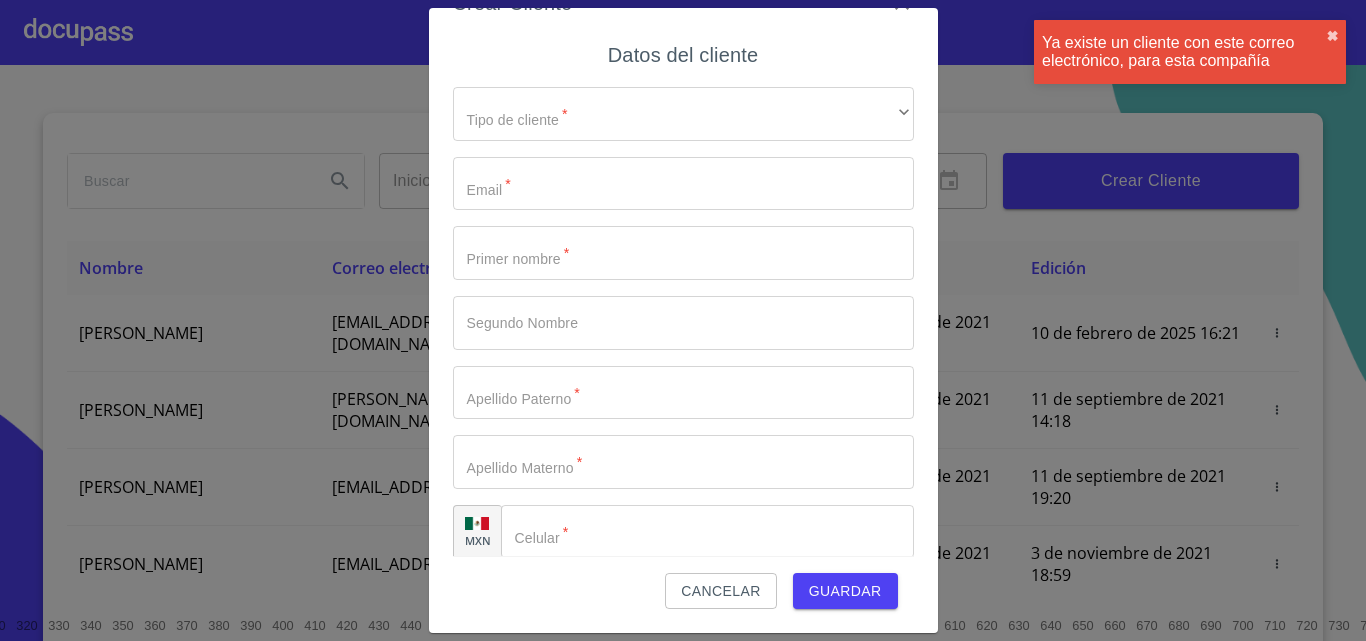 scroll, scrollTop: 0, scrollLeft: 0, axis: both 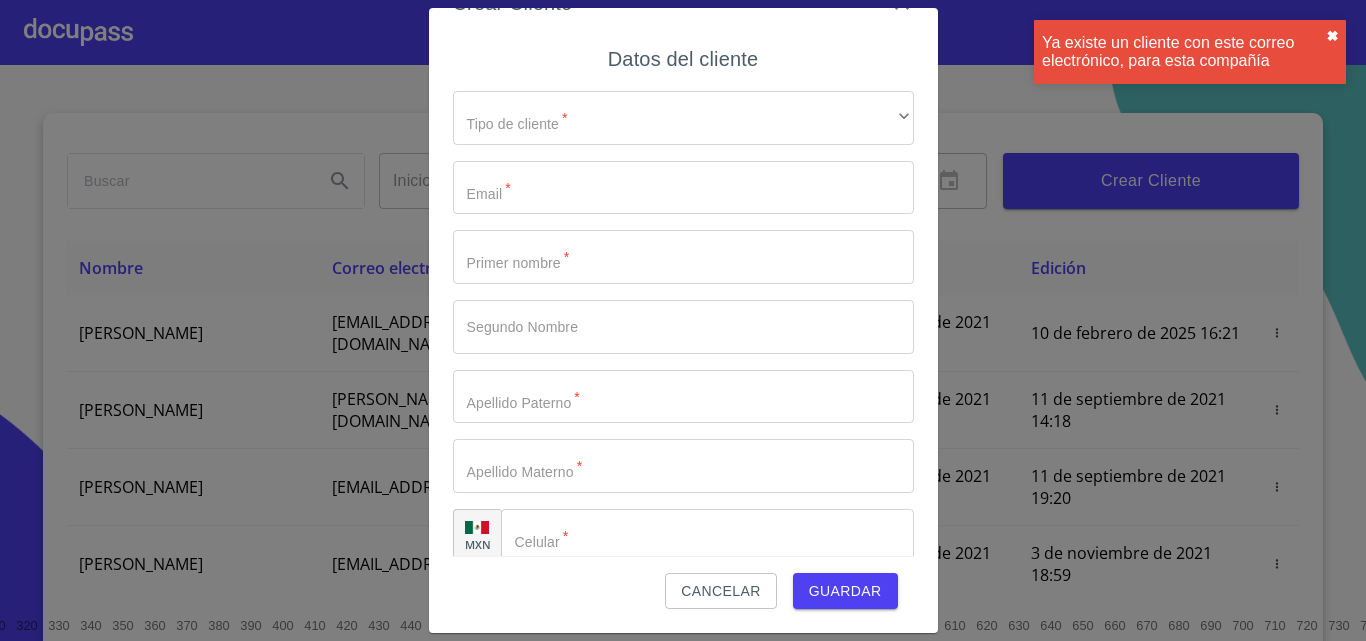 click on "✖︎" at bounding box center [1332, 36] 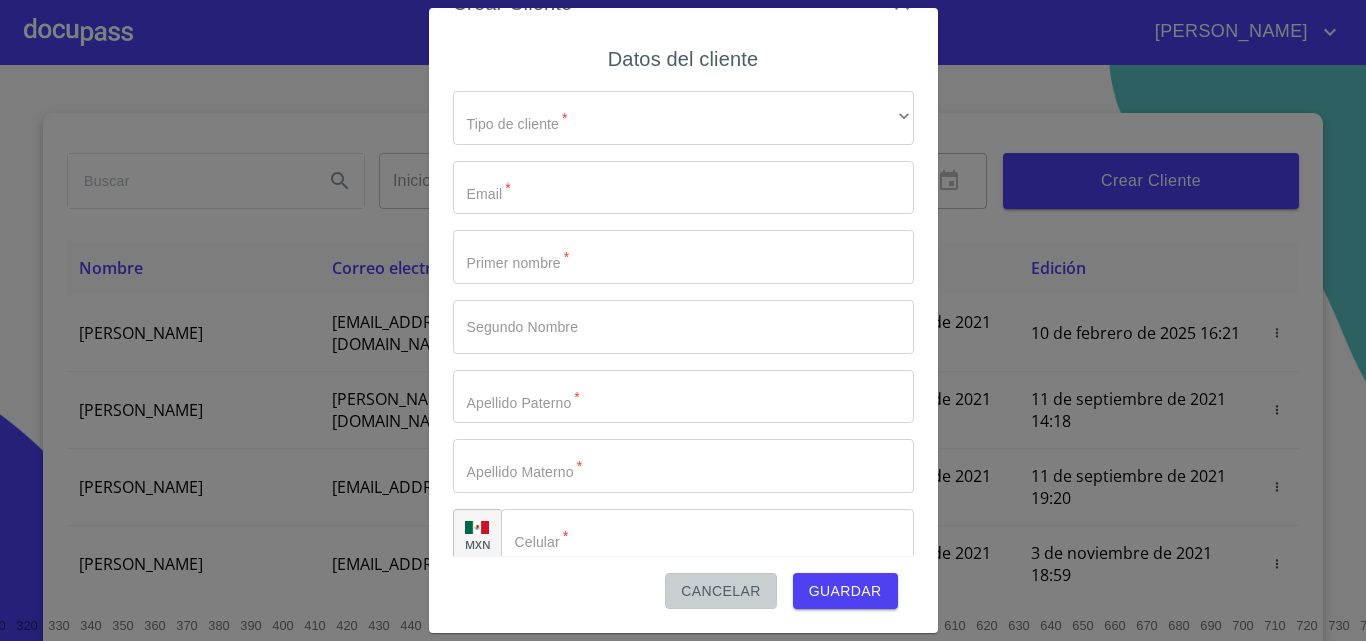 click on "Cancelar" at bounding box center (720, 591) 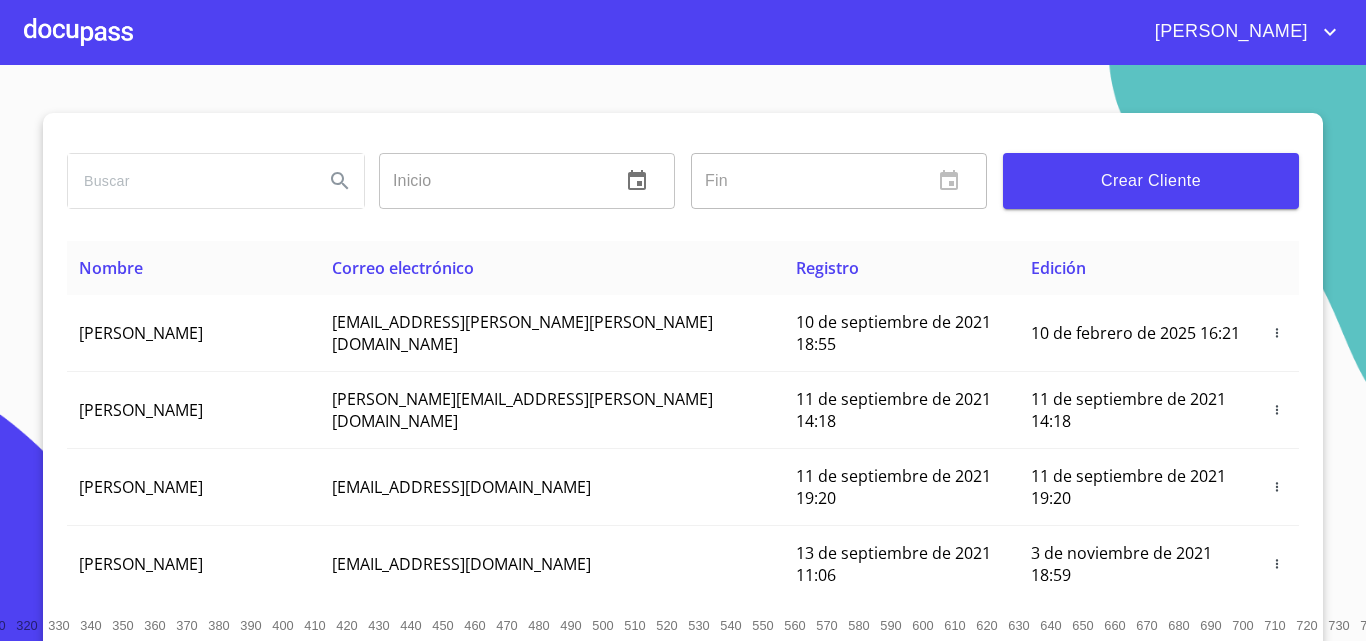 click at bounding box center [78, 32] 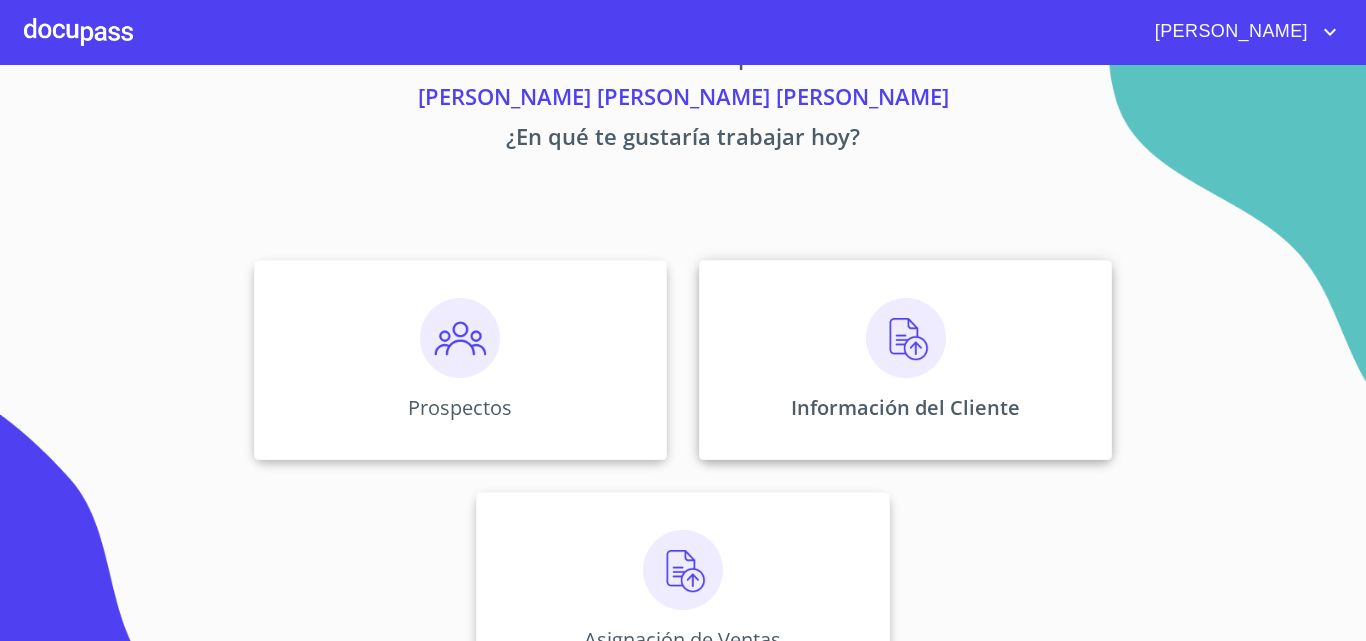 scroll, scrollTop: 100, scrollLeft: 0, axis: vertical 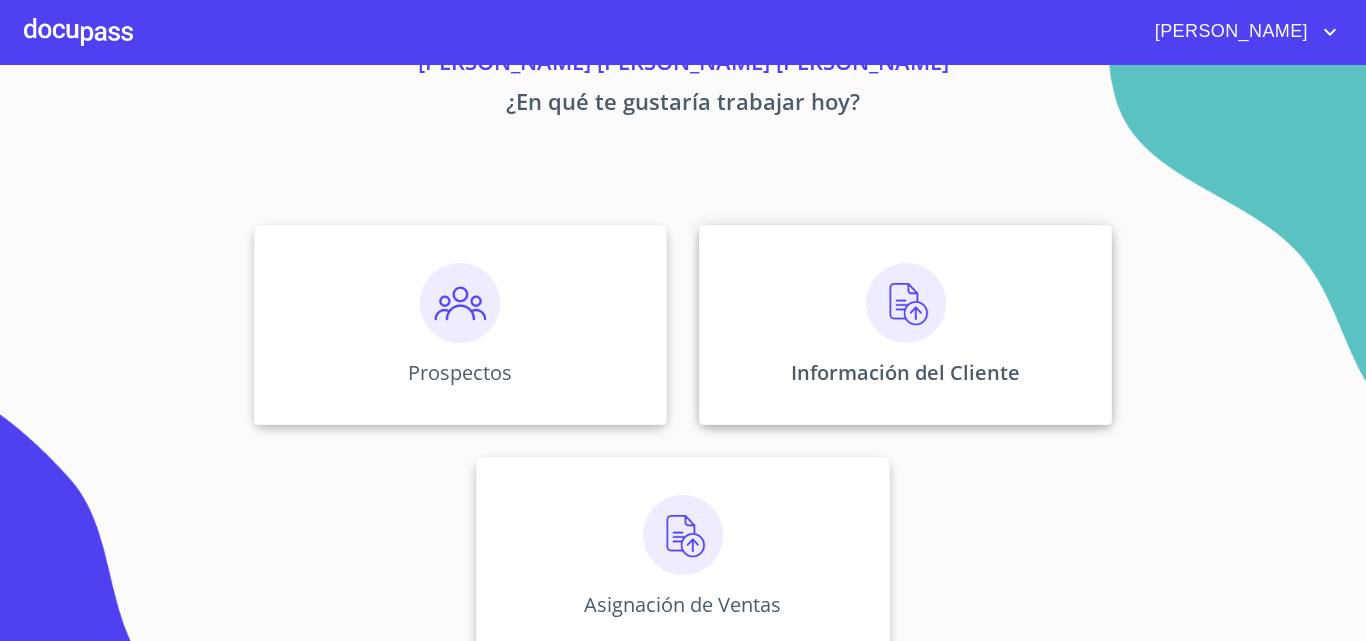 click on "Información del Cliente" at bounding box center (905, 372) 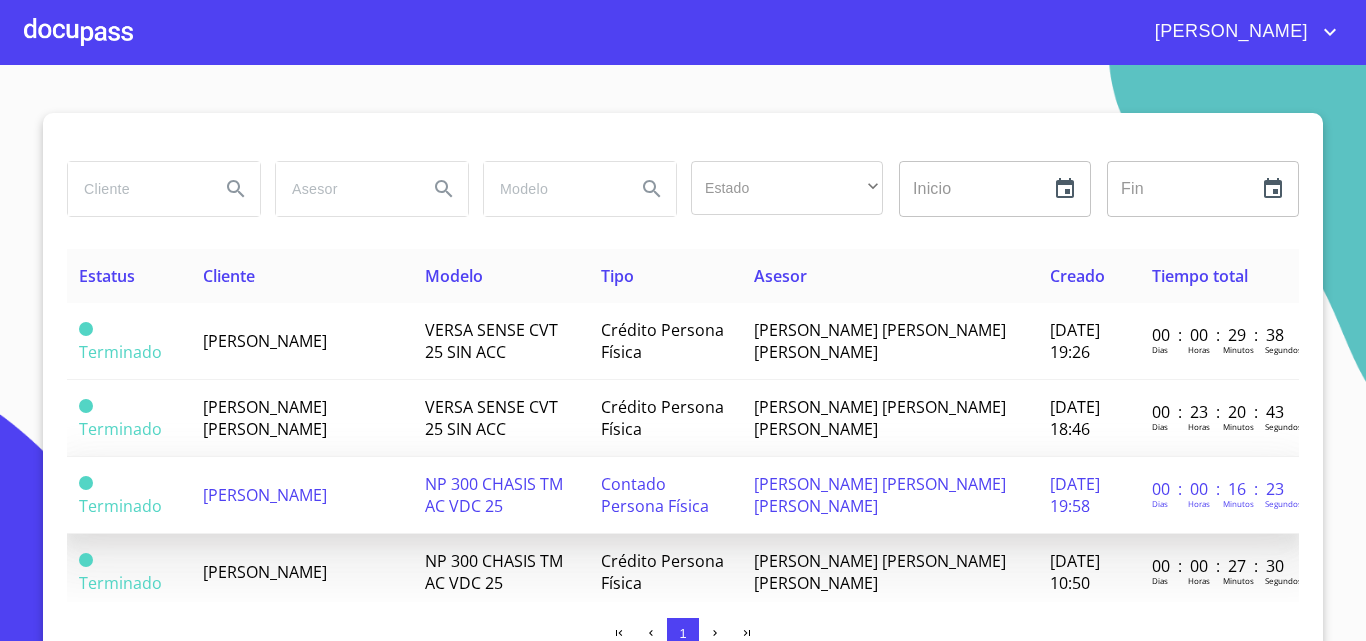 click on "[PERSON_NAME]" at bounding box center (265, 495) 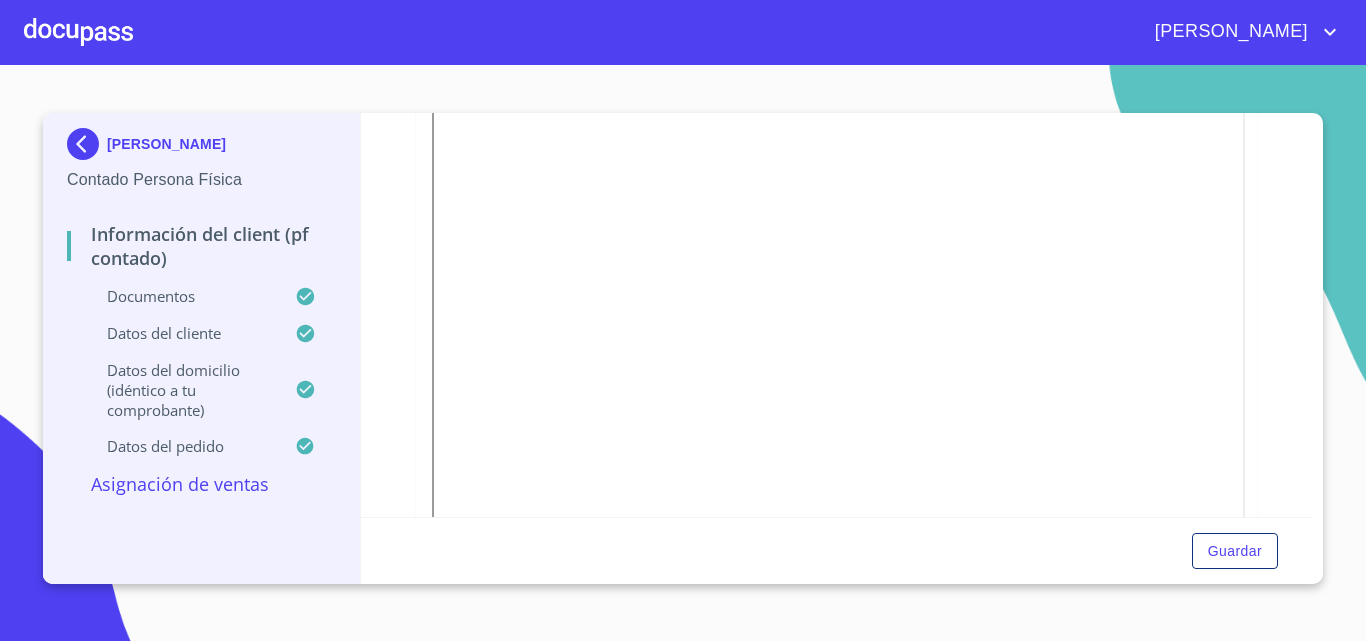 scroll, scrollTop: 2094, scrollLeft: 0, axis: vertical 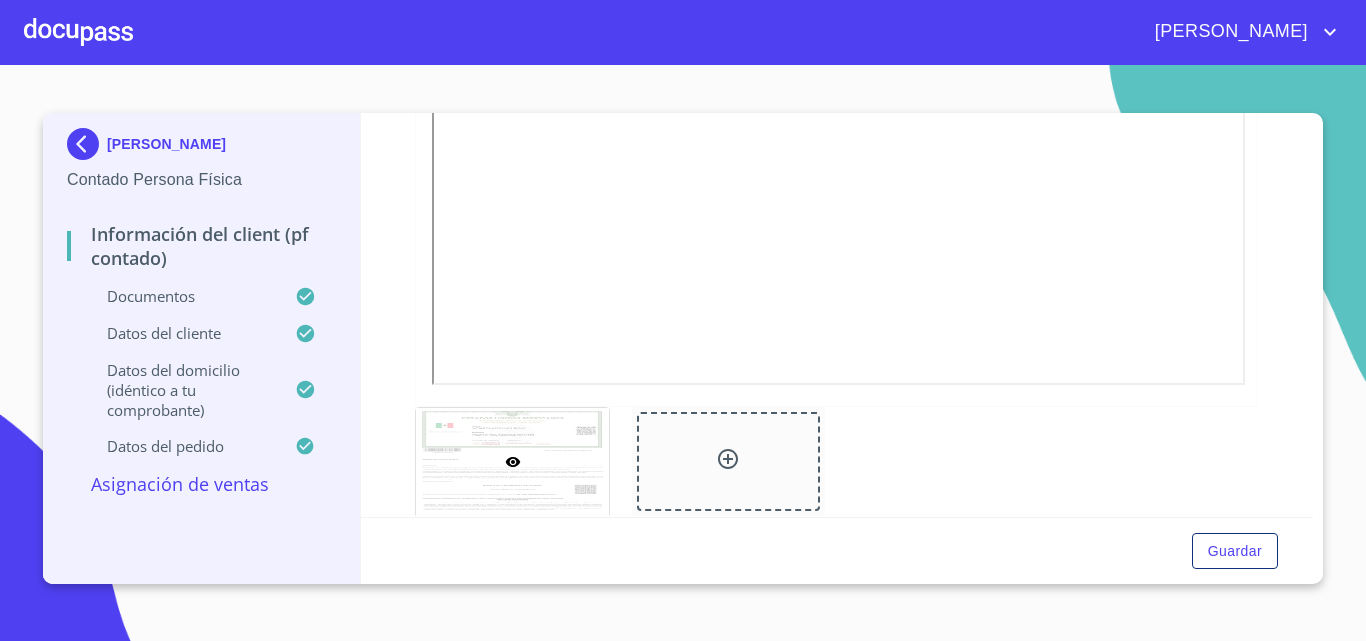 click on "Información del Client (PF contado)" at bounding box center [201, 246] 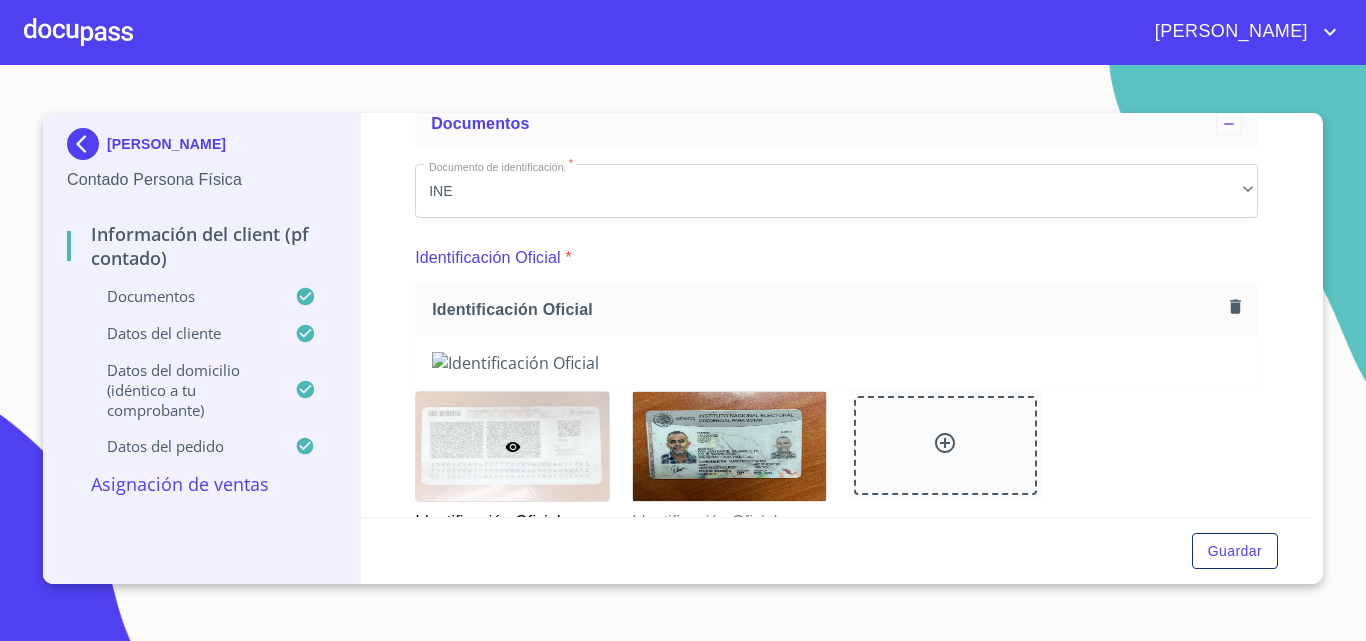 scroll, scrollTop: 0, scrollLeft: 0, axis: both 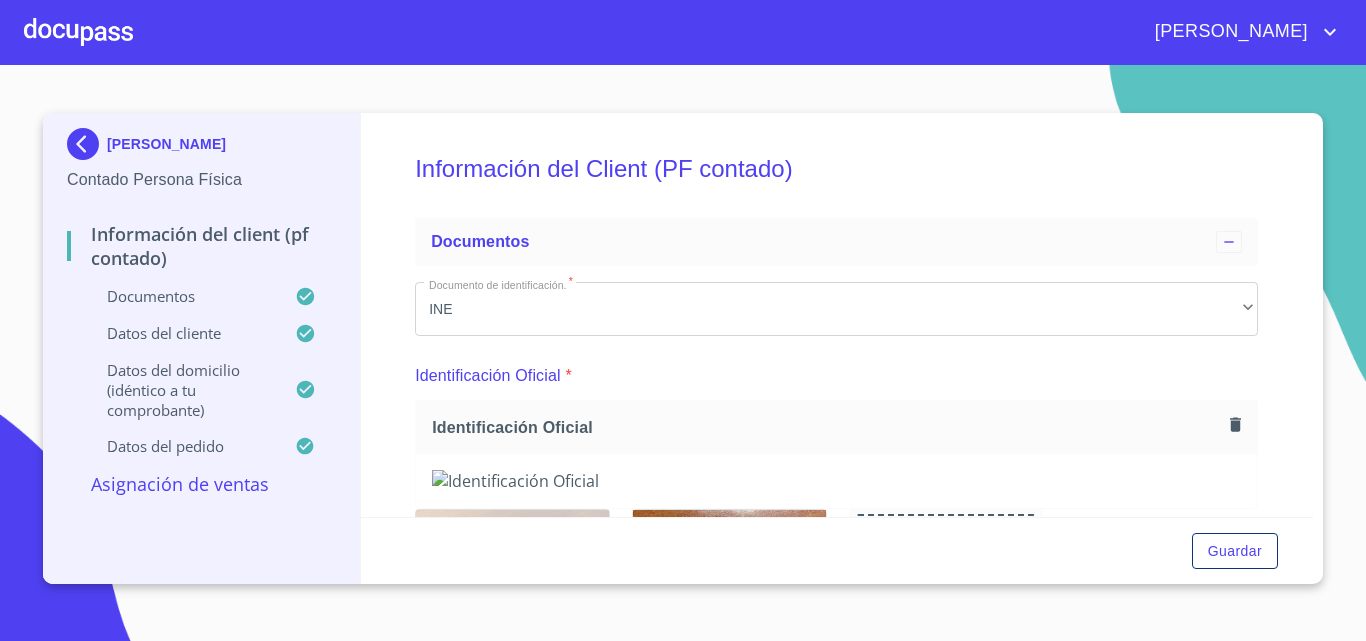 click at bounding box center [78, 32] 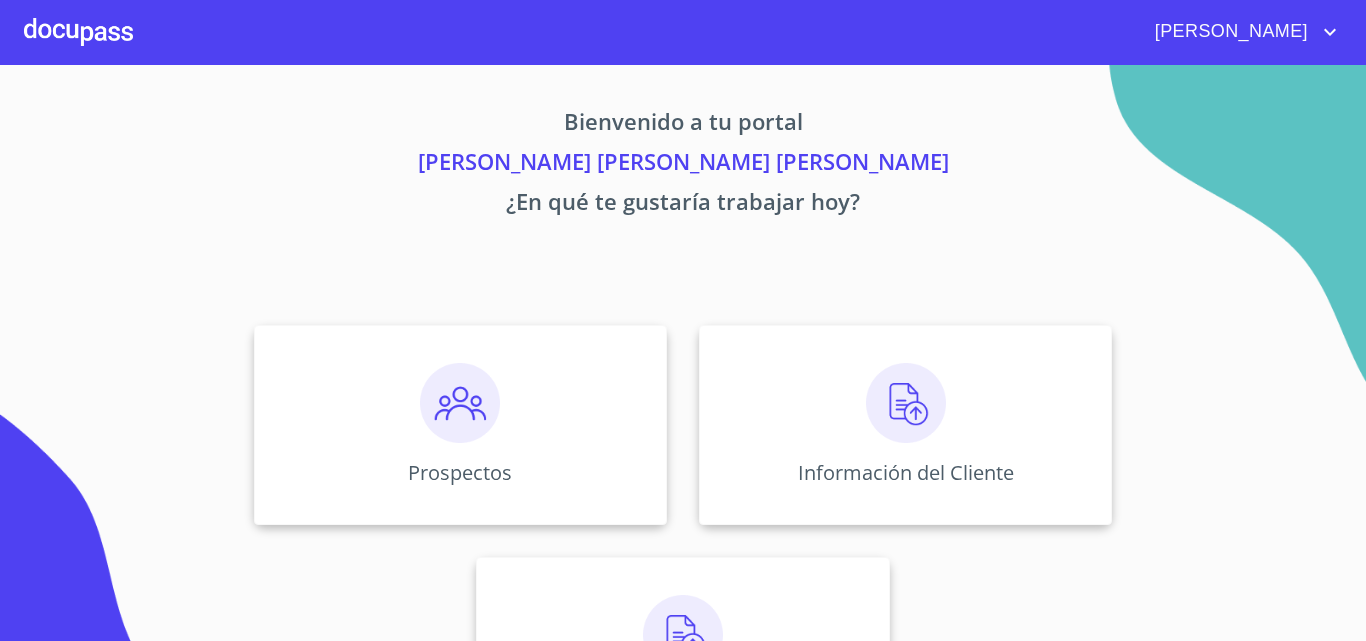 click 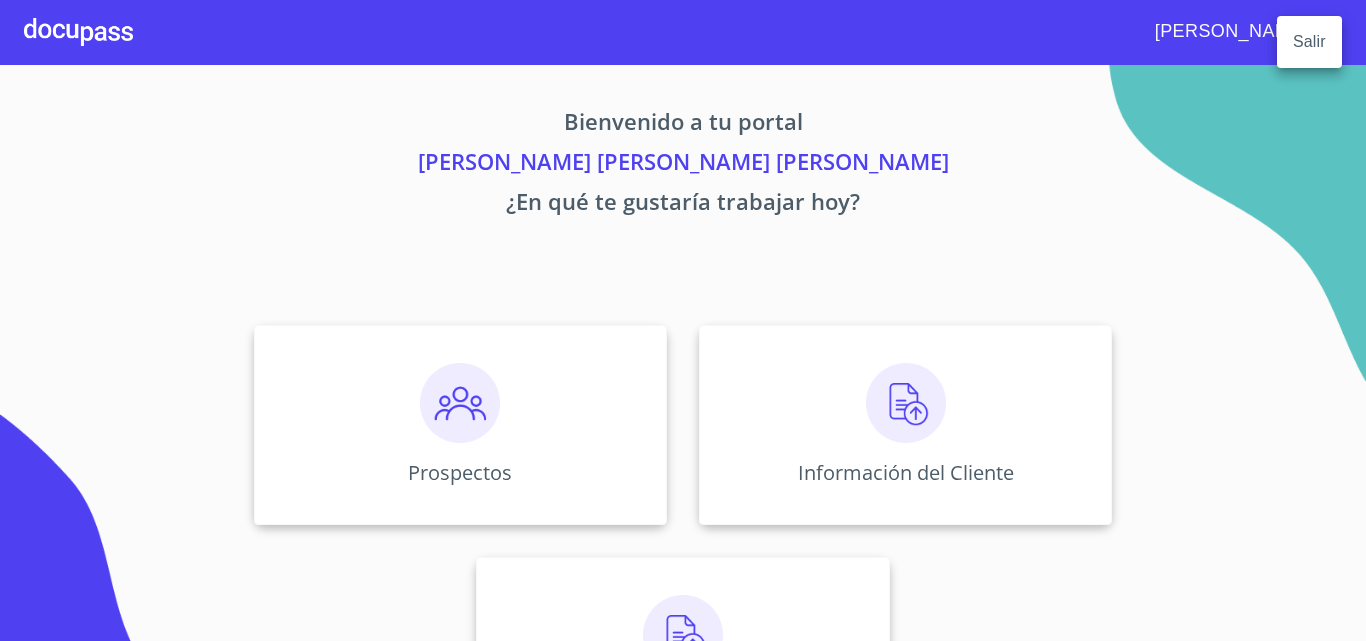 click at bounding box center (683, 320) 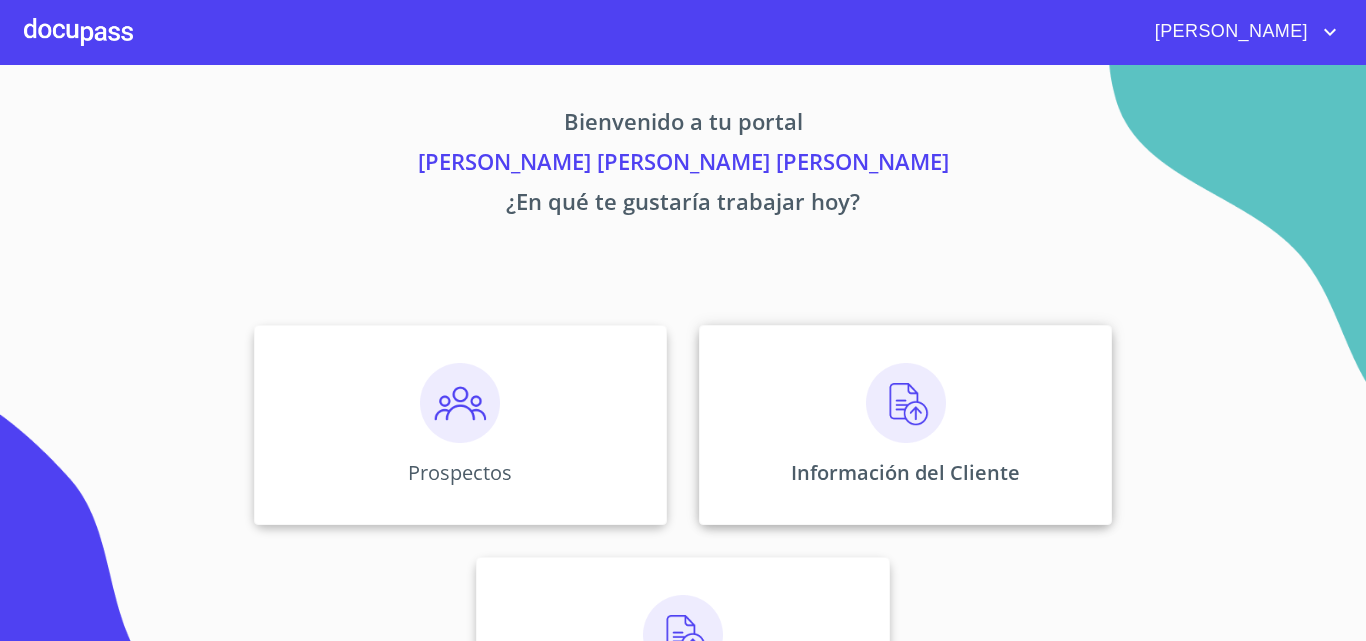 click at bounding box center [906, 403] 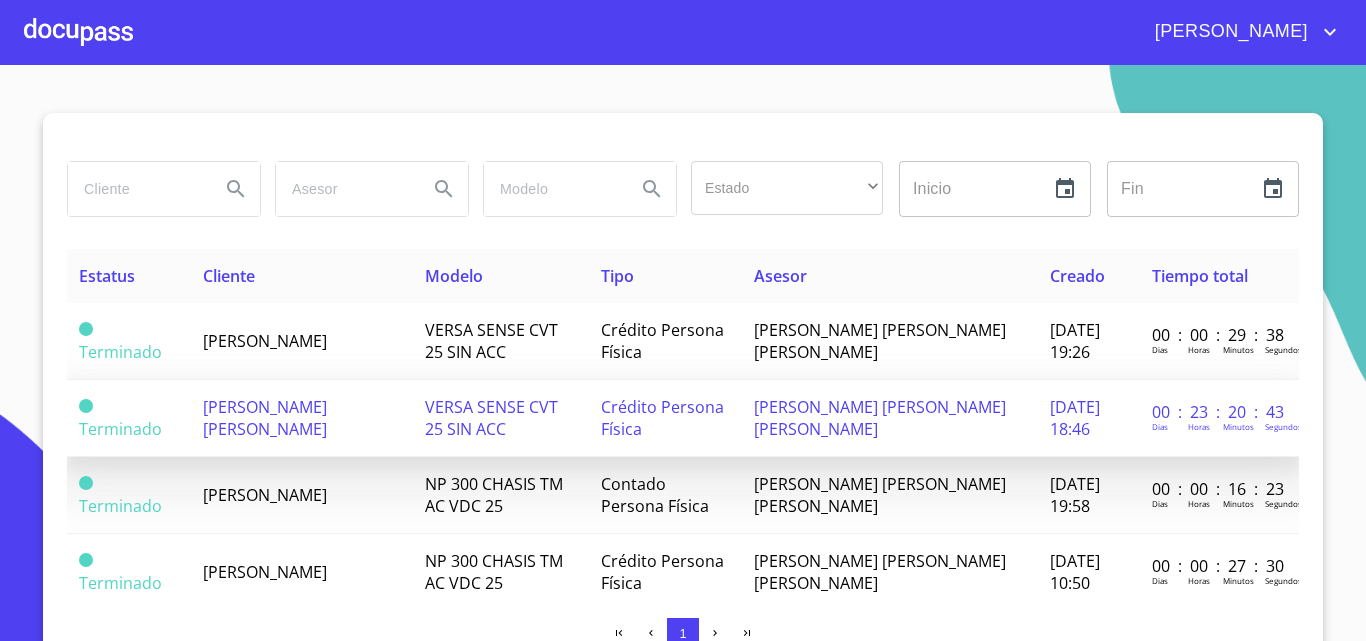 scroll, scrollTop: 100, scrollLeft: 0, axis: vertical 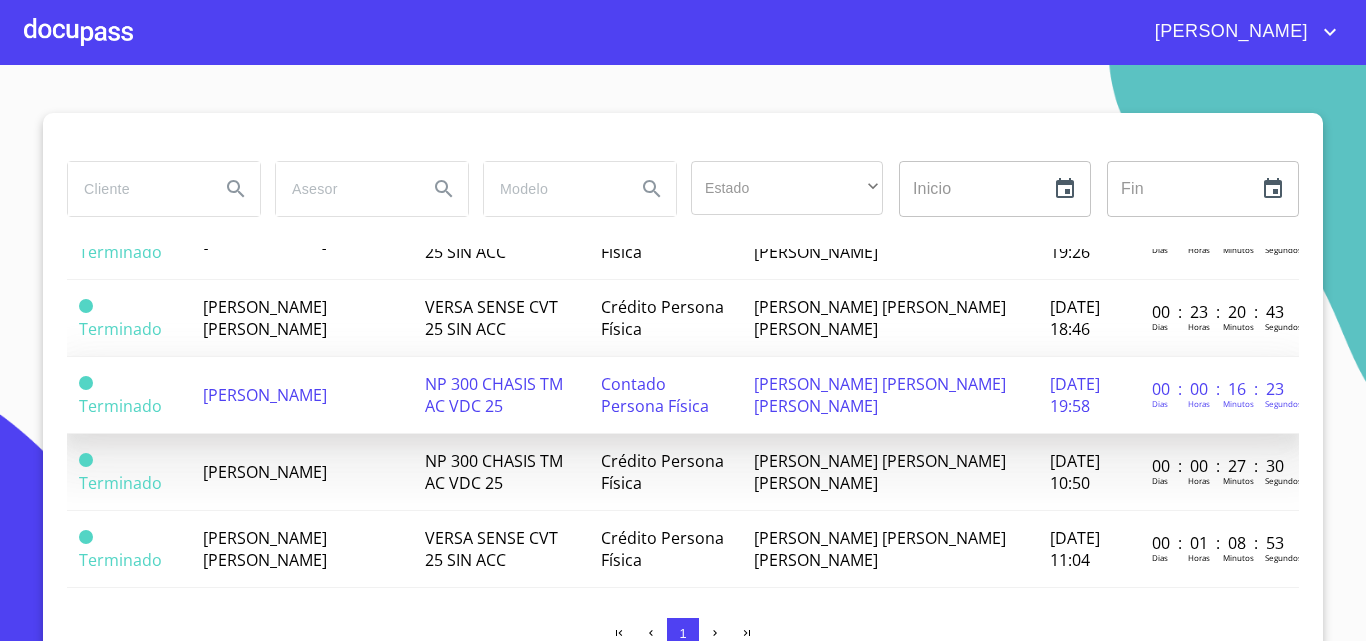 drag, startPoint x: 688, startPoint y: 413, endPoint x: 589, endPoint y: 417, distance: 99.08077 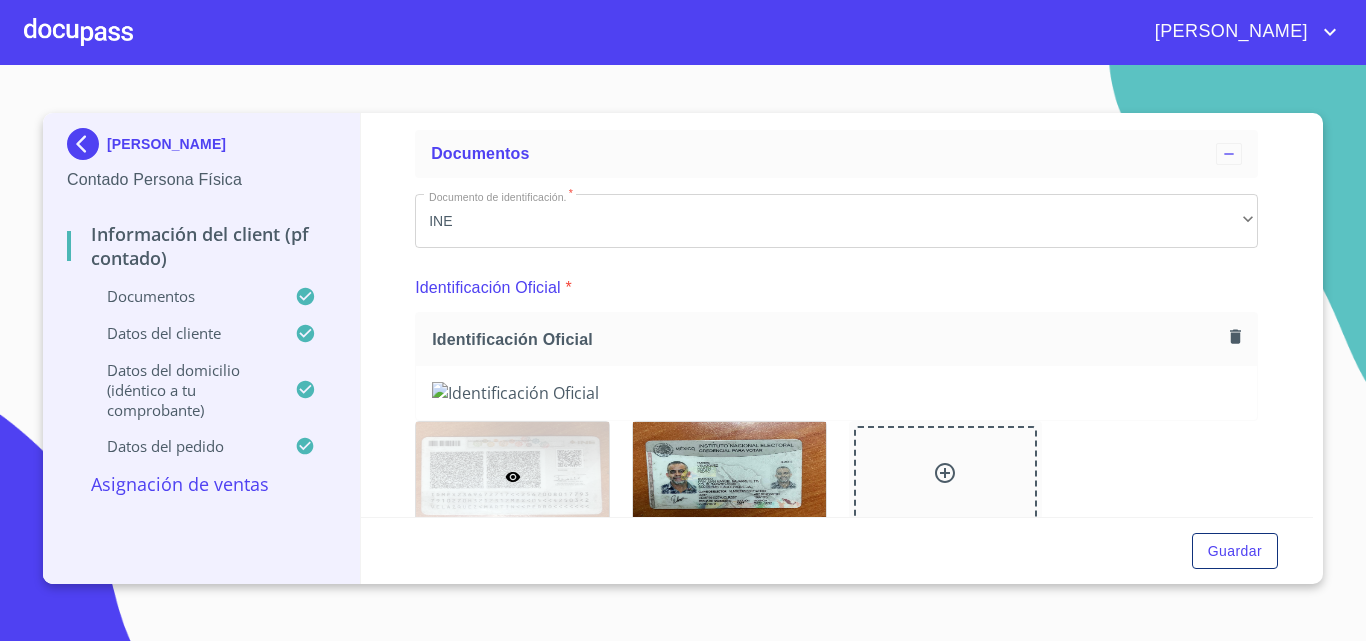 scroll, scrollTop: 0, scrollLeft: 0, axis: both 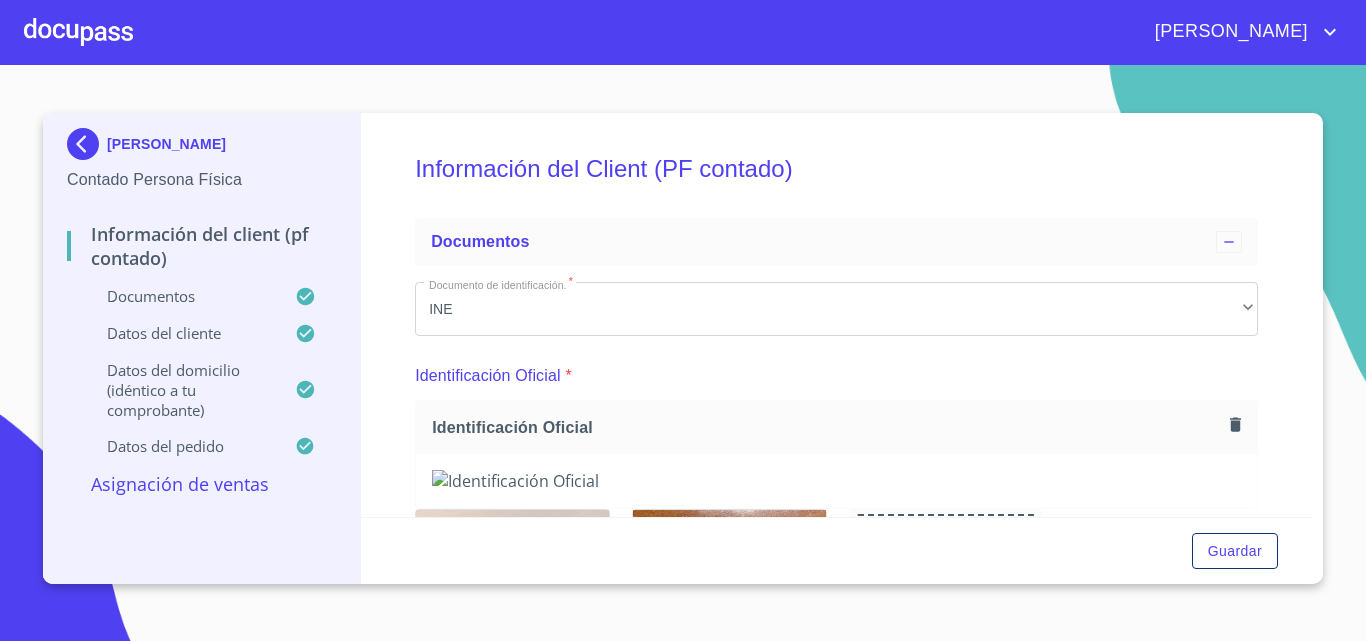 click at bounding box center (87, 144) 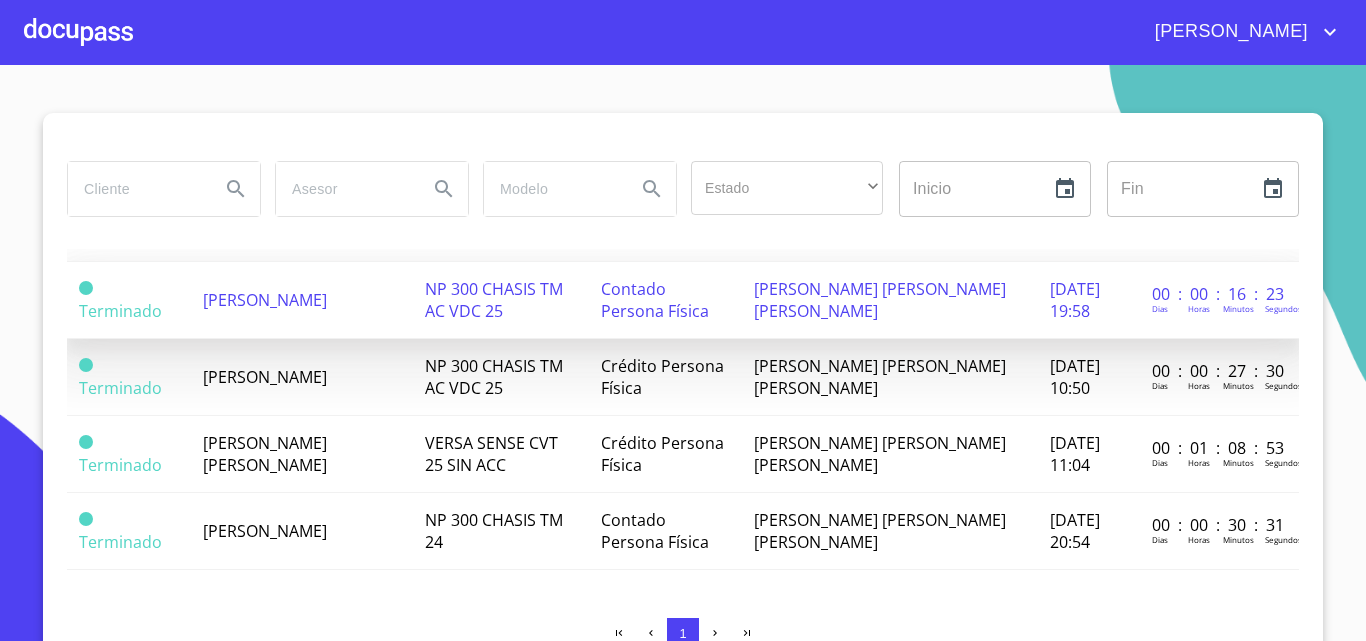scroll, scrollTop: 210, scrollLeft: 0, axis: vertical 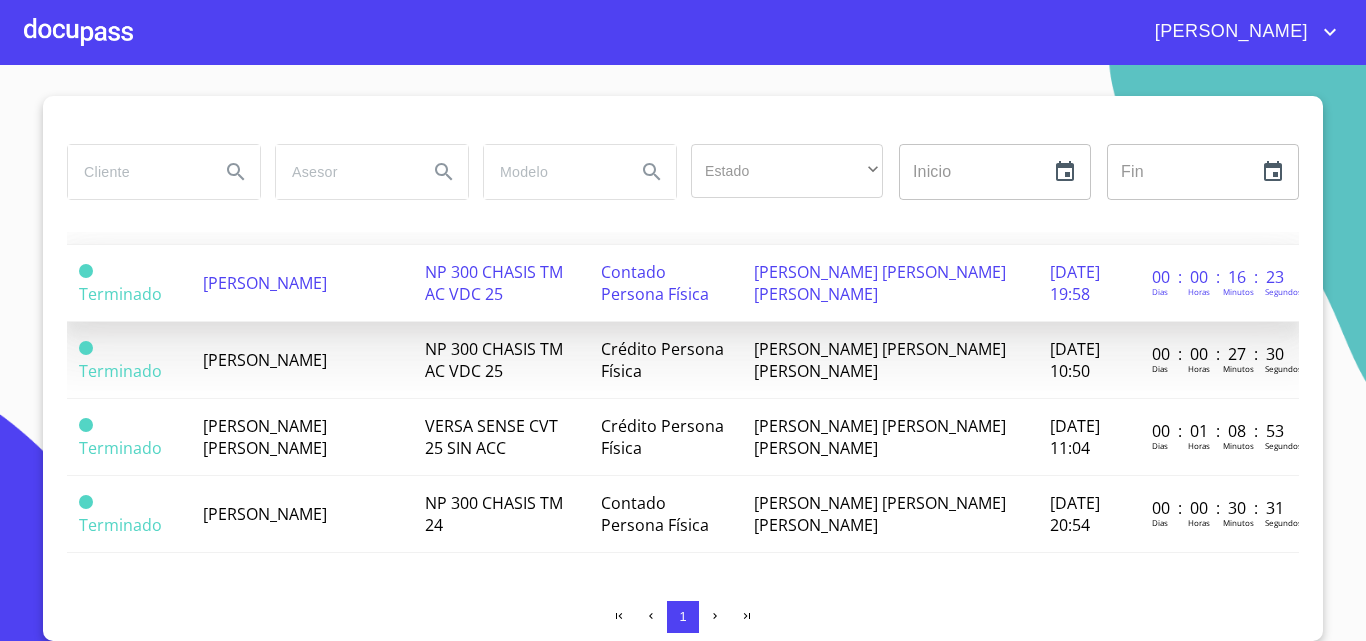 click on "NP 300 CHASIS TM AC VDC 25" at bounding box center [501, 283] 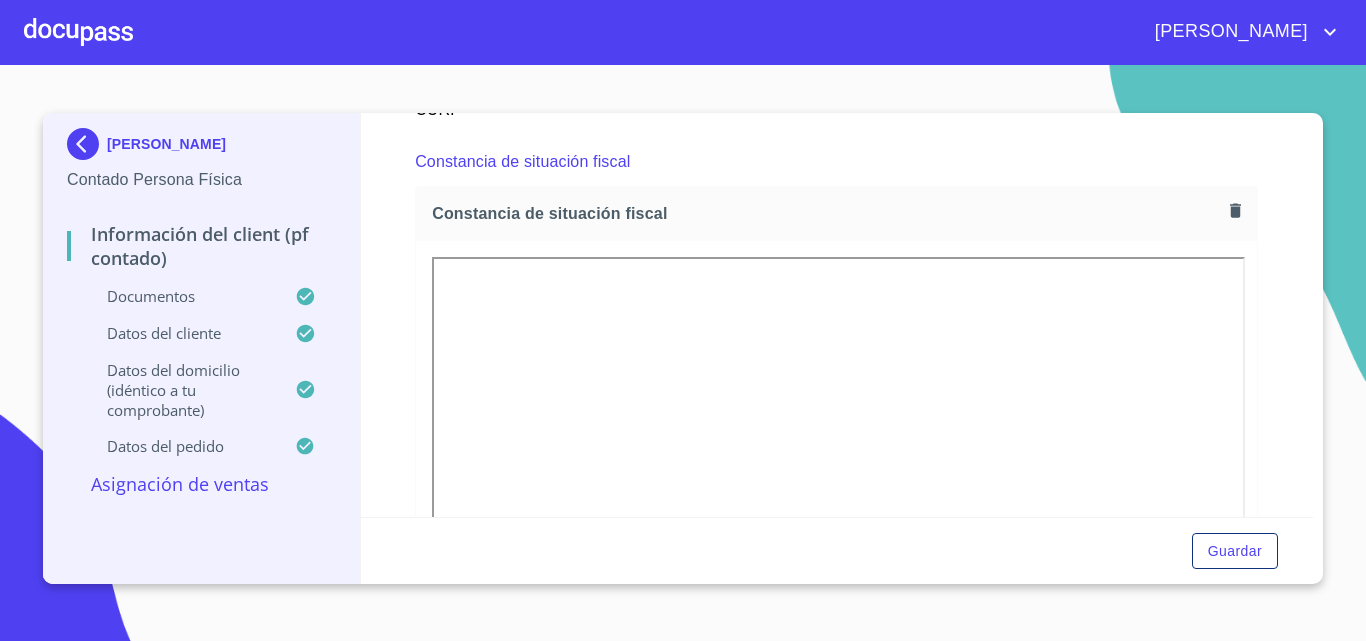 scroll, scrollTop: 2988, scrollLeft: 0, axis: vertical 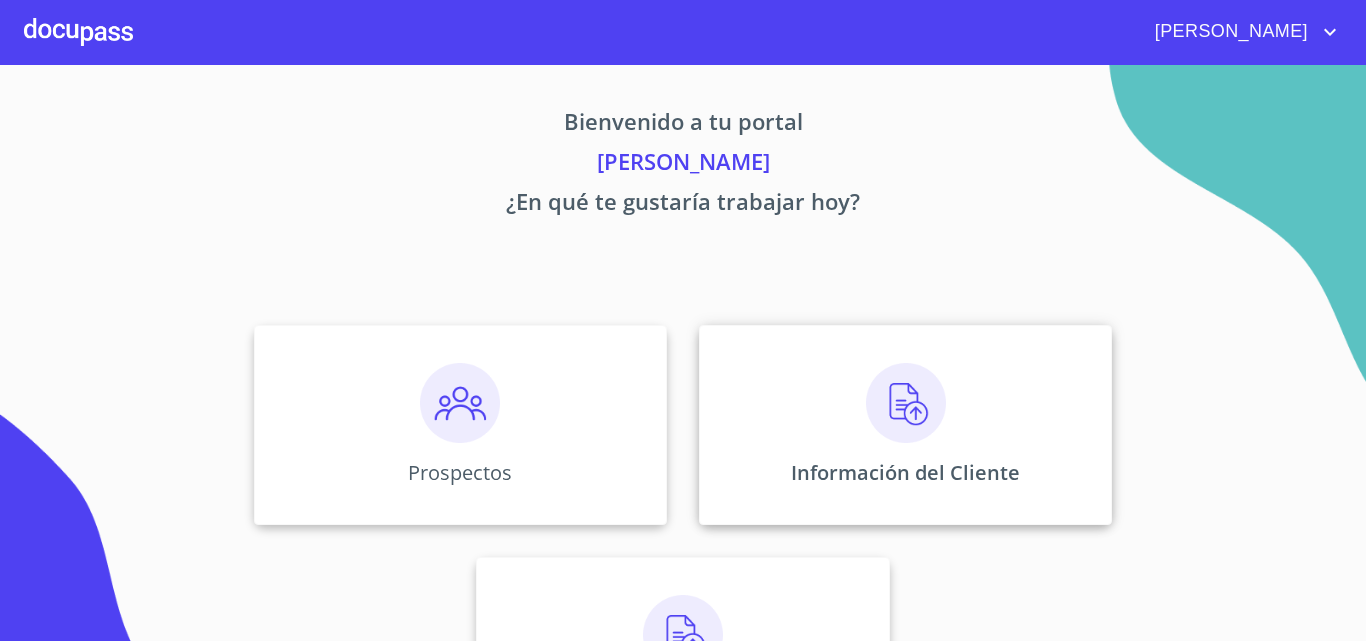 click at bounding box center (906, 403) 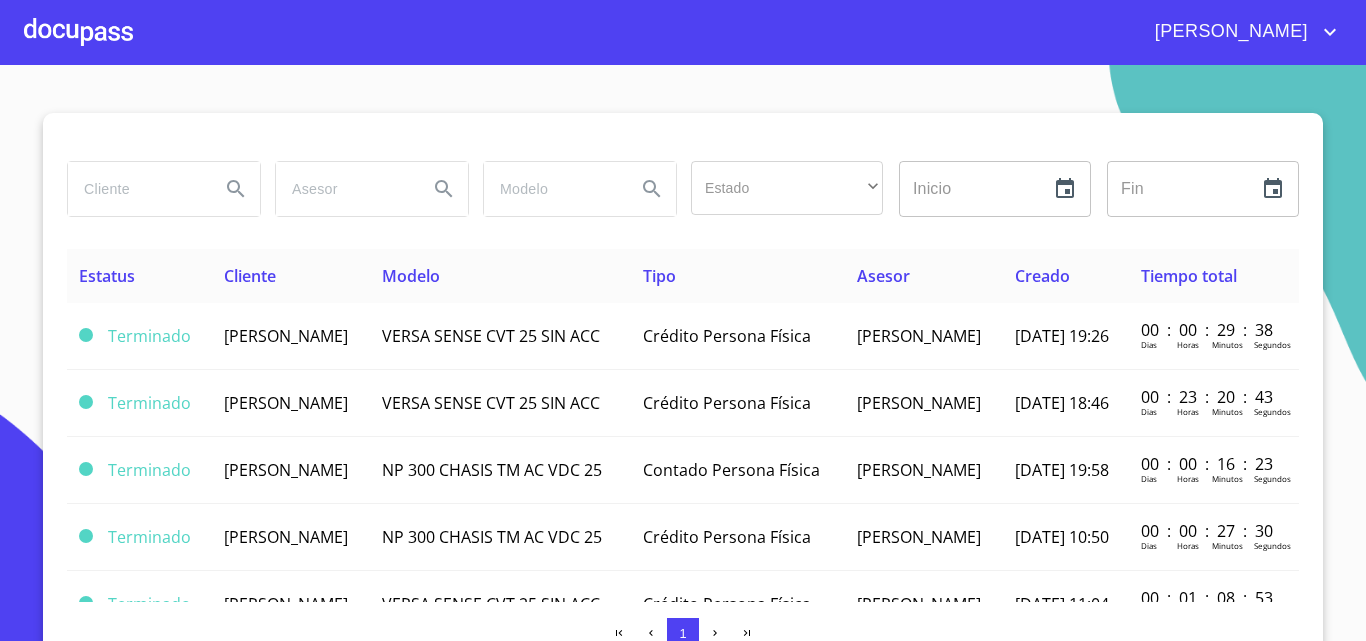 scroll, scrollTop: 0, scrollLeft: 2, axis: horizontal 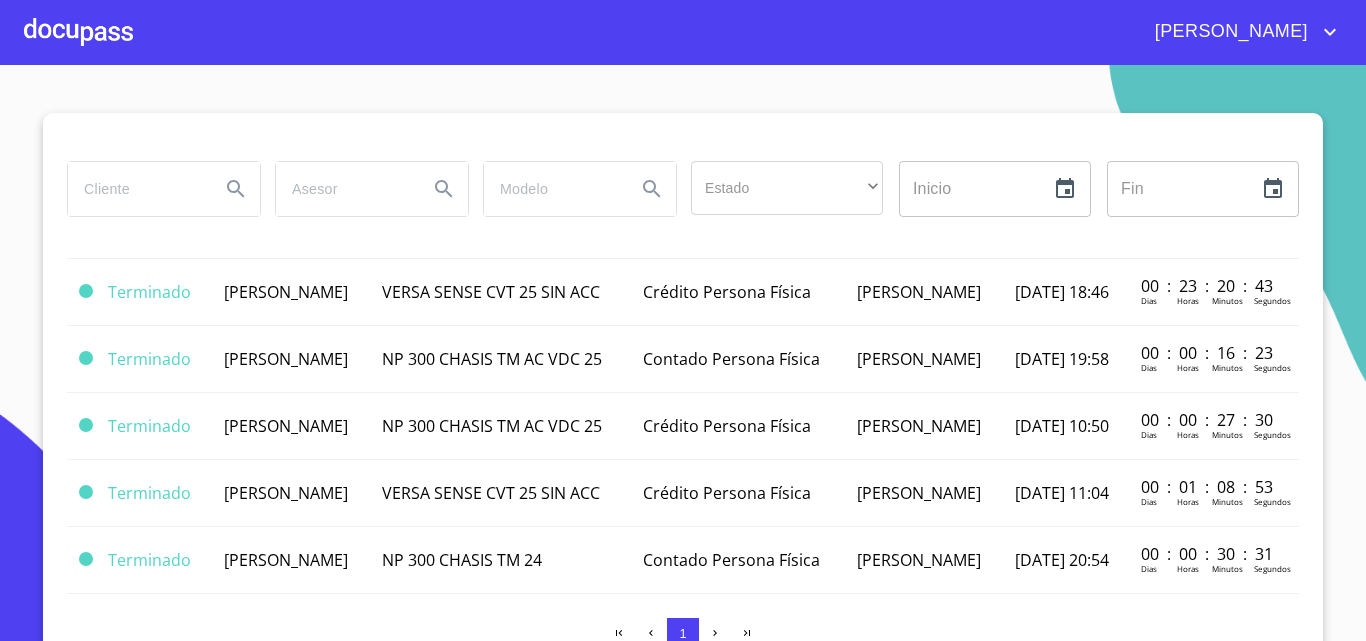 click at bounding box center [78, 32] 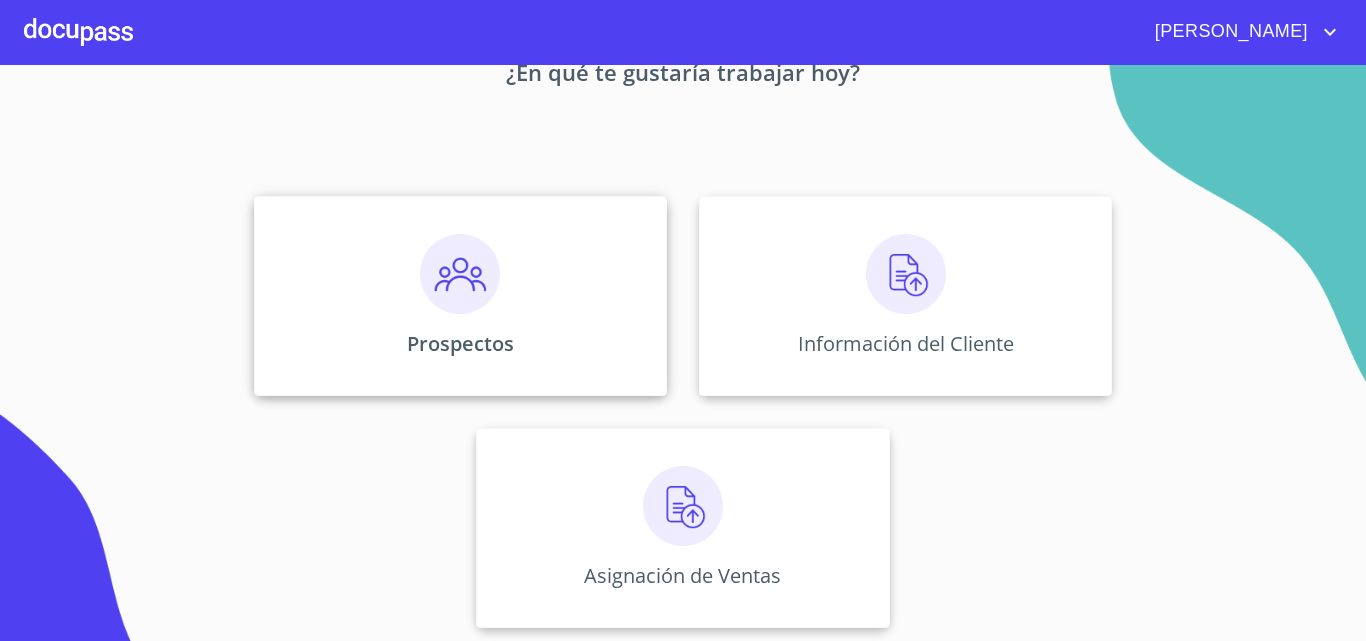 scroll, scrollTop: 132, scrollLeft: 0, axis: vertical 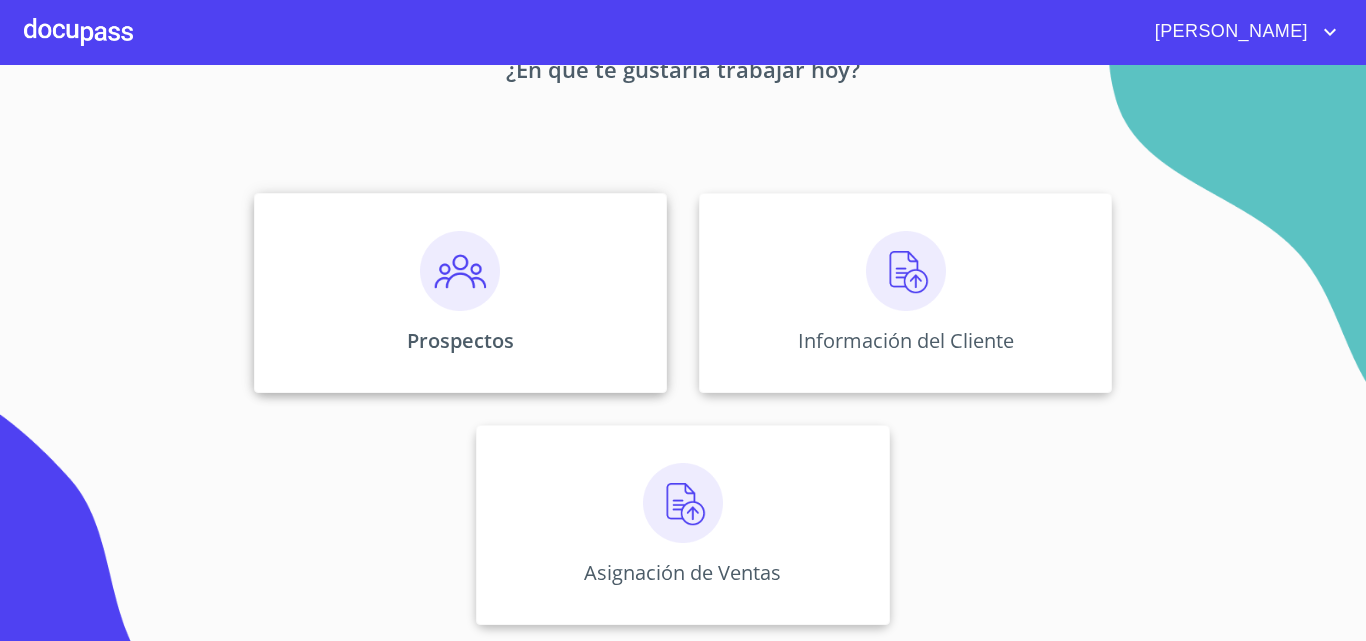 click on "Prospectos" at bounding box center (460, 293) 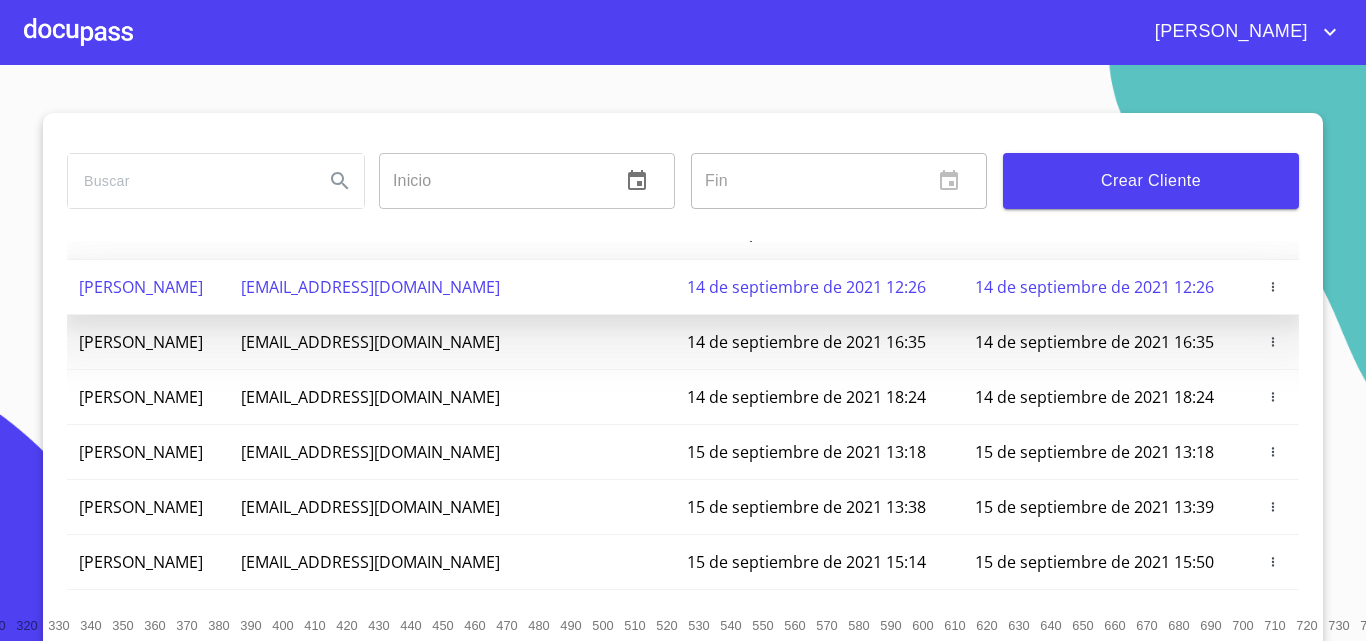 scroll, scrollTop: 283, scrollLeft: 0, axis: vertical 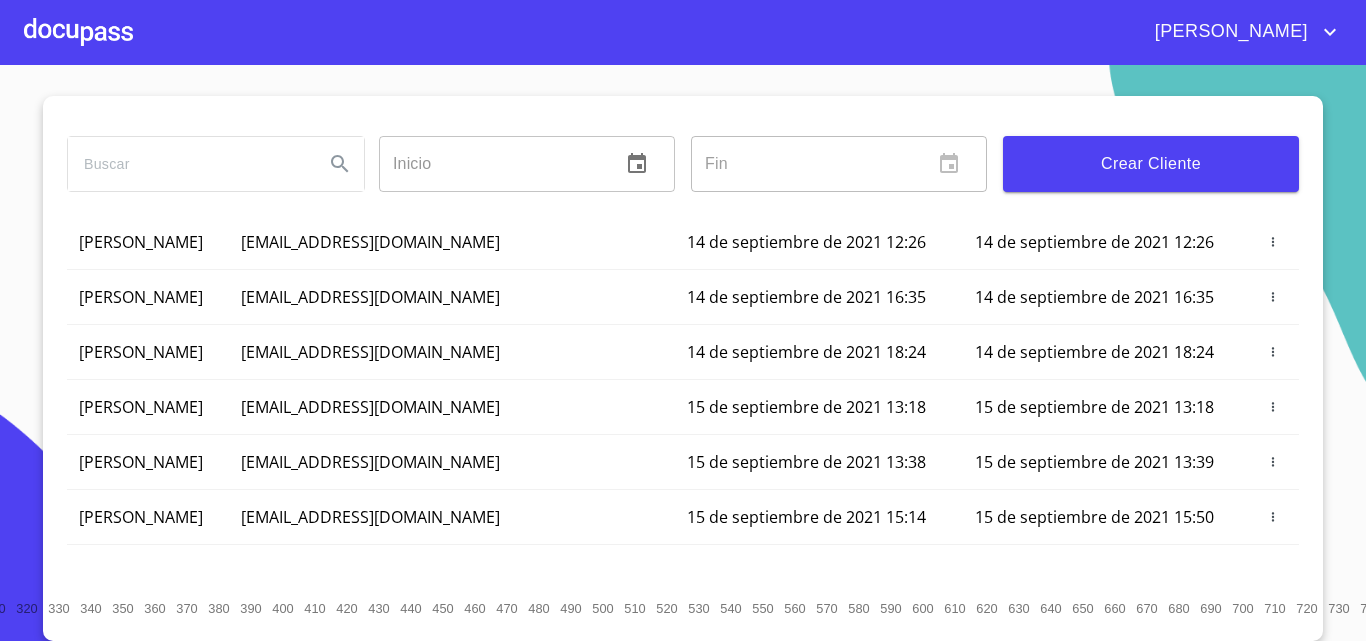 click at bounding box center (188, 164) 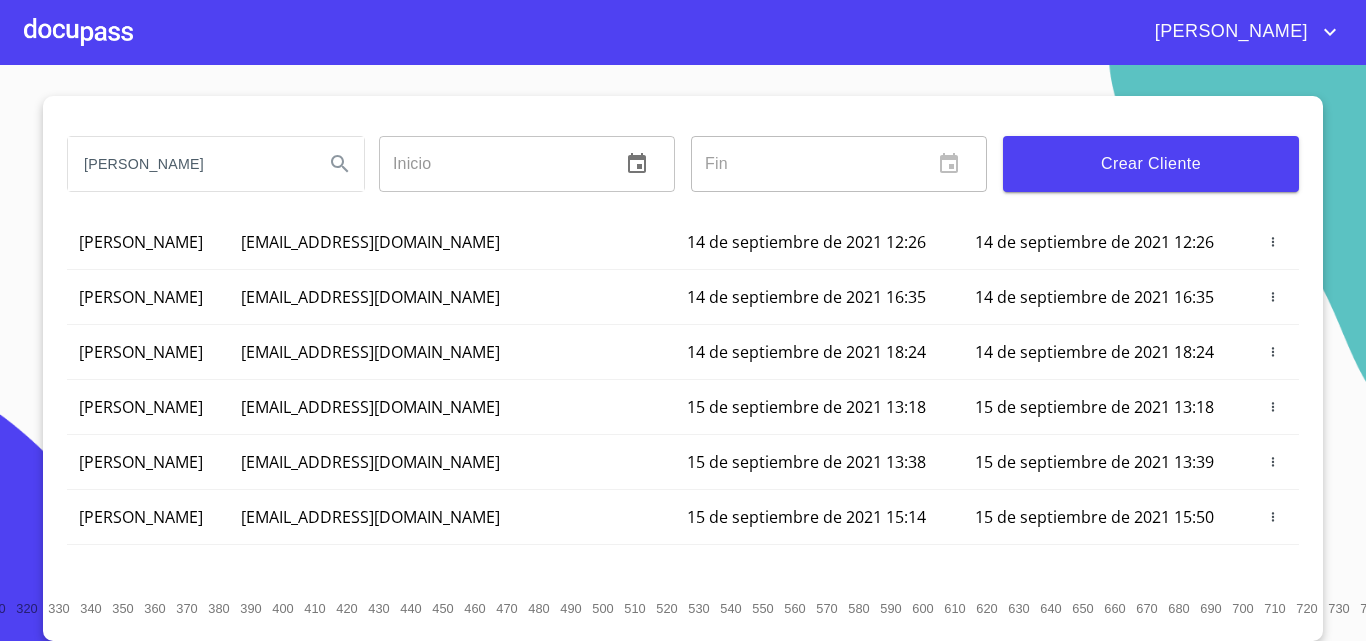 scroll, scrollTop: 17, scrollLeft: 0, axis: vertical 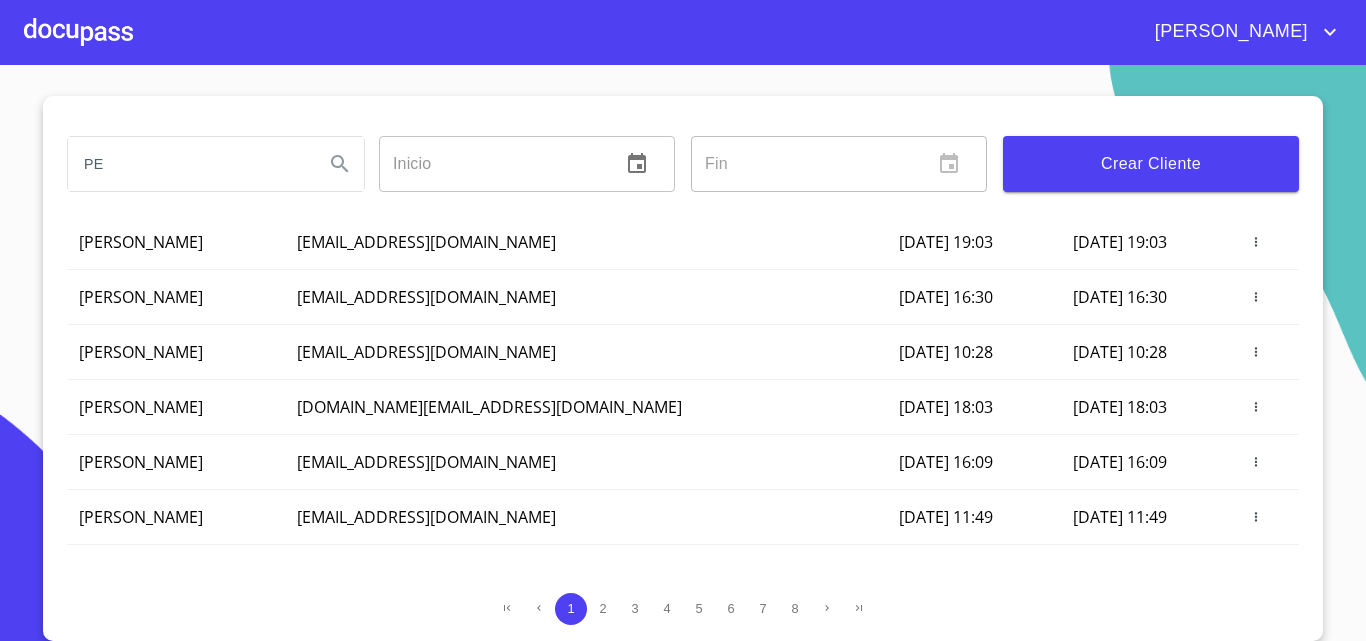 type on "P" 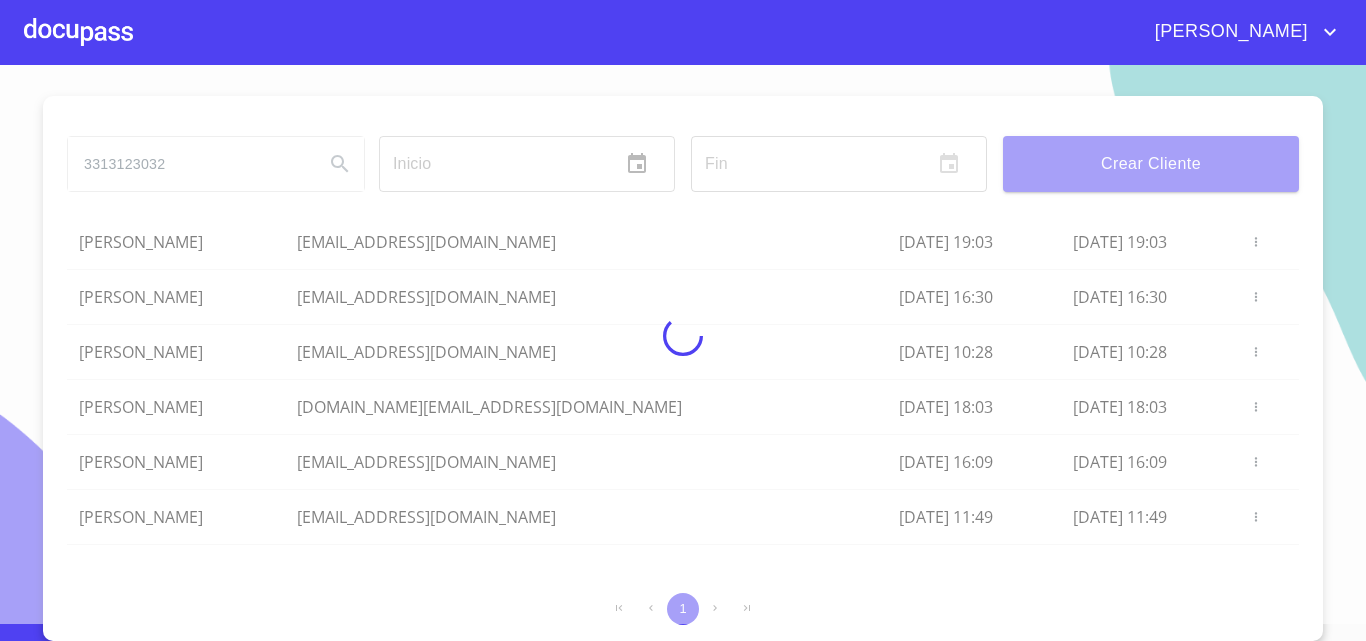 scroll, scrollTop: 0, scrollLeft: 0, axis: both 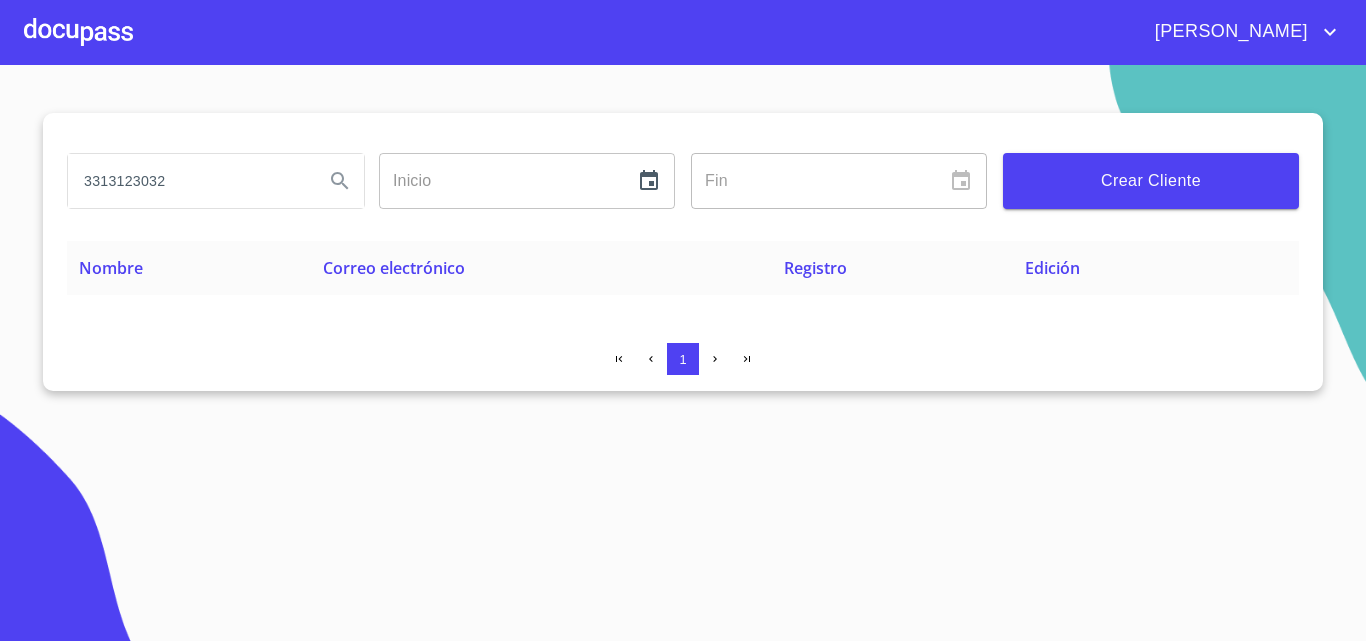click on "Correo electrónico" at bounding box center (394, 268) 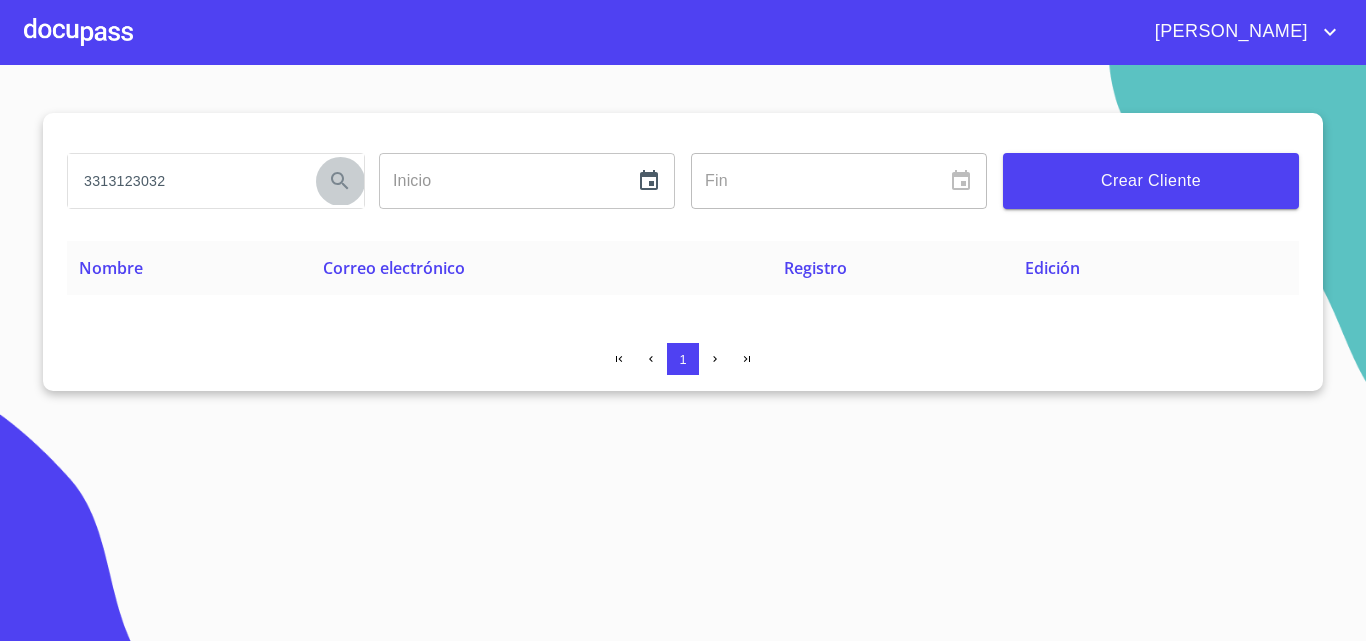 click 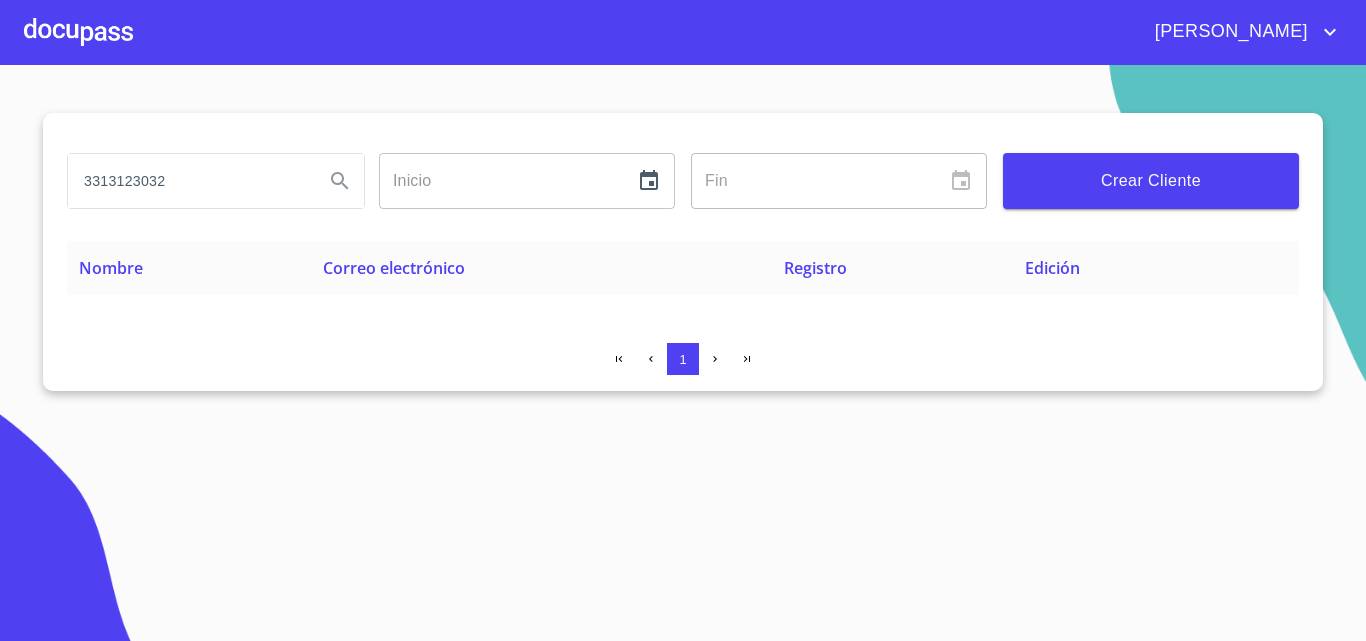 click on "3313123032" at bounding box center [188, 181] 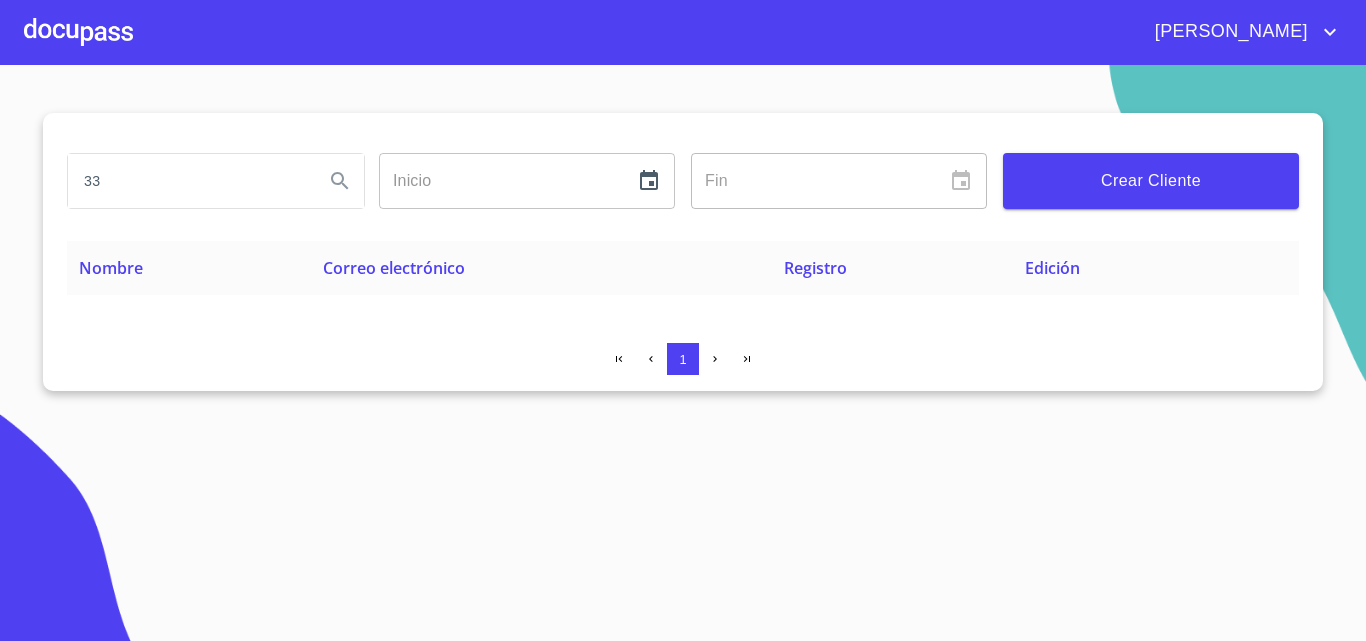 type on "3" 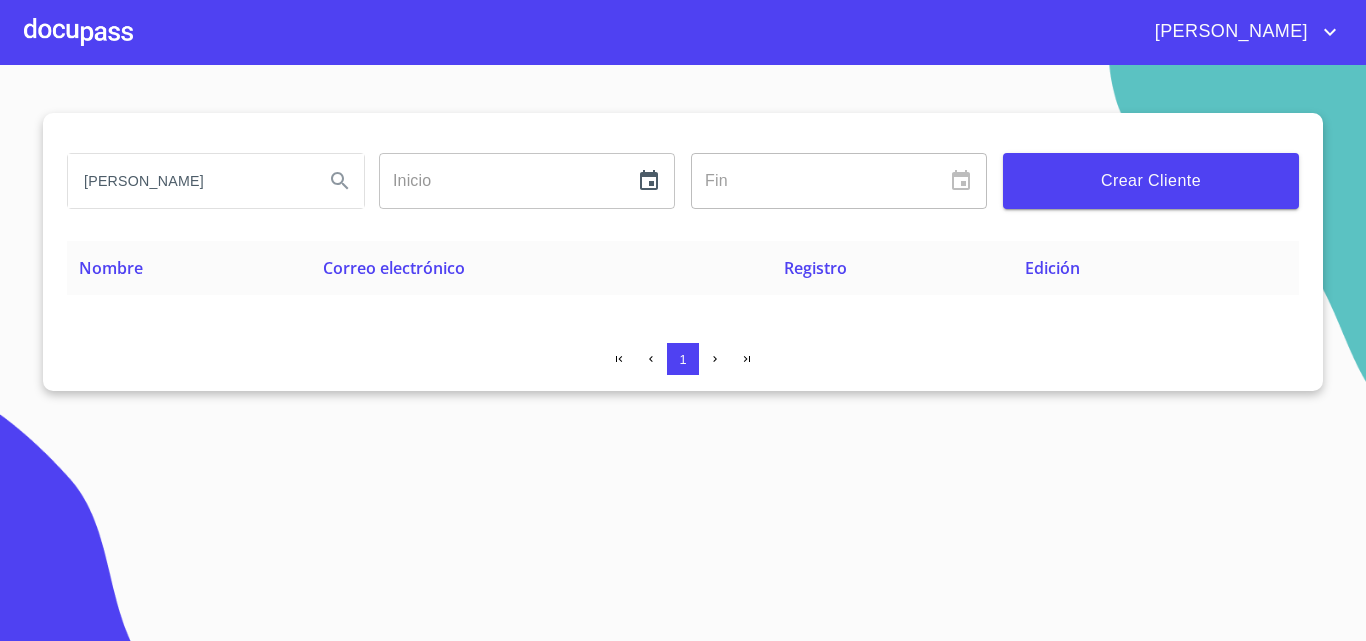 type on "[PERSON_NAME]" 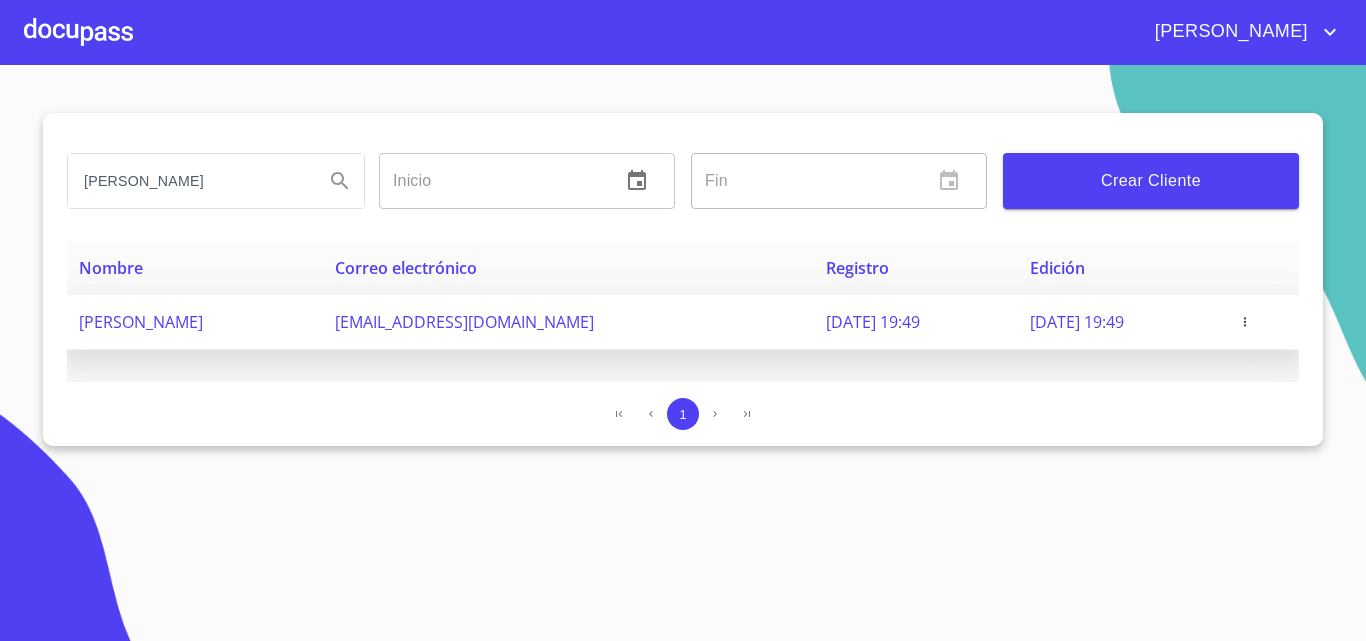 click 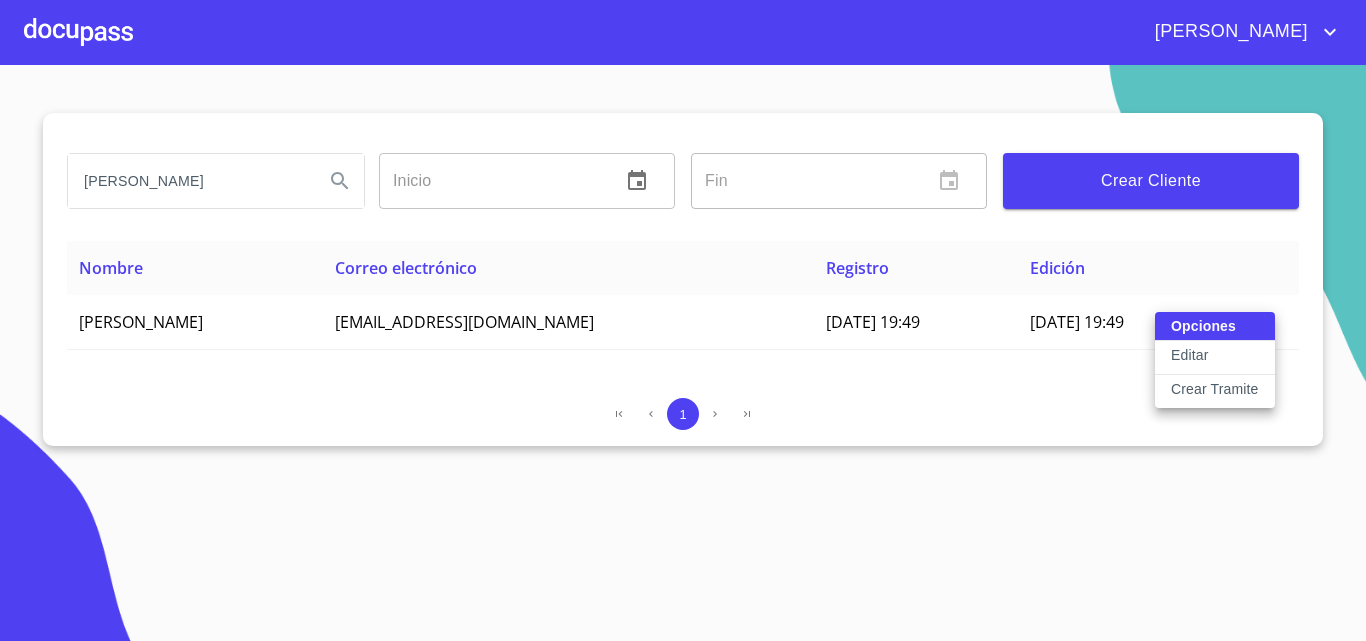 click on "Editar" at bounding box center (1215, 358) 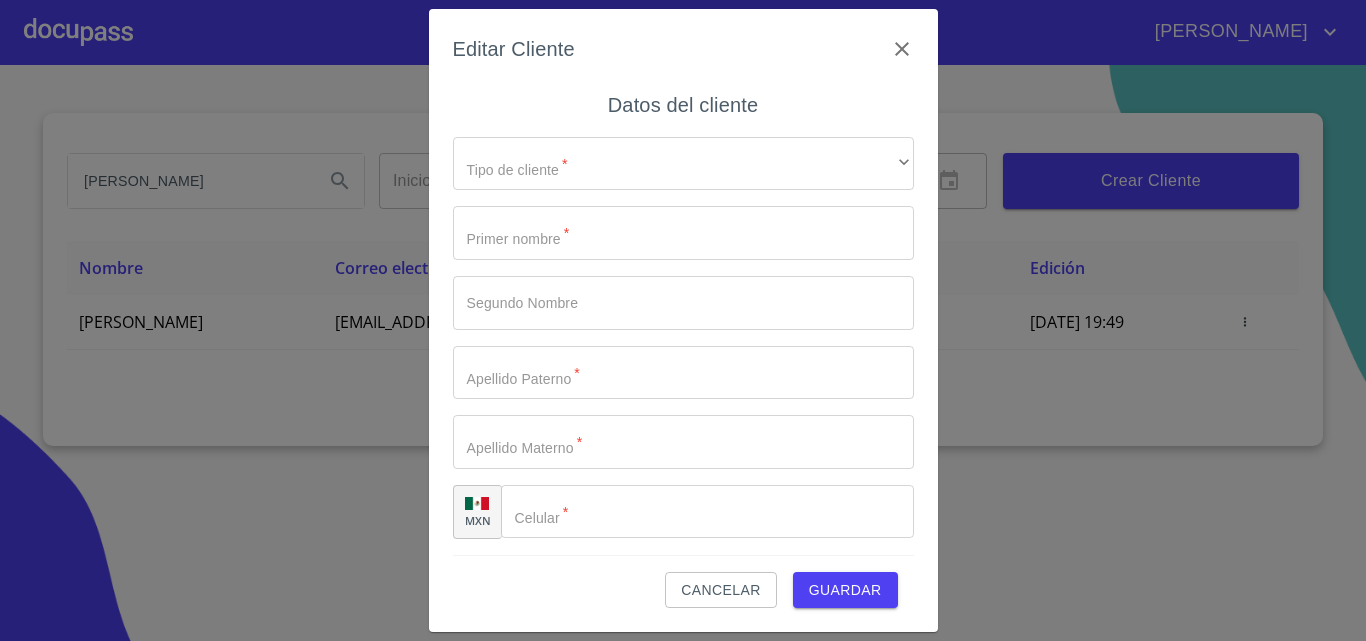 type on "[PERSON_NAME]" 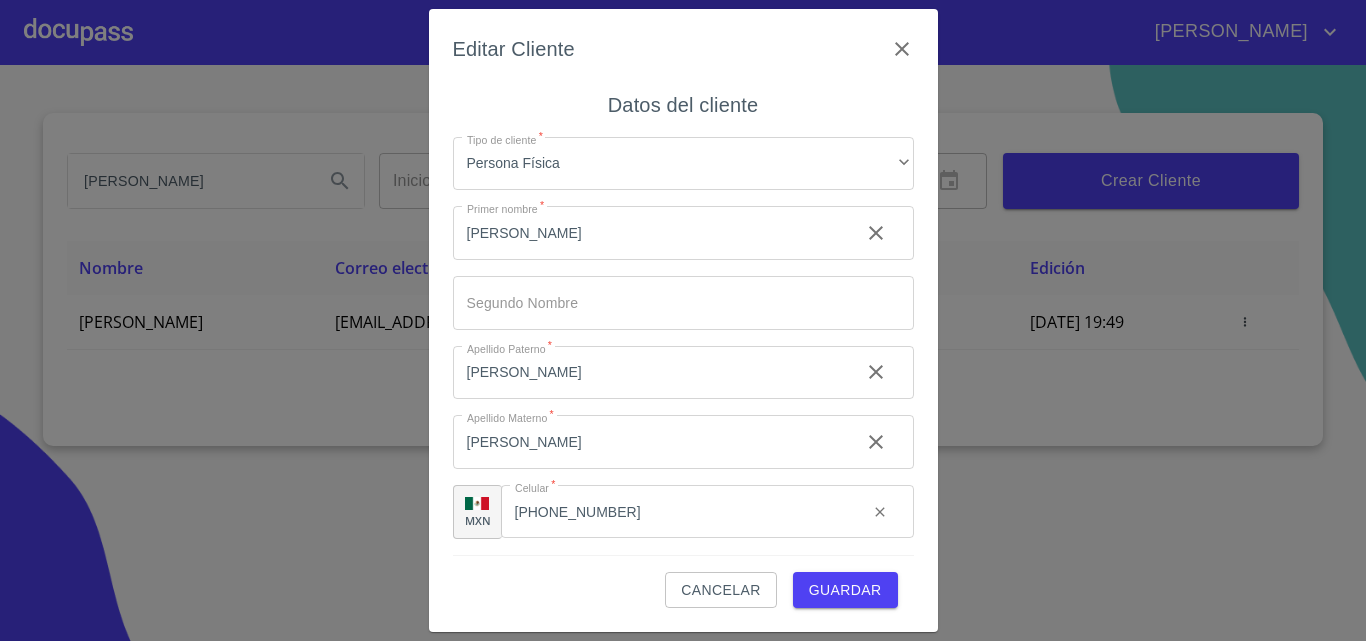 click on "Editar Cliente Datos del cliente Tipo de cliente   * Persona Física ​ Primer nombre   * [PERSON_NAME] ​ Segundo Nombre ​ [PERSON_NAME]   * [PERSON_NAME] ​ Apellido Materno   * MARTIN ​ MXN Celular   * [PHONE_NUMBER] ​ Cancelar Guardar" at bounding box center [683, 320] 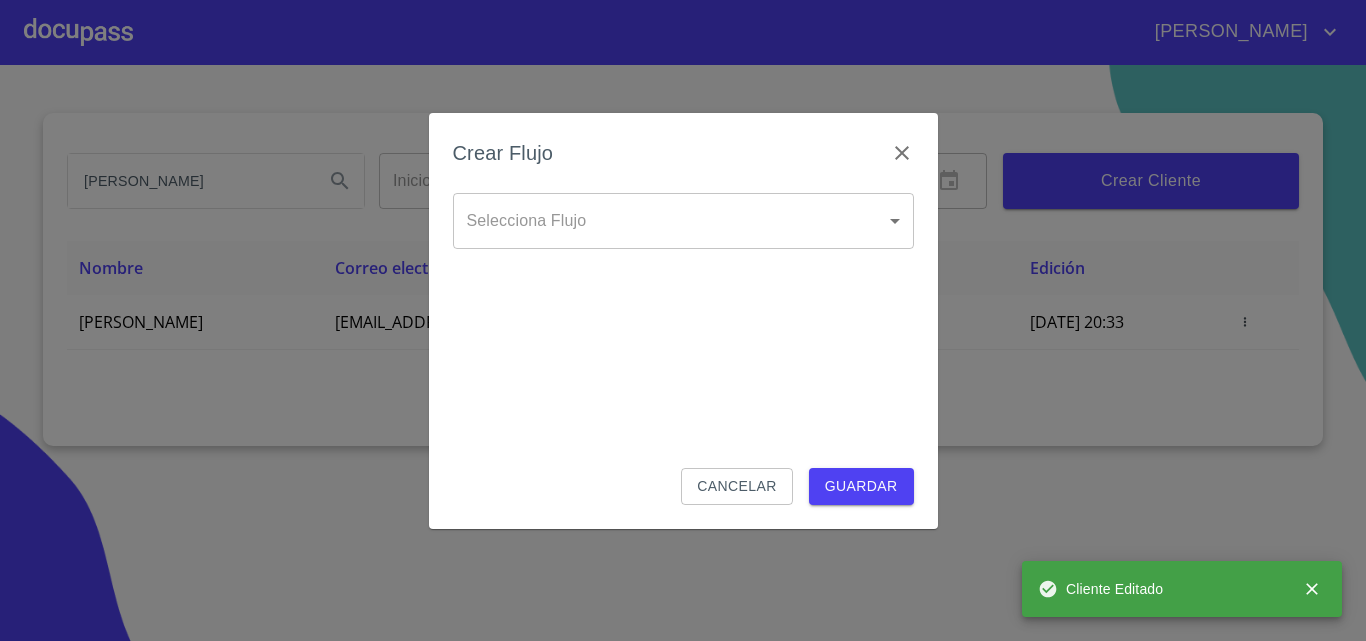 click on "[PERSON_NAME] ​ Fin ​ Crear Cliente Nombre   Correo electrónico   Registro   Edición     [PERSON_NAME]  [EMAIL_ADDRESS][DOMAIN_NAME] [DATE] 19:49 [DATE] 20:33 1 Cliente Editado
Salir Crear Flujo Selecciona Flujo ​ Selecciona Flujo Cancelar Guardar" at bounding box center [683, 320] 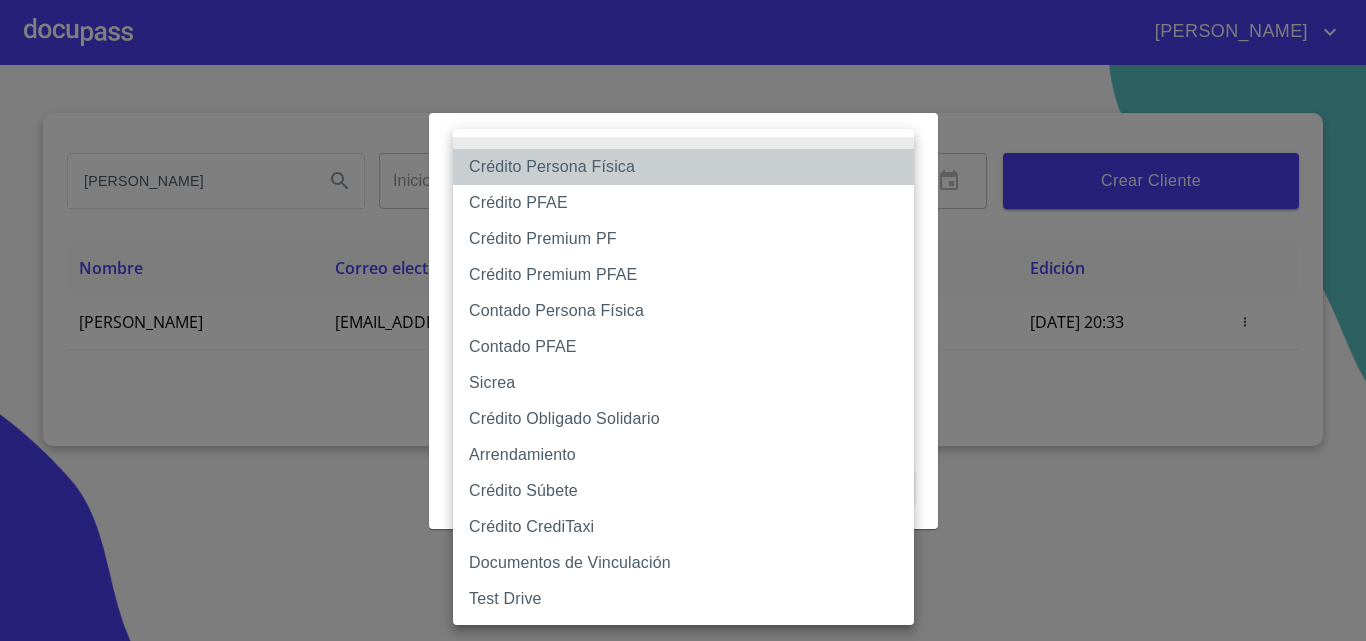 click on "Crédito Persona Física" at bounding box center [683, 167] 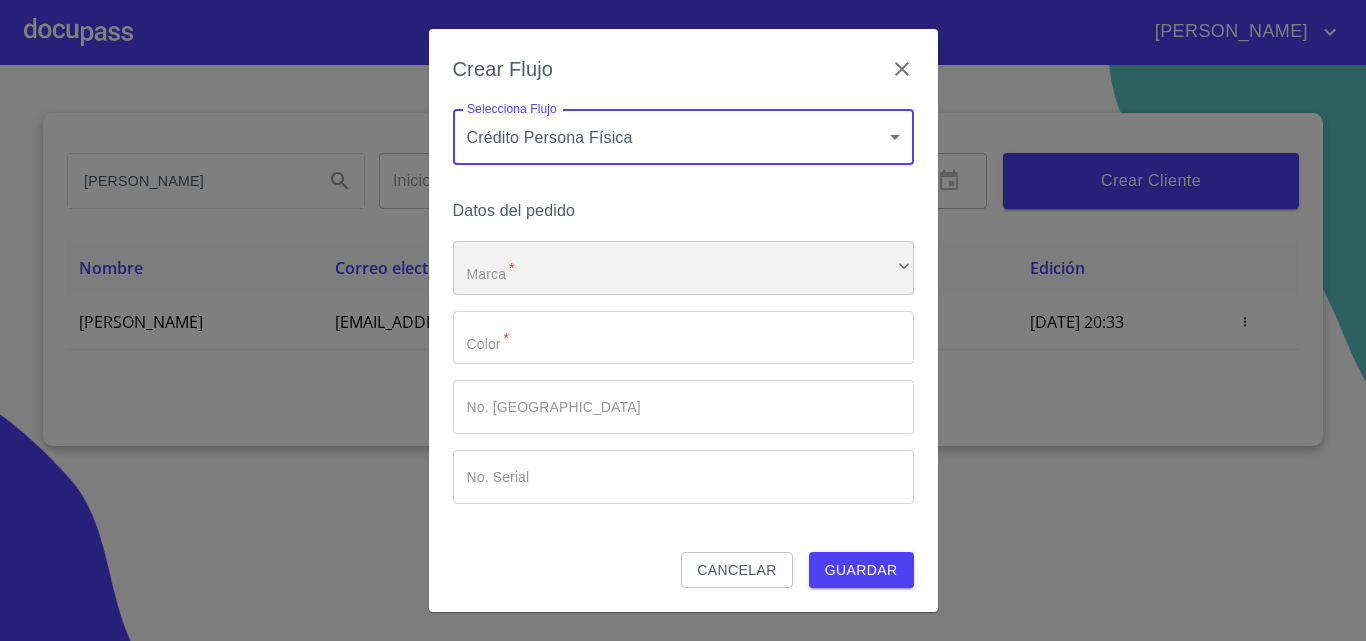 click on "​" at bounding box center [683, 268] 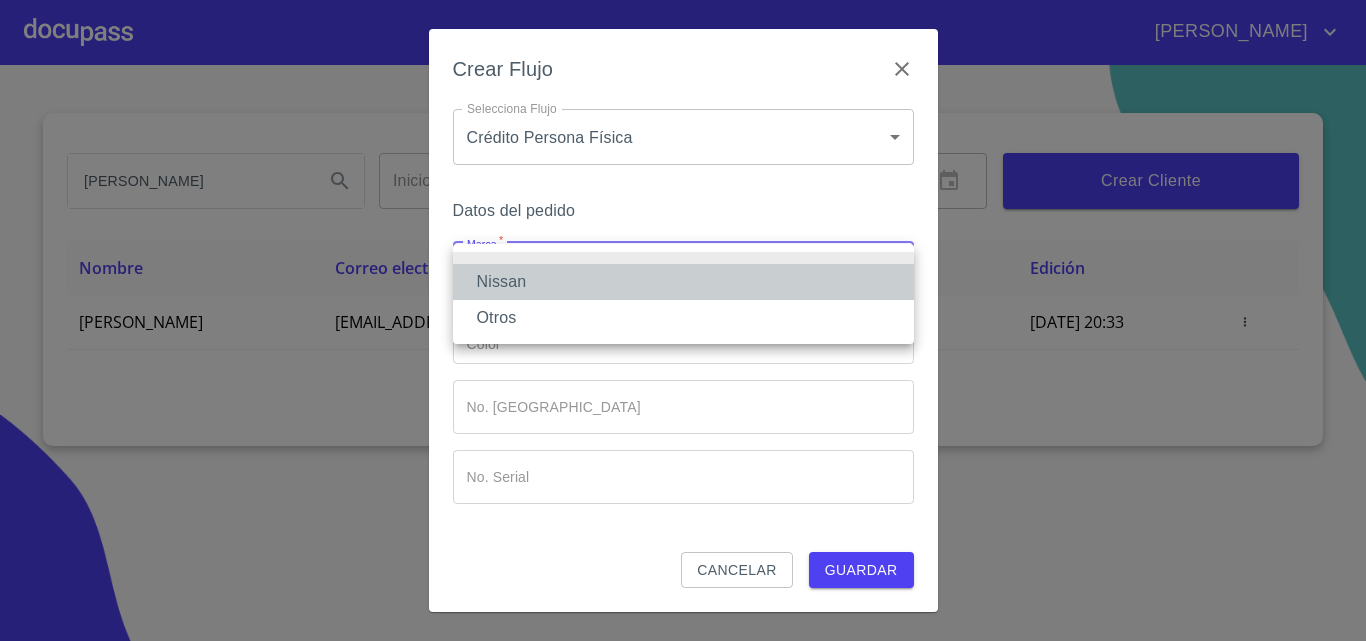click on "Nissan" at bounding box center (683, 282) 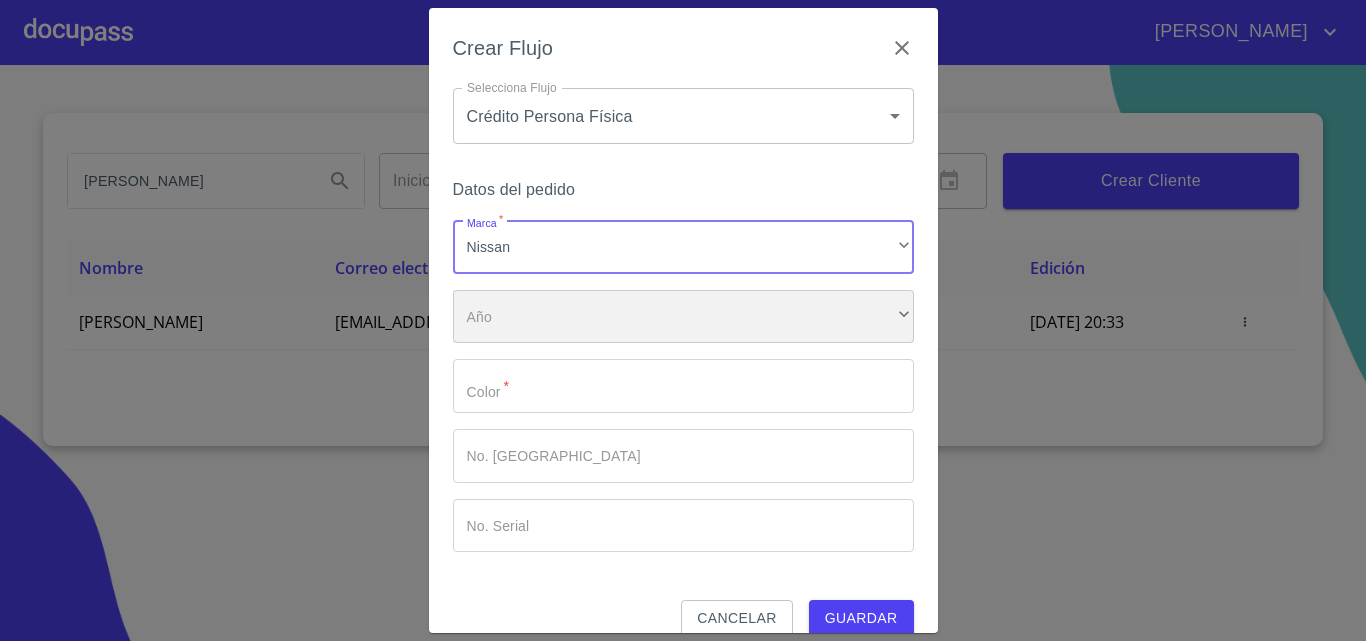click on "​" at bounding box center [683, 317] 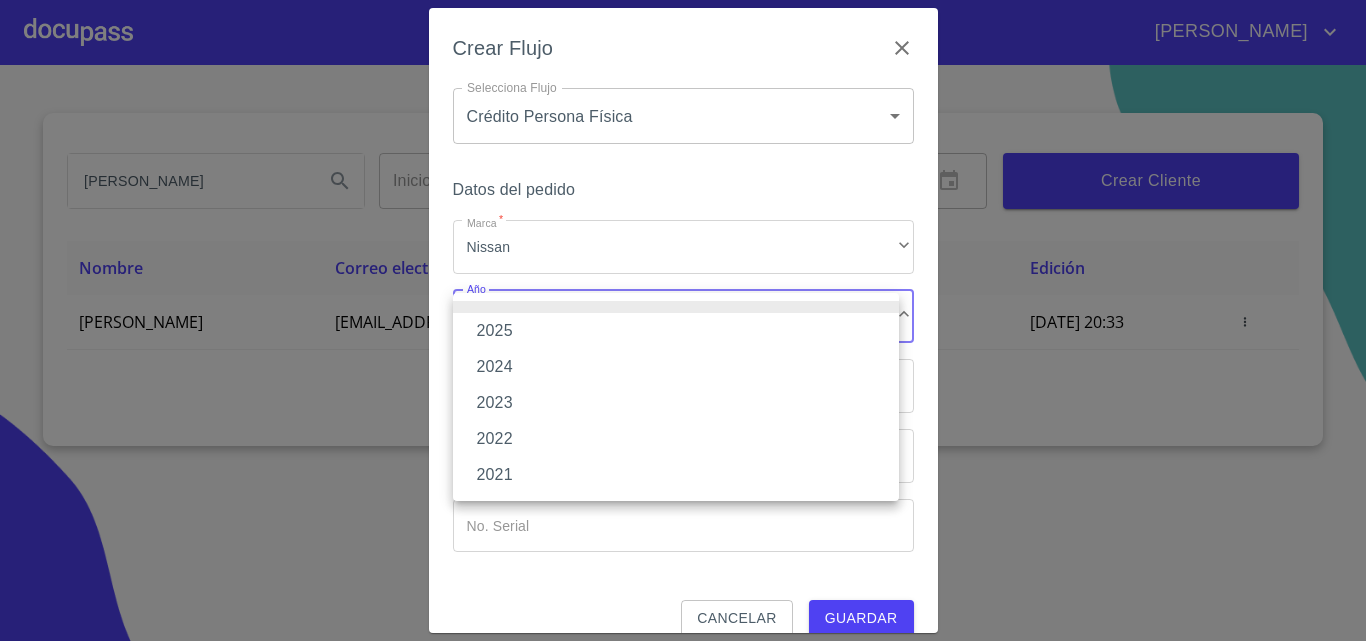 drag, startPoint x: 613, startPoint y: 328, endPoint x: 614, endPoint y: 344, distance: 16.03122 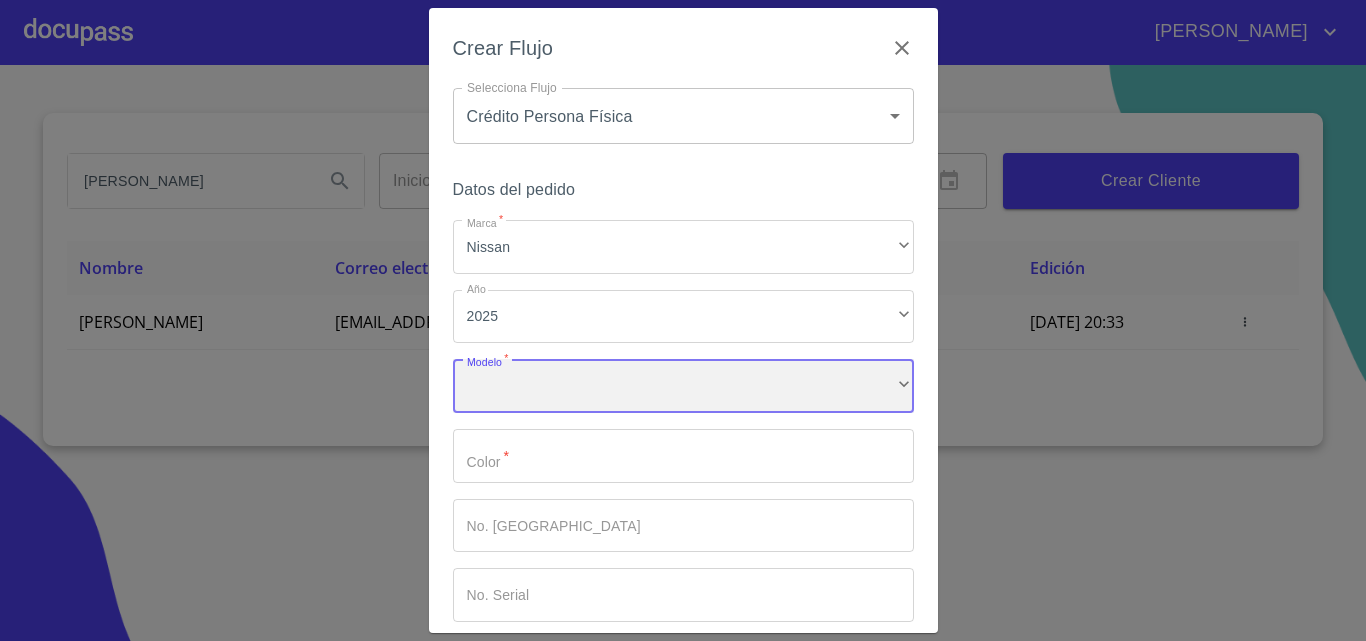 click on "​" at bounding box center (683, 386) 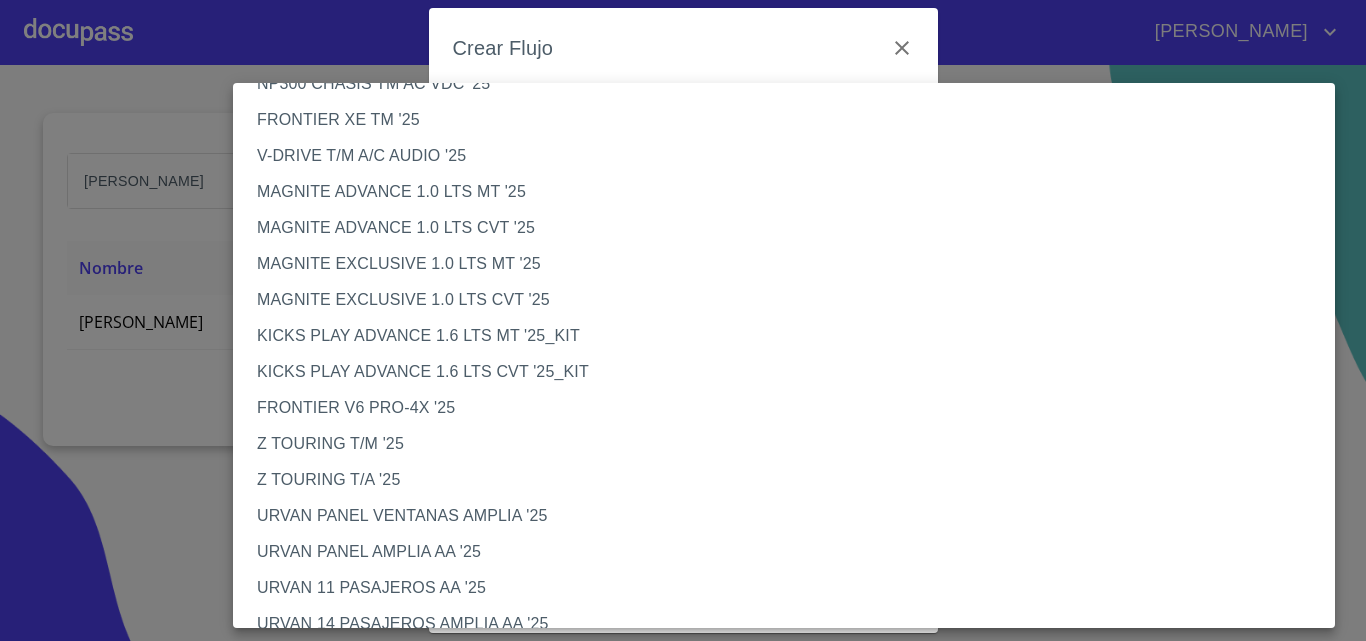 scroll, scrollTop: 0, scrollLeft: 0, axis: both 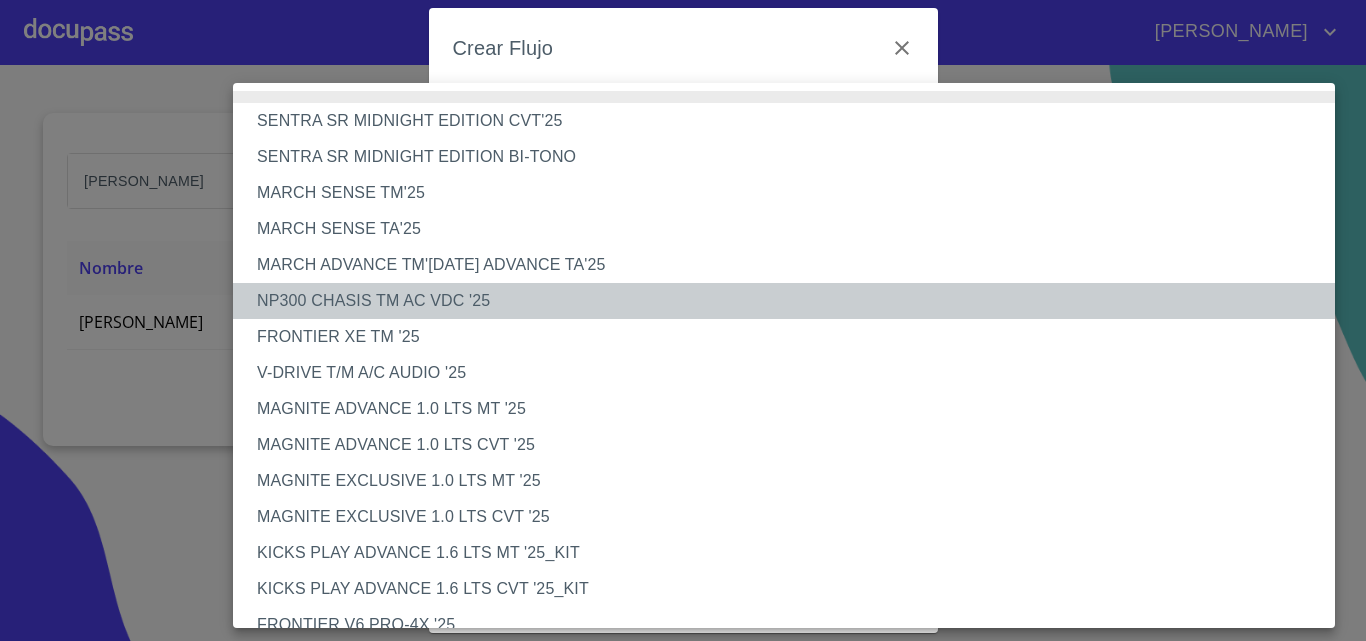click on "NP300 CHASIS TM AC VDC '25" at bounding box center [791, 301] 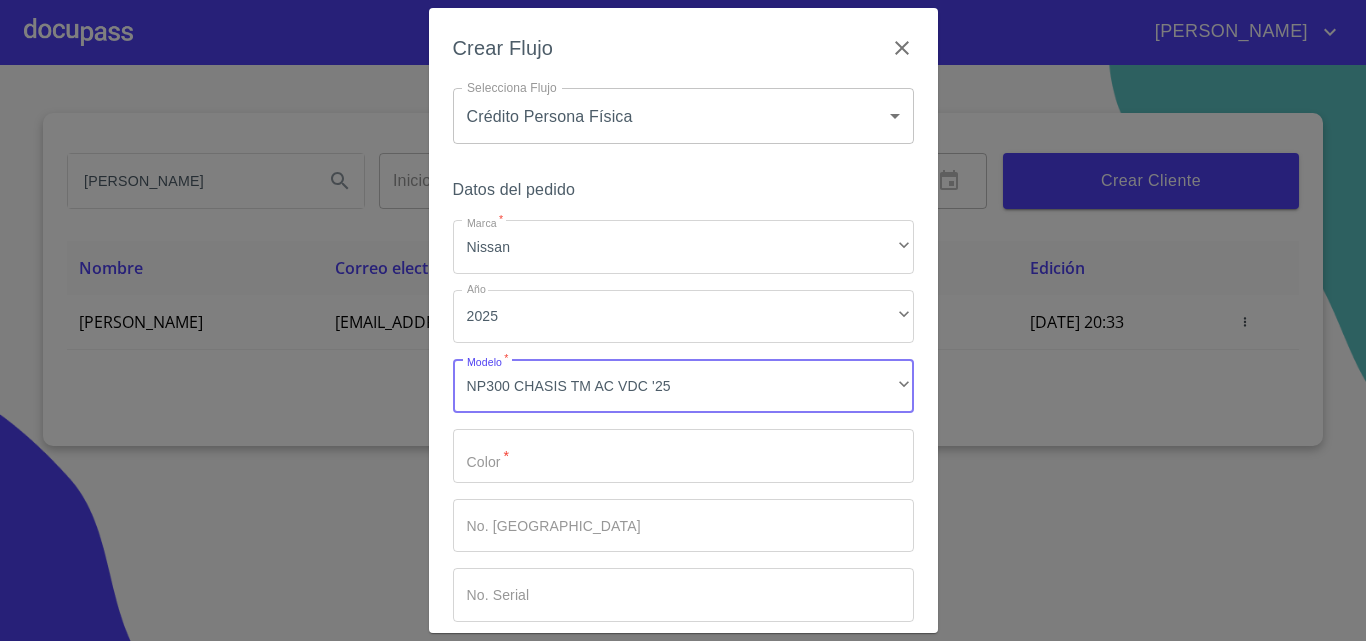click on "Marca   *" at bounding box center [683, 456] 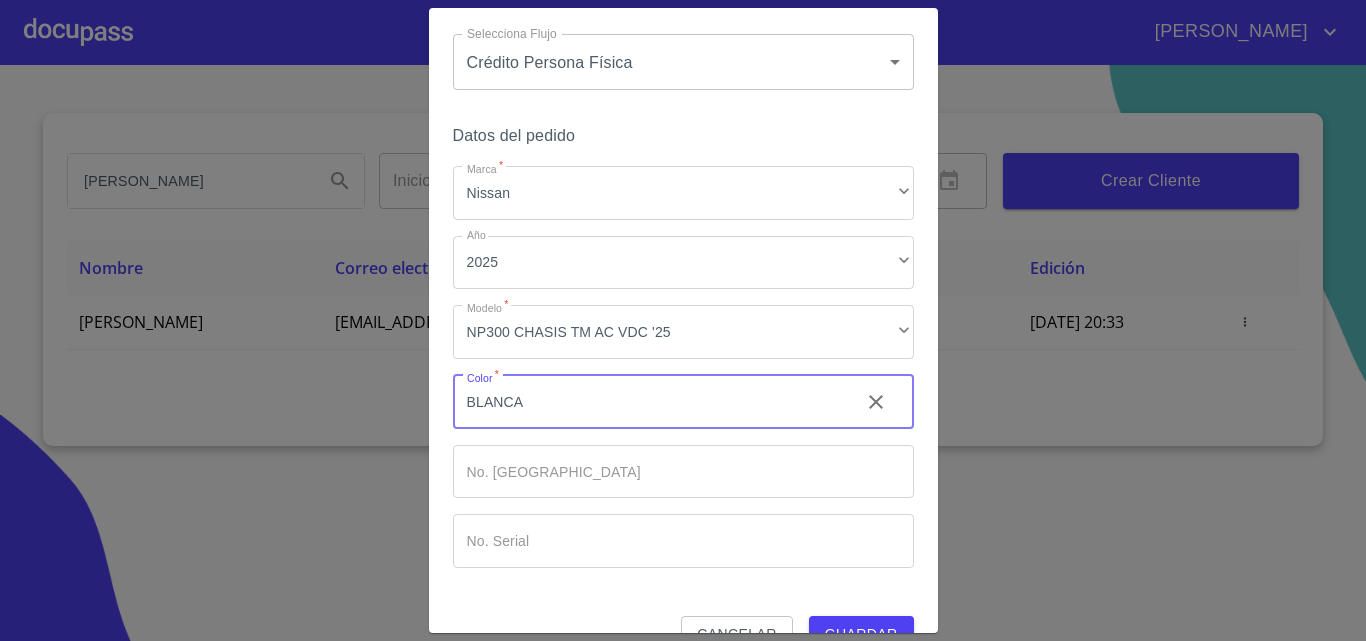 scroll, scrollTop: 97, scrollLeft: 0, axis: vertical 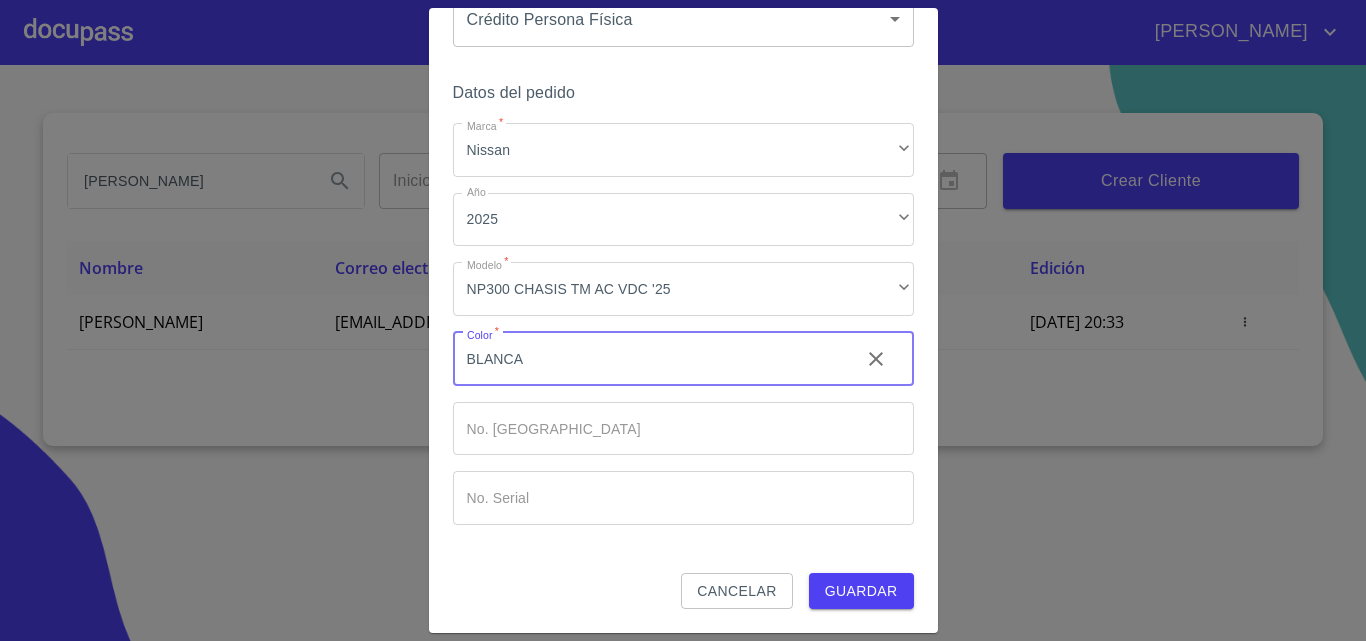 type on "BLANCA" 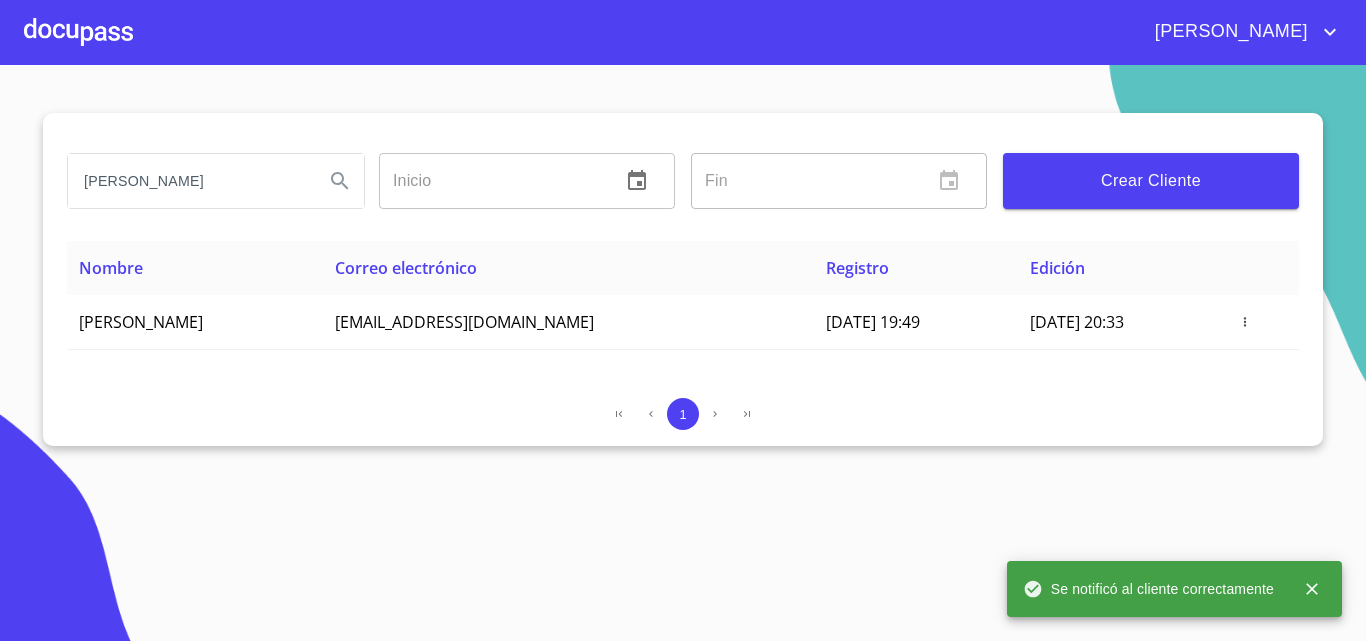 click at bounding box center (78, 32) 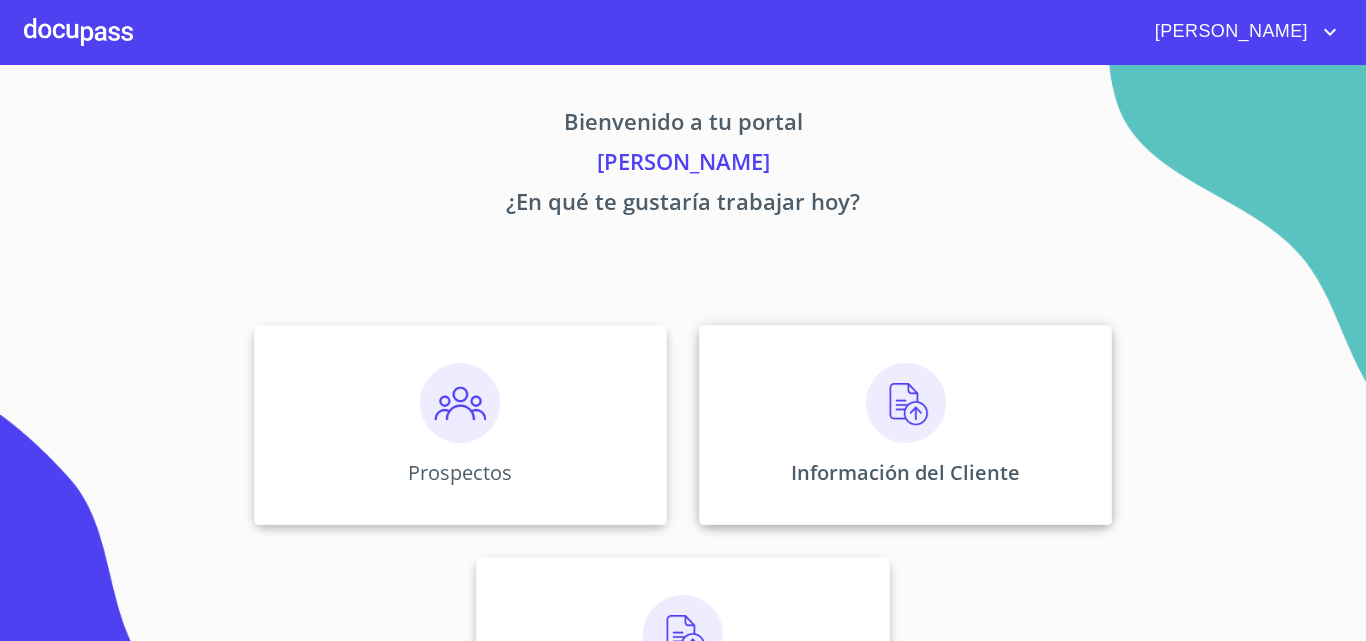 click on "Información del Cliente" at bounding box center [905, 425] 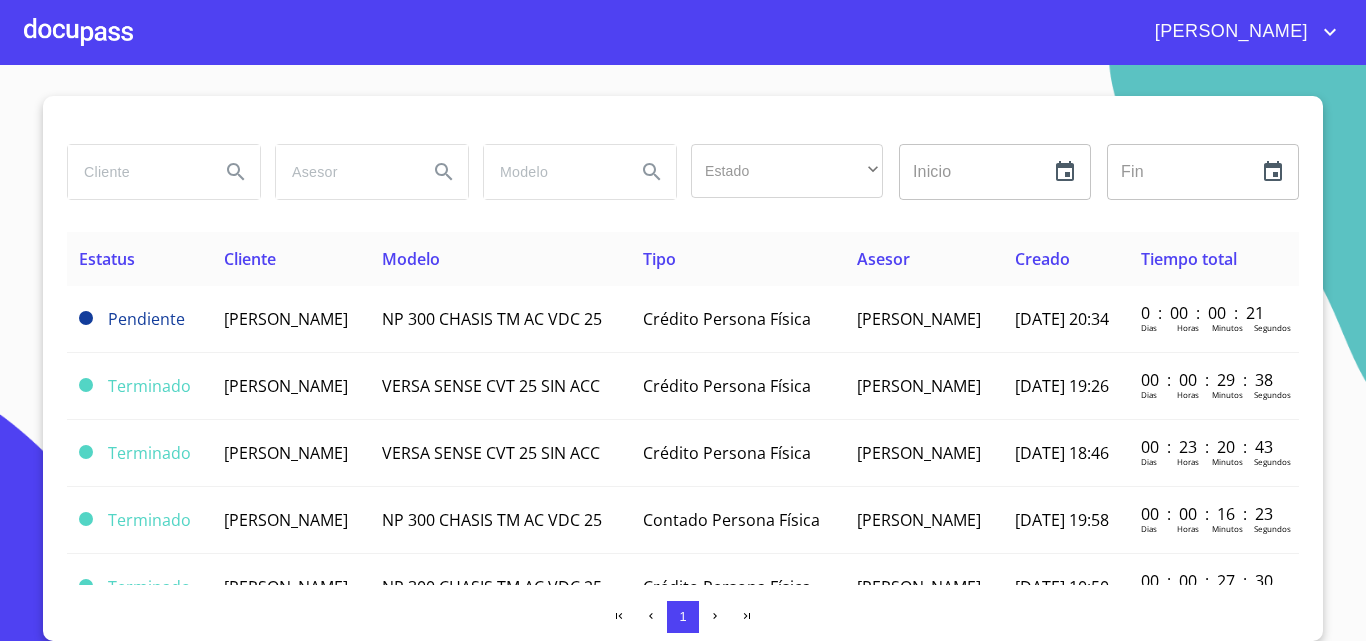 scroll, scrollTop: 17, scrollLeft: 0, axis: vertical 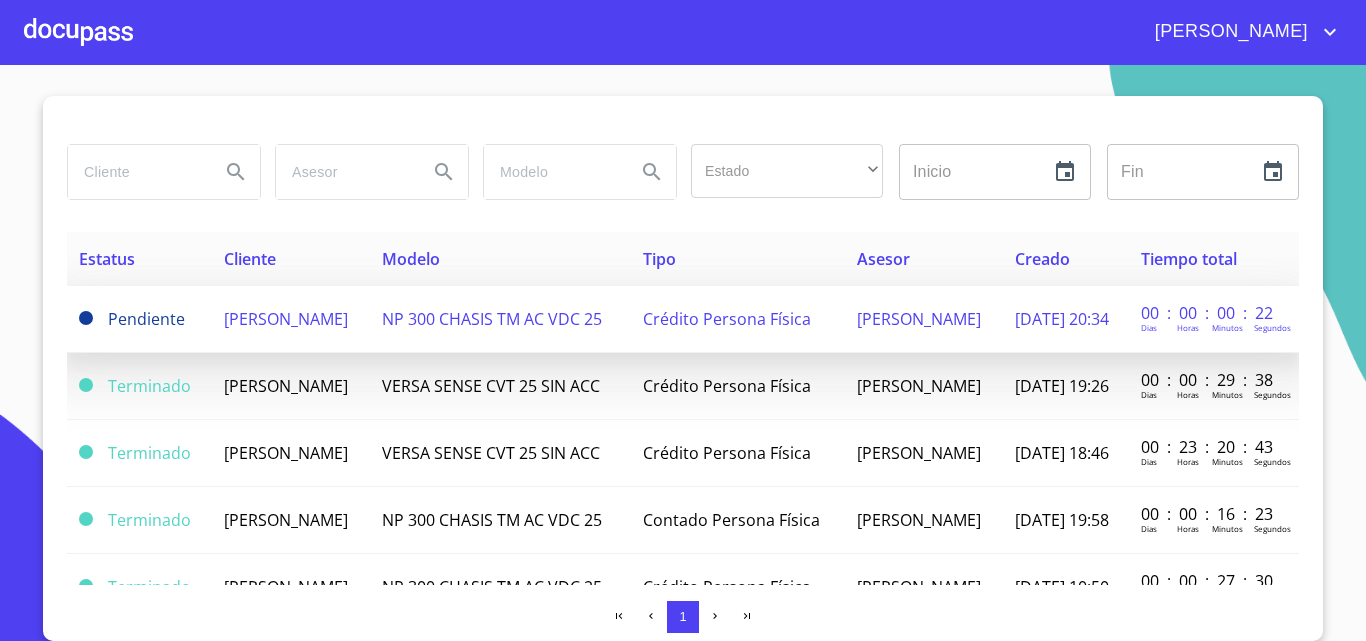 click on "[PERSON_NAME]" at bounding box center (291, 319) 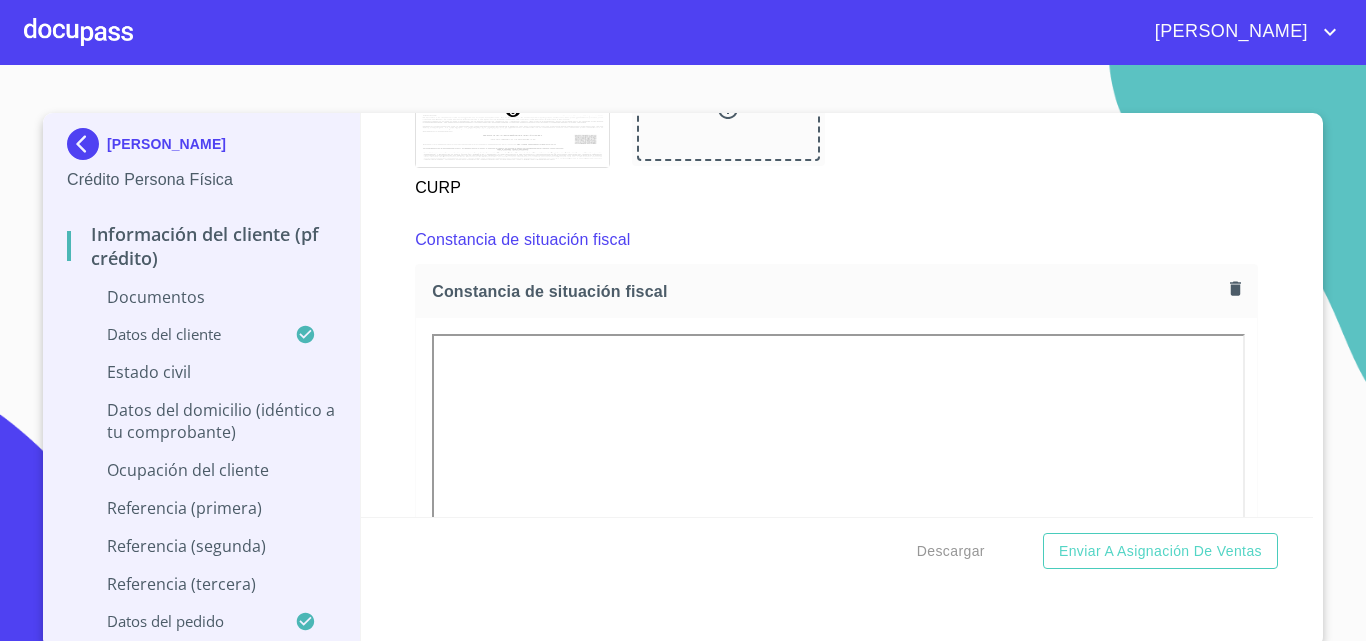 scroll, scrollTop: 2588, scrollLeft: 0, axis: vertical 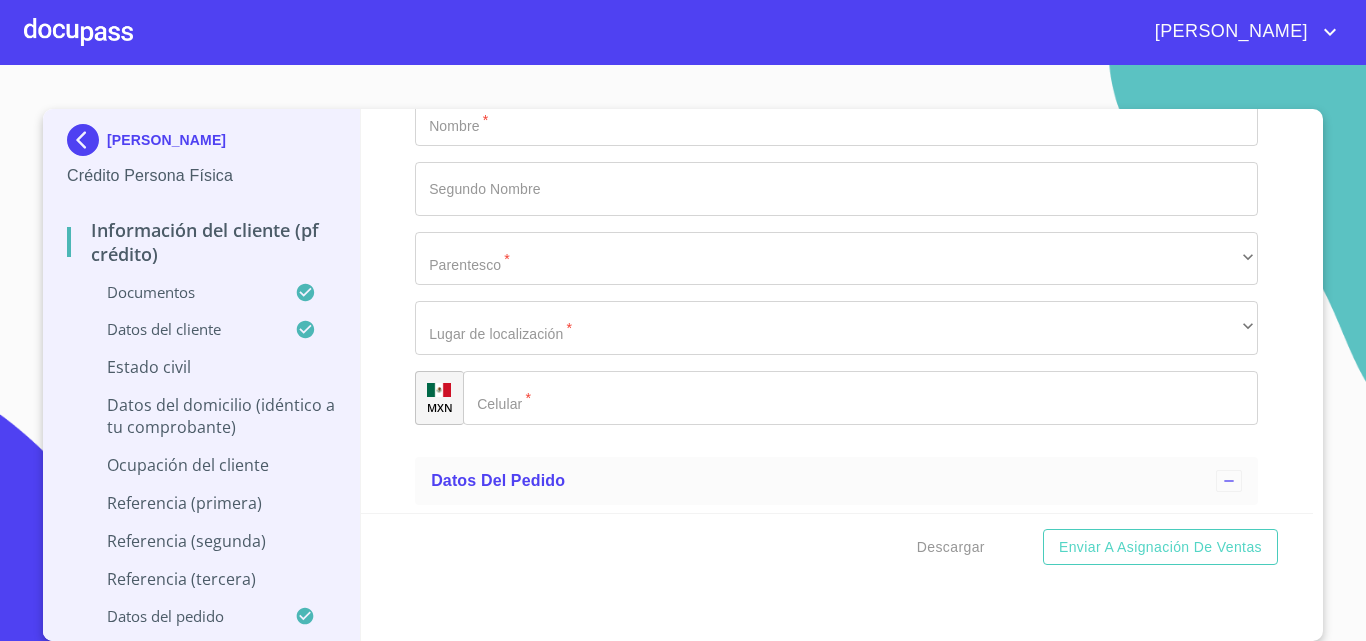 click on "​" at bounding box center (836, -3624) 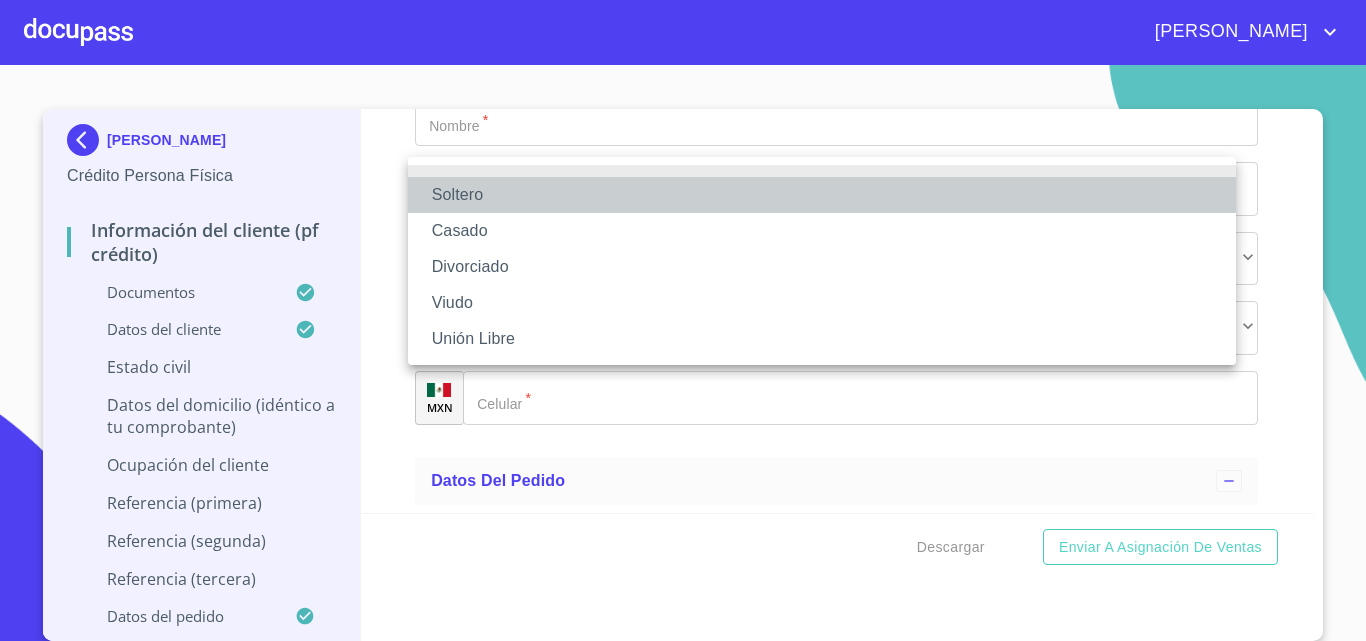 click on "Soltero" at bounding box center [822, 195] 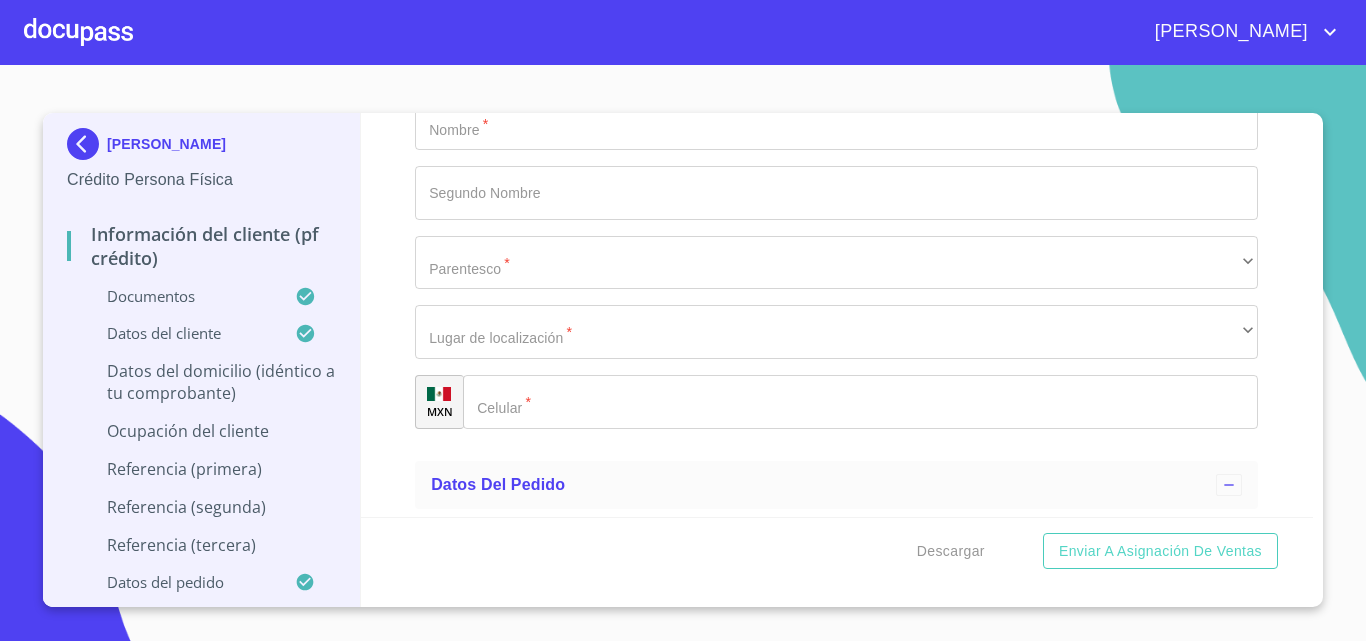 scroll, scrollTop: 0, scrollLeft: 0, axis: both 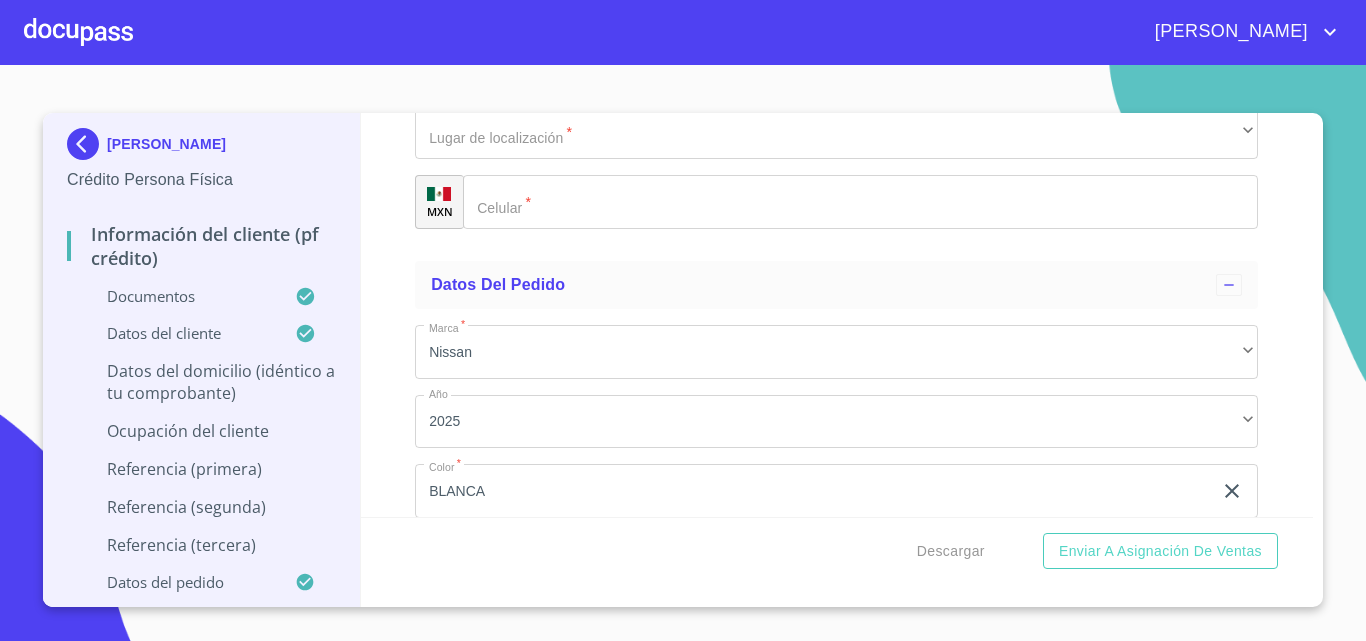 click on "​" at bounding box center [836, -3392] 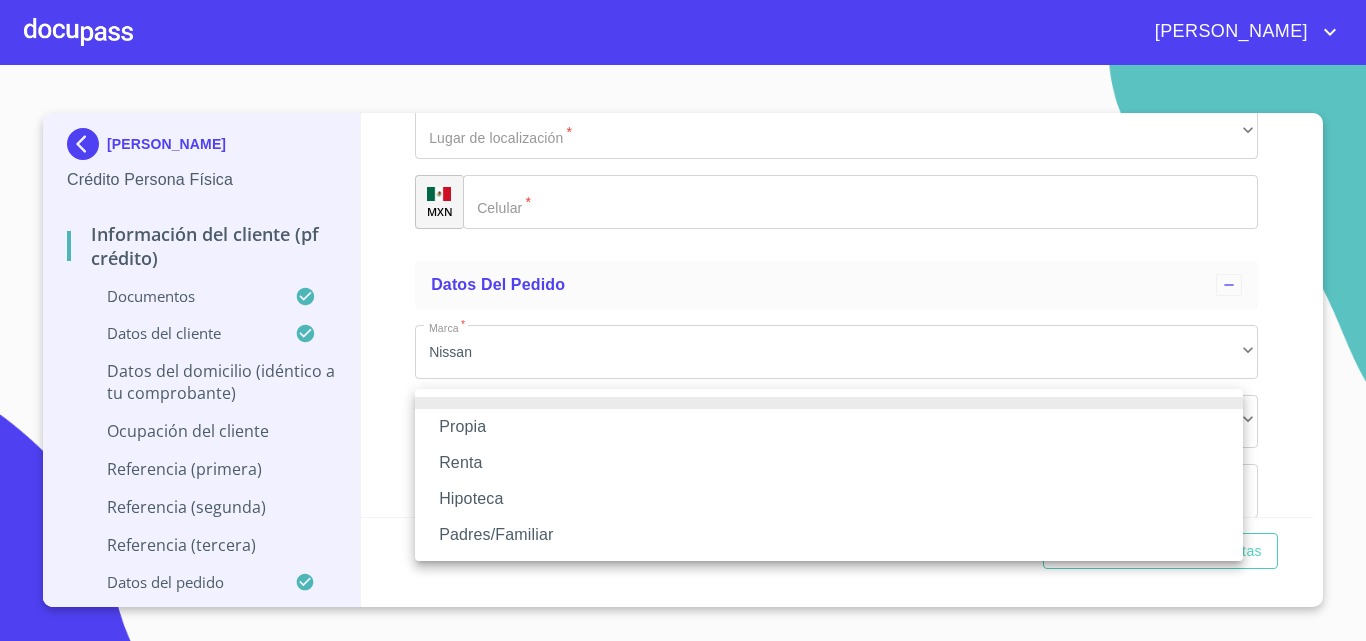 click on "Propia" at bounding box center [829, 427] 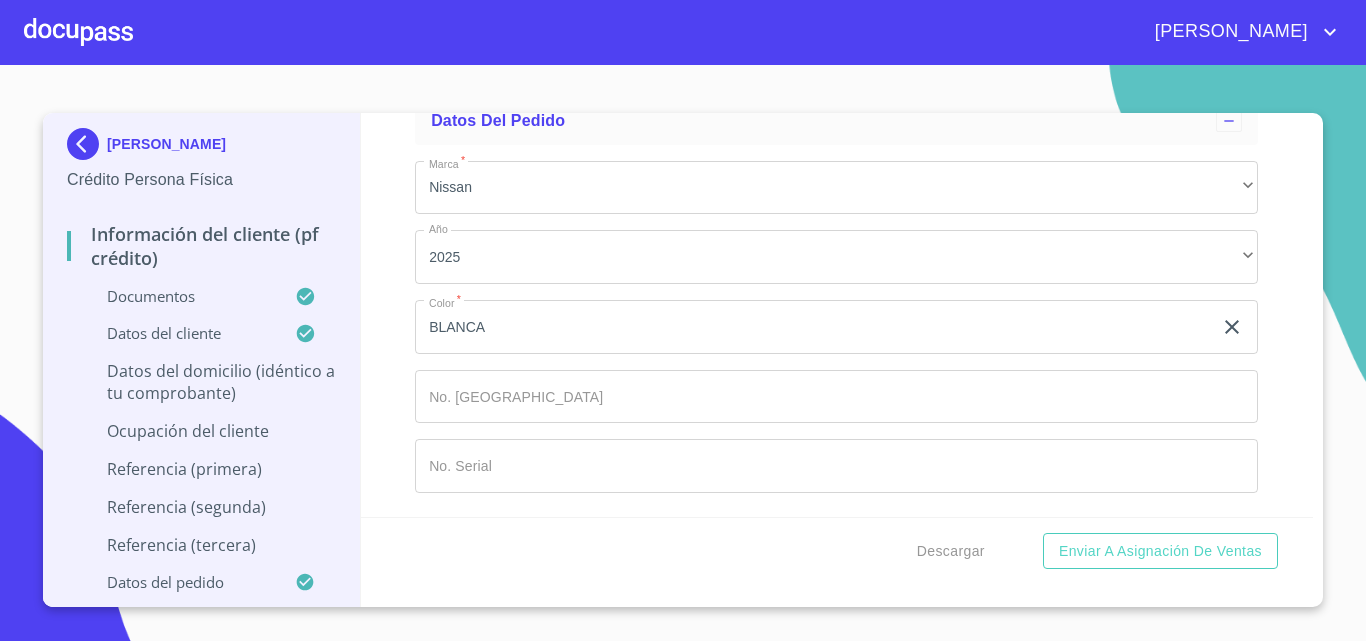 scroll, scrollTop: 9388, scrollLeft: 0, axis: vertical 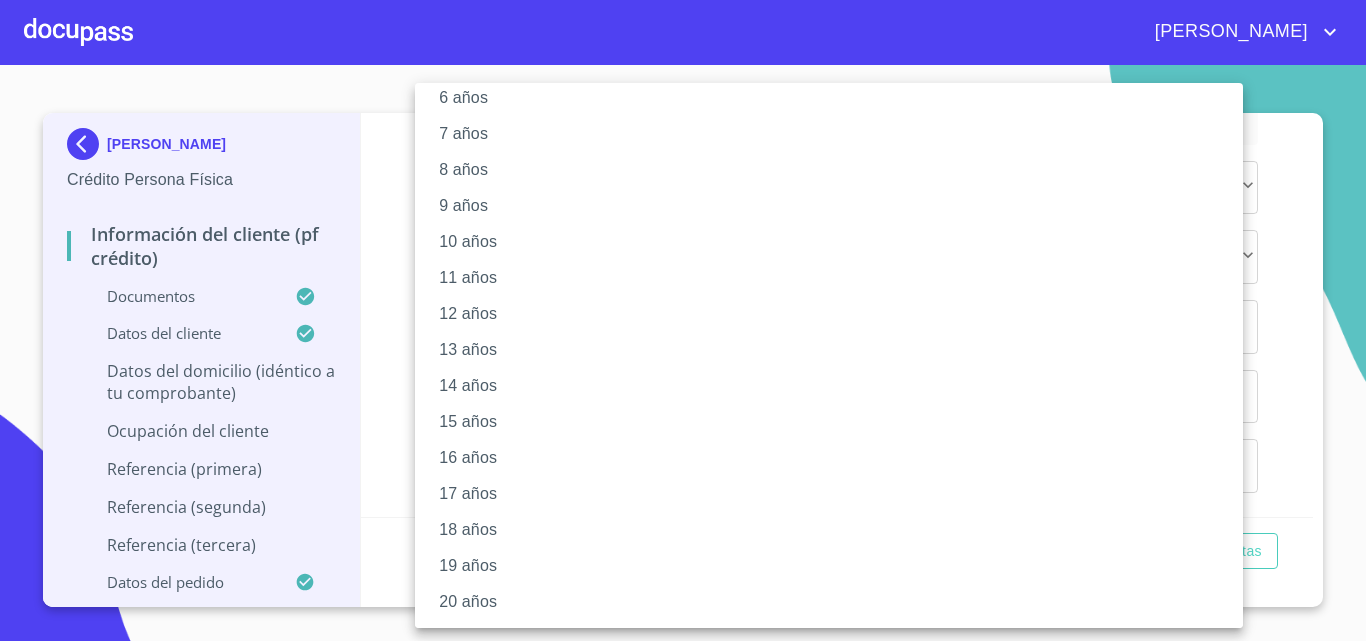 click on "20 años" at bounding box center (836, 602) 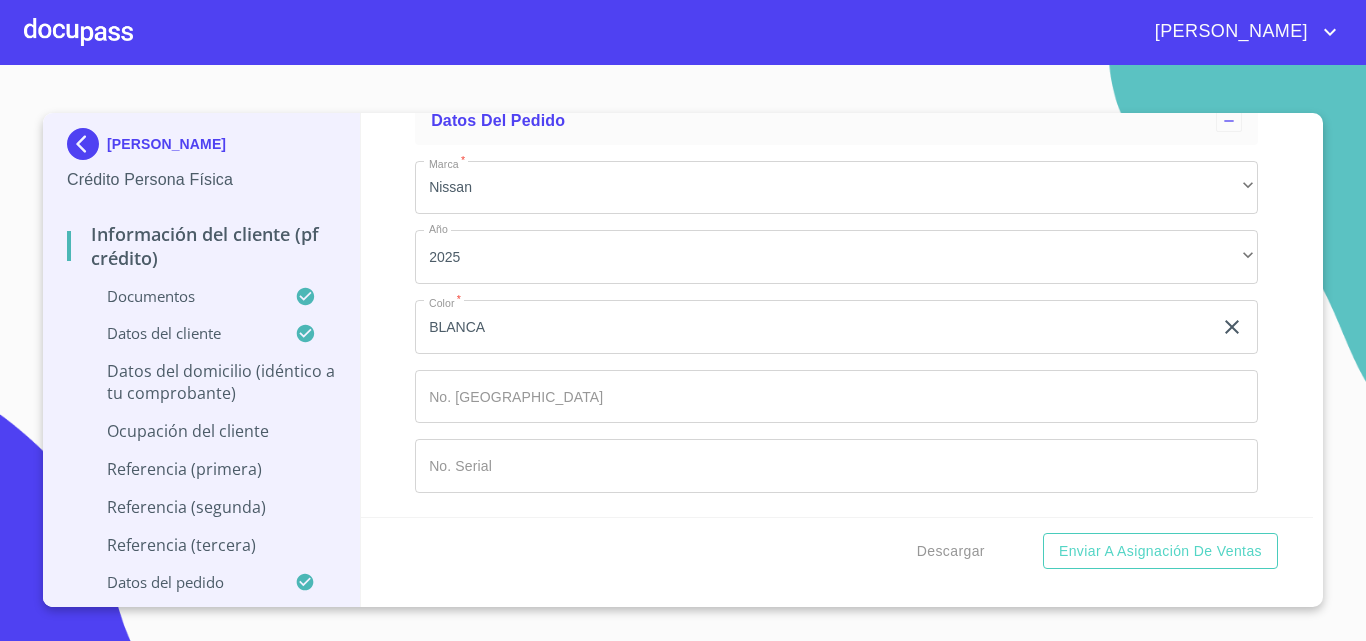 scroll, scrollTop: 238, scrollLeft: 0, axis: vertical 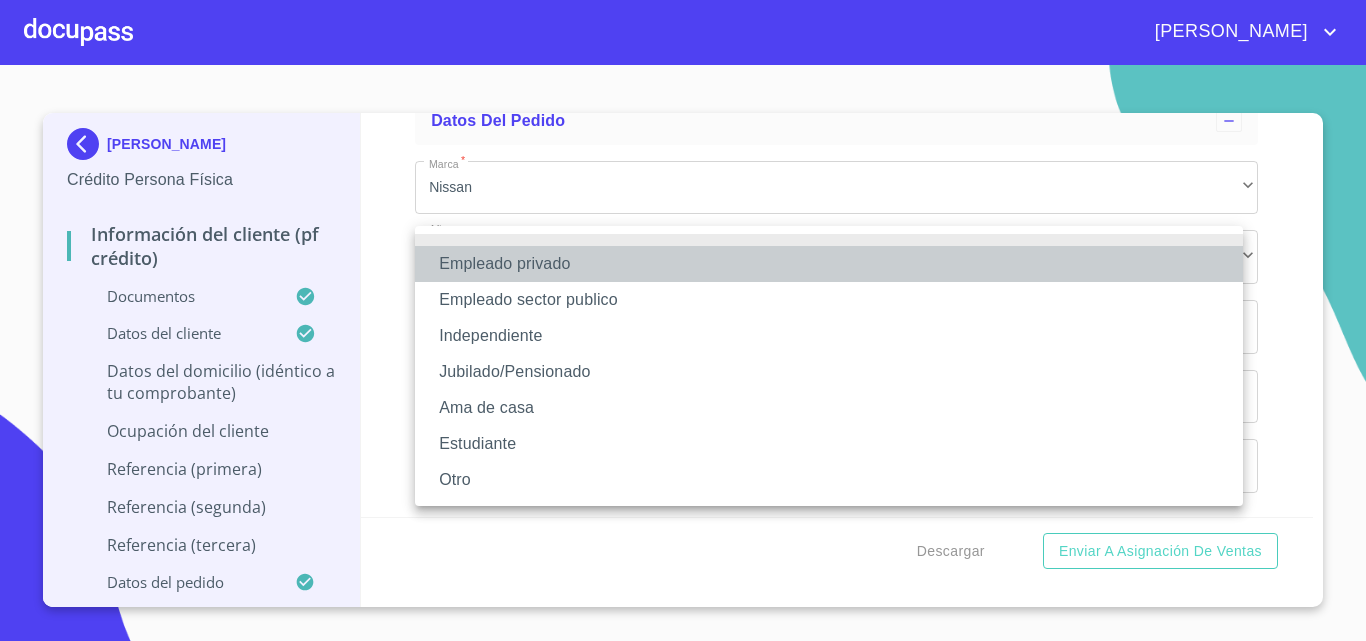 click on "Empleado privado" at bounding box center (829, 264) 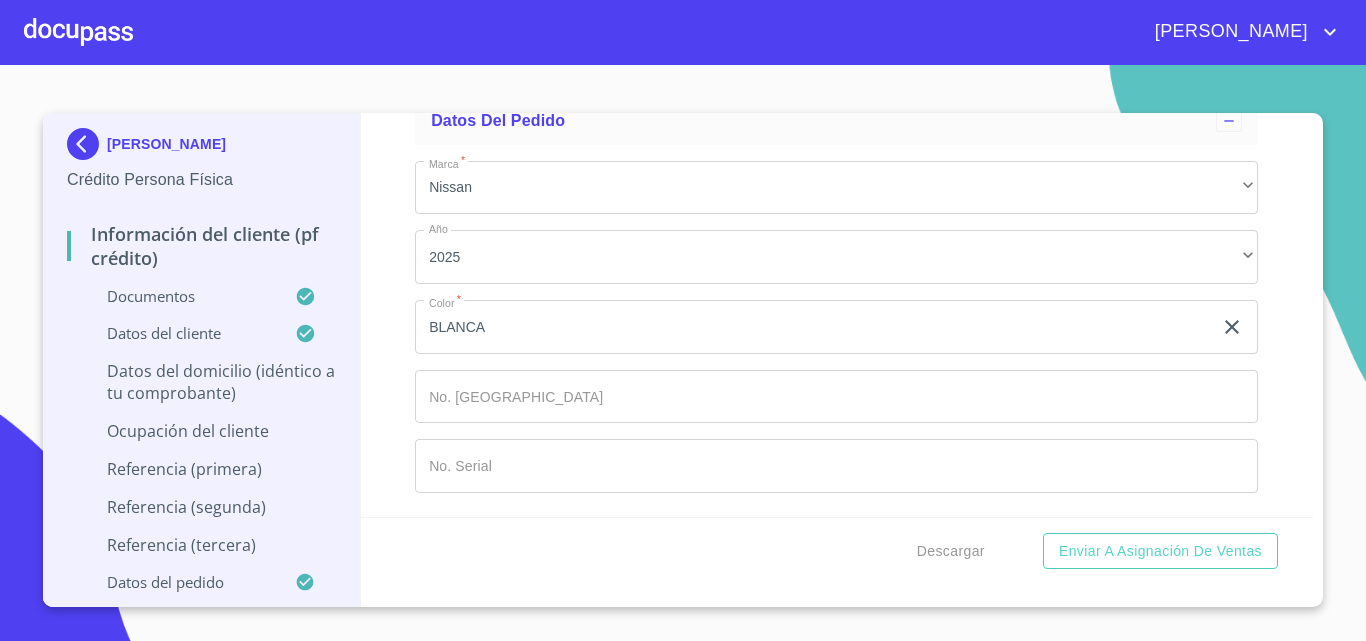 click on "Documento de identificación.   *" at bounding box center (836, -2919) 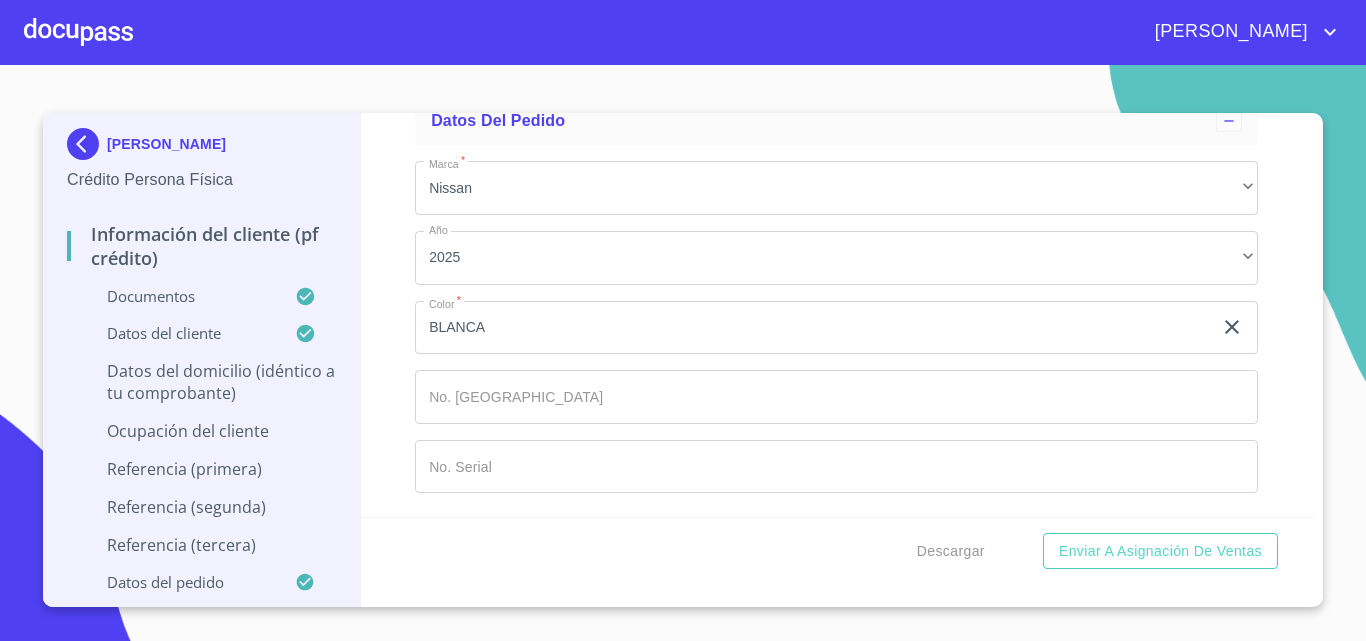 type on "KARTELL" 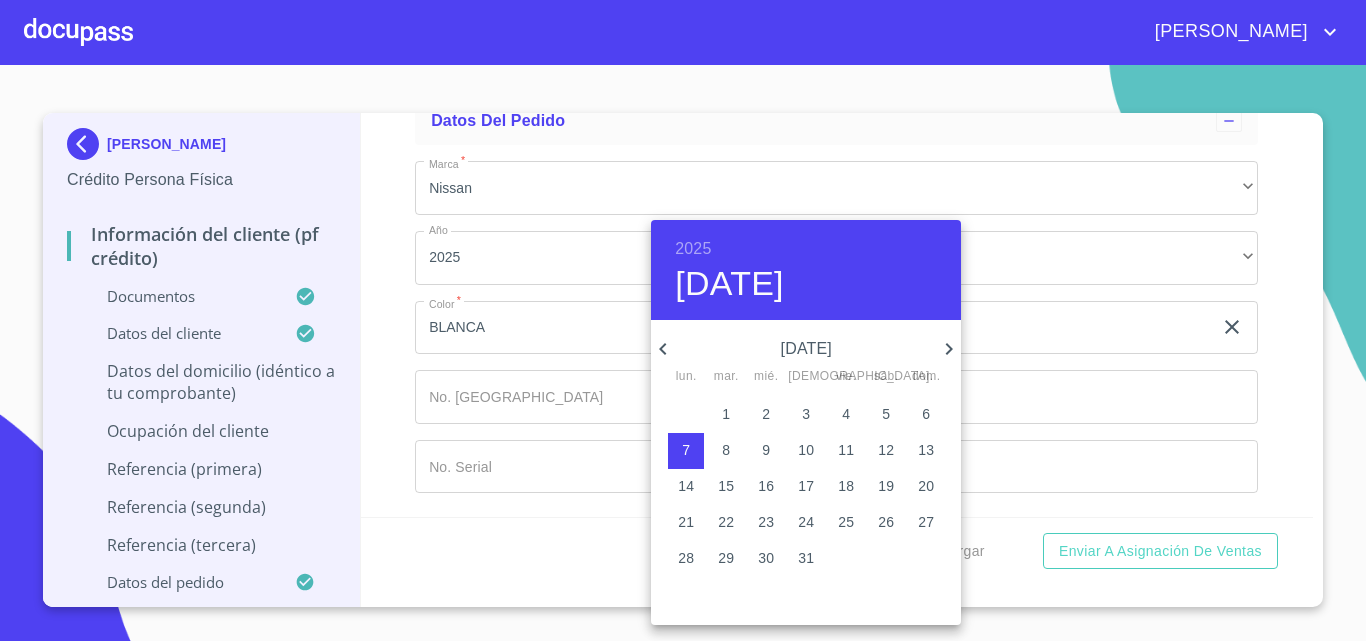 click on "2025 [DATE]" at bounding box center (806, 270) 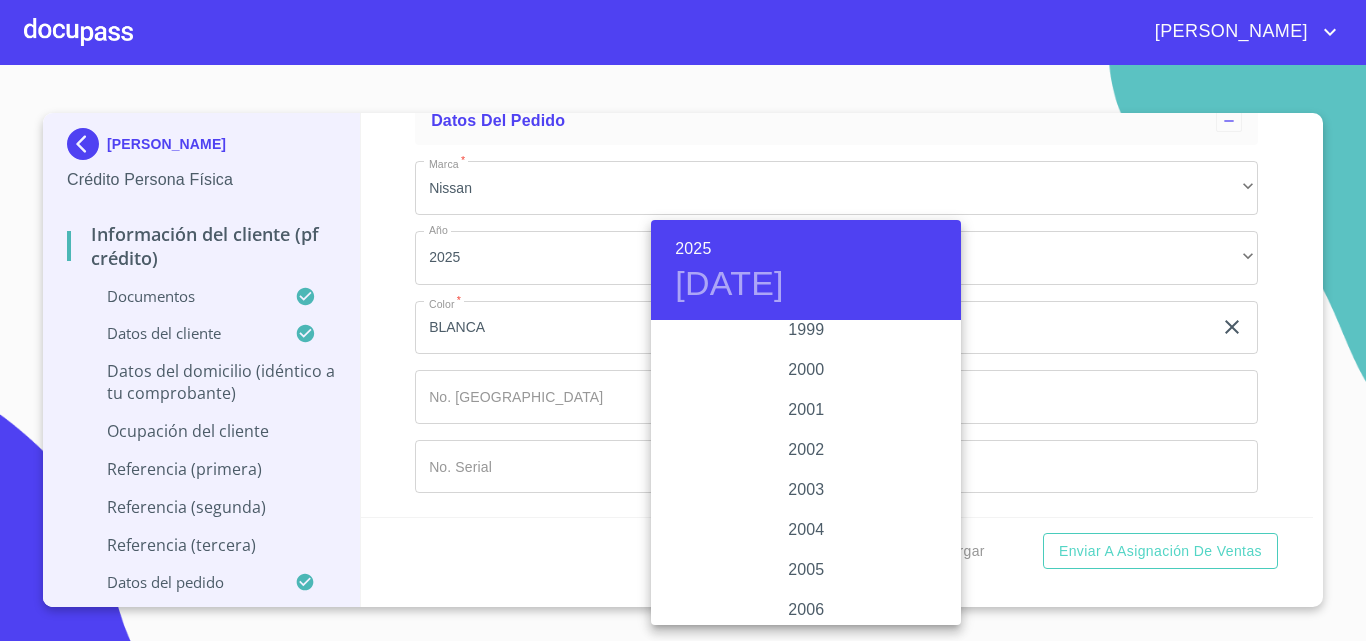 scroll, scrollTop: 2880, scrollLeft: 0, axis: vertical 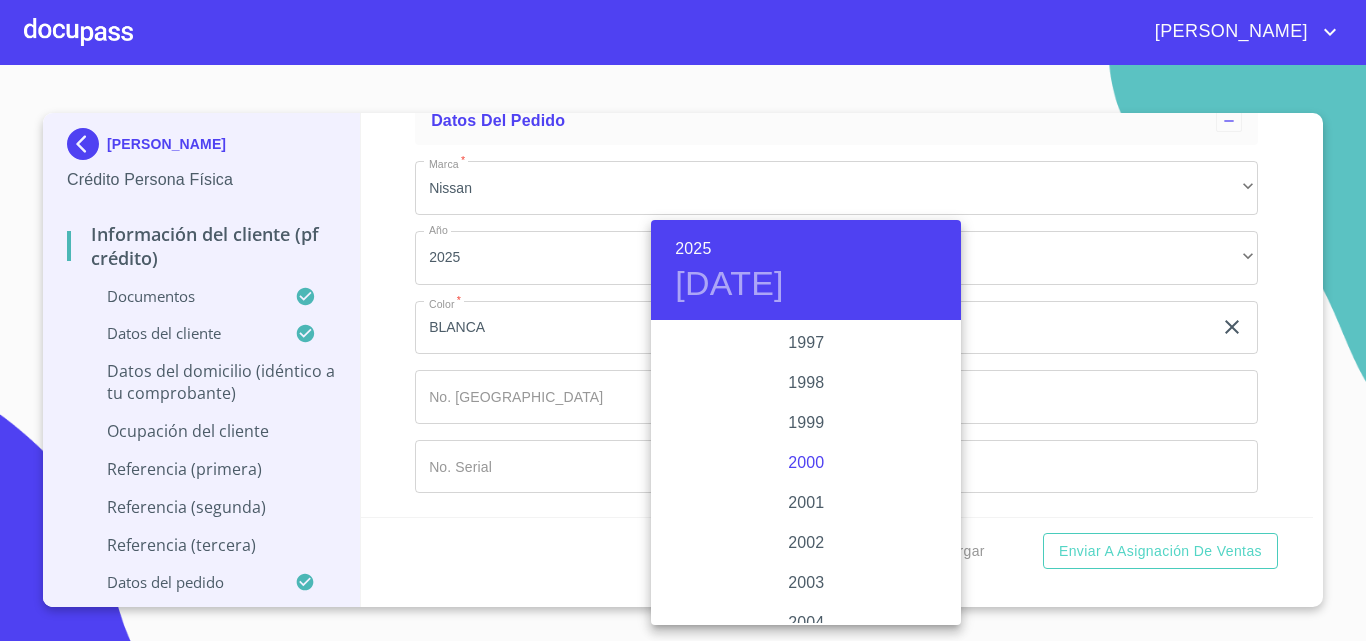 click on "2000" at bounding box center (806, 463) 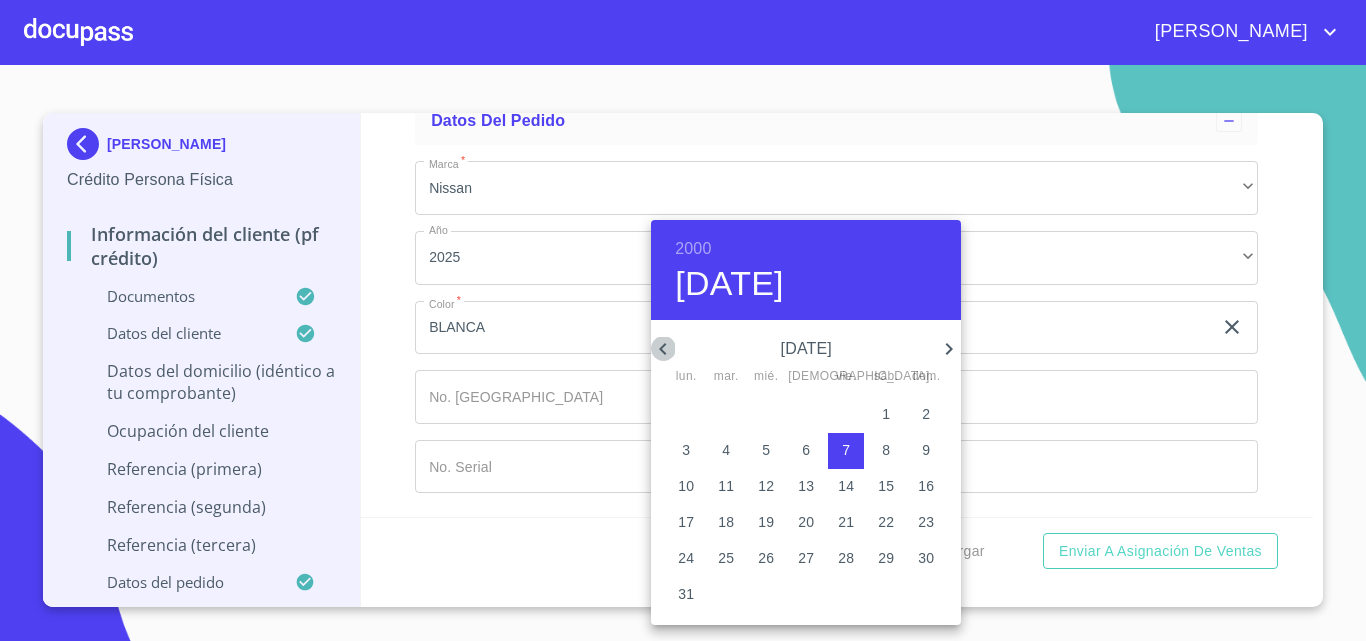 click 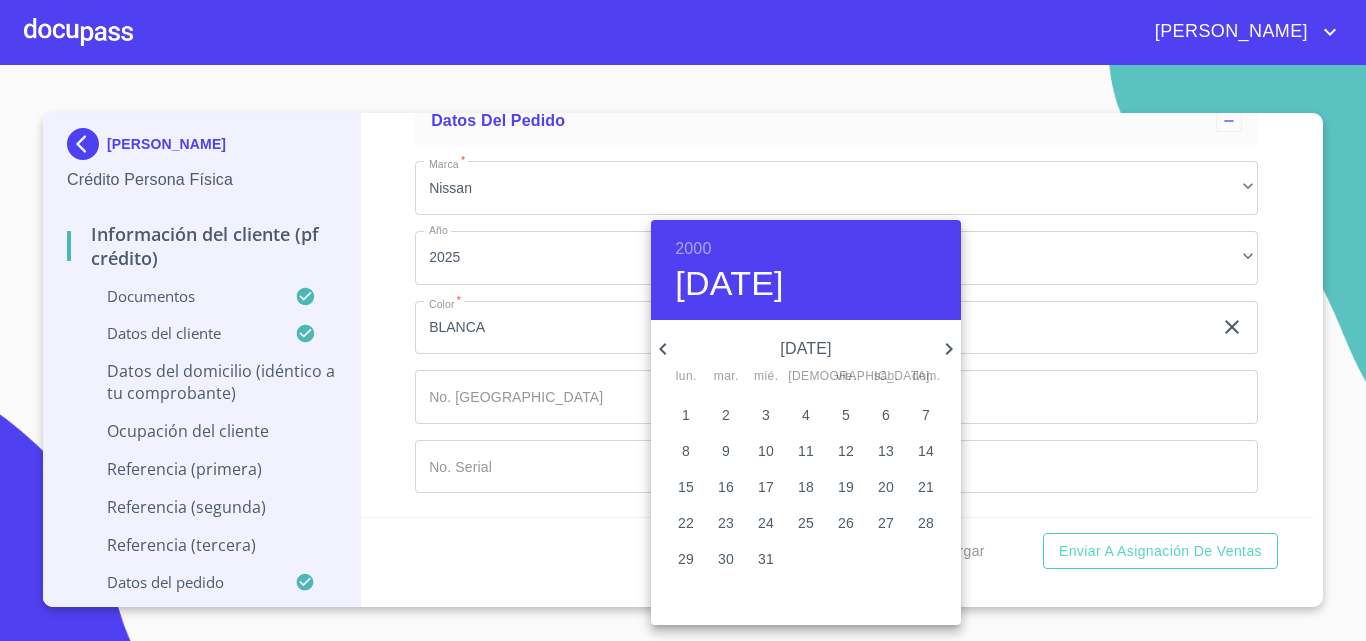click 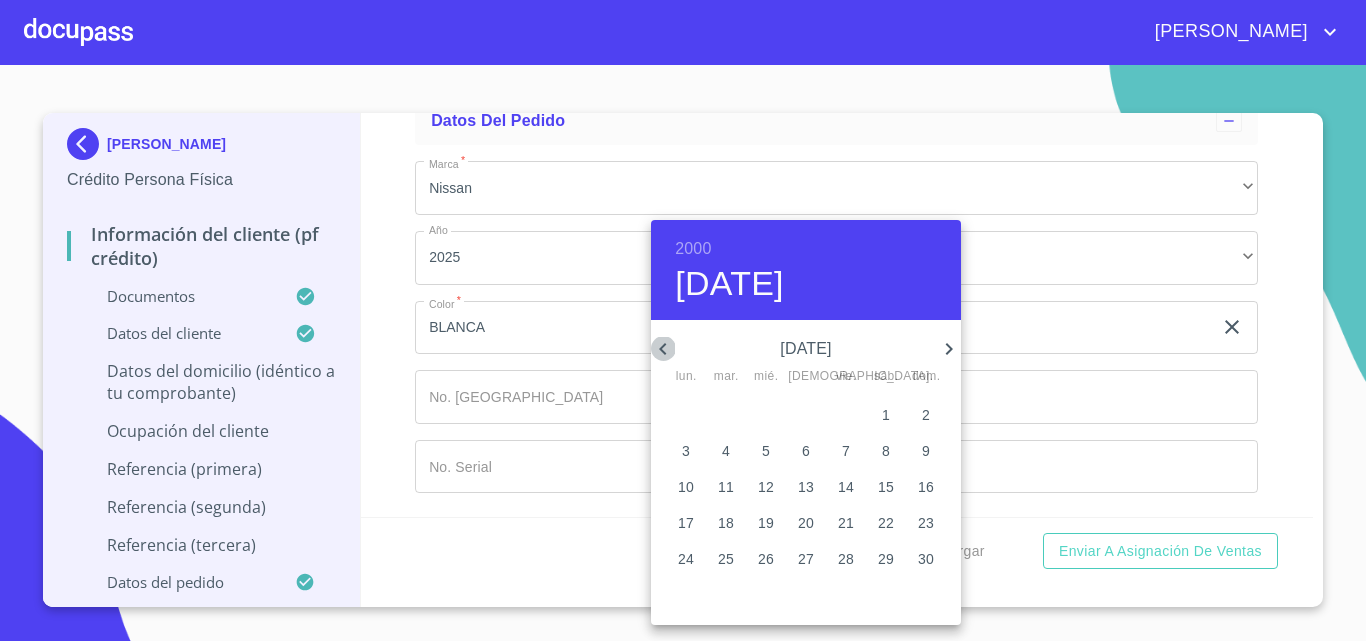 click 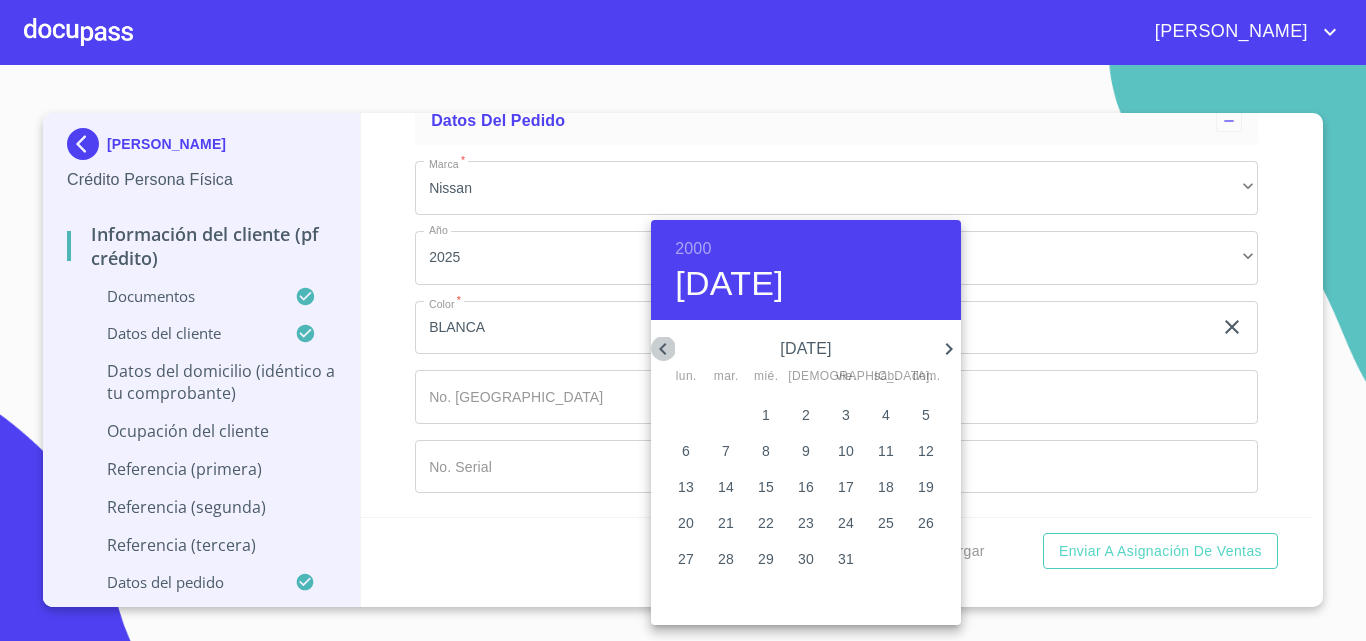 click 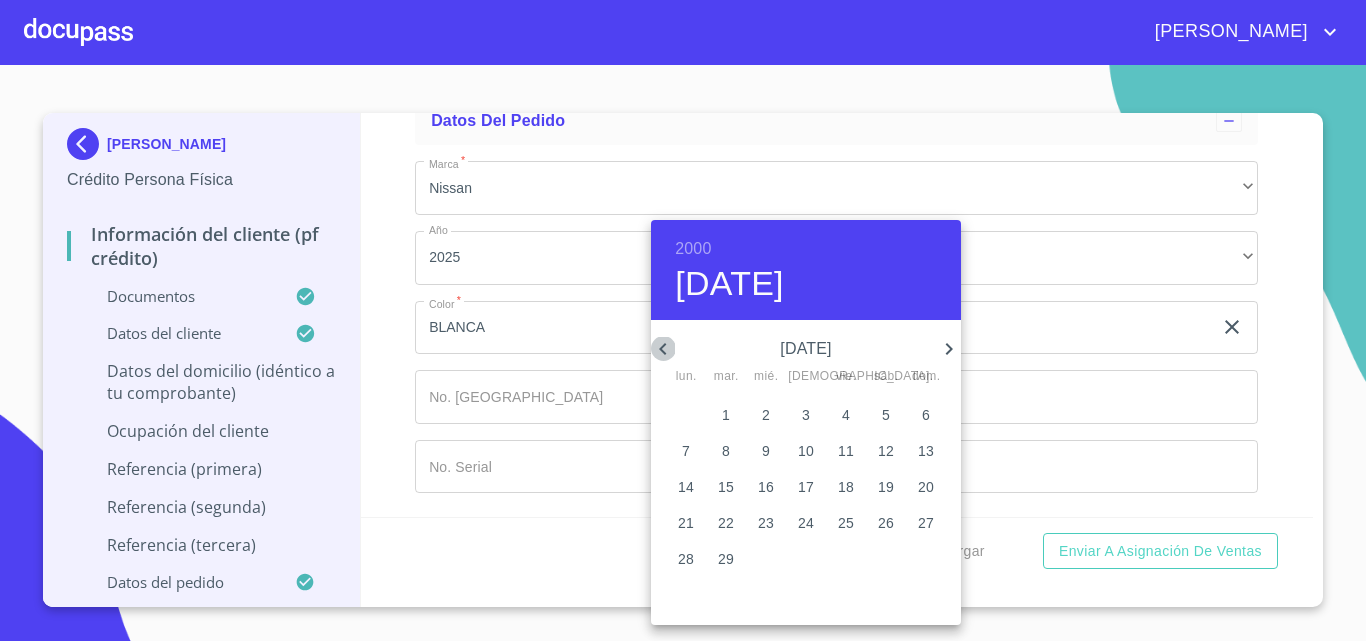 click 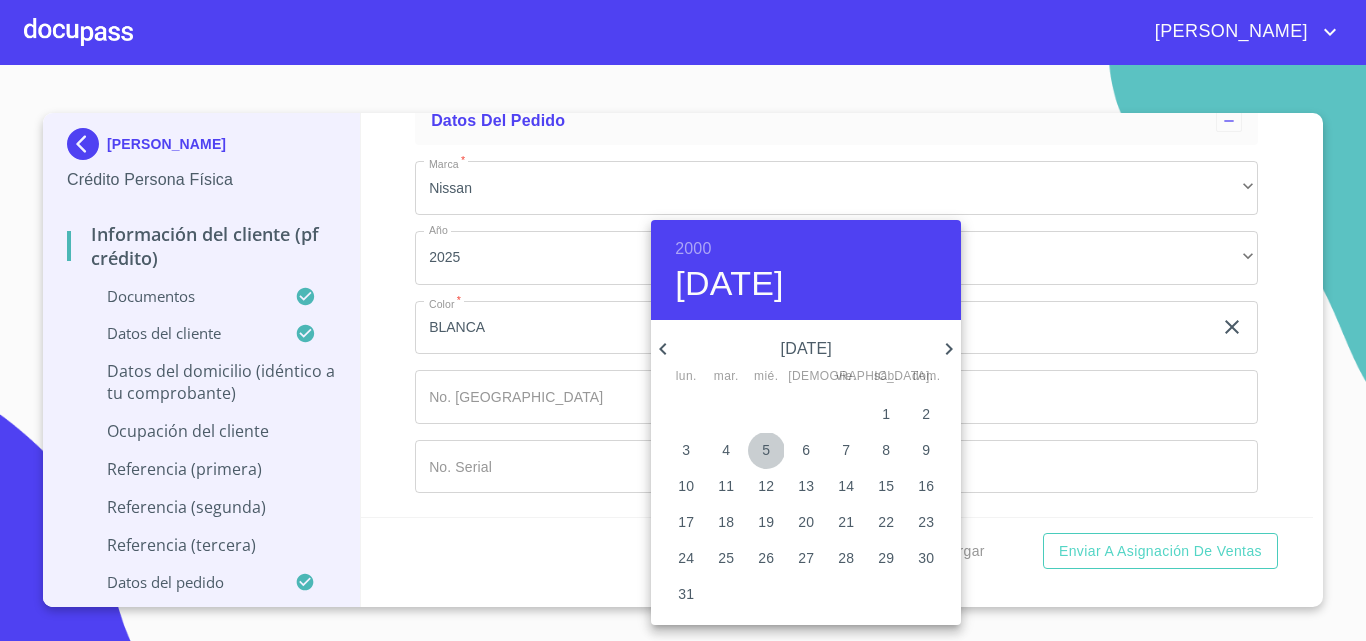 click on "5" at bounding box center [766, 450] 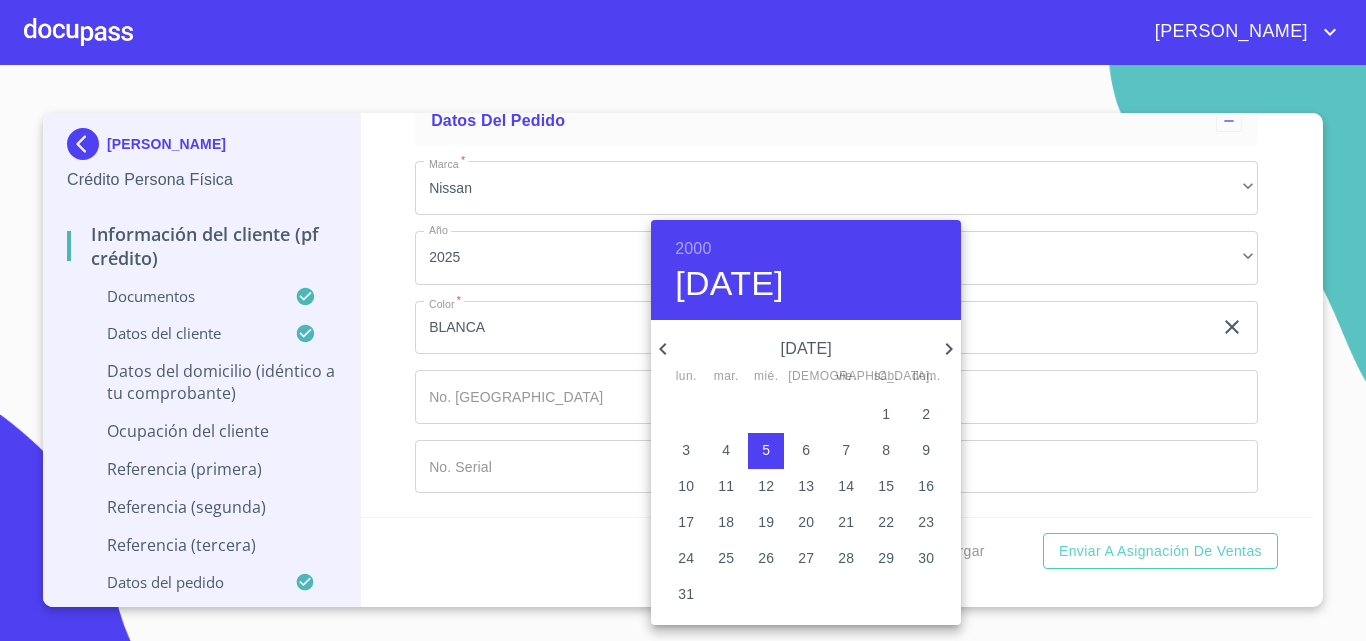 click at bounding box center [683, 320] 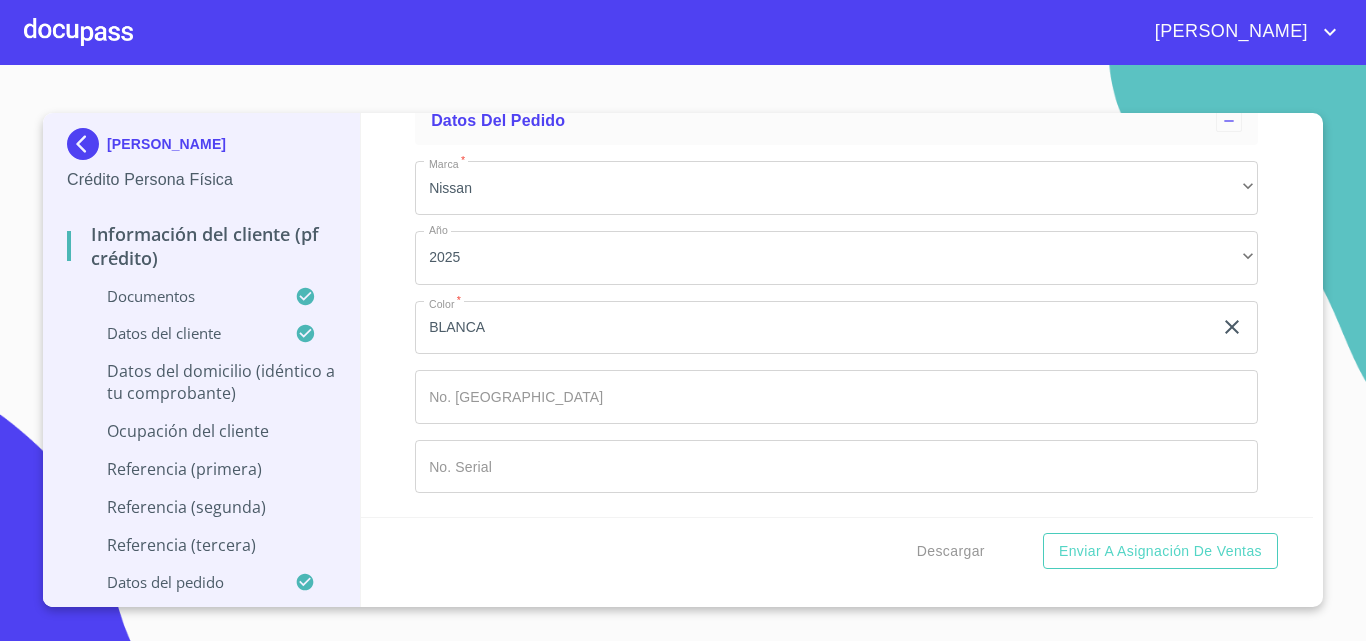 click on "Documento de identificación.   *" at bounding box center (836, -2849) 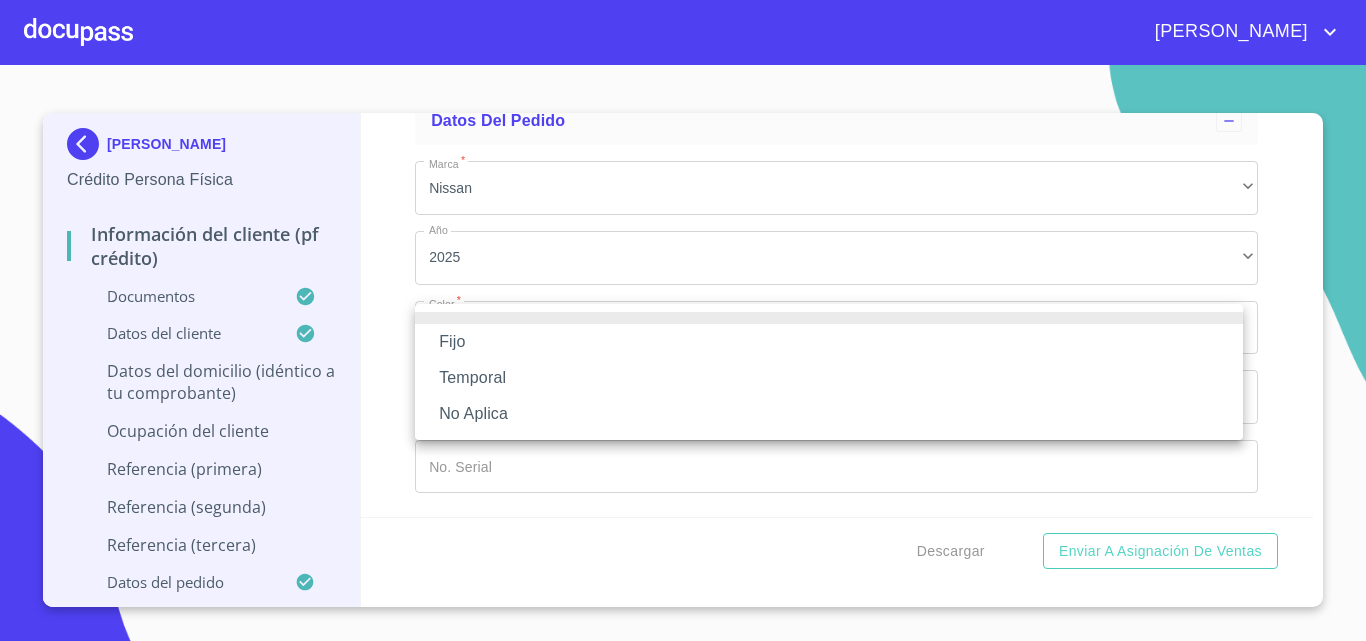 click on "Fijo" at bounding box center [829, 342] 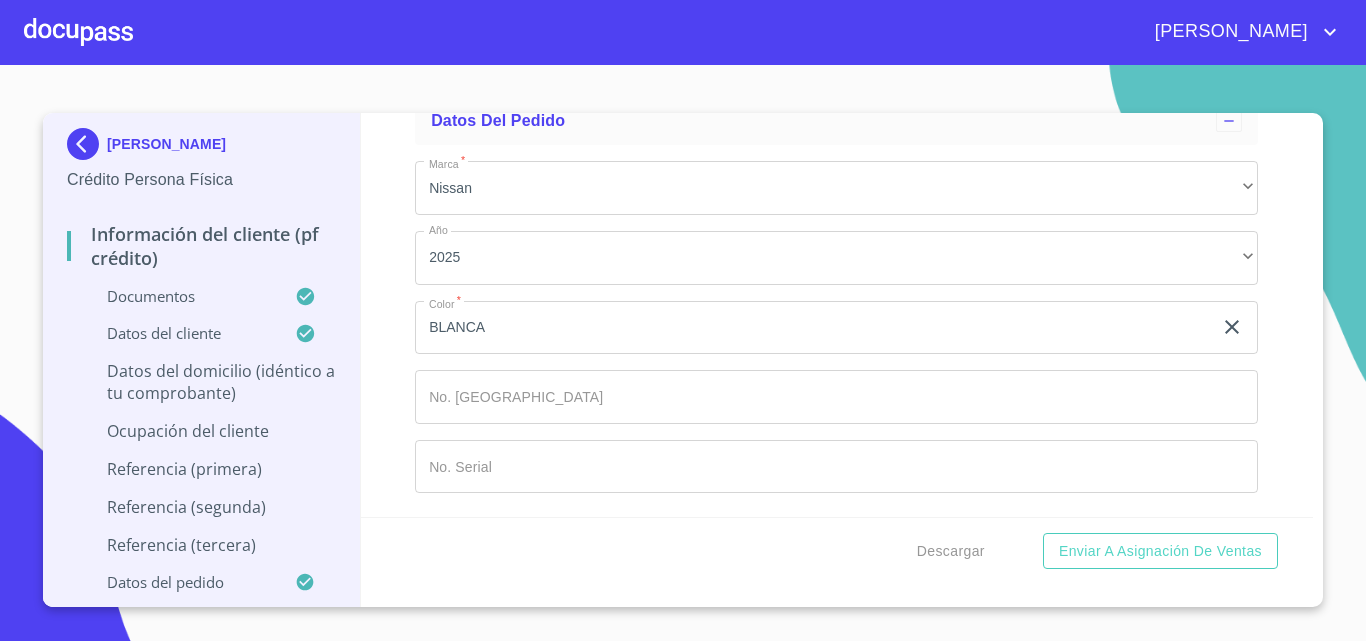 click on "Documento de identificación.   *" at bounding box center (813, -5108) 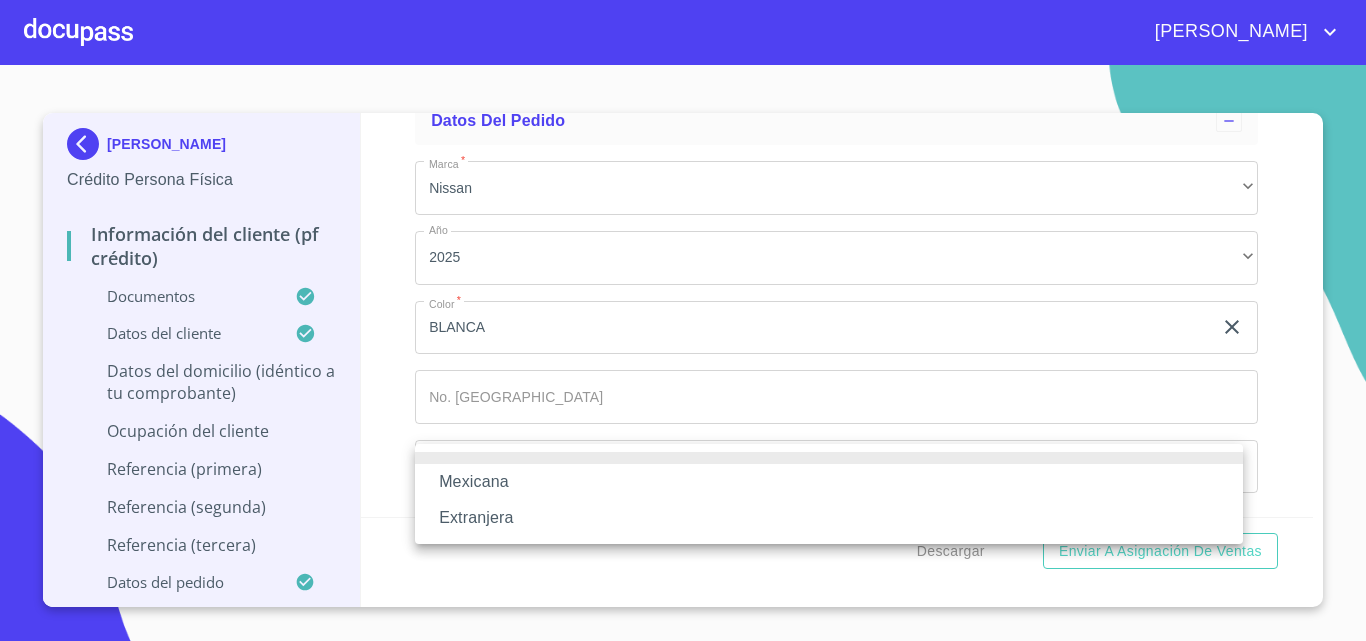 click at bounding box center (683, 320) 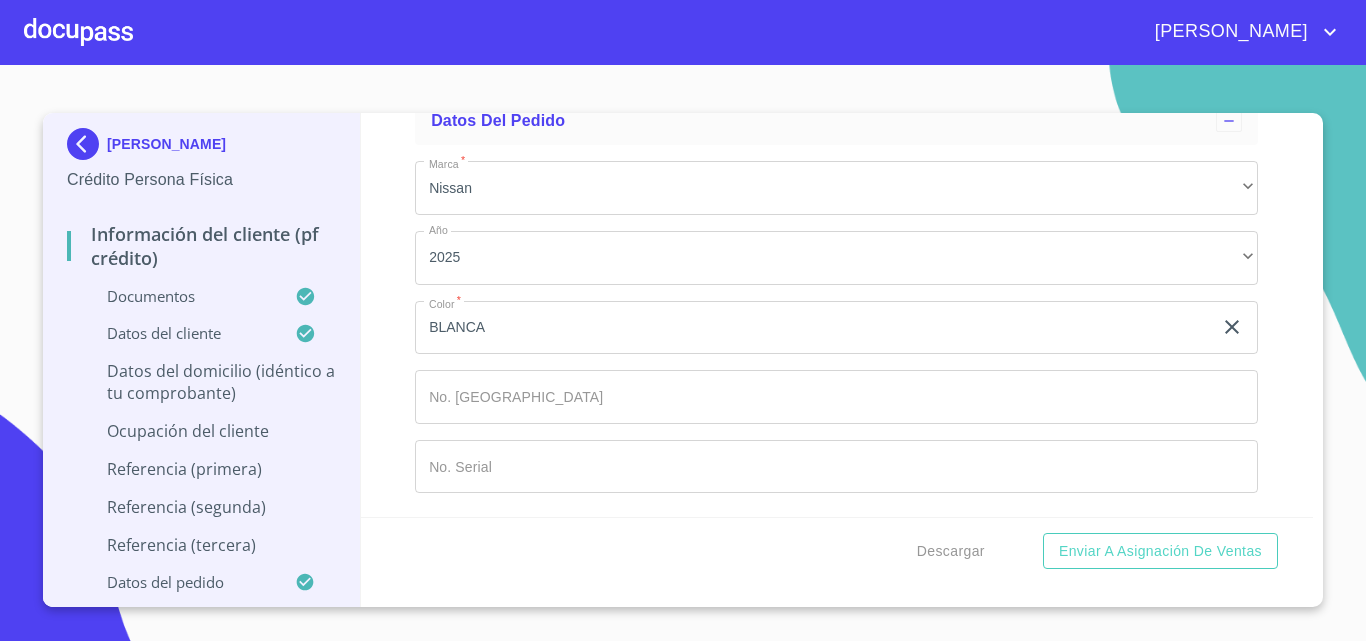 click on "500000" at bounding box center (813, -5108) 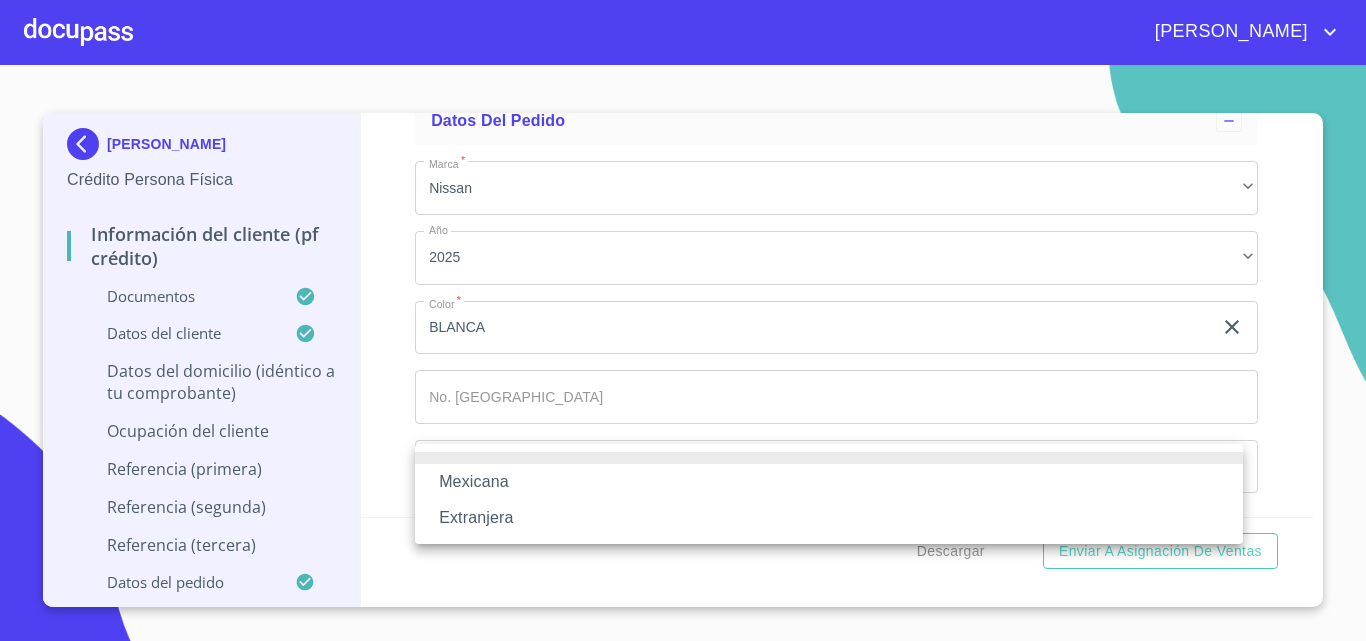 click on "Mexicana" at bounding box center [829, 482] 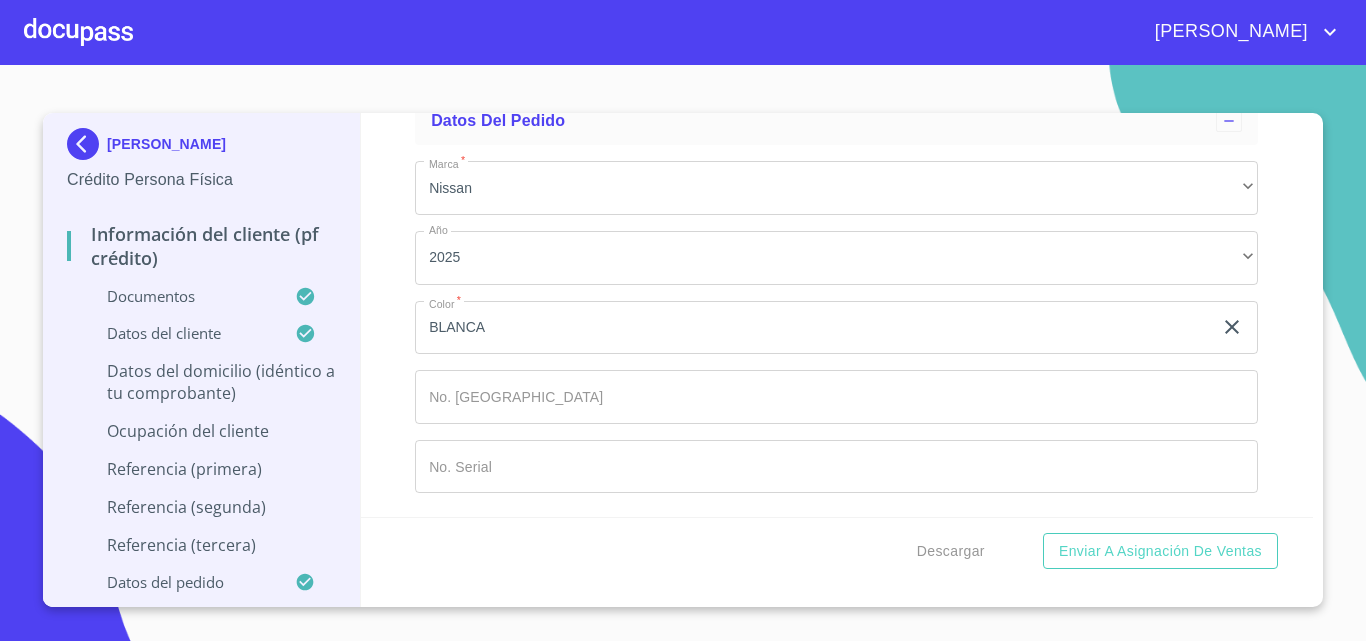 scroll, scrollTop: 9988, scrollLeft: 0, axis: vertical 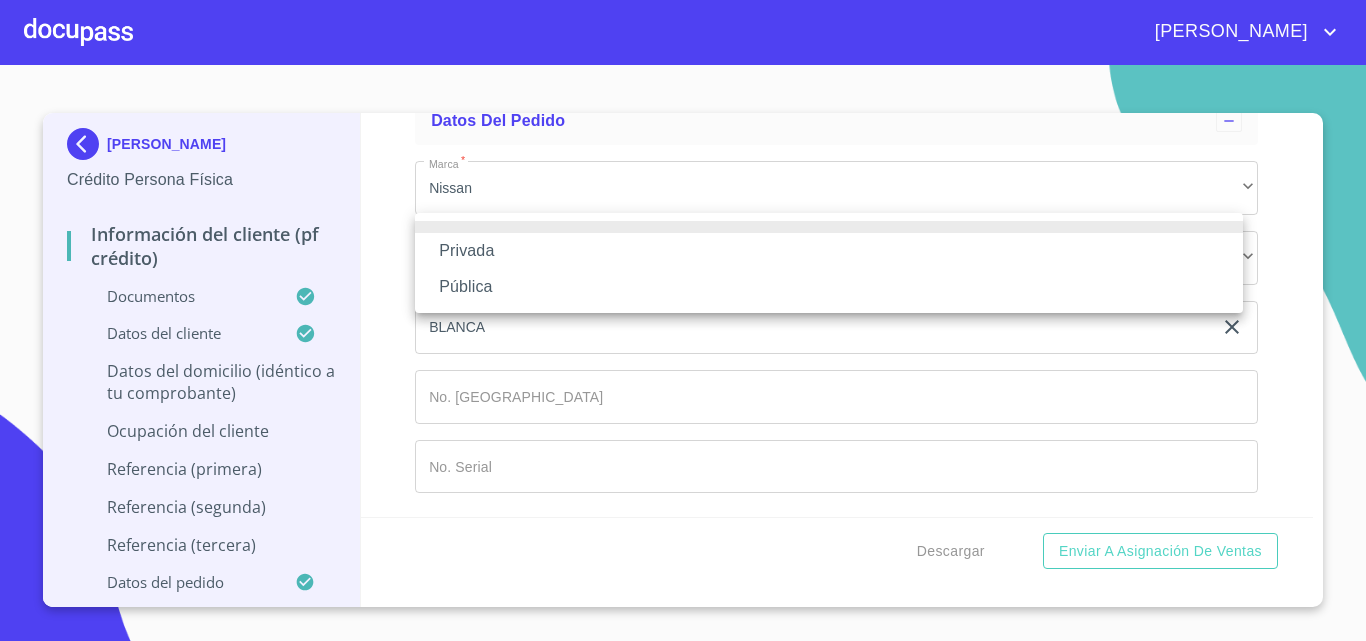 click on "Privada" at bounding box center [829, 251] 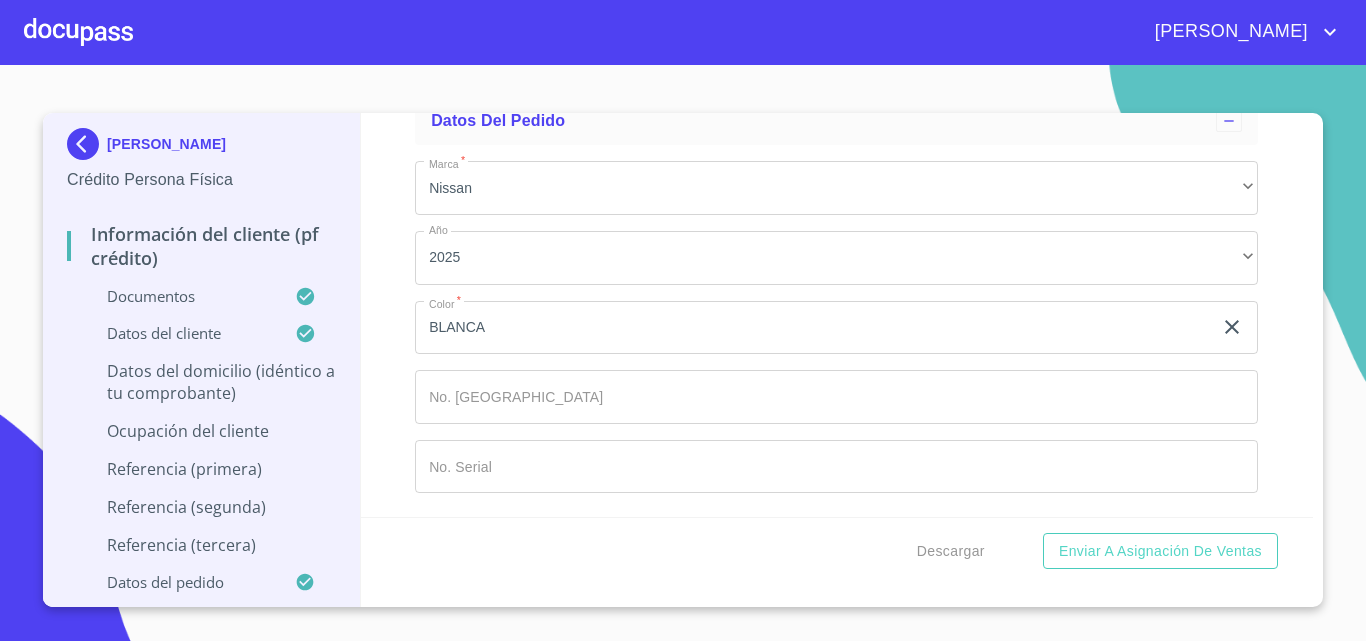 click on "Documento de identificación.   *" at bounding box center (813, -5108) 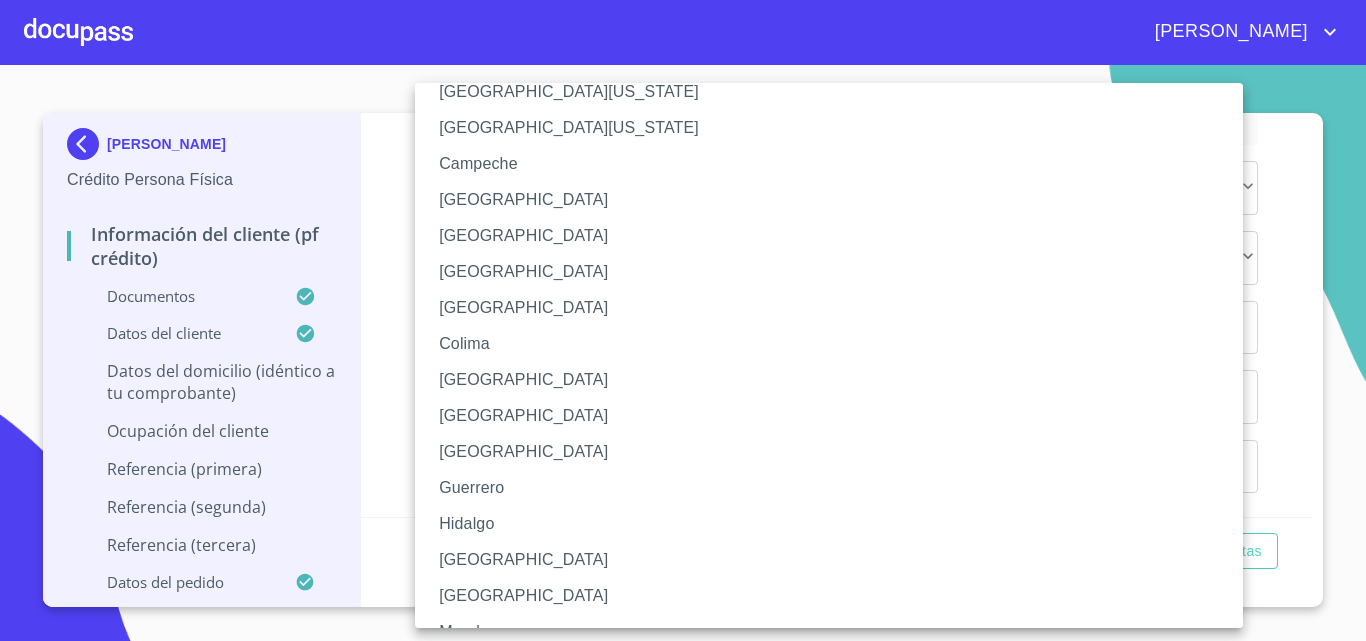 scroll, scrollTop: 100, scrollLeft: 0, axis: vertical 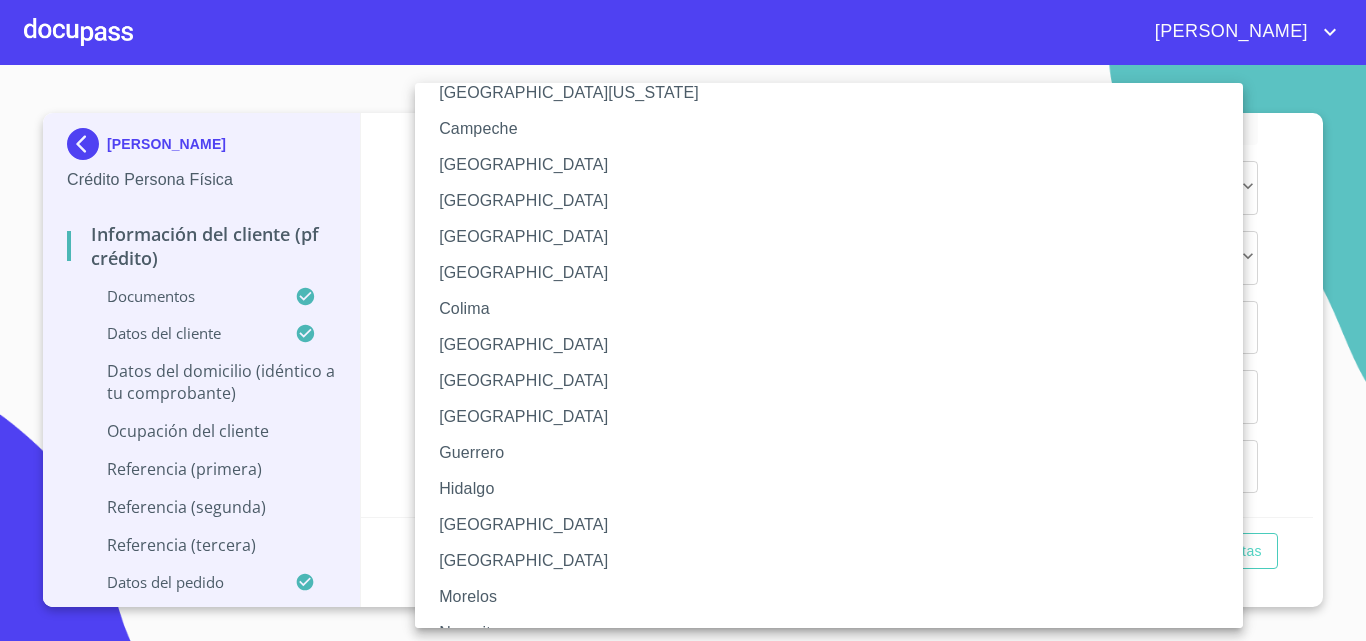 click on "[GEOGRAPHIC_DATA]" at bounding box center (836, 525) 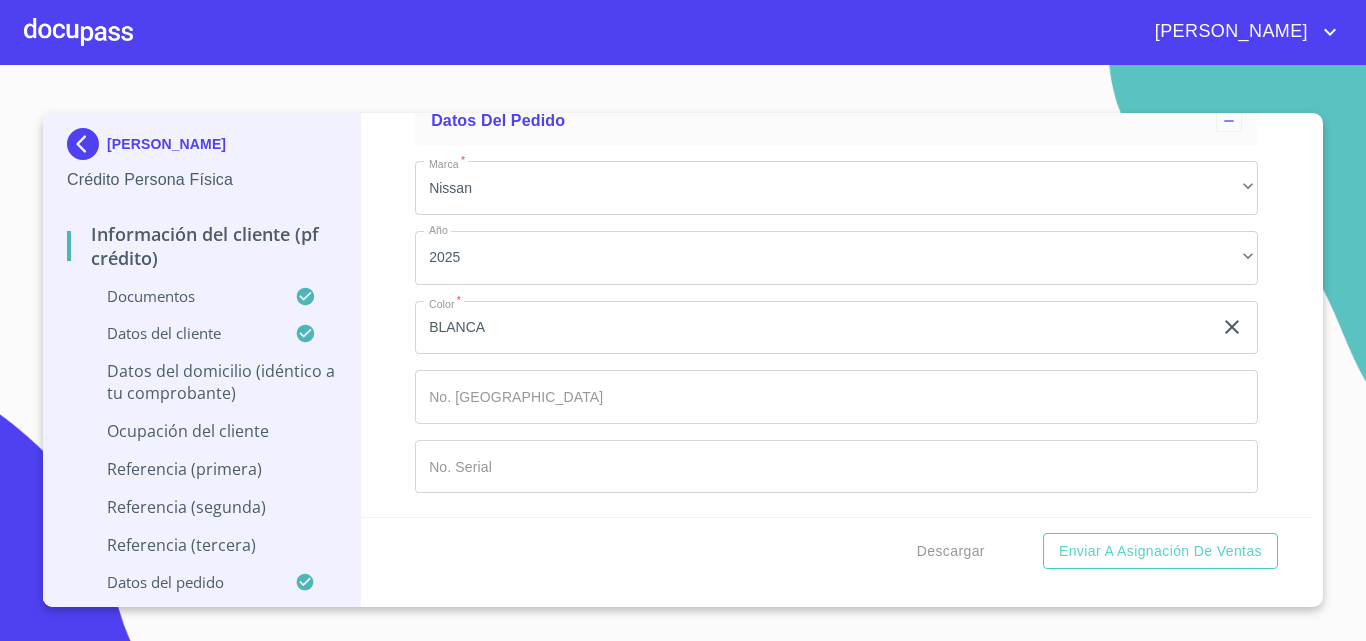 click on "Documento de identificación.   *" at bounding box center [813, -5108] 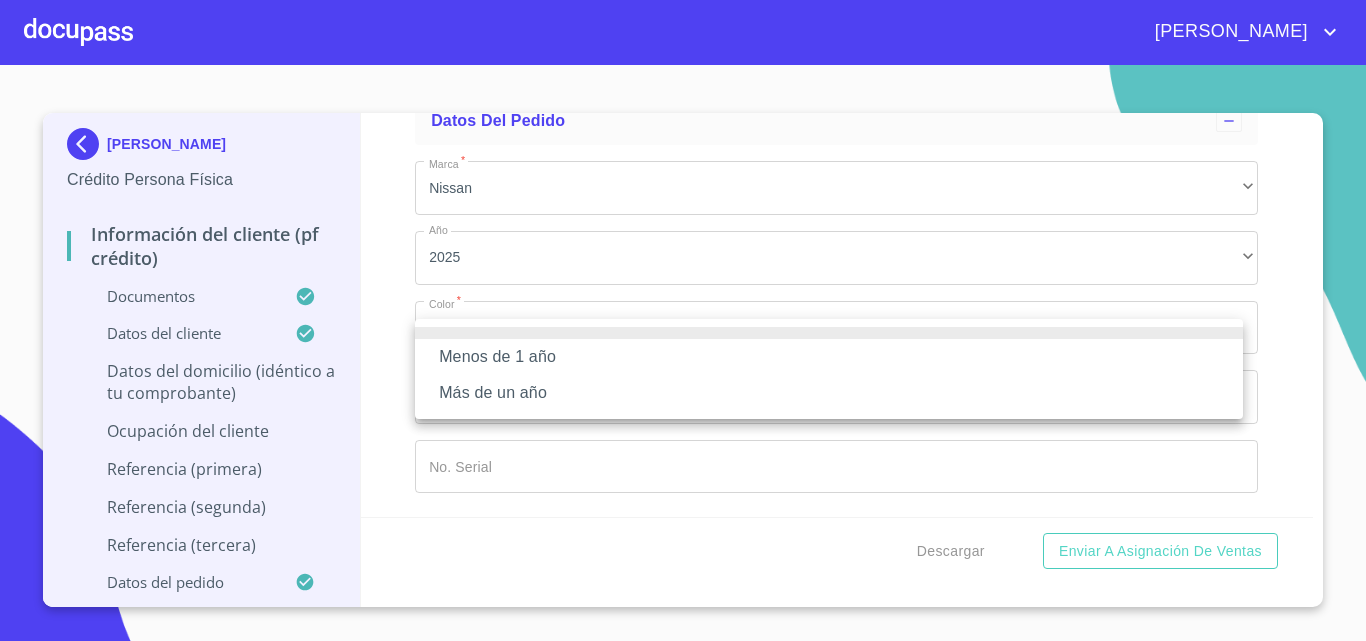 click on "Más de un año" at bounding box center [829, 393] 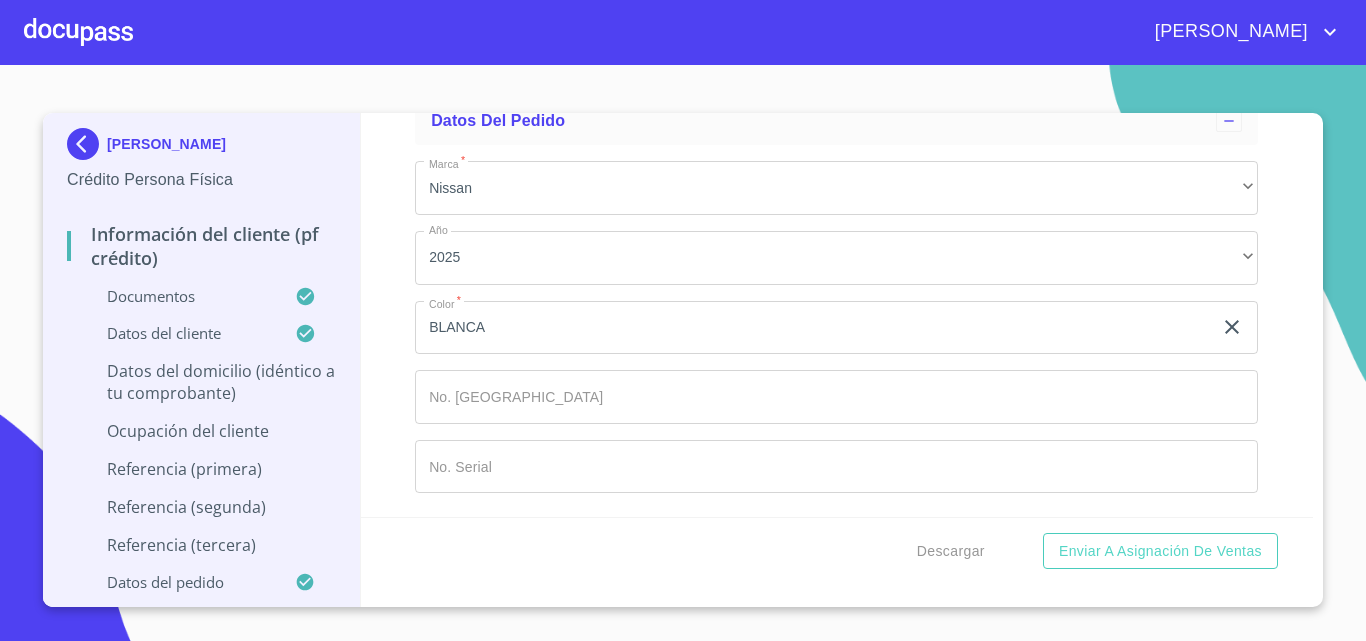 scroll, scrollTop: 10988, scrollLeft: 0, axis: vertical 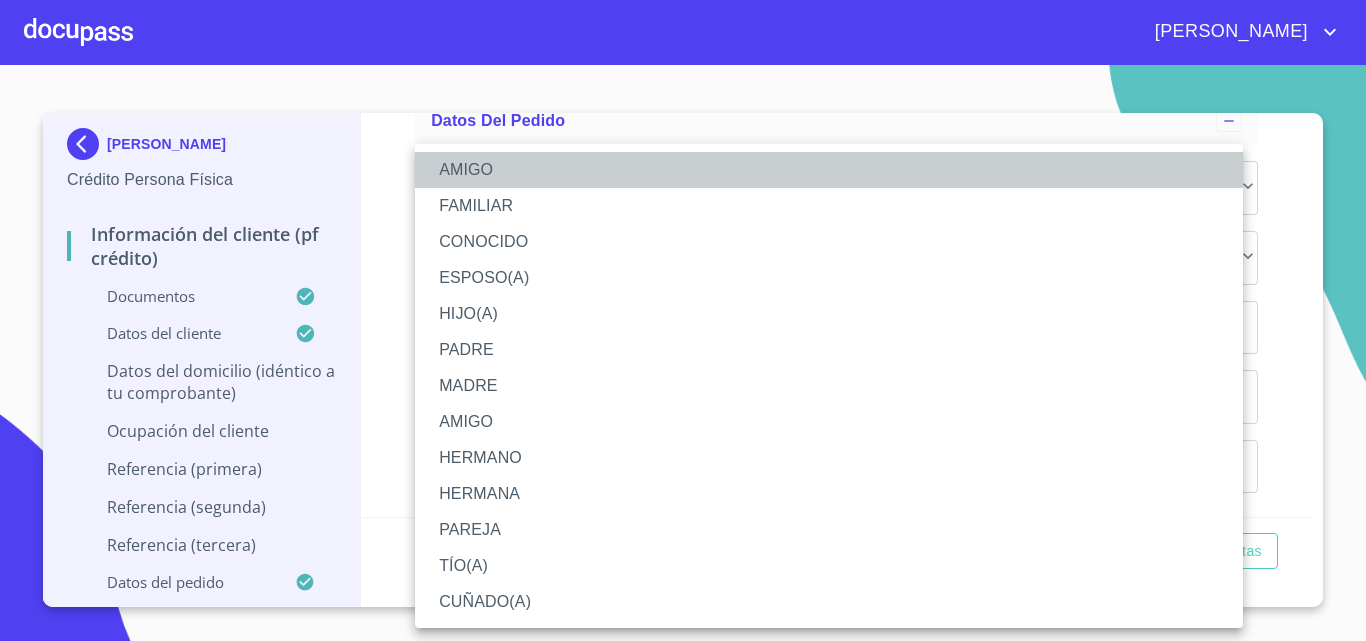 click on "AMIGO" at bounding box center [829, 170] 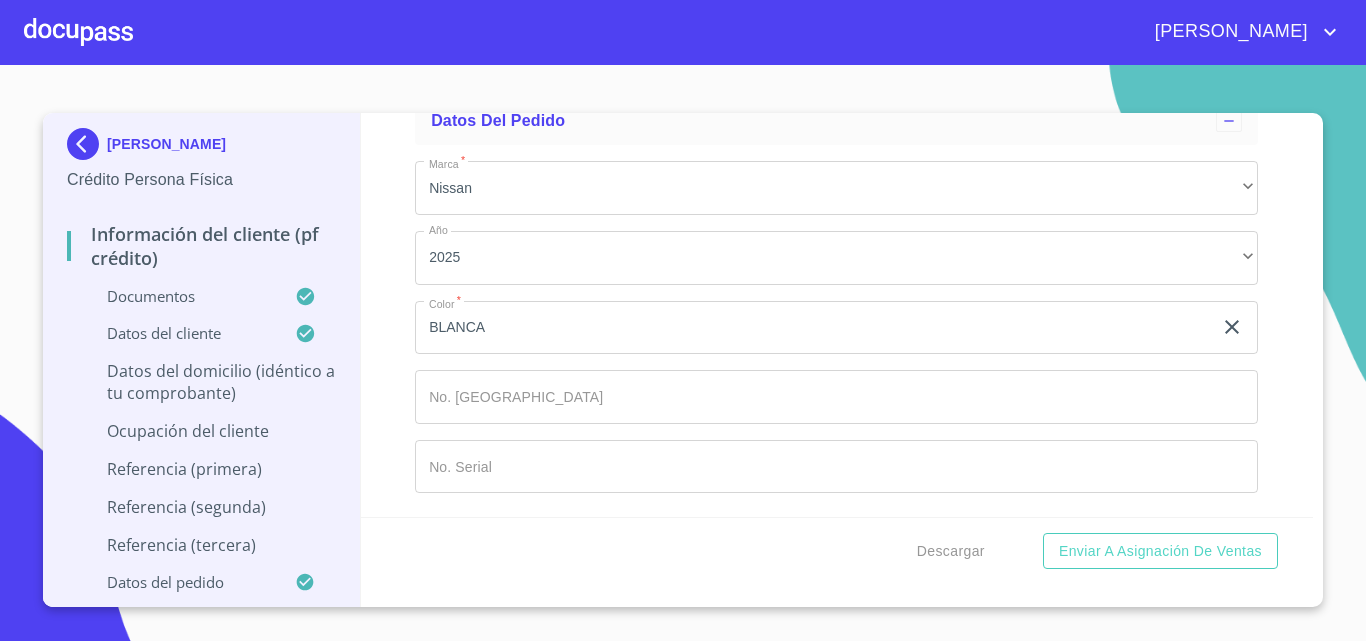scroll, scrollTop: 11188, scrollLeft: 0, axis: vertical 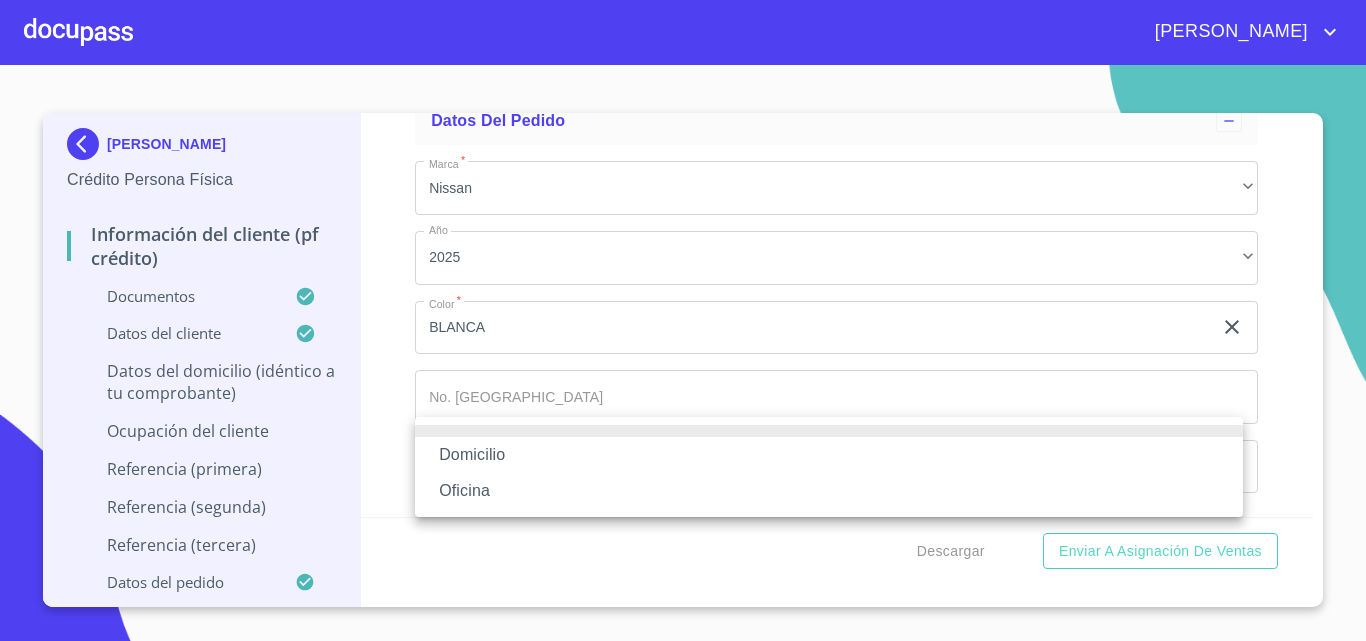 click on "Domicilio" at bounding box center (829, 455) 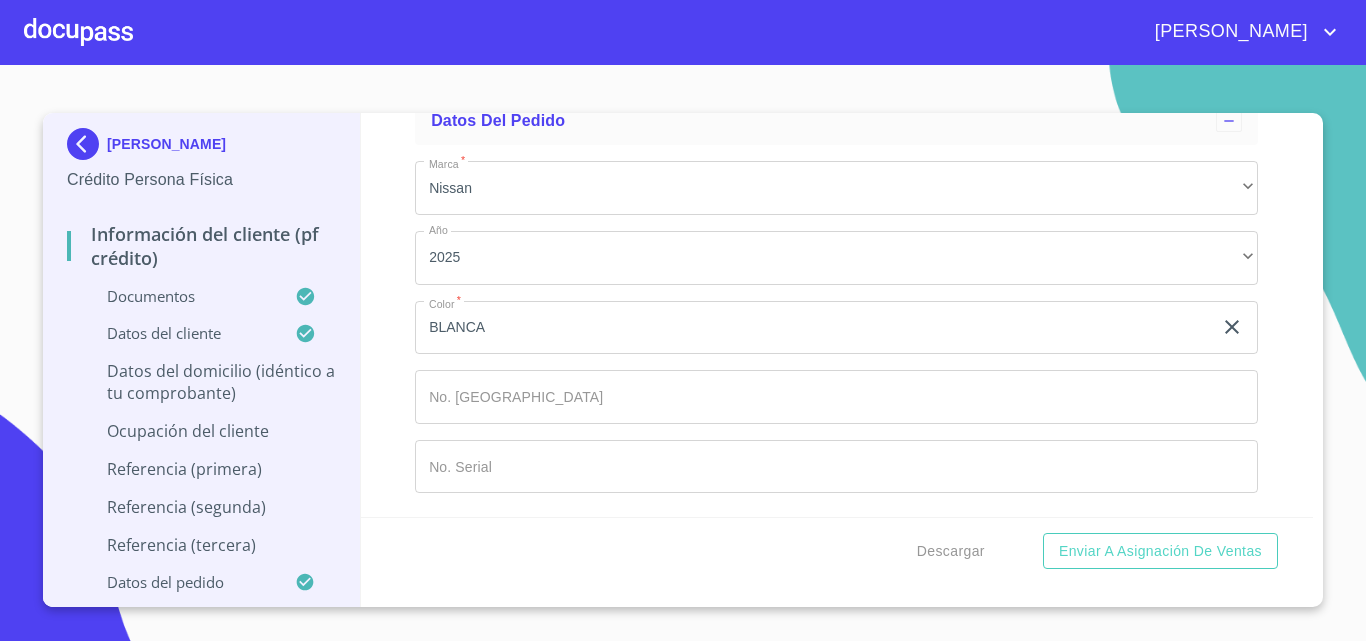 scroll, scrollTop: 11388, scrollLeft: 0, axis: vertical 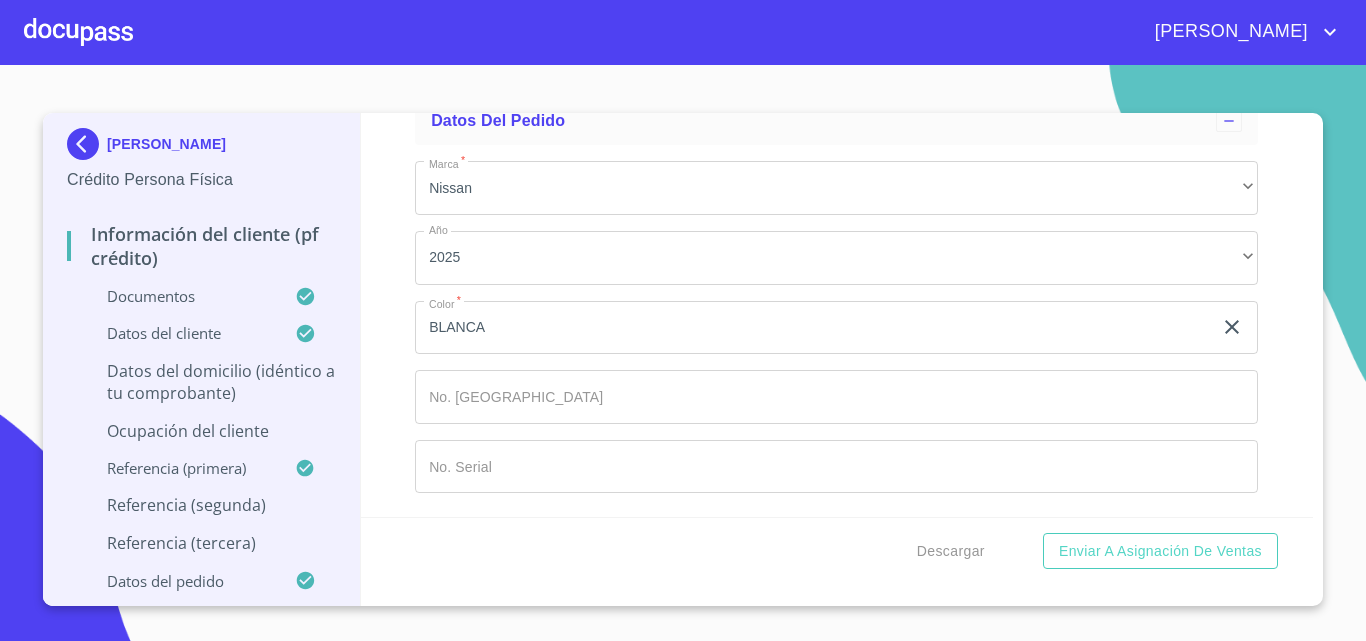 click on "Documento de identificación.   *" at bounding box center (836, -947) 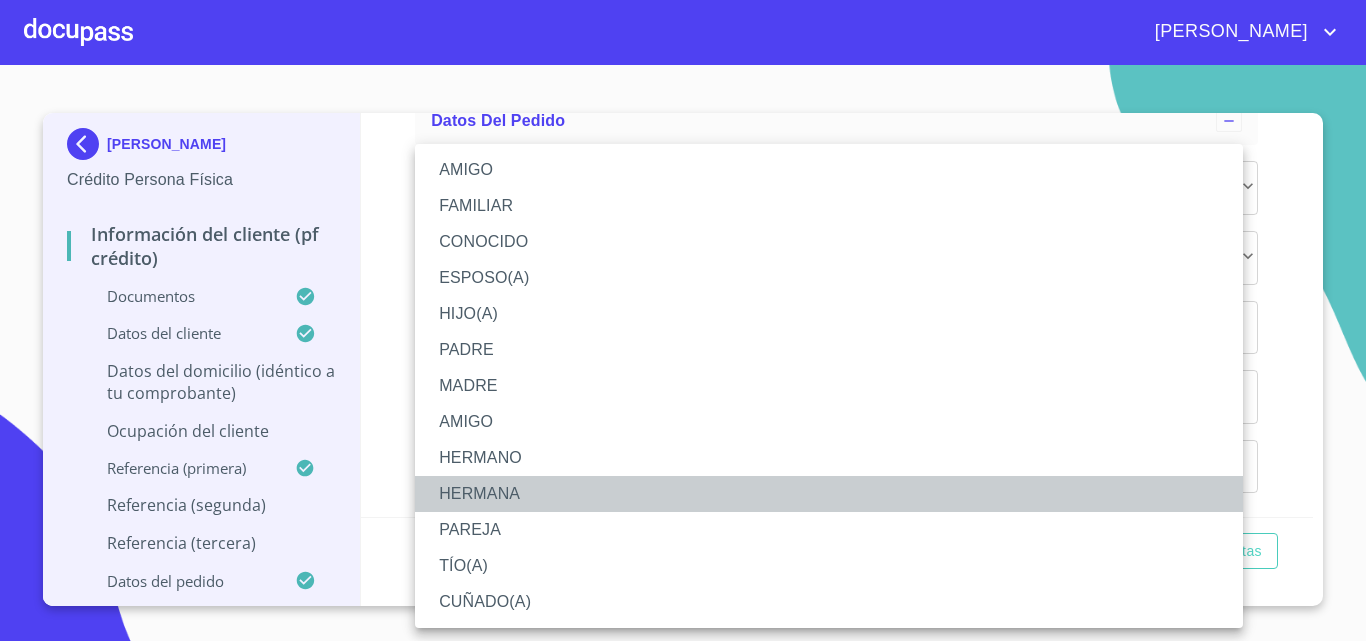 click on "HERMANA" at bounding box center (829, 494) 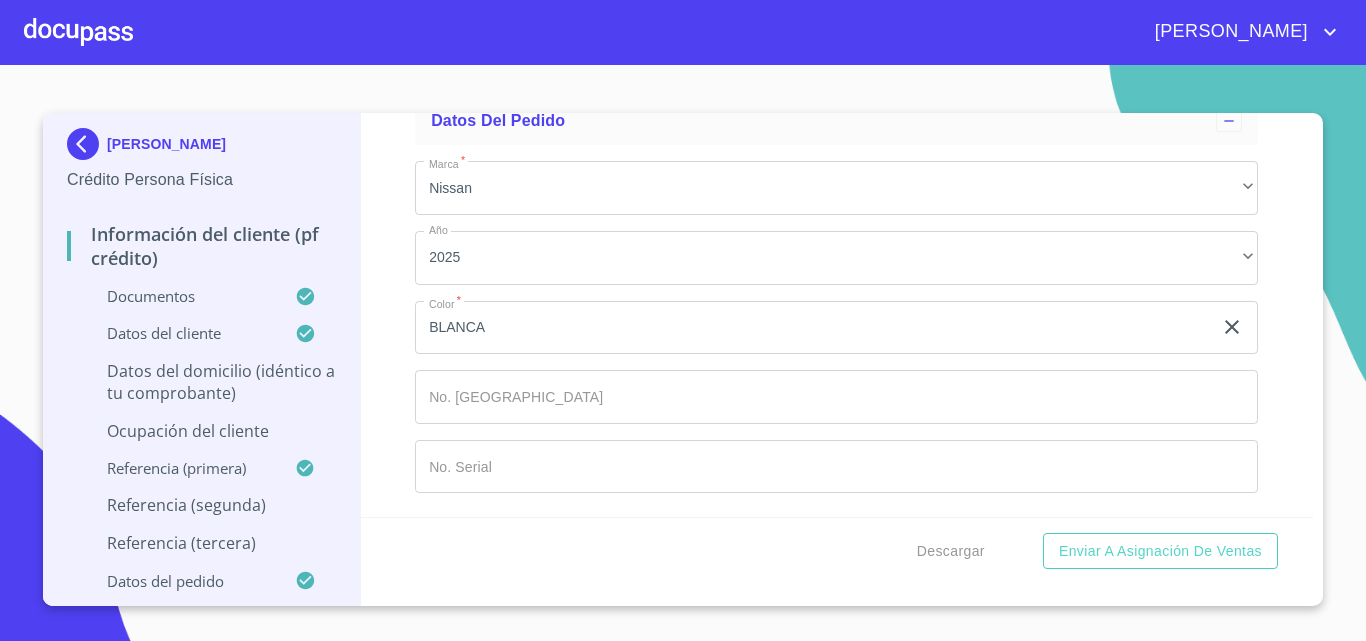 click on "Documento de identificación.   *" at bounding box center (886, -529) 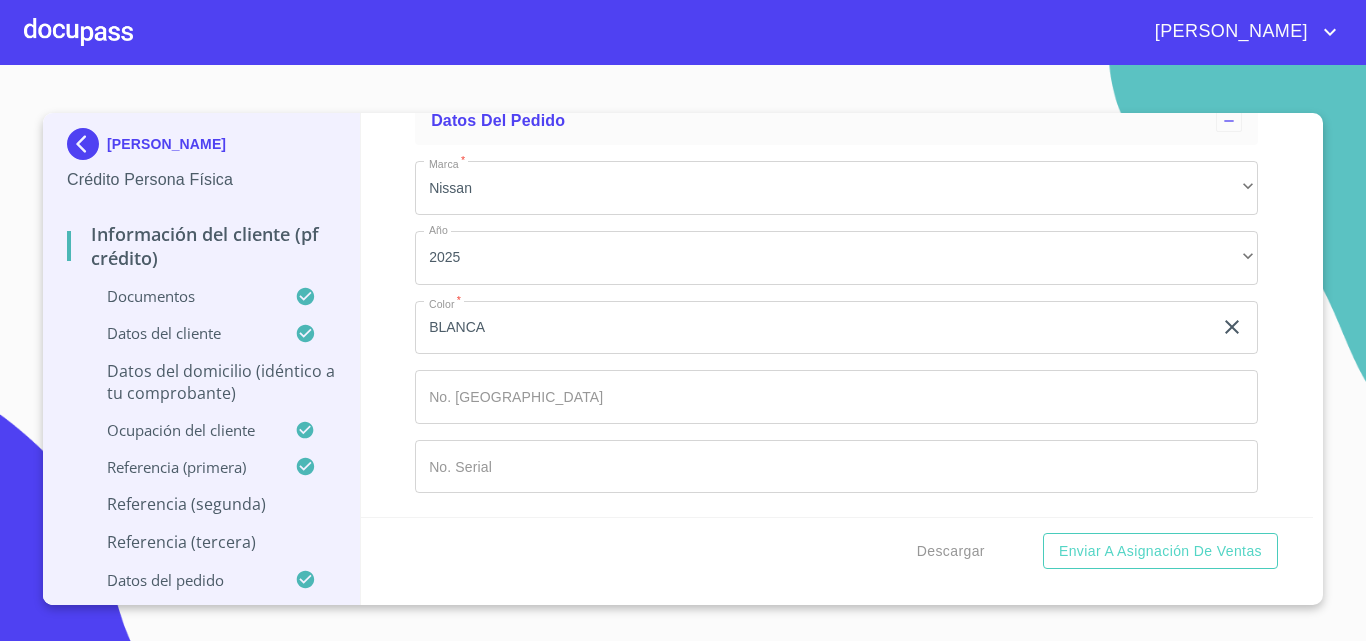 click on "Documento de identificación.   *" at bounding box center (836, -379) 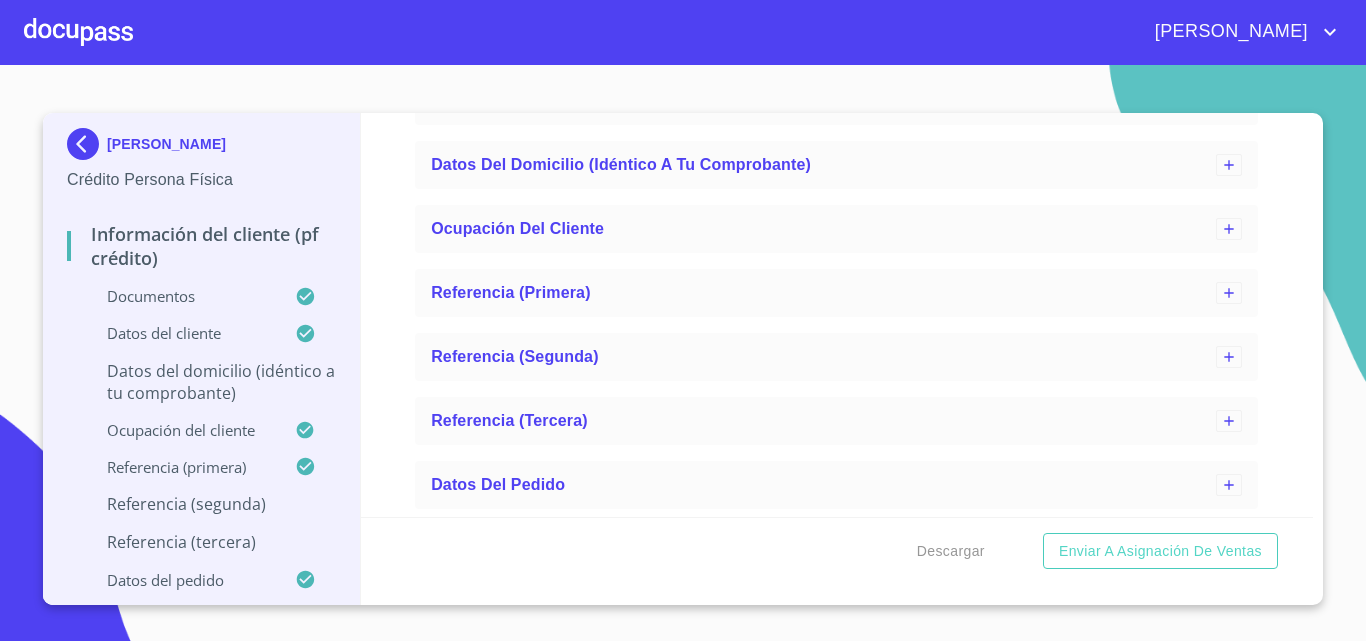 scroll, scrollTop: 1191, scrollLeft: 0, axis: vertical 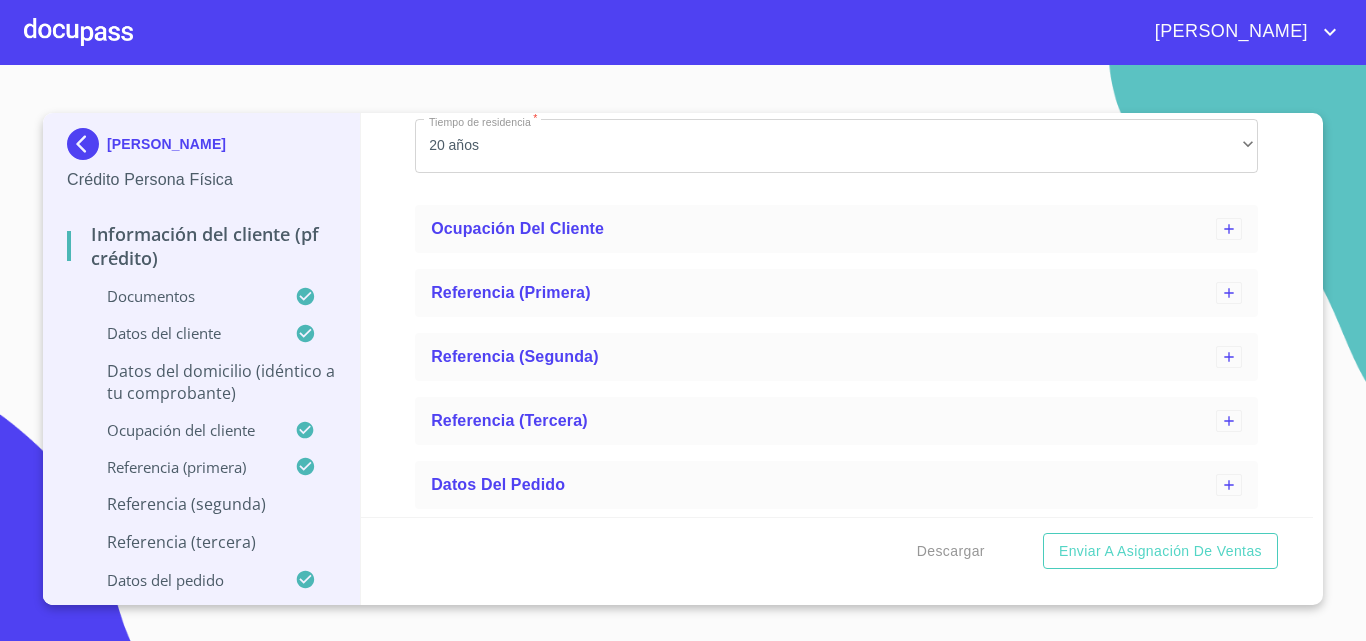 click on "Referencia (tercera)" at bounding box center [201, 542] 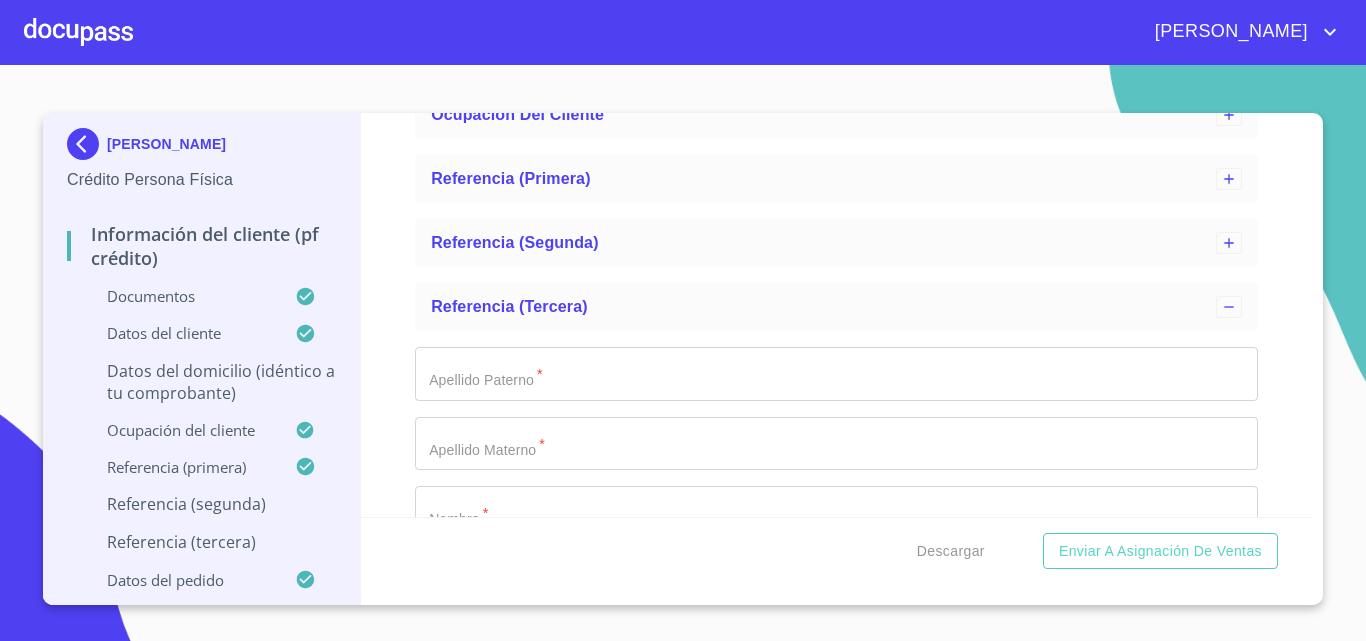 scroll, scrollTop: 370, scrollLeft: 0, axis: vertical 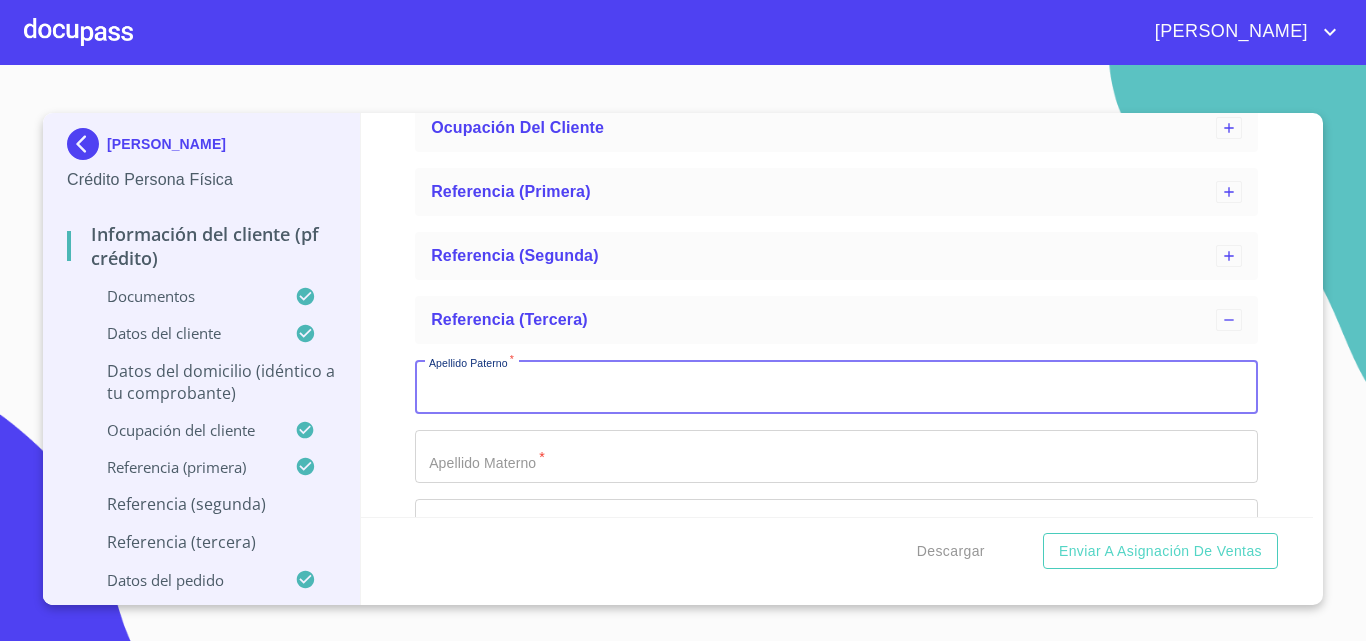 click on "Apellido Paterno   *" at bounding box center (836, 387) 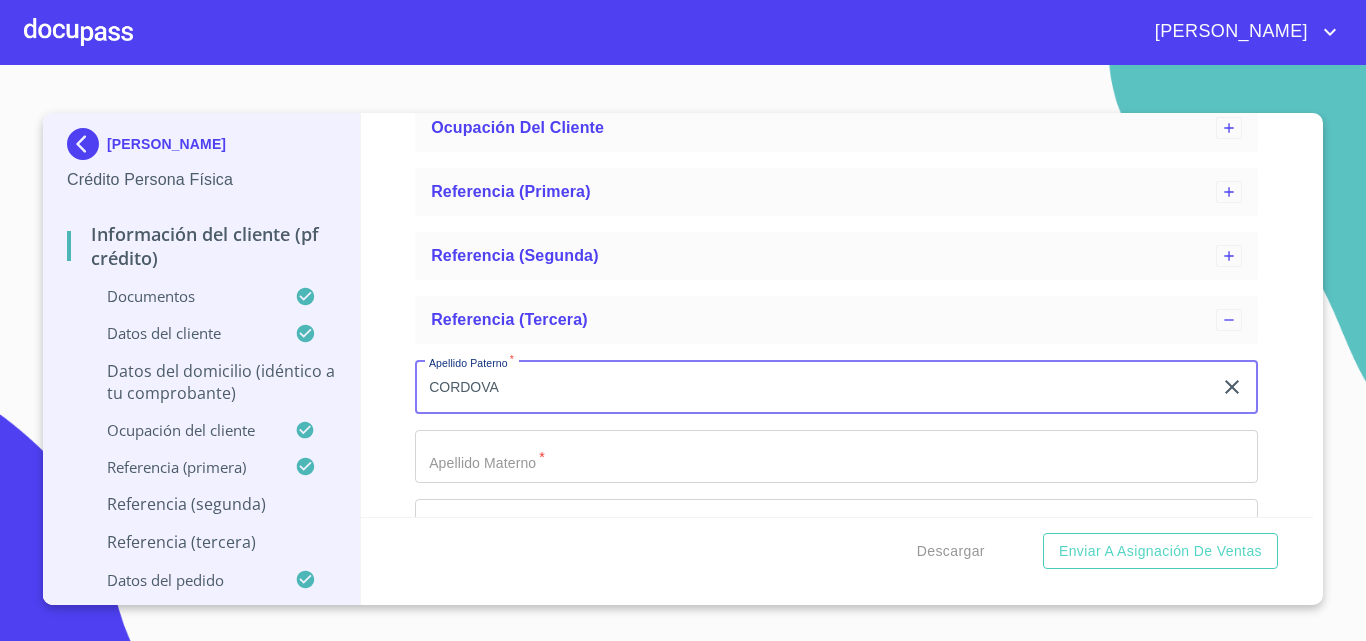 type on "CORDOVA" 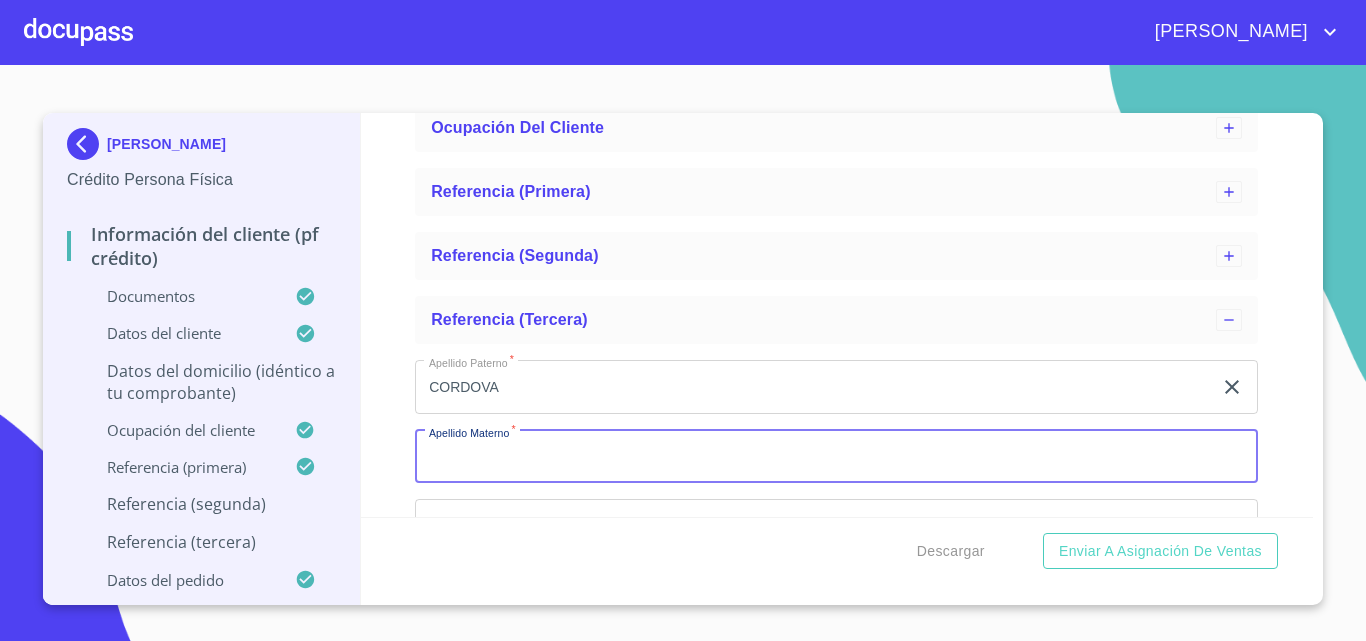 click on "Apellido Paterno   *" at bounding box center [836, 457] 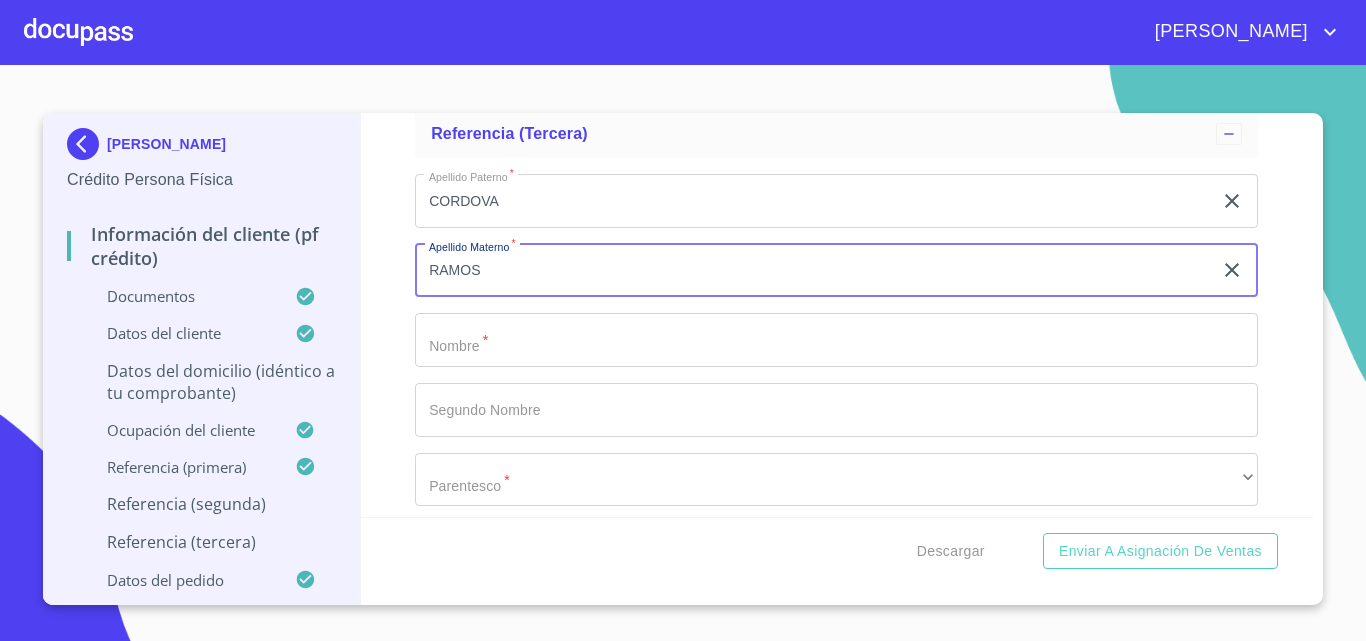 scroll, scrollTop: 570, scrollLeft: 0, axis: vertical 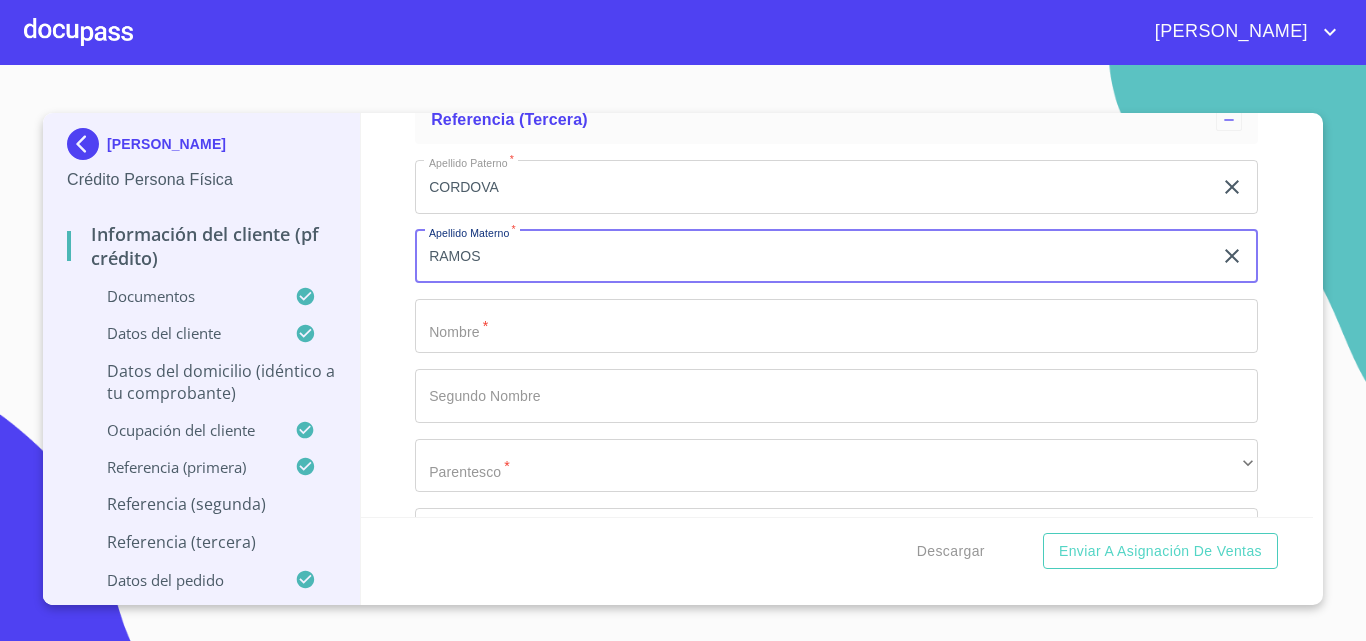 type on "RAMOS" 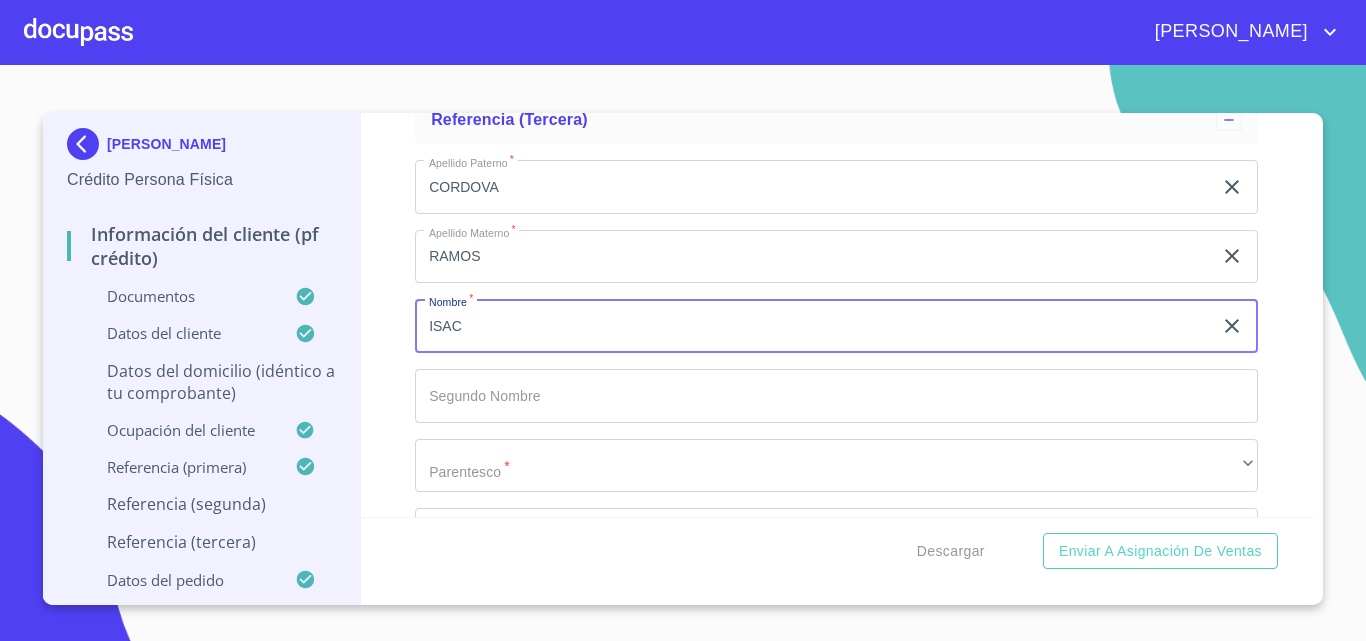 type on "ISAC" 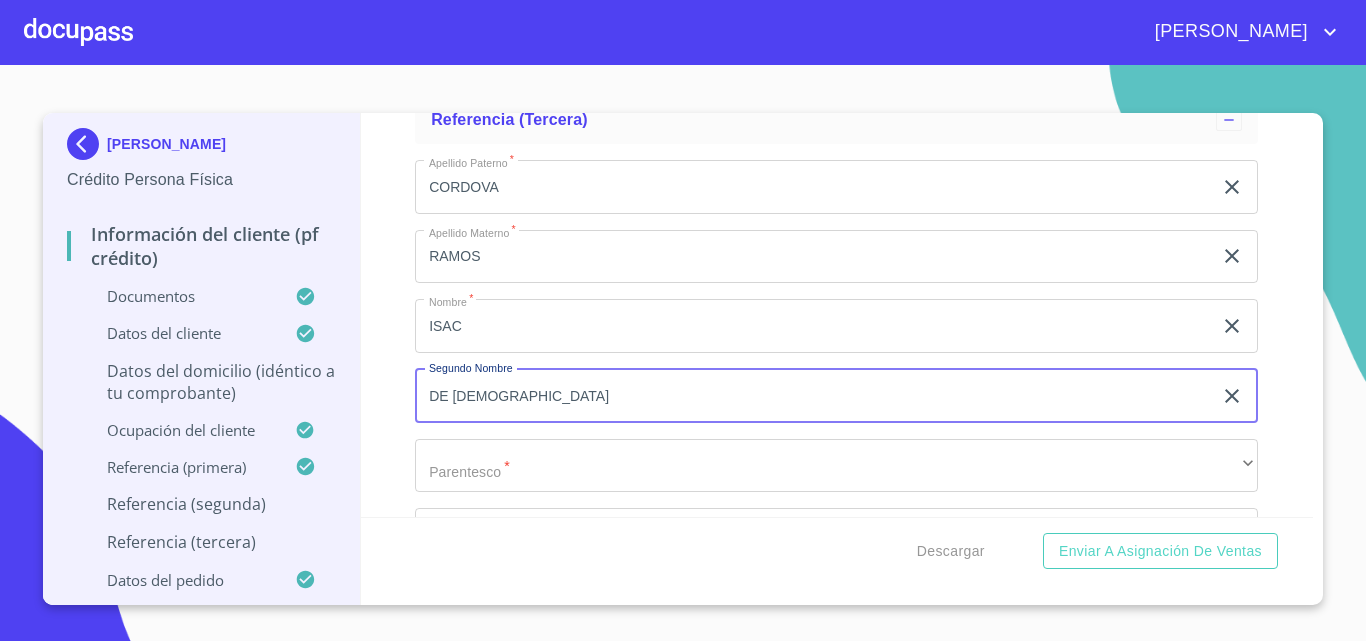 type on "DE [DEMOGRAPHIC_DATA]" 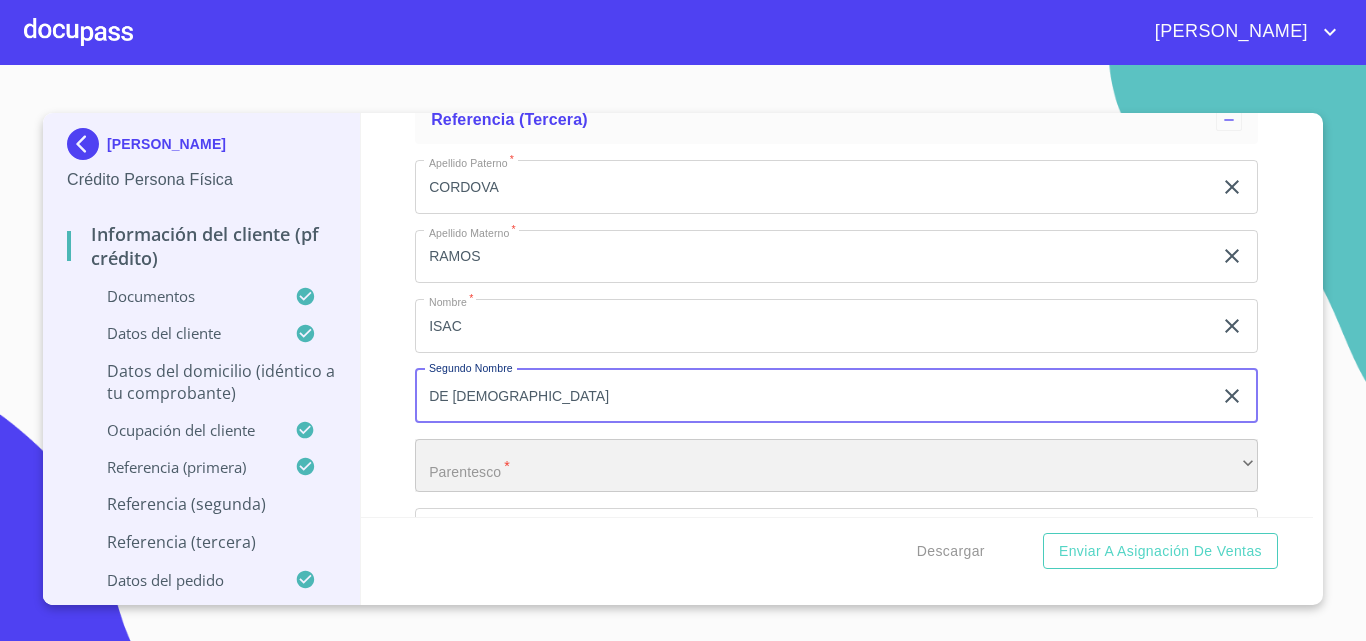 click on "​" at bounding box center (836, 466) 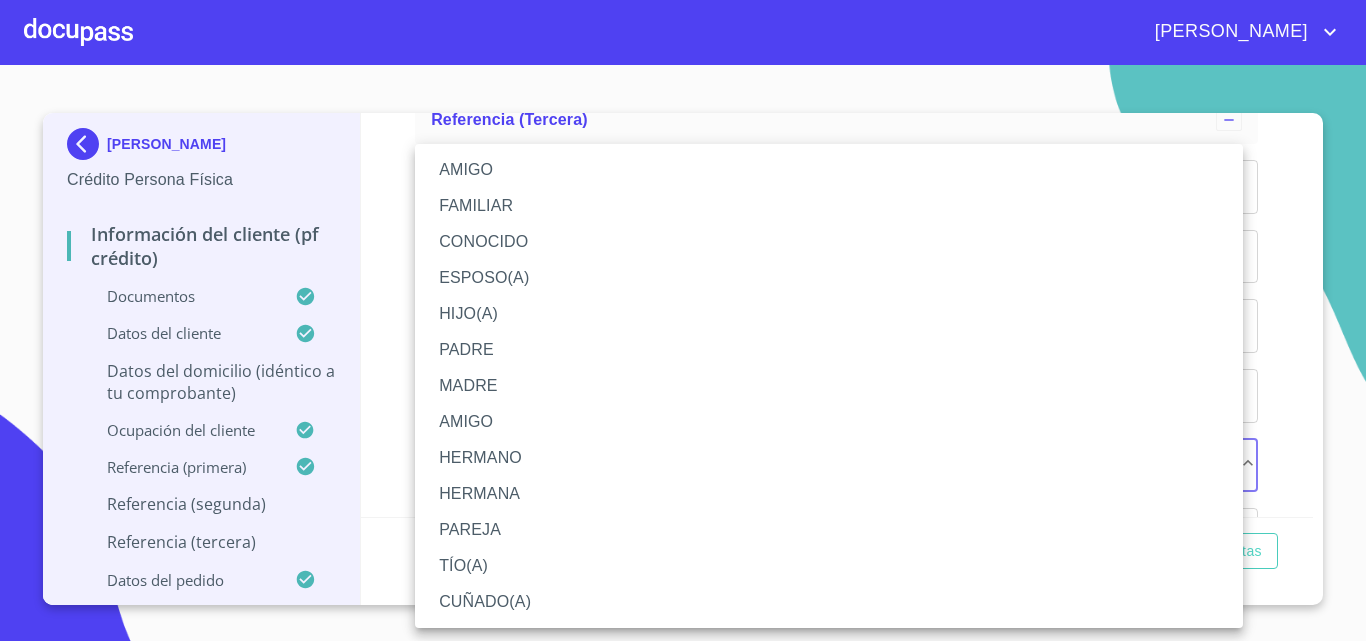 click on "AMIGO" at bounding box center (829, 170) 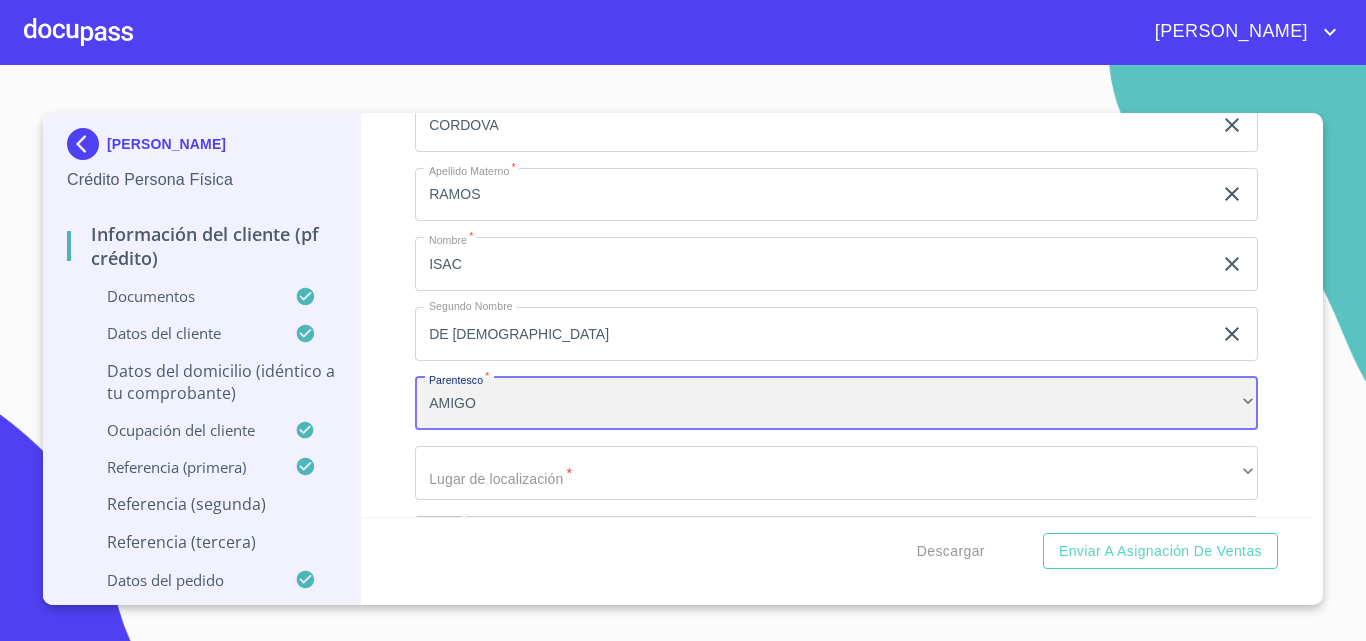 scroll, scrollTop: 773, scrollLeft: 0, axis: vertical 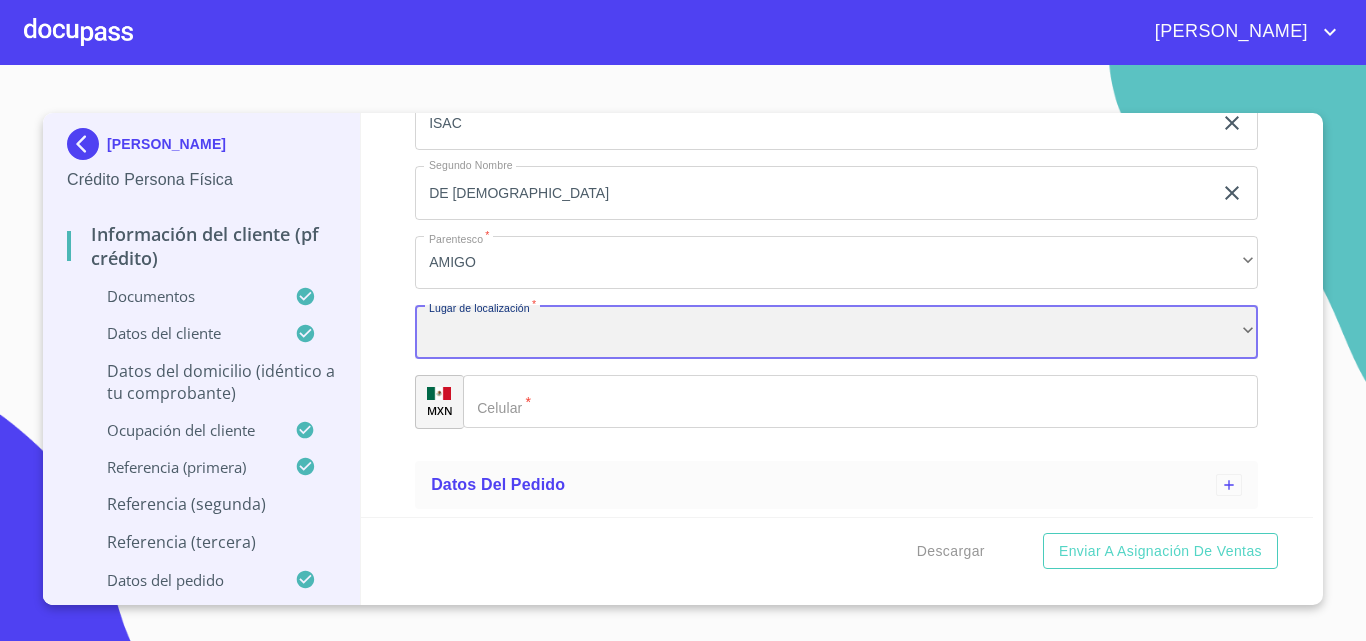 click on "​" at bounding box center (836, 332) 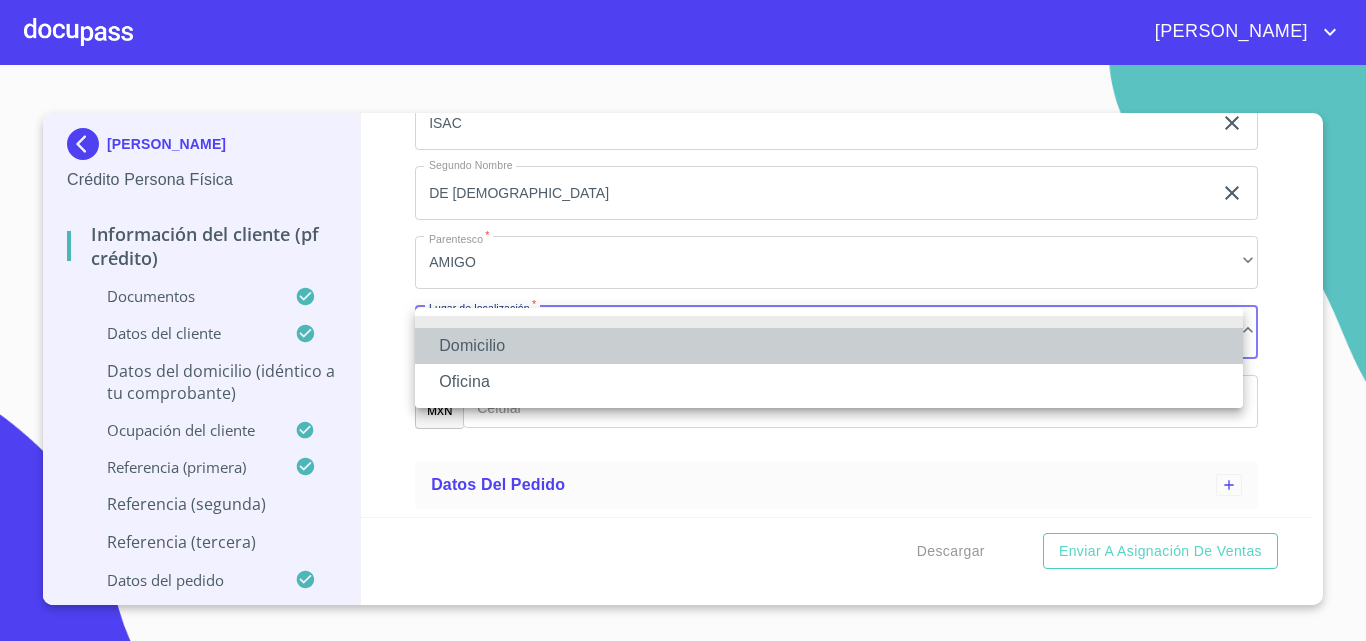 click on "Domicilio" at bounding box center (829, 346) 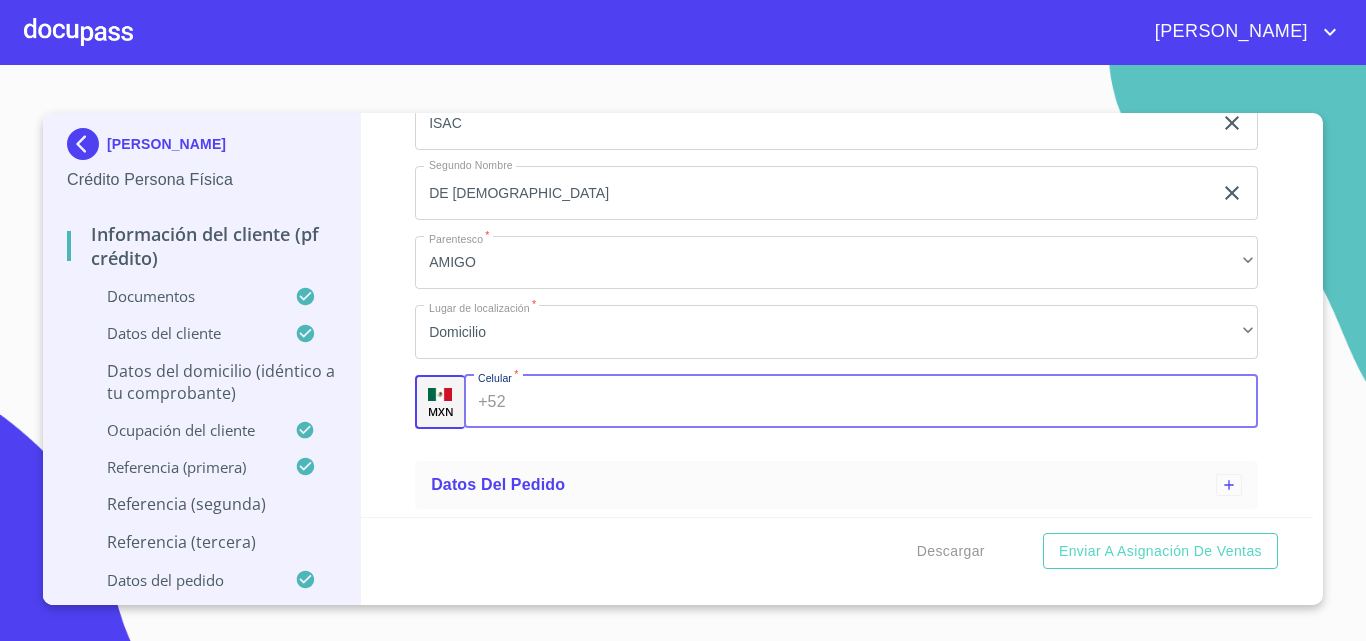 click on "Apellido Paterno   *" at bounding box center [886, 402] 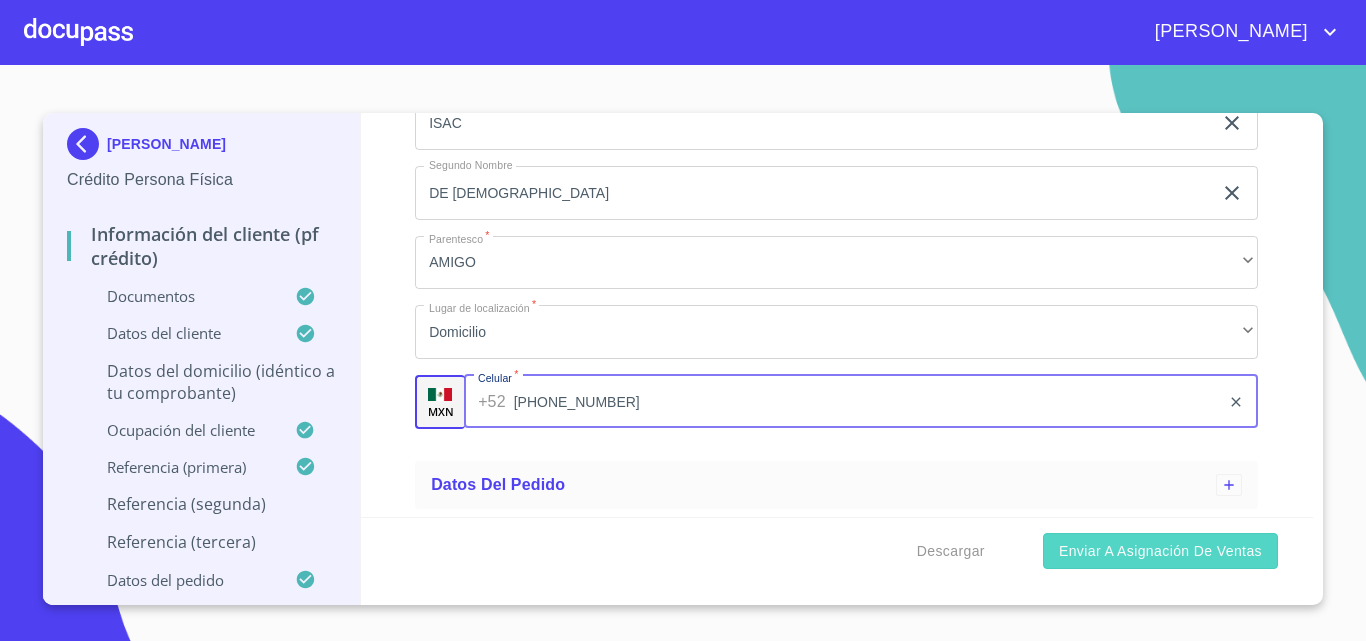 type on "[PHONE_NUMBER]" 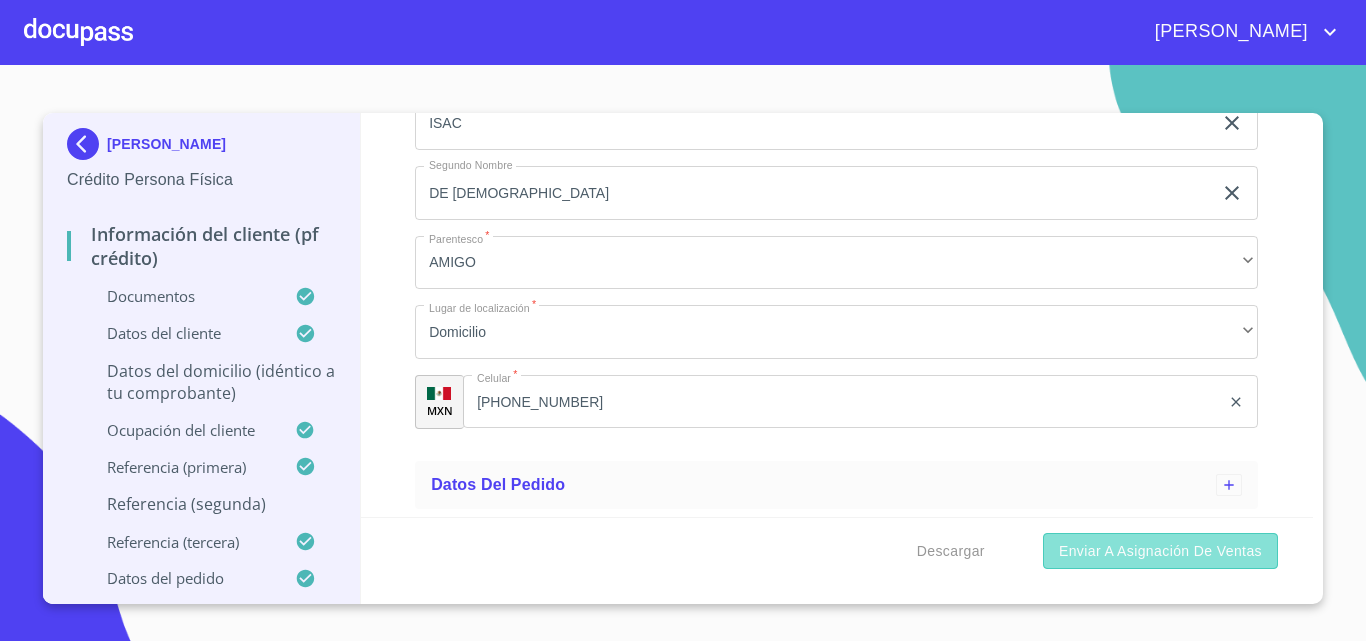 click on "Enviar a Asignación de Ventas" at bounding box center [1160, 551] 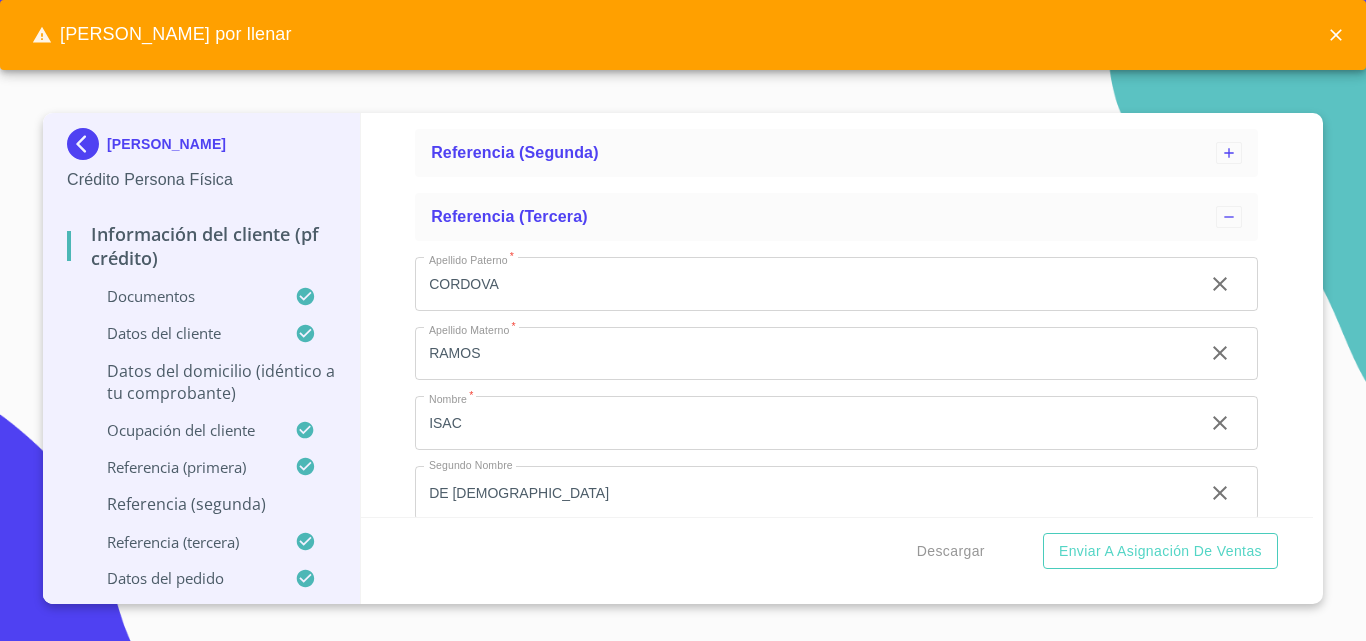 click on "Datos del domicilio (idéntico a tu comprobante)" at bounding box center [201, 382] 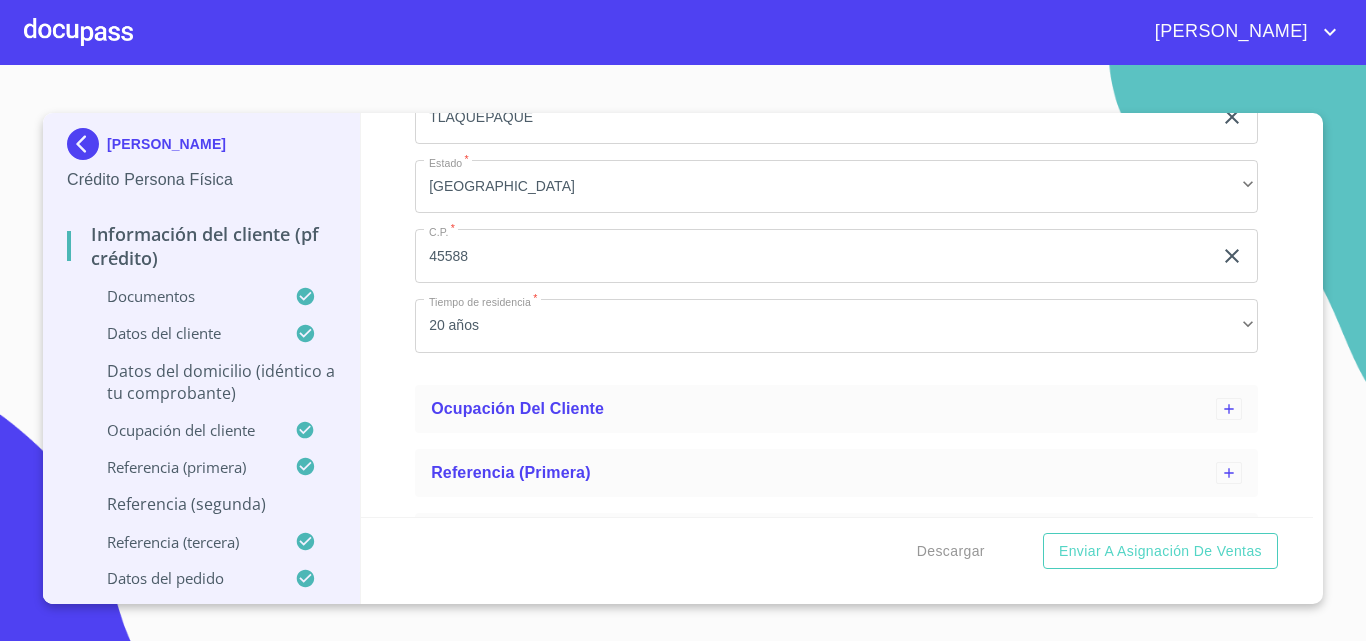scroll, scrollTop: 921, scrollLeft: 0, axis: vertical 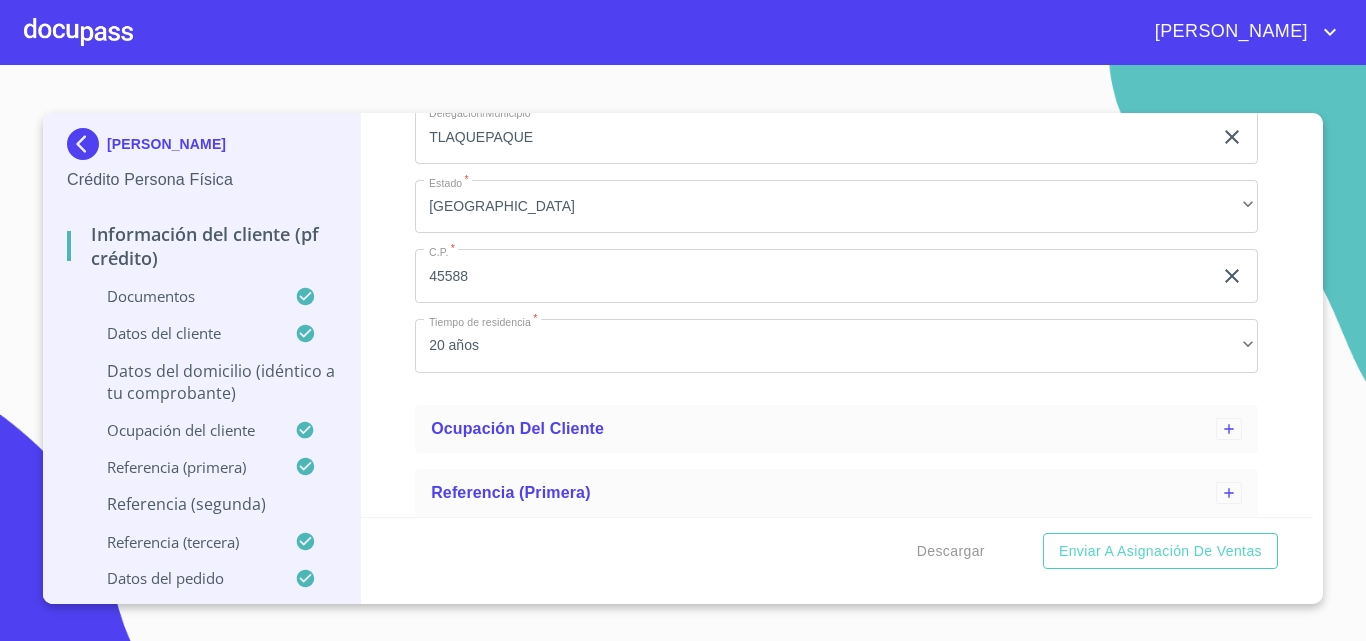 click on "Datos del domicilio (idéntico a tu comprobante)" at bounding box center (201, 382) 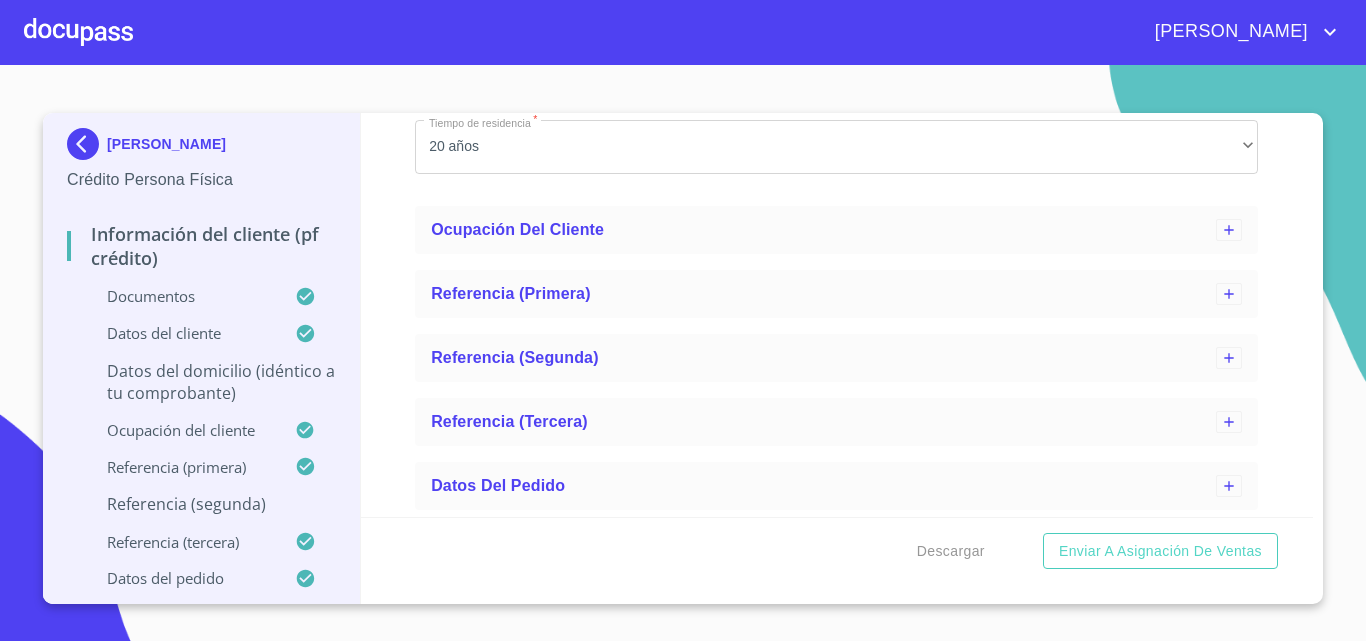 scroll, scrollTop: 1121, scrollLeft: 0, axis: vertical 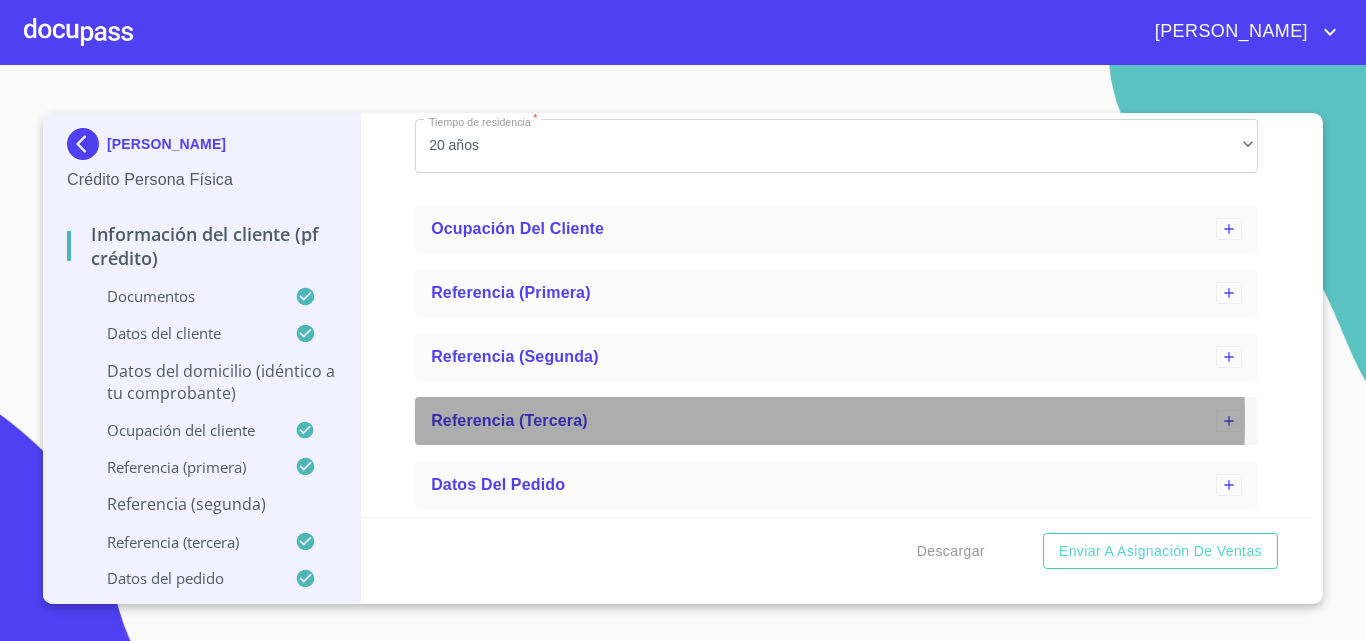 click on "Referencia (tercera)" at bounding box center (823, 421) 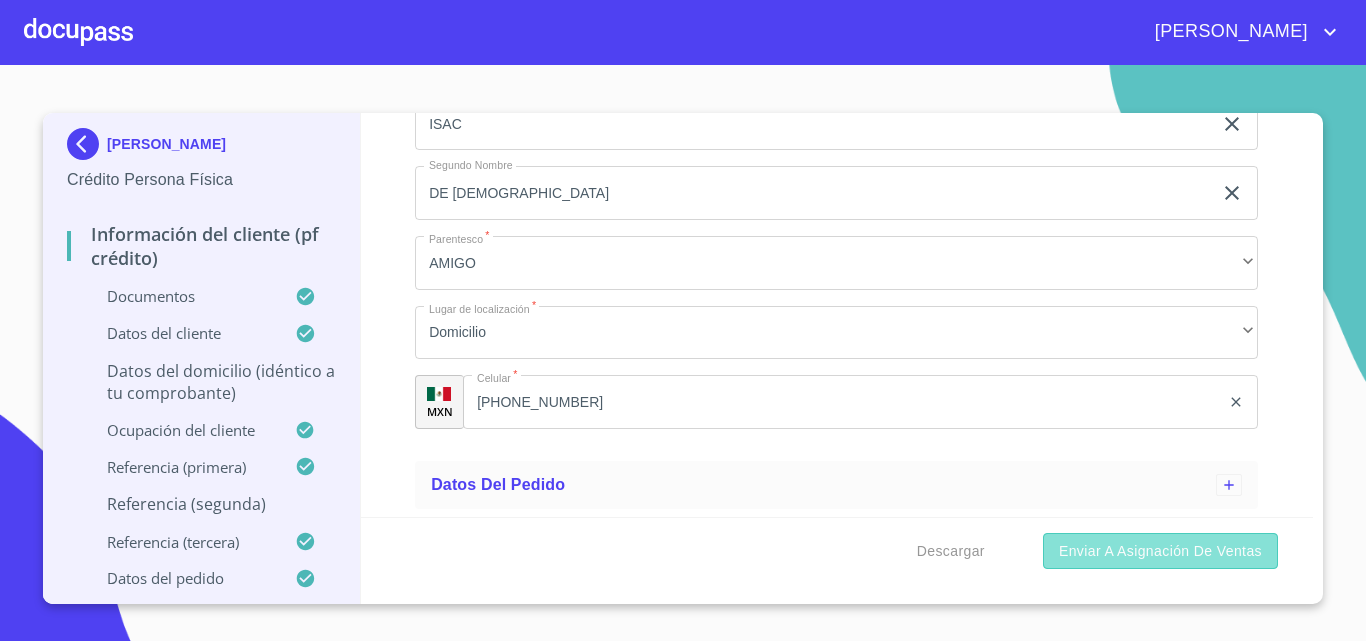 click on "Enviar a Asignación de Ventas" at bounding box center (1160, 551) 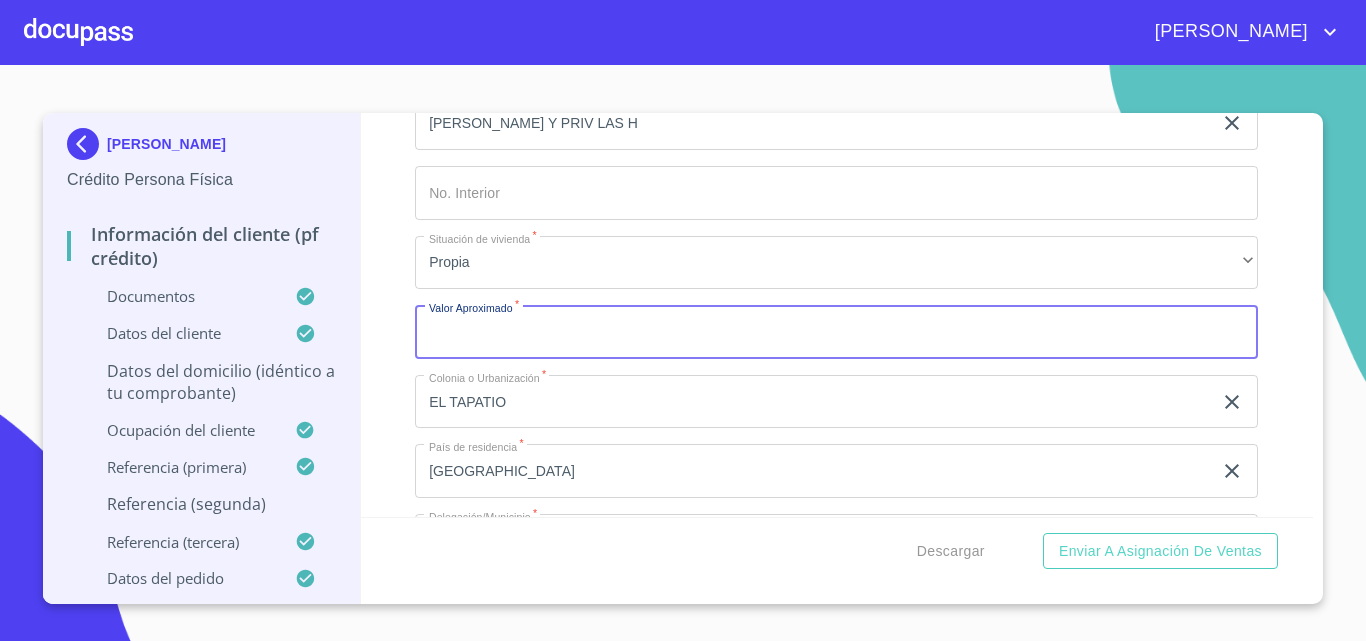 scroll, scrollTop: 509, scrollLeft: 0, axis: vertical 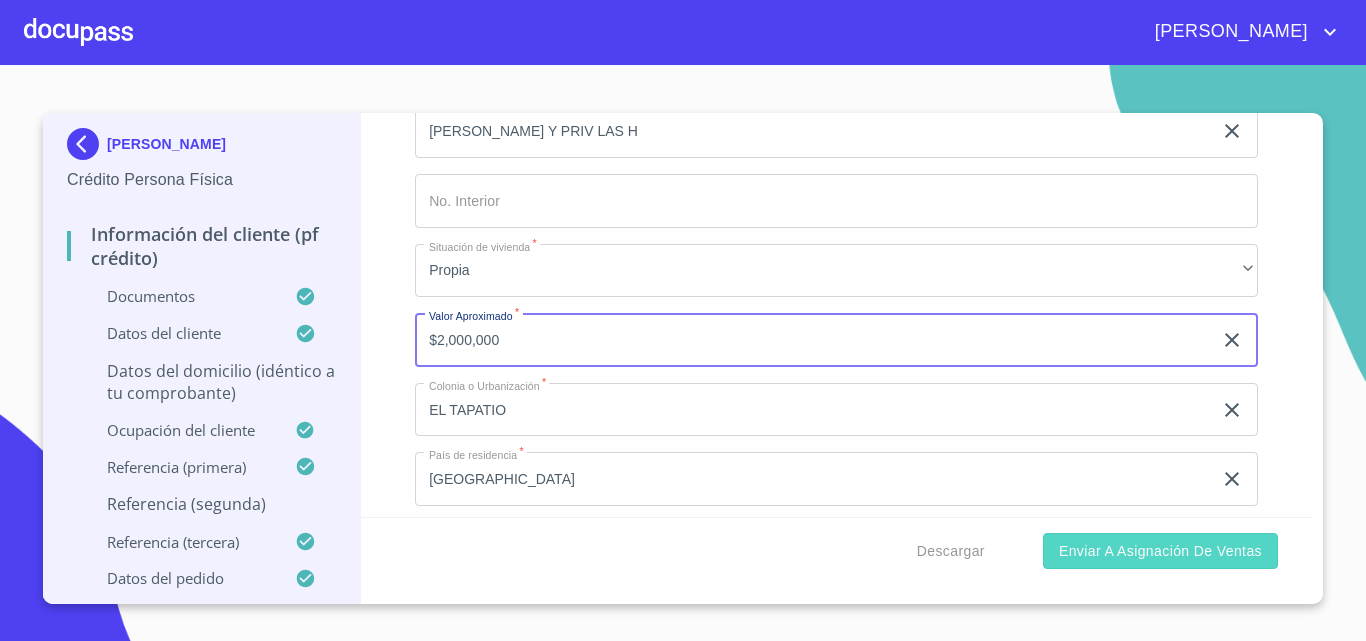 type on "$2,000,000" 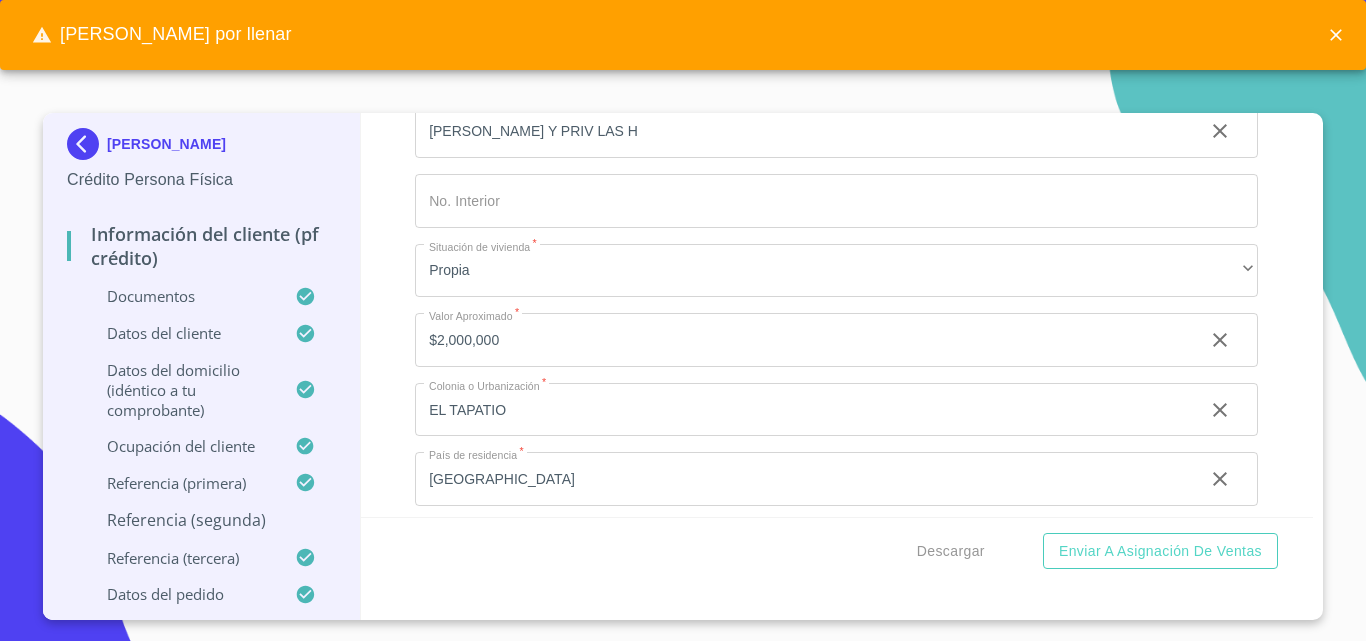 click on "[PERSON_NAME] por llenar" at bounding box center (683, 35) 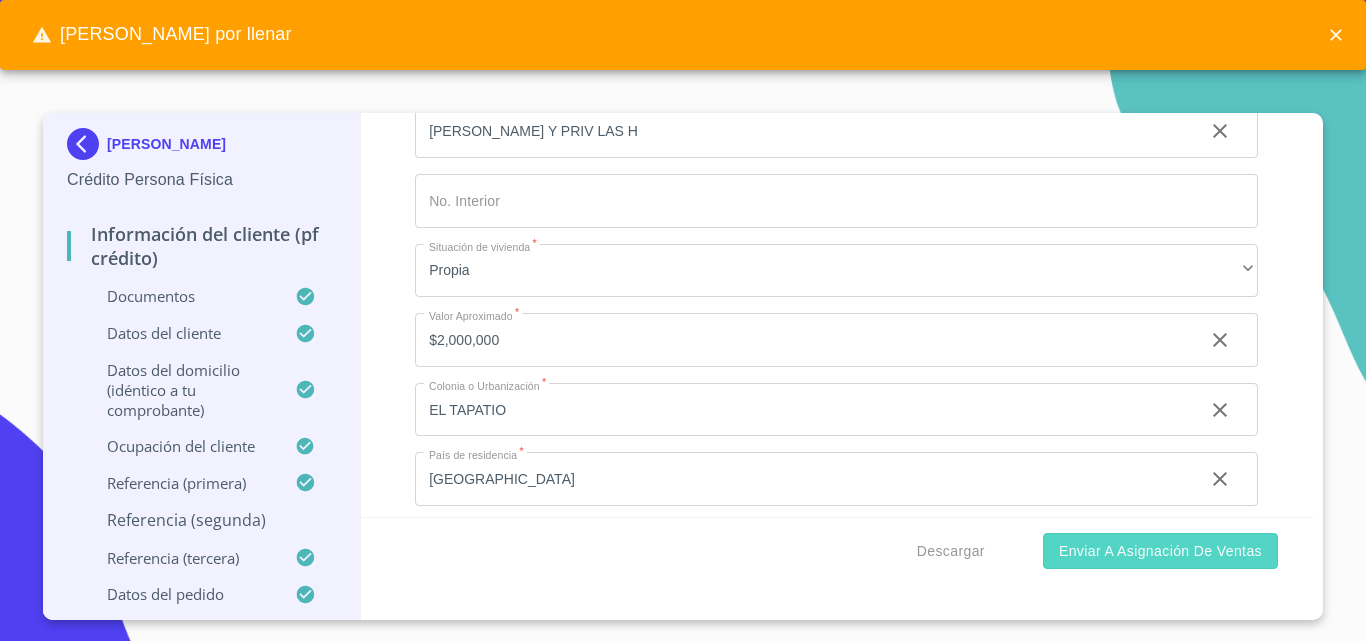 click on "Enviar a Asignación de Ventas" at bounding box center [1160, 551] 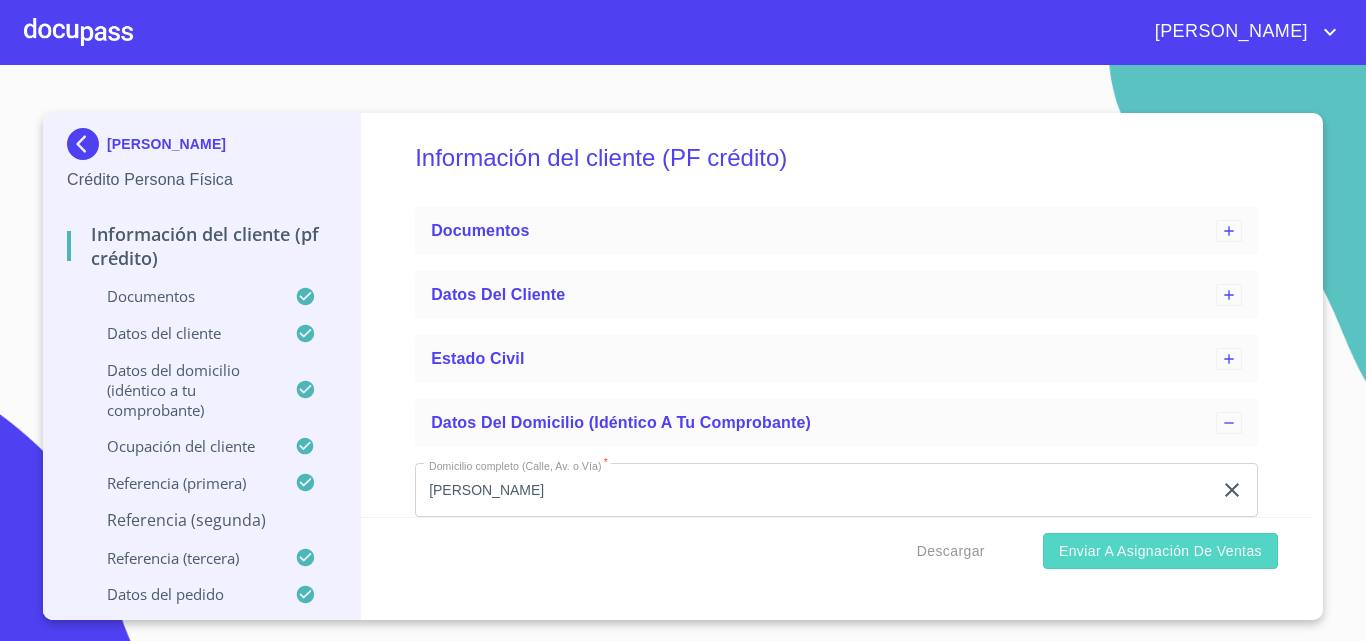scroll, scrollTop: 9, scrollLeft: 0, axis: vertical 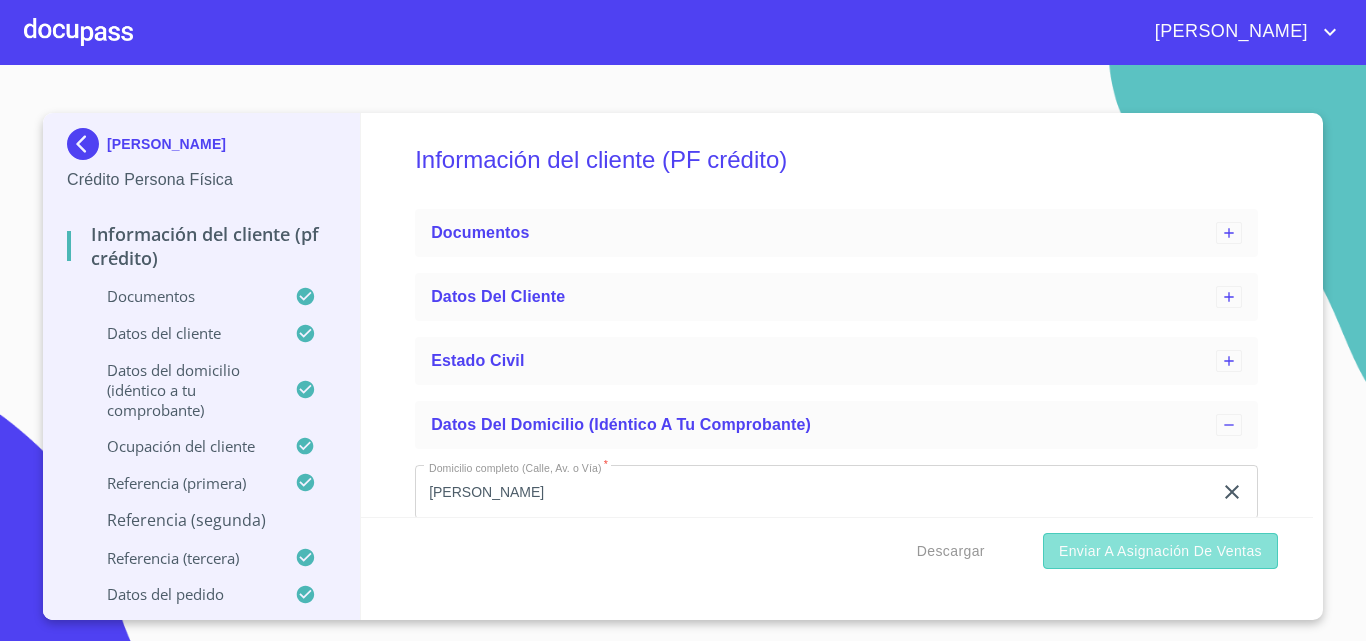 click on "Enviar a Asignación de Ventas" at bounding box center [1160, 551] 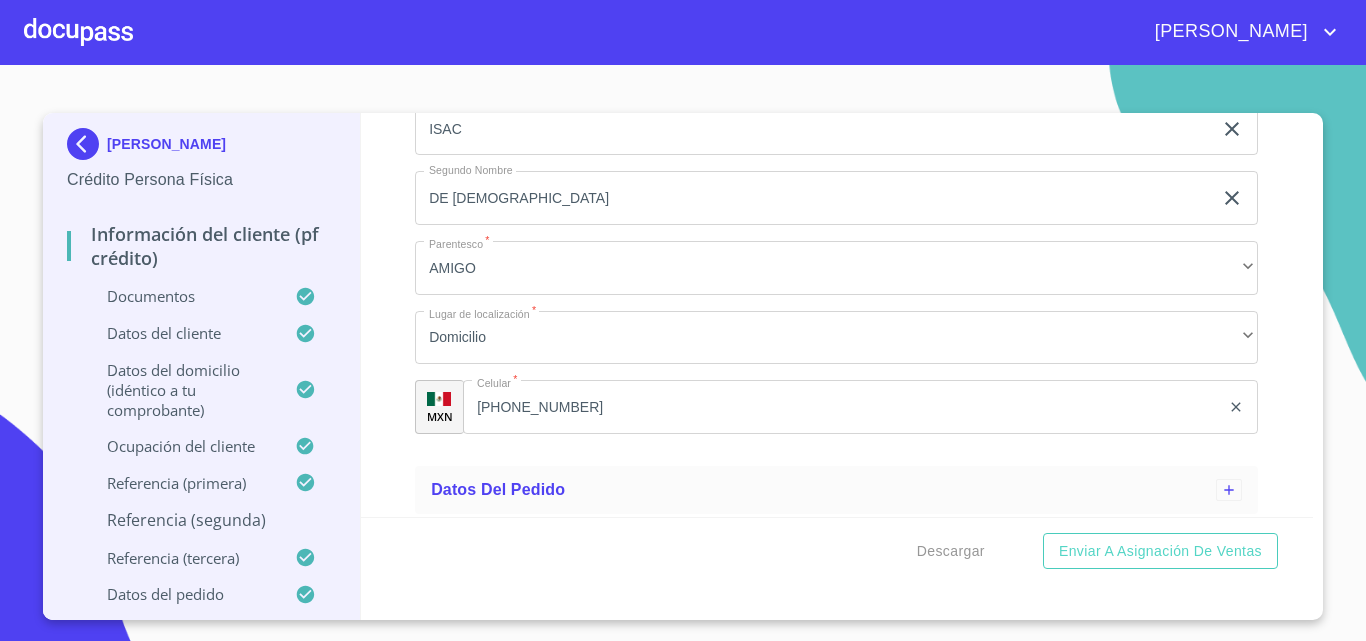 scroll, scrollTop: 1624, scrollLeft: 0, axis: vertical 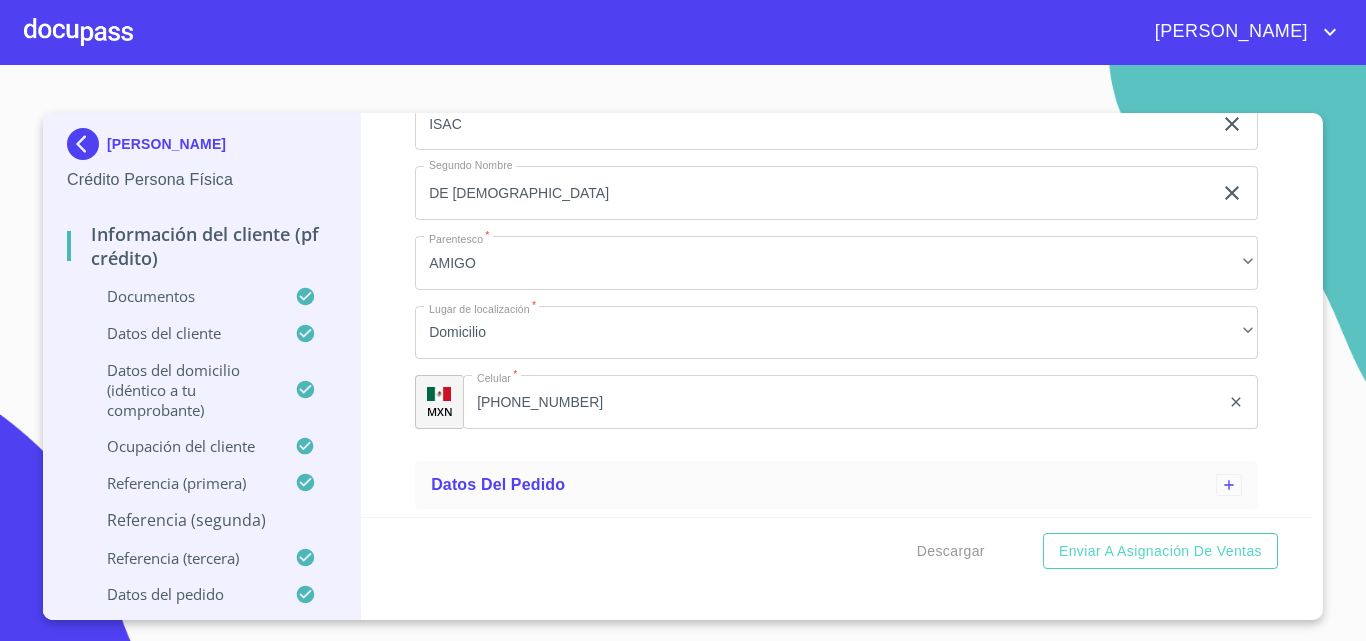 click on "Referencia (segunda)" at bounding box center (201, 520) 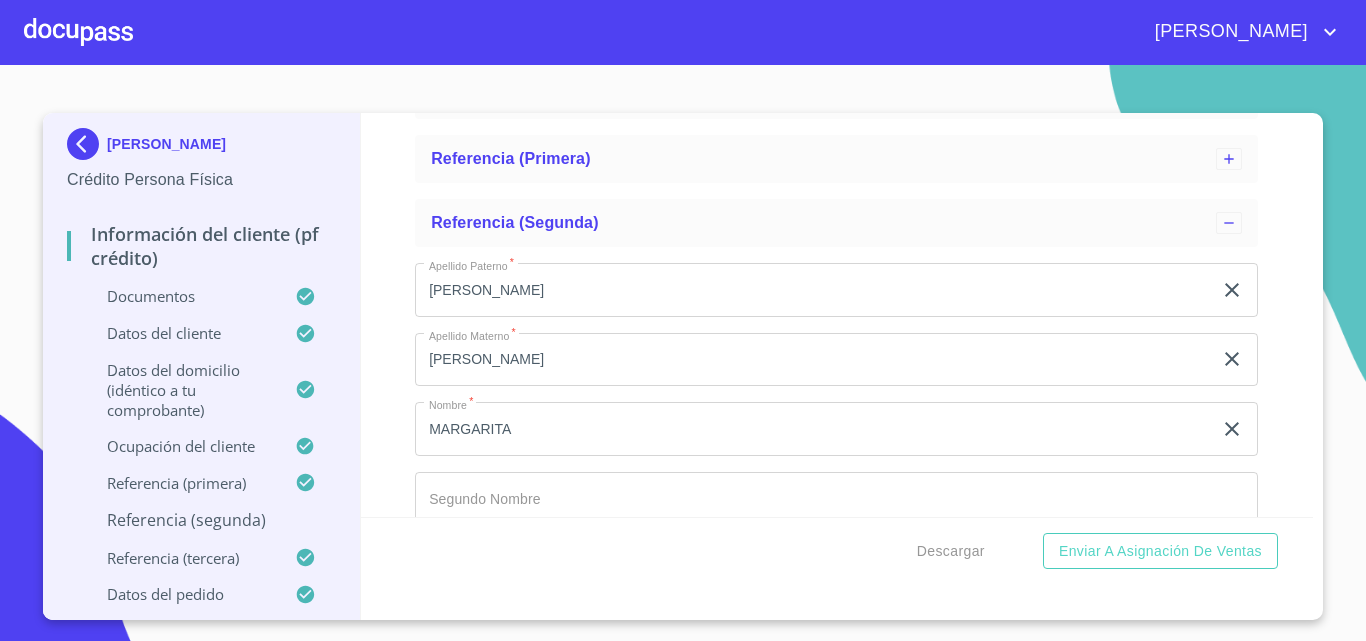 scroll, scrollTop: 377, scrollLeft: 0, axis: vertical 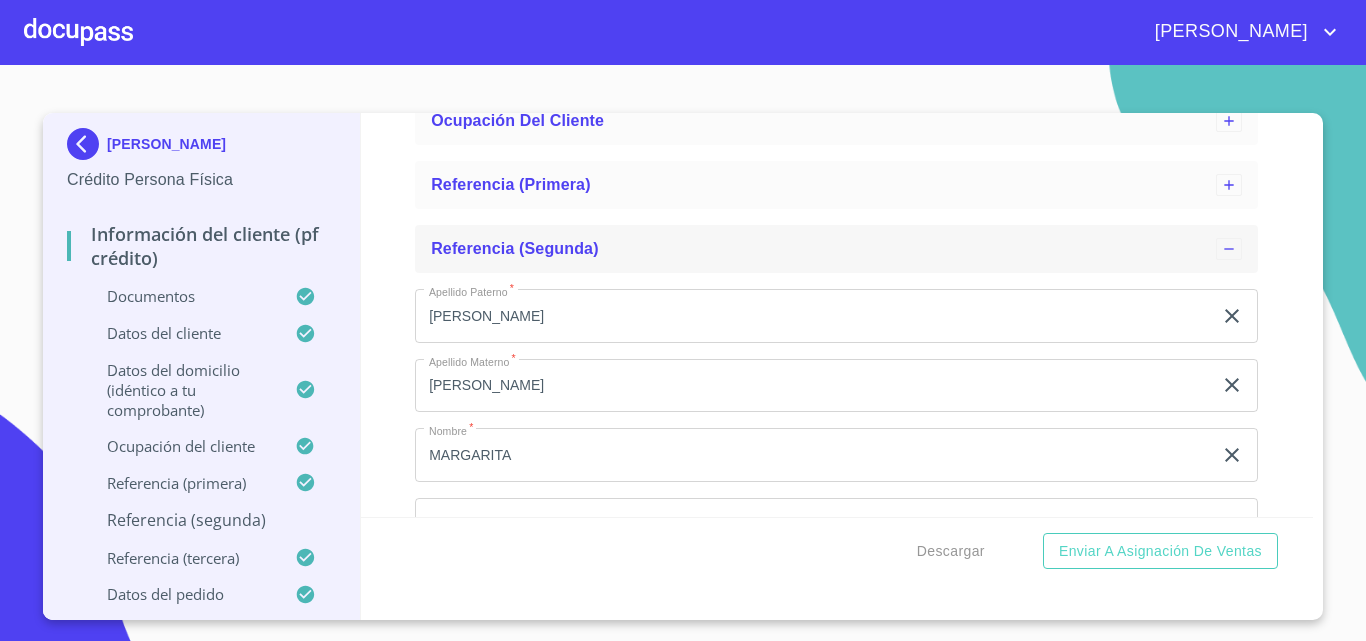 click on "Referencia (segunda)" at bounding box center (823, 249) 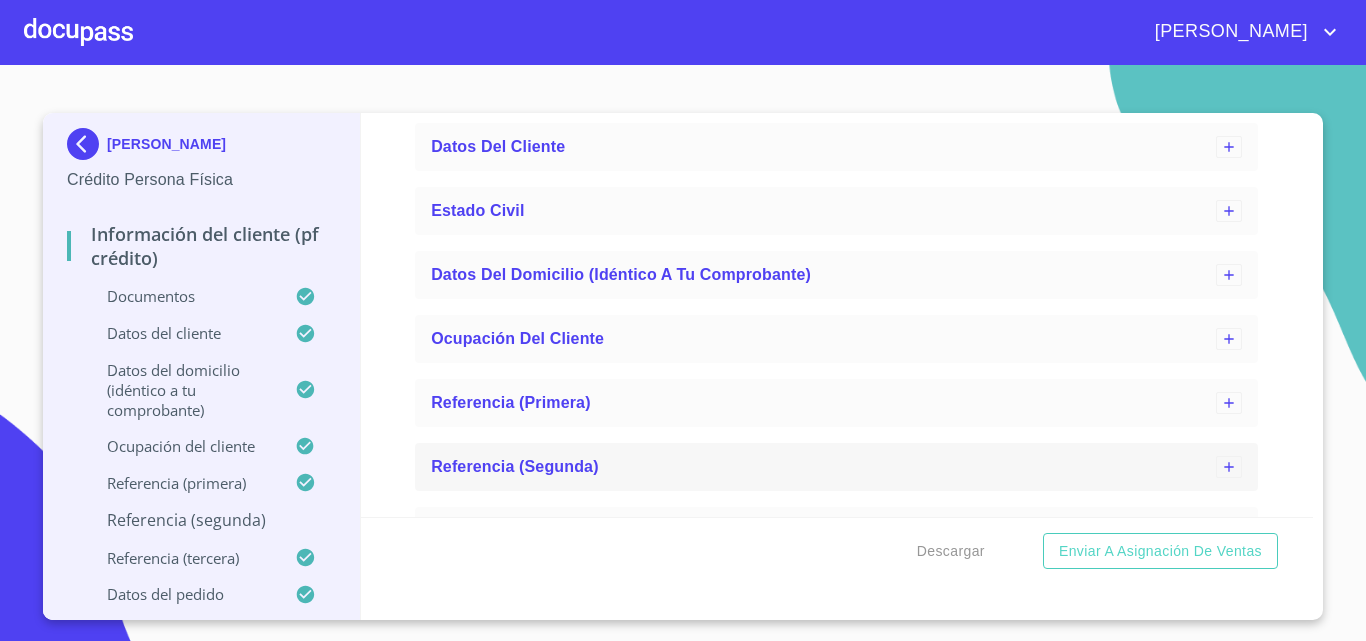 scroll, scrollTop: 77, scrollLeft: 0, axis: vertical 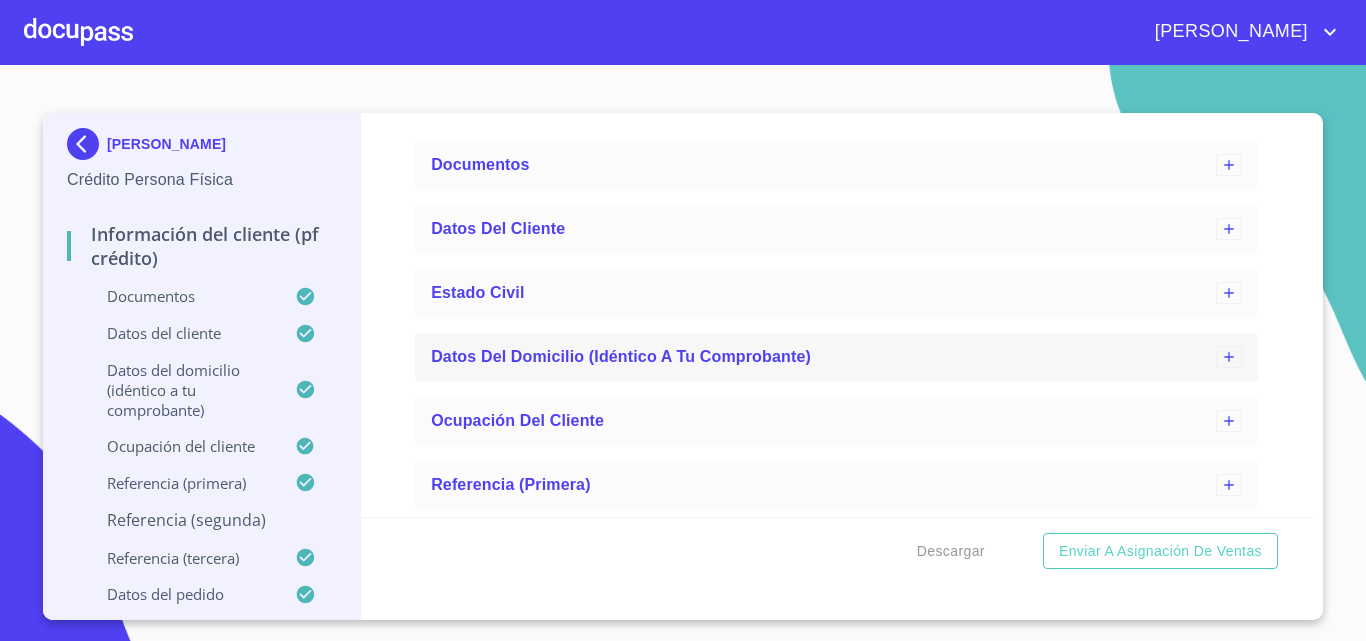 click on "Datos del domicilio (idéntico a tu comprobante)" at bounding box center [621, 356] 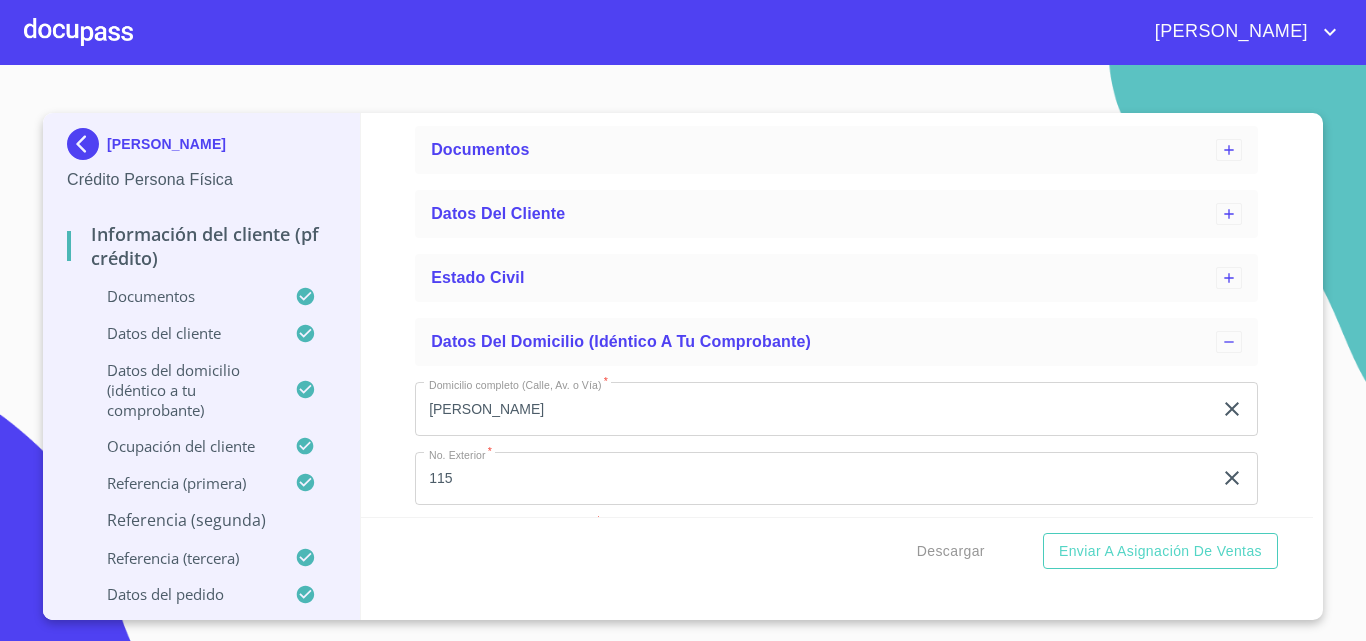 scroll, scrollTop: 0, scrollLeft: 0, axis: both 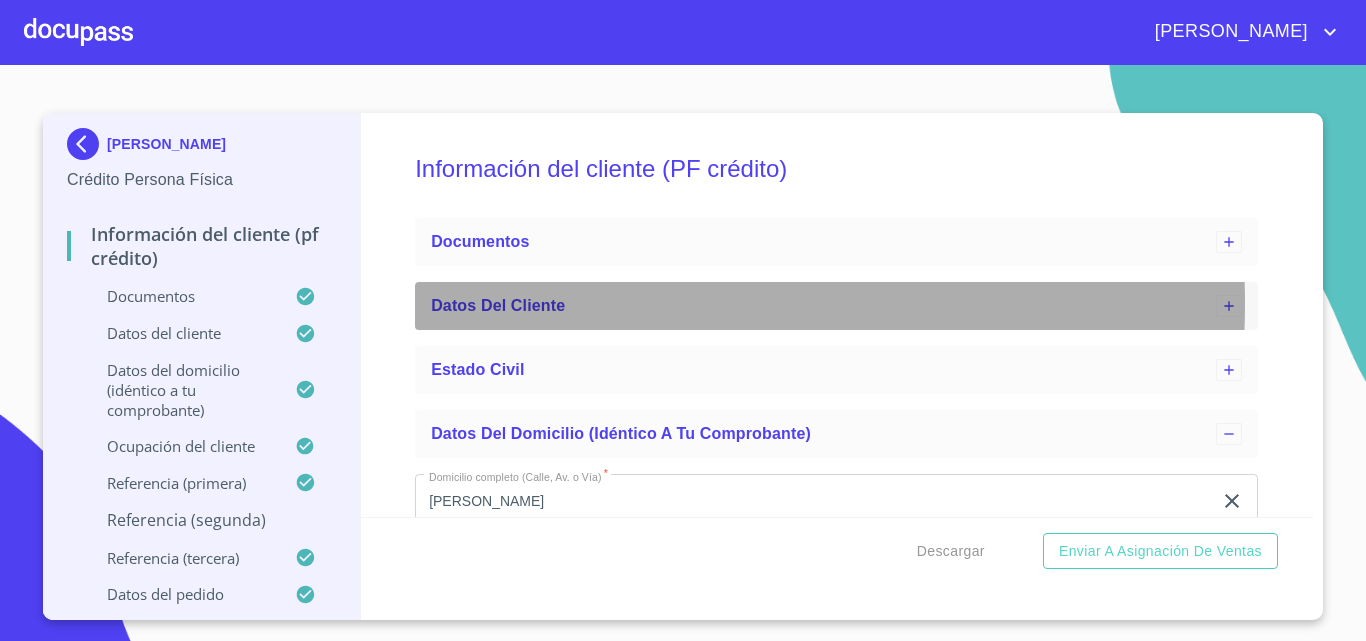 click on "Datos del cliente" at bounding box center (823, 306) 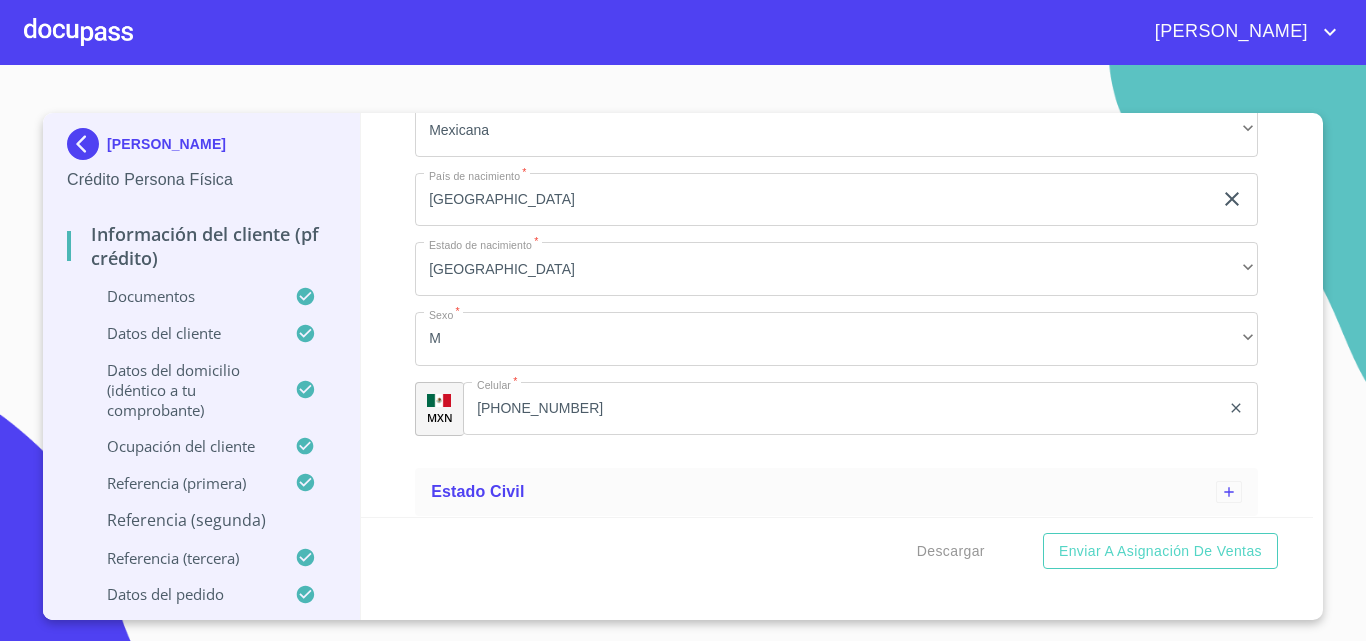 scroll, scrollTop: 700, scrollLeft: 0, axis: vertical 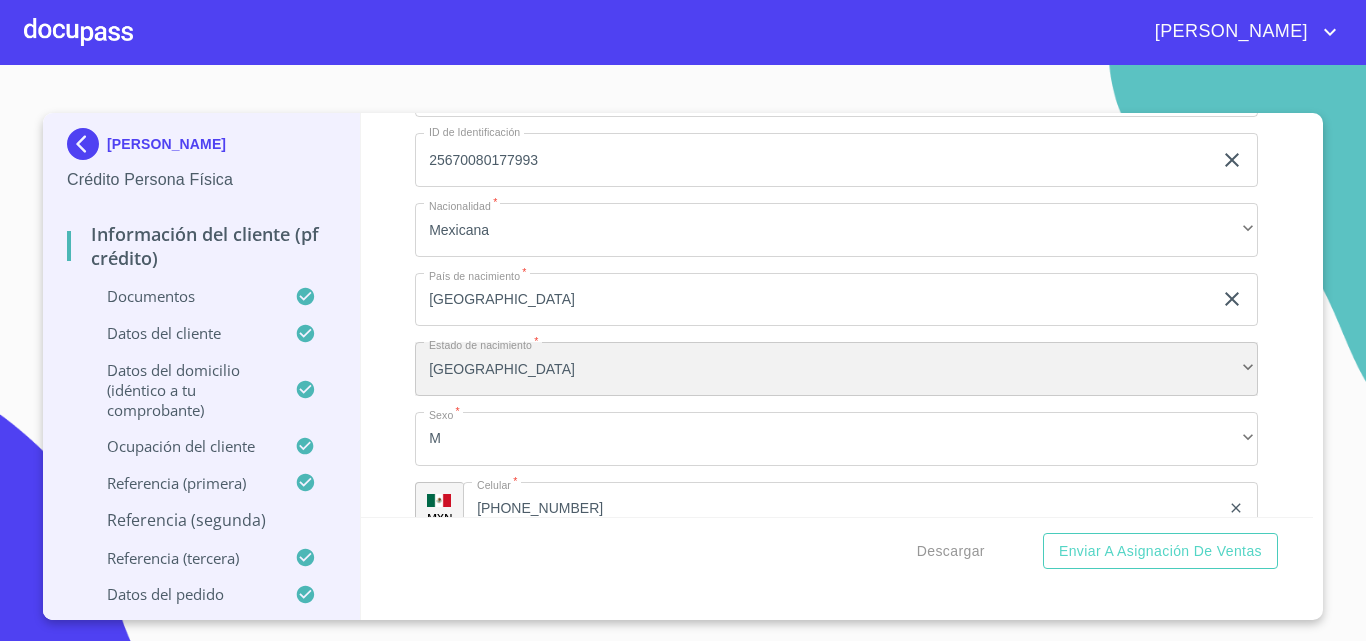 click on "[GEOGRAPHIC_DATA]" at bounding box center (836, 369) 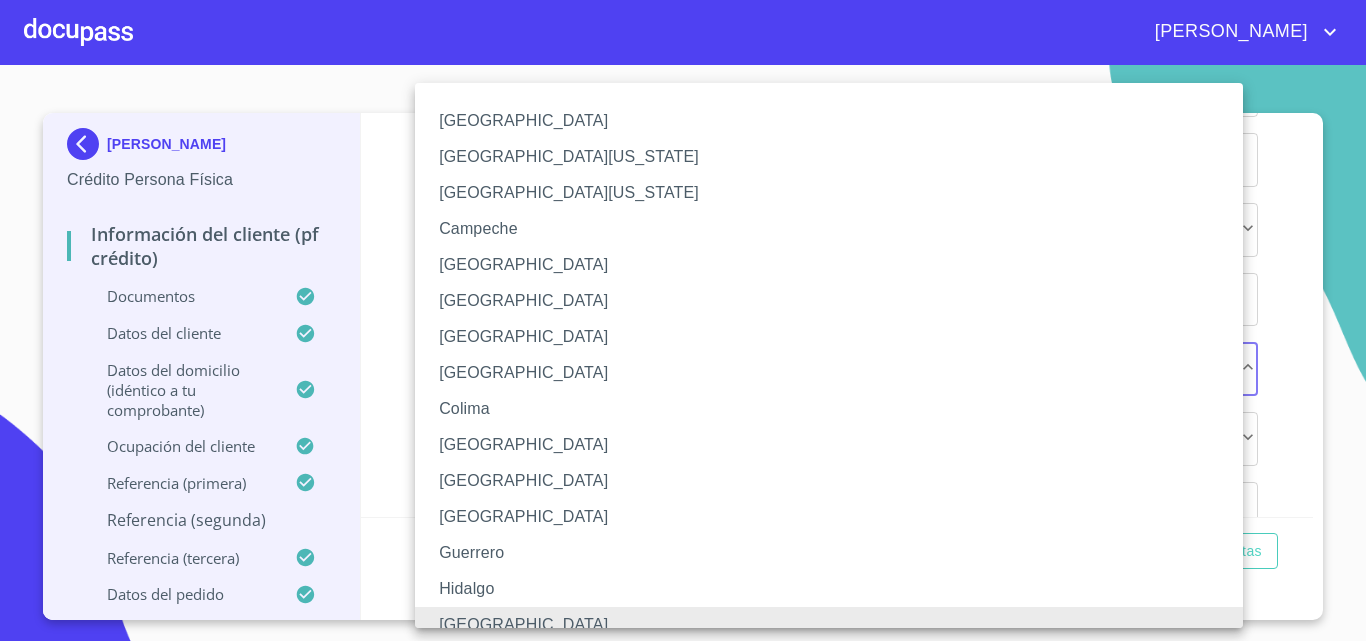 scroll, scrollTop: 15, scrollLeft: 0, axis: vertical 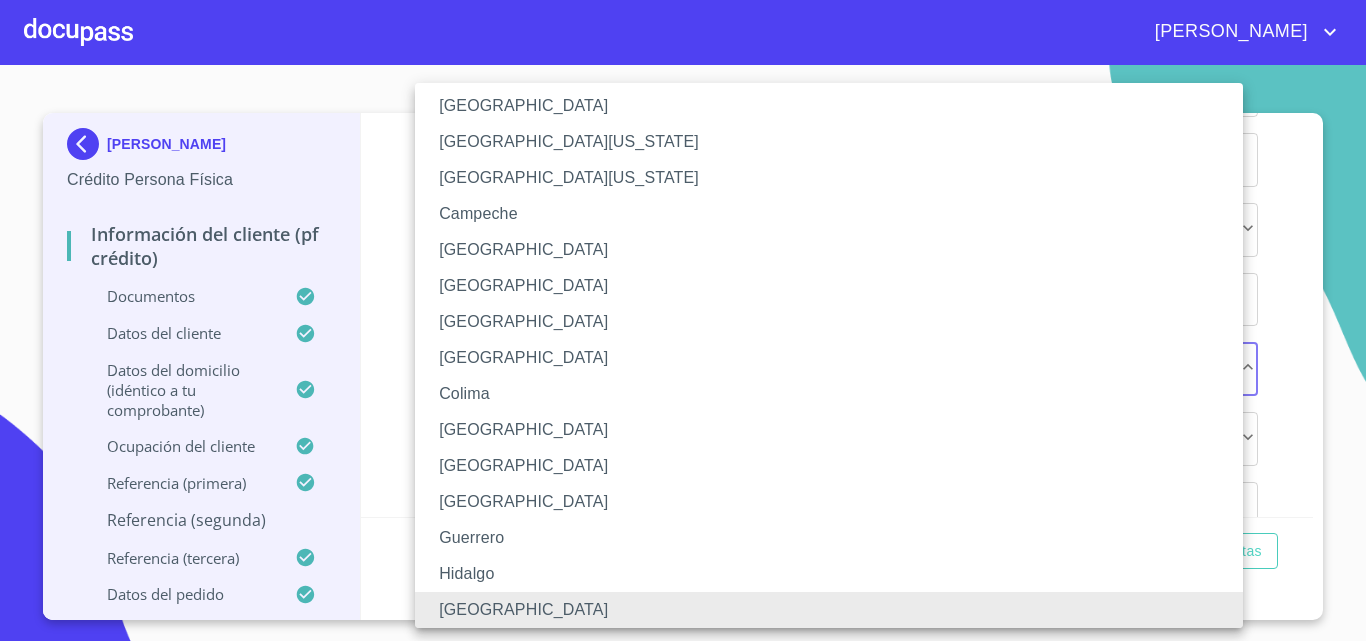 click on "[GEOGRAPHIC_DATA]" at bounding box center (836, 610) 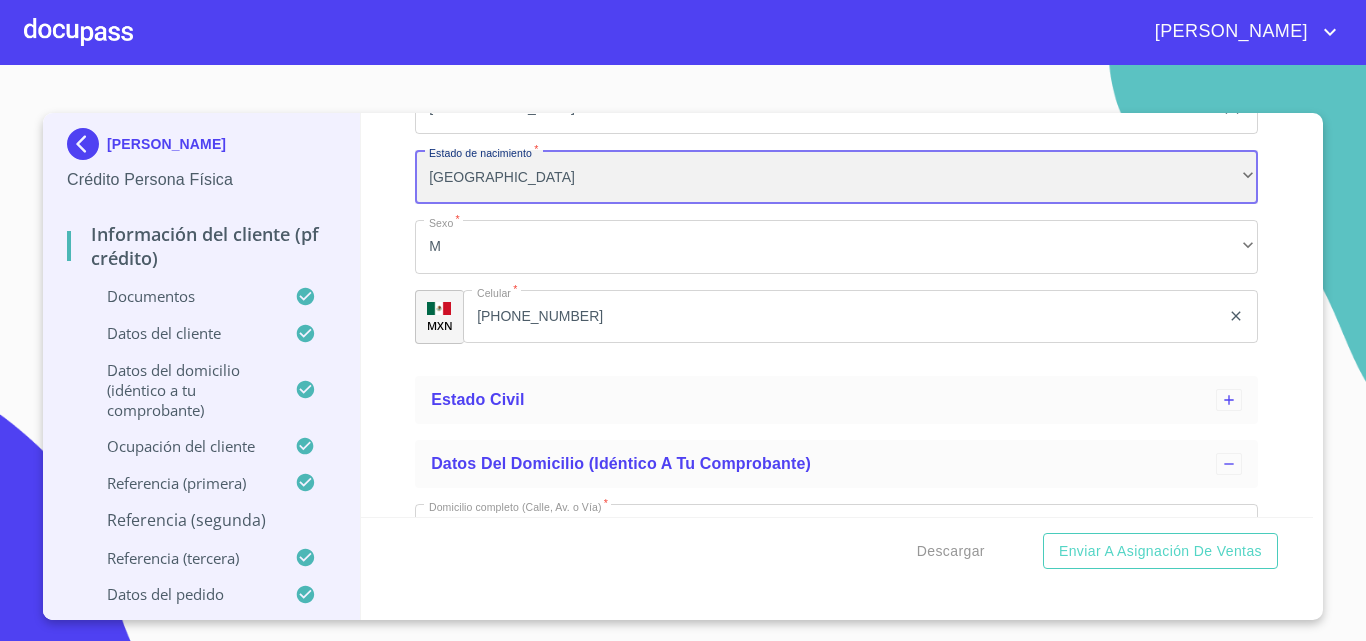 scroll, scrollTop: 900, scrollLeft: 0, axis: vertical 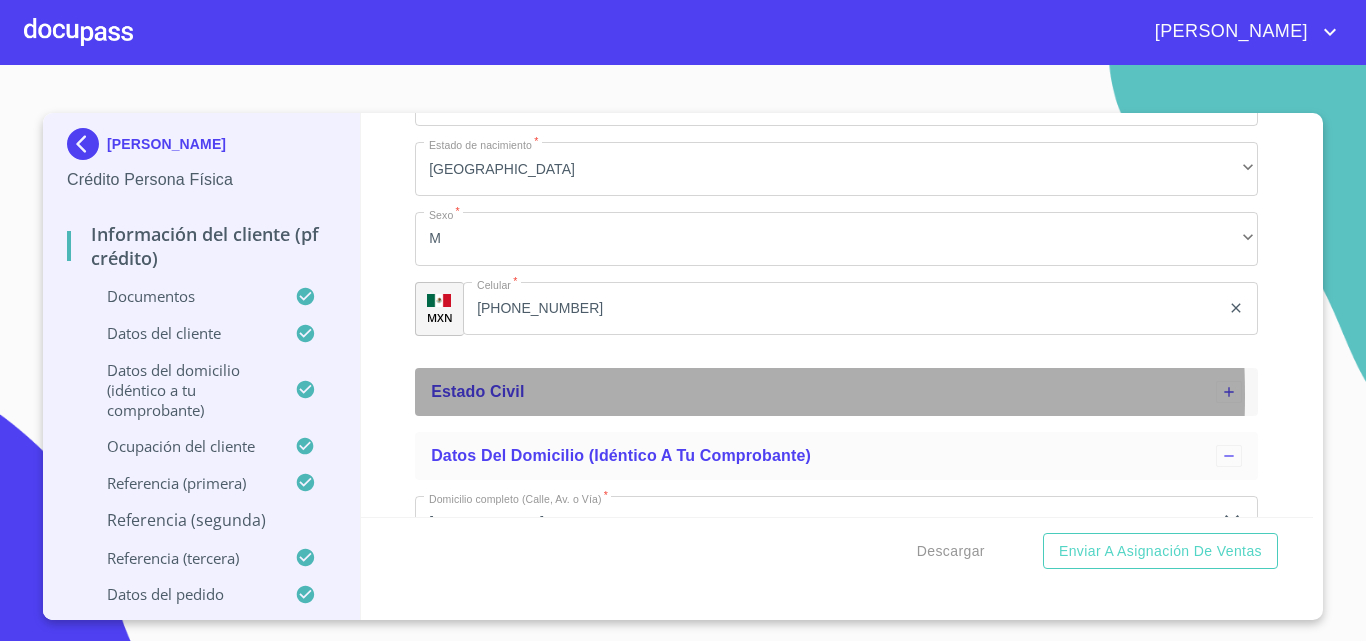 click on "Estado Civil" at bounding box center [823, 392] 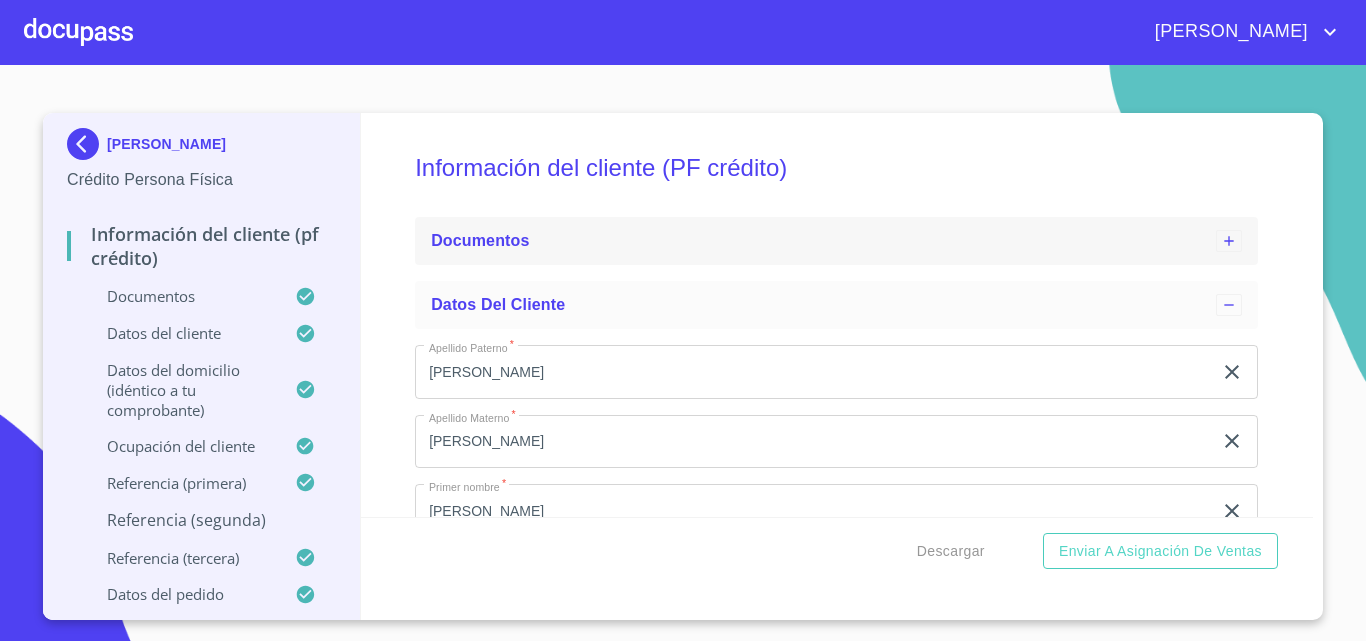 scroll, scrollTop: 0, scrollLeft: 0, axis: both 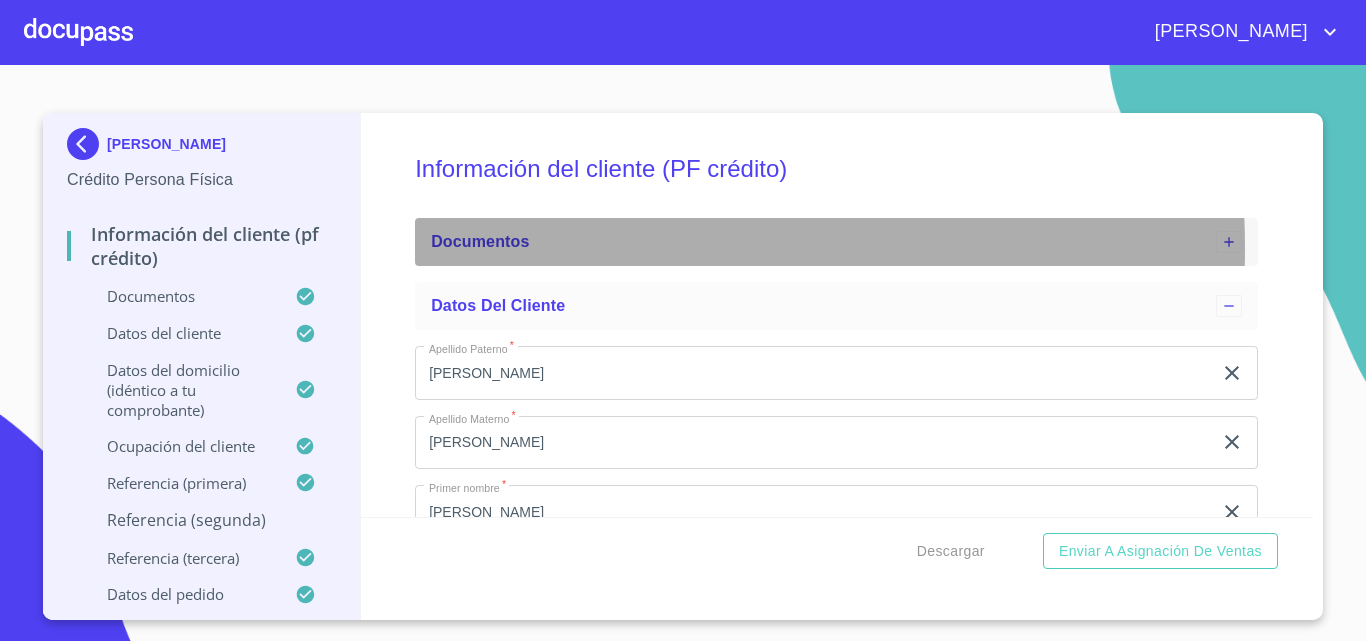click on "Documentos" at bounding box center [823, 242] 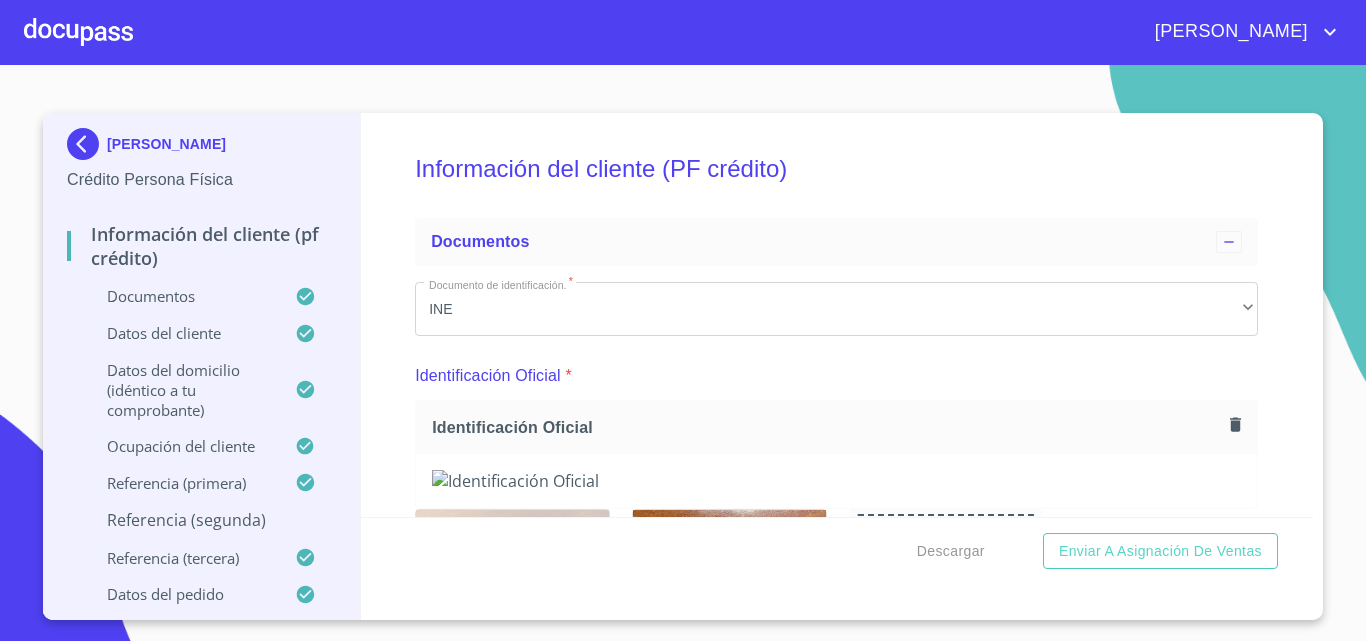 scroll, scrollTop: 0, scrollLeft: 0, axis: both 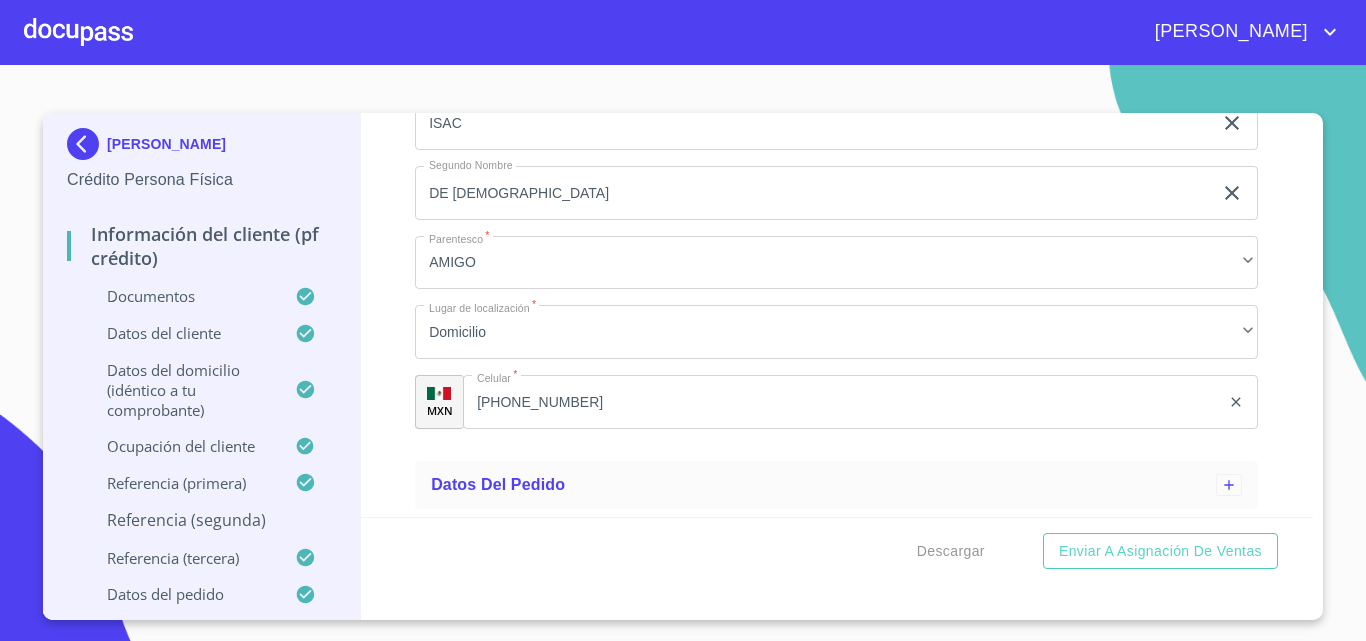 click 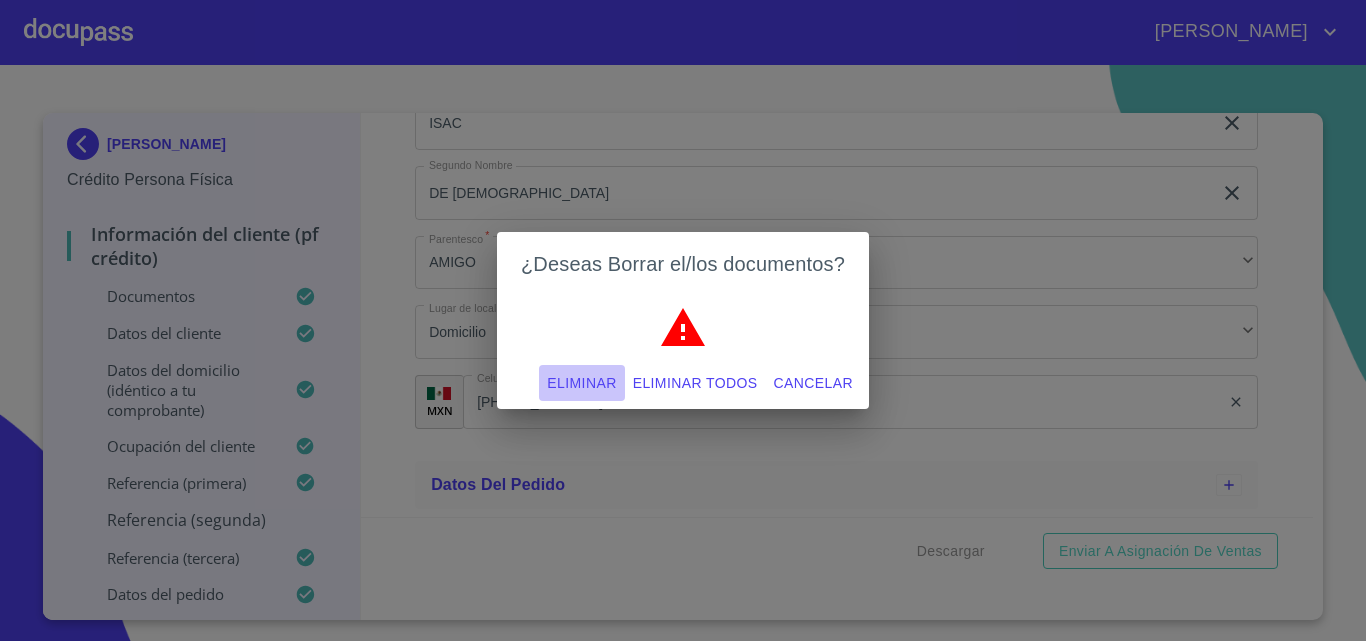 click on "Eliminar" at bounding box center [581, 383] 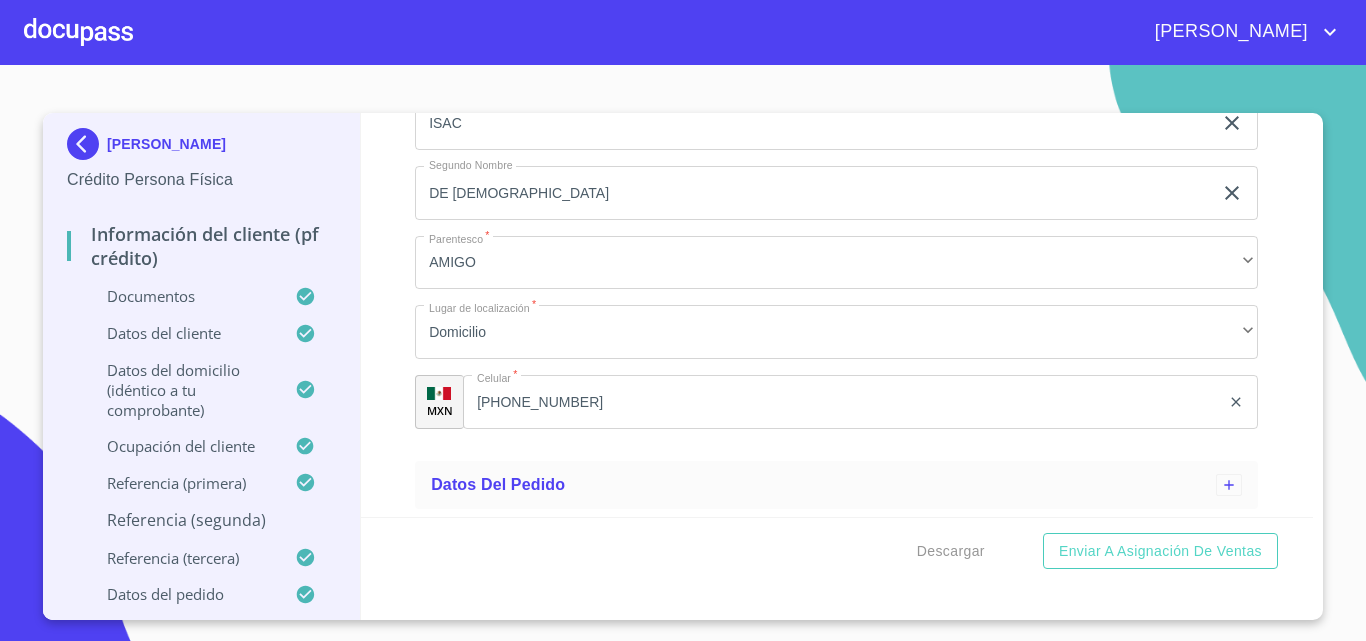 scroll, scrollTop: 8022, scrollLeft: 0, axis: vertical 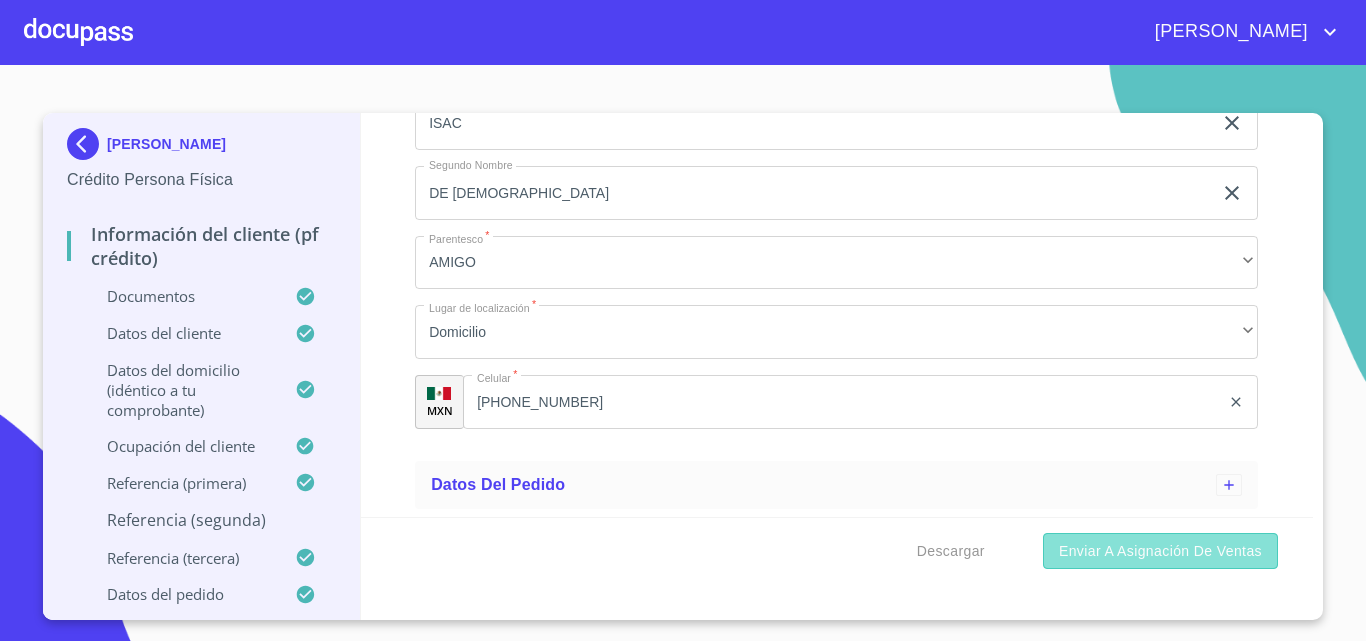 click on "Enviar a Asignación de Ventas" at bounding box center [1160, 551] 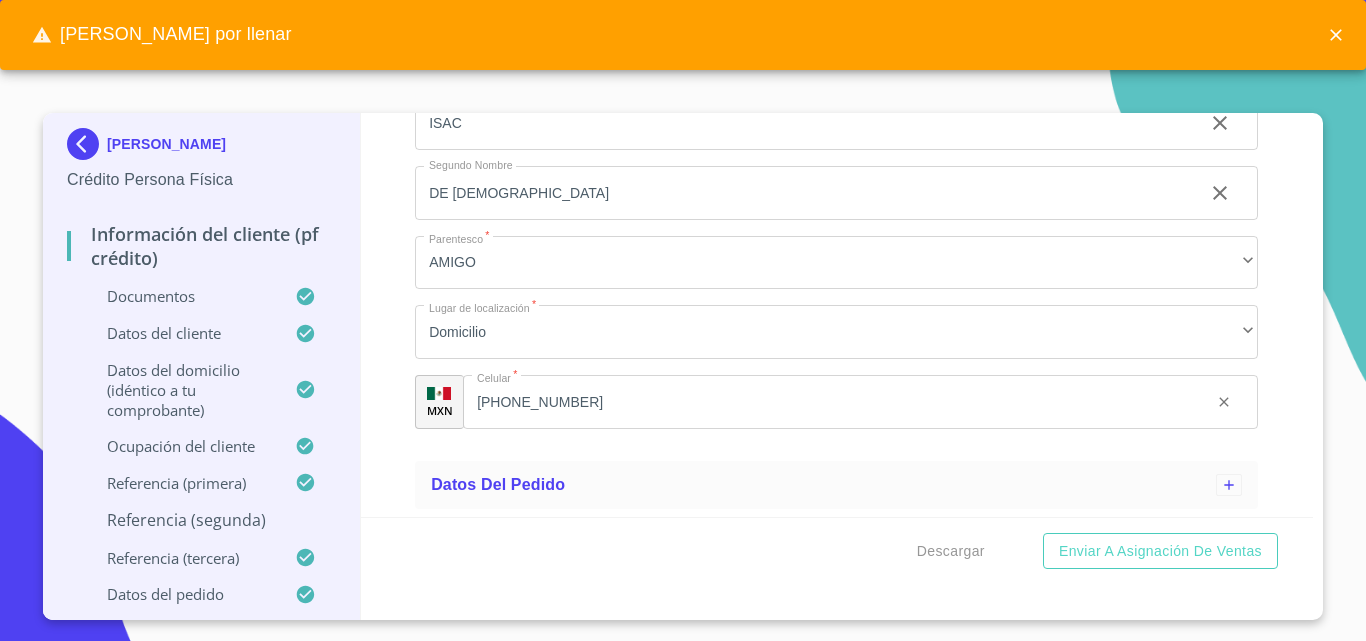 drag, startPoint x: 175, startPoint y: 14, endPoint x: 178, endPoint y: 32, distance: 18.248287 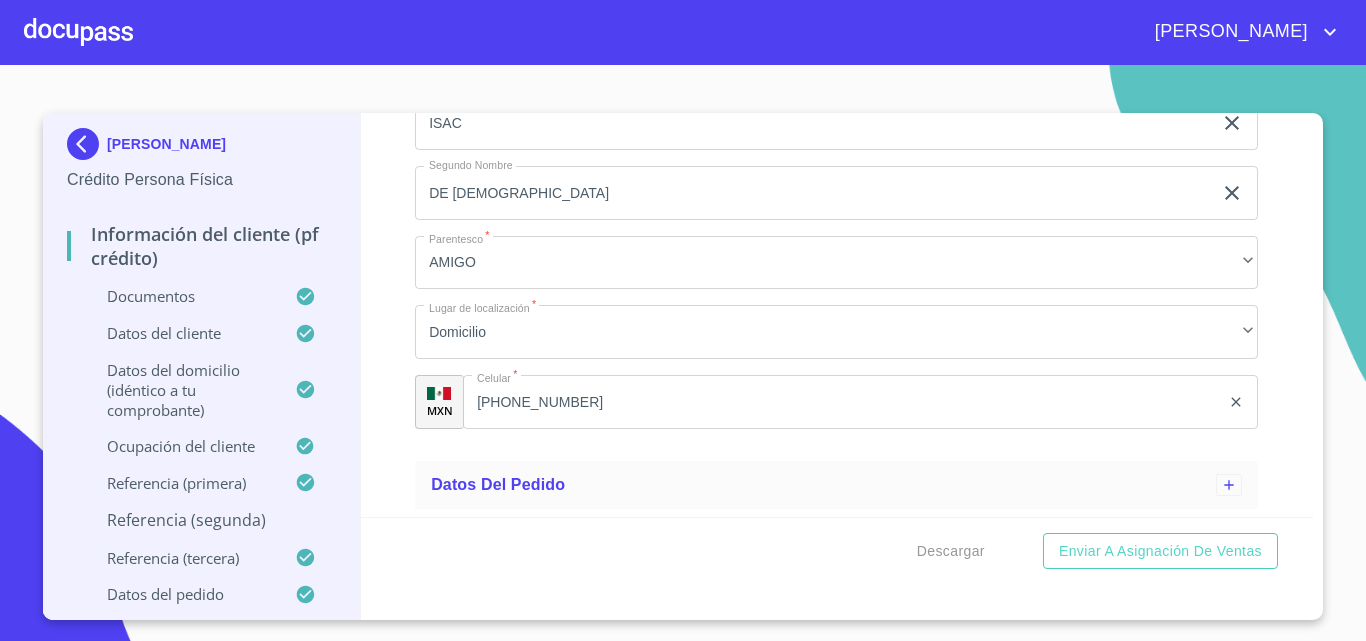 click on "Referencia (segunda)" at bounding box center [201, 520] 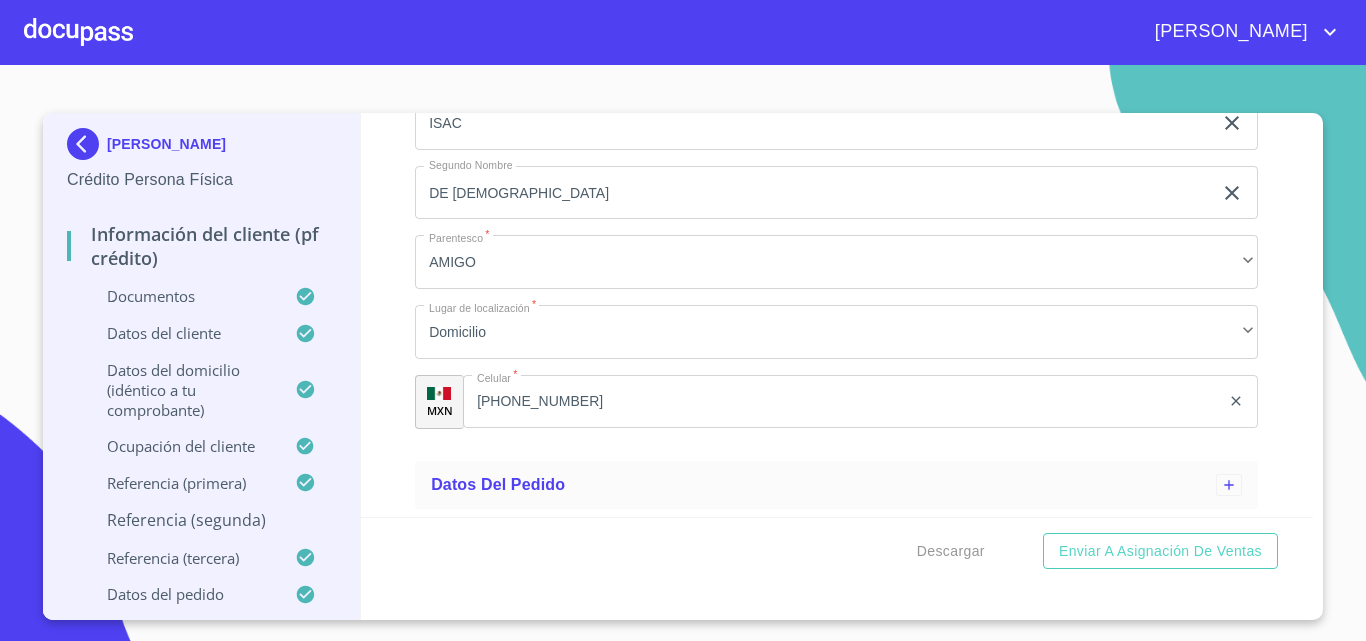 scroll, scrollTop: 10720, scrollLeft: 0, axis: vertical 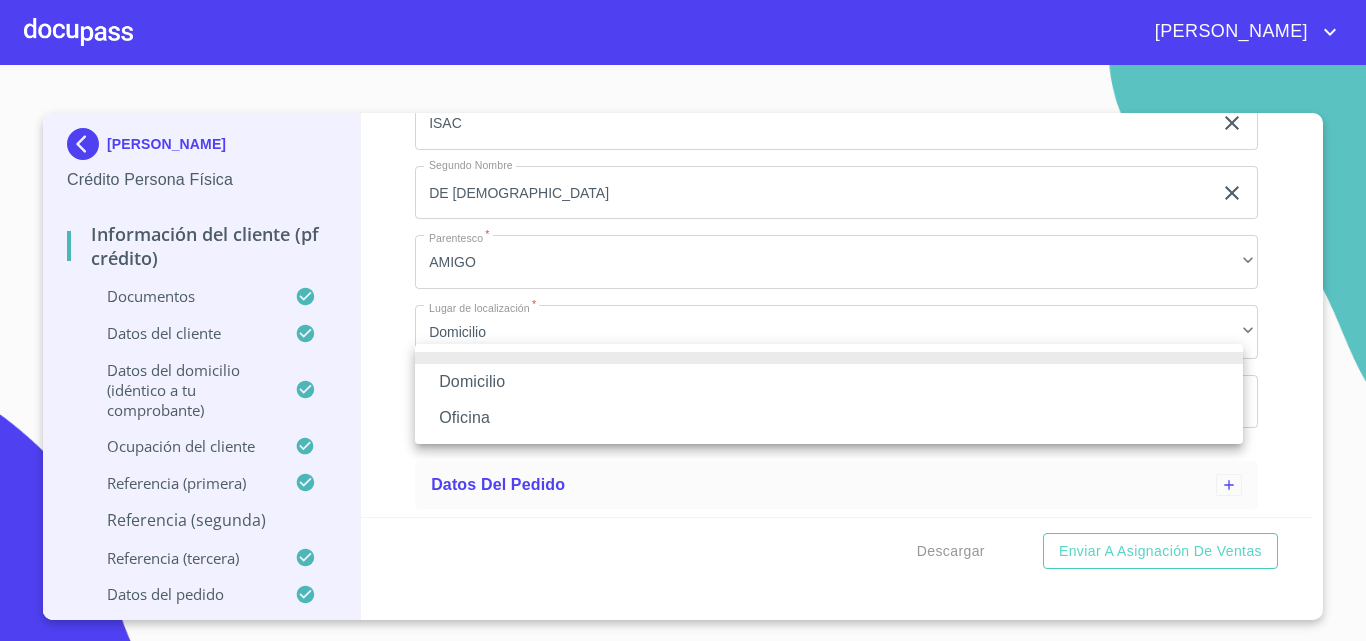 click on "Domicilio" at bounding box center (829, 382) 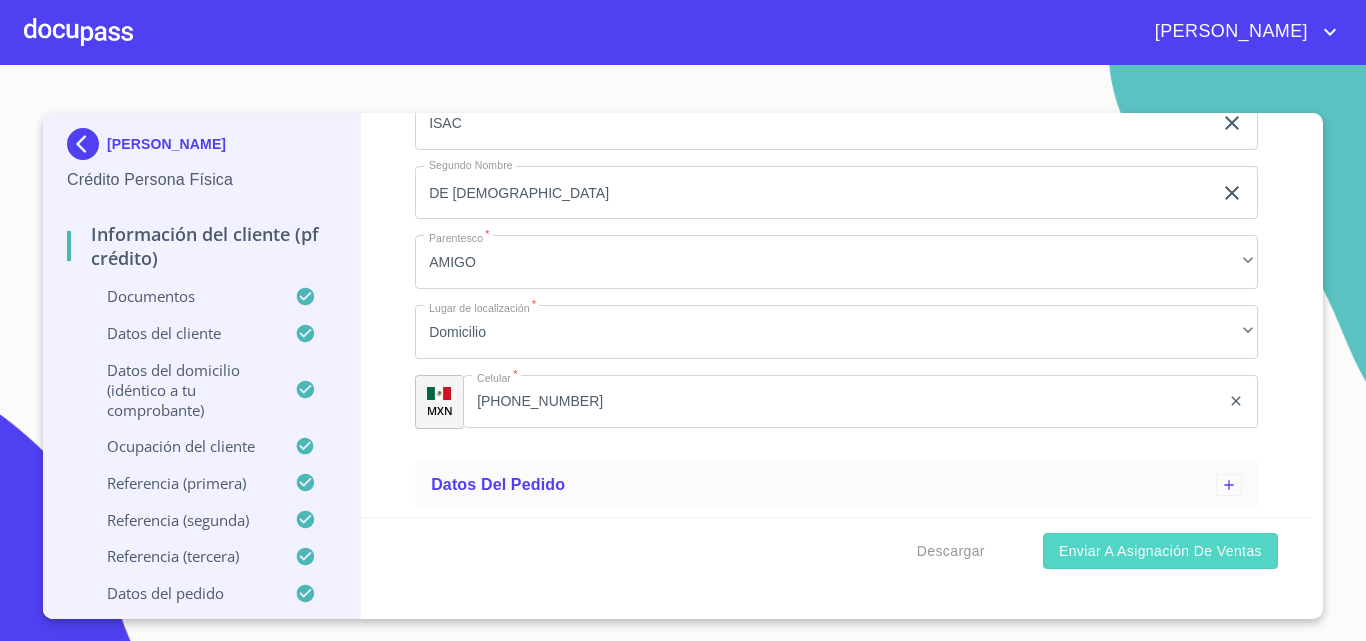 click on "Enviar a Asignación de Ventas" at bounding box center [1160, 551] 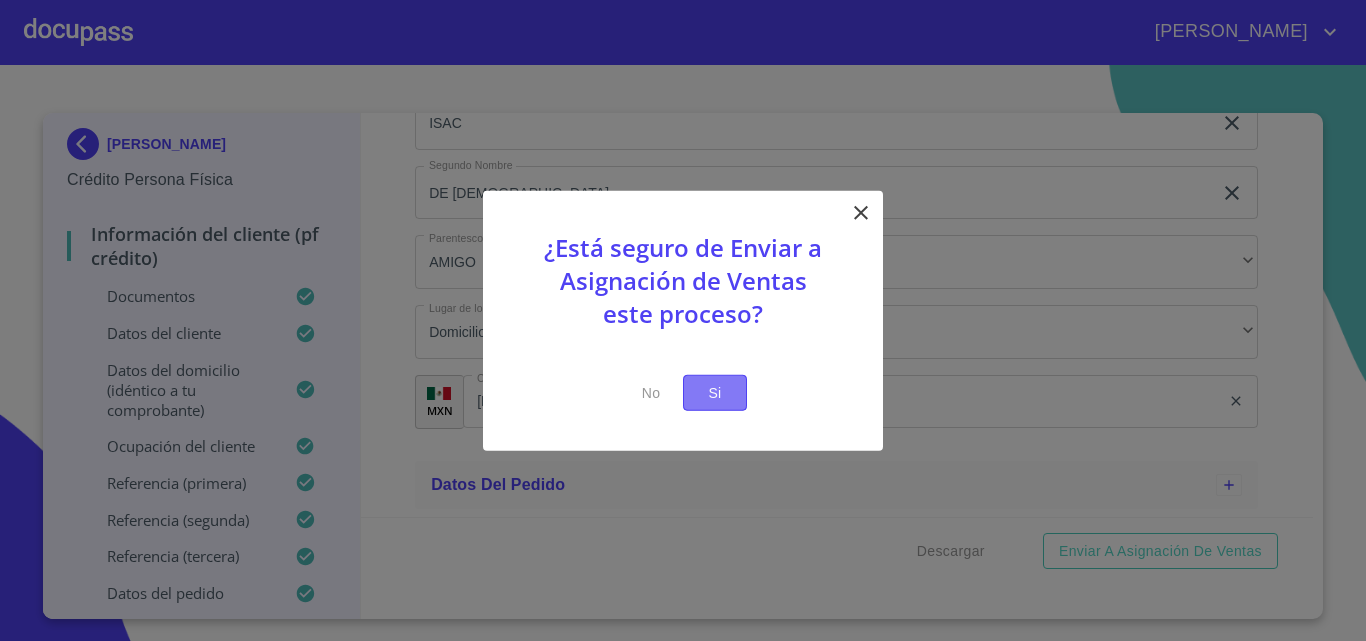 click on "Si" at bounding box center (715, 392) 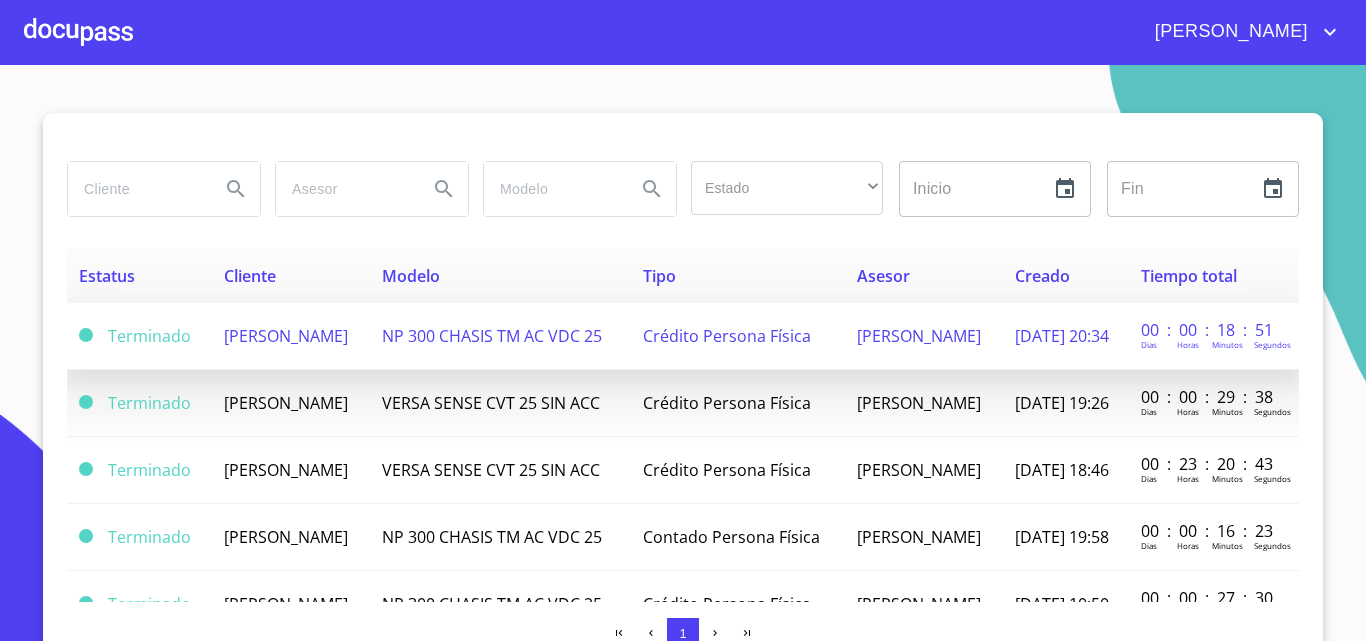 click on "NP 300 CHASIS TM AC VDC 25" at bounding box center [492, 336] 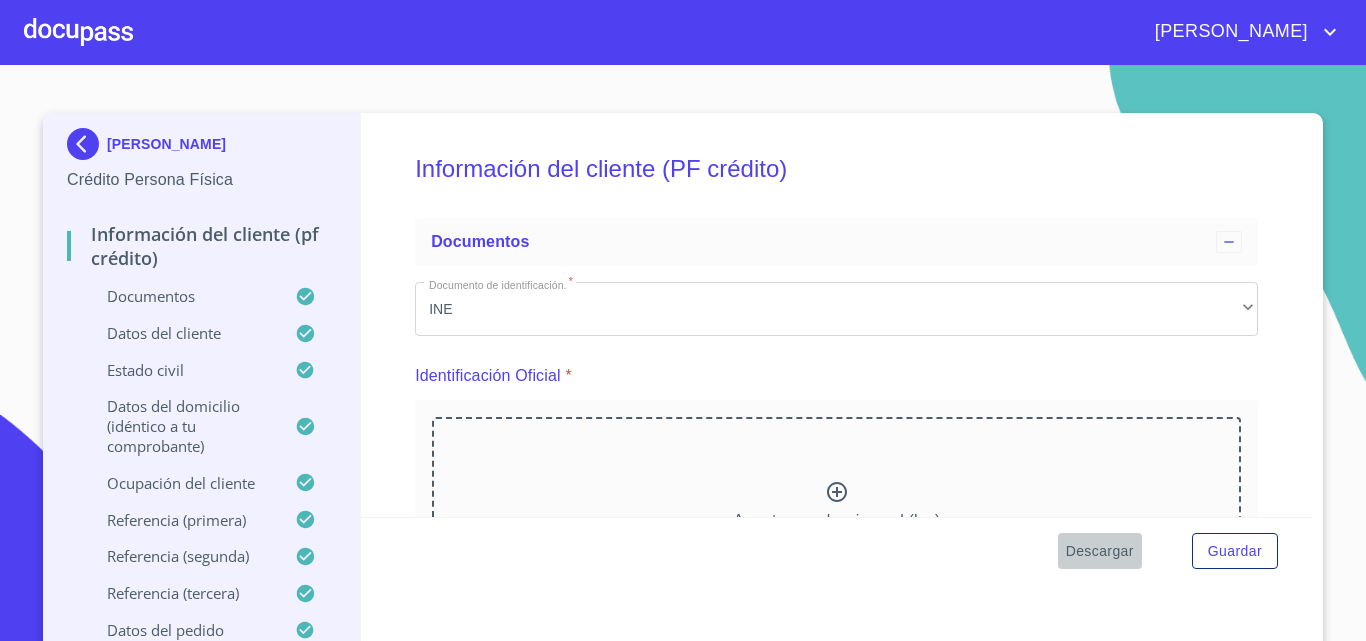 click on "Descargar" at bounding box center [1100, 551] 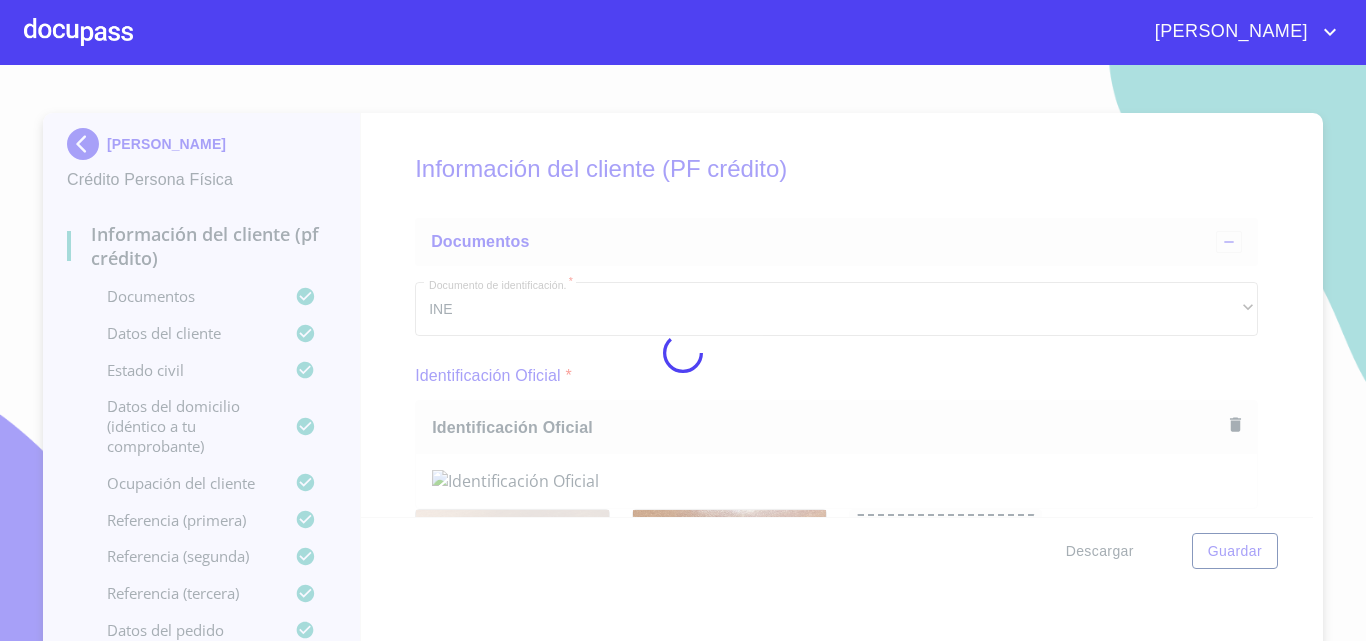 scroll, scrollTop: 5730, scrollLeft: 0, axis: vertical 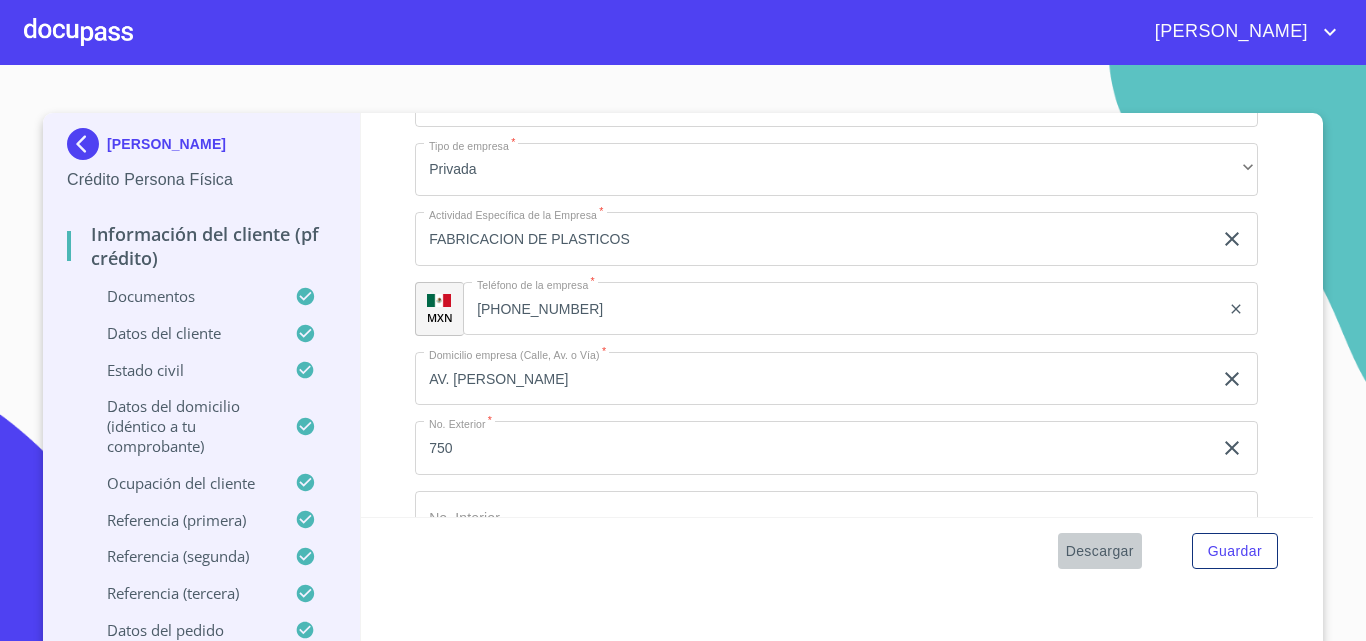 click on "Descargar" at bounding box center (1100, 551) 